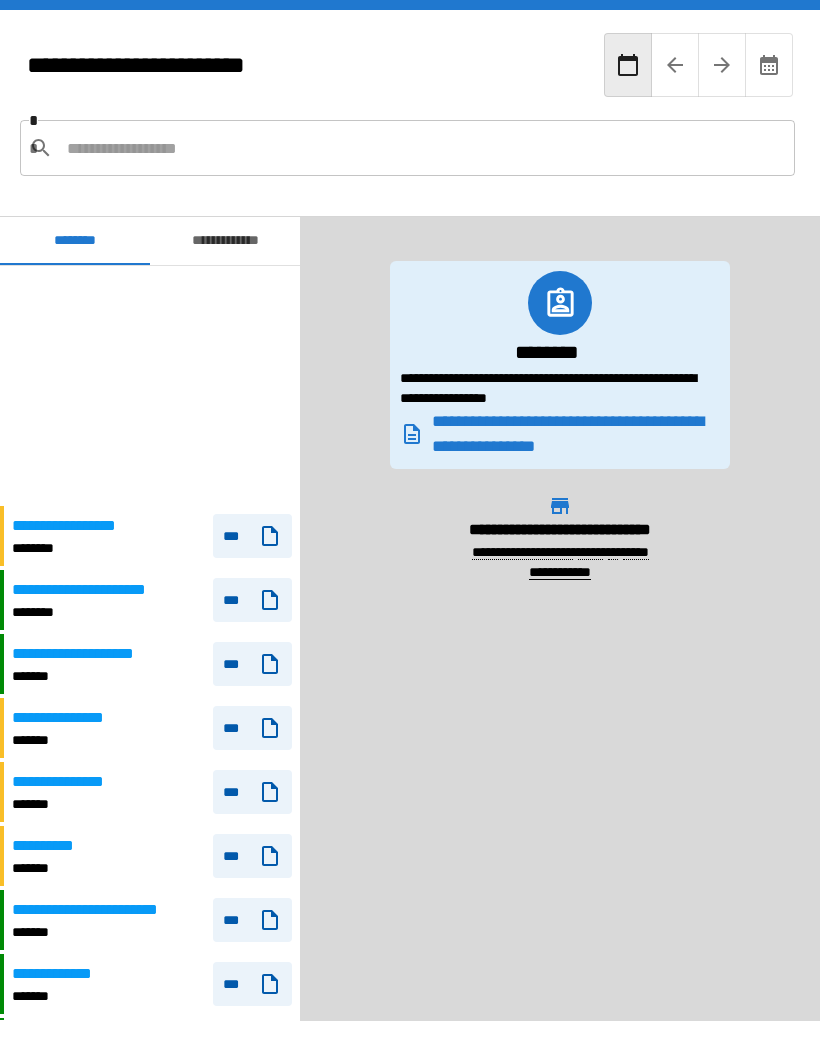 scroll, scrollTop: 0, scrollLeft: 0, axis: both 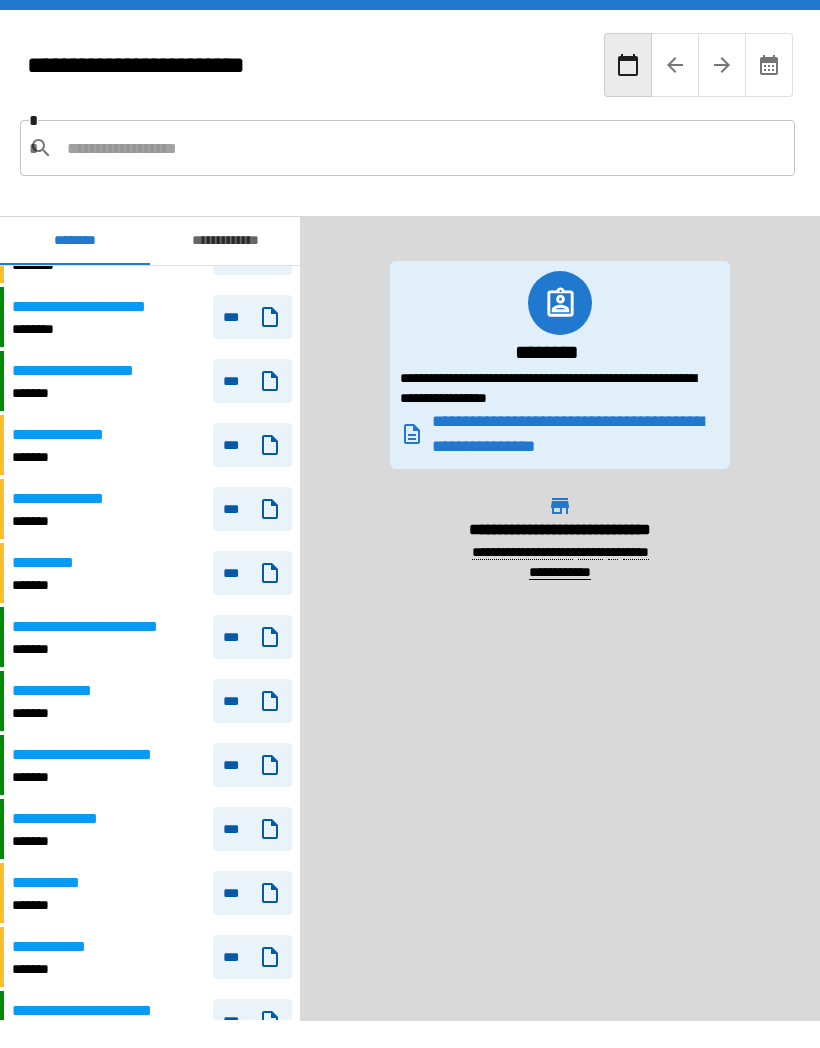 click on "***" at bounding box center [252, 509] 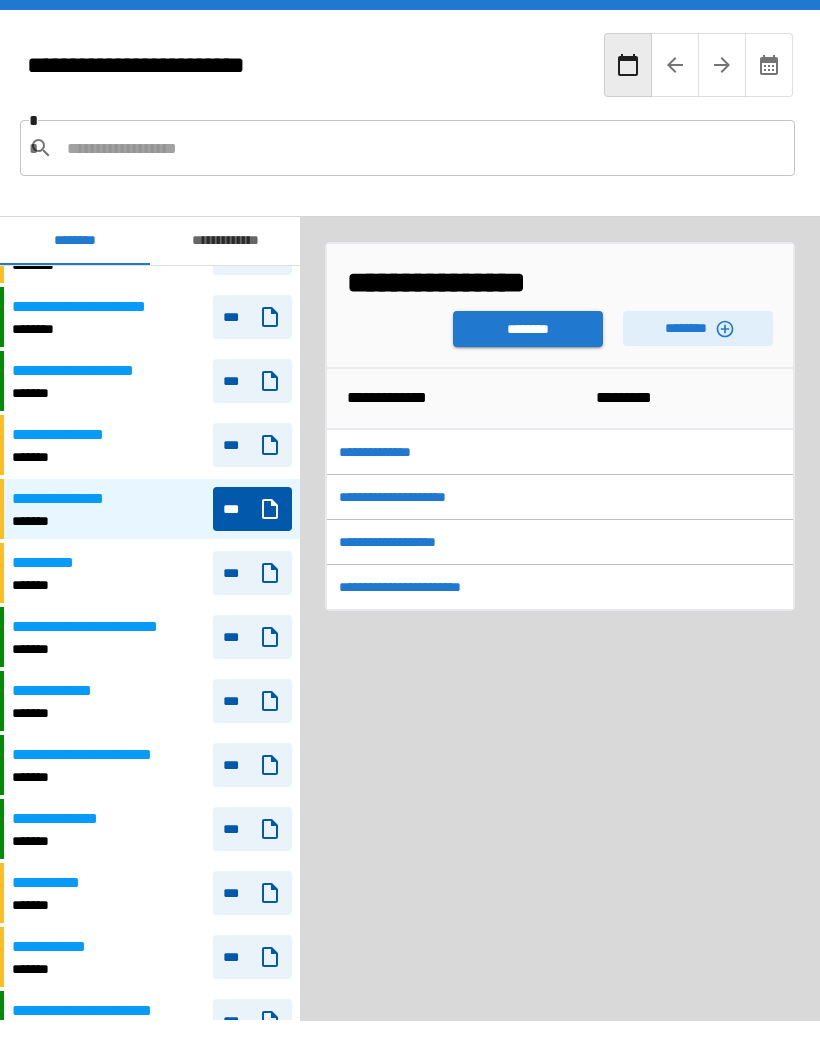 click on "********" at bounding box center (528, 329) 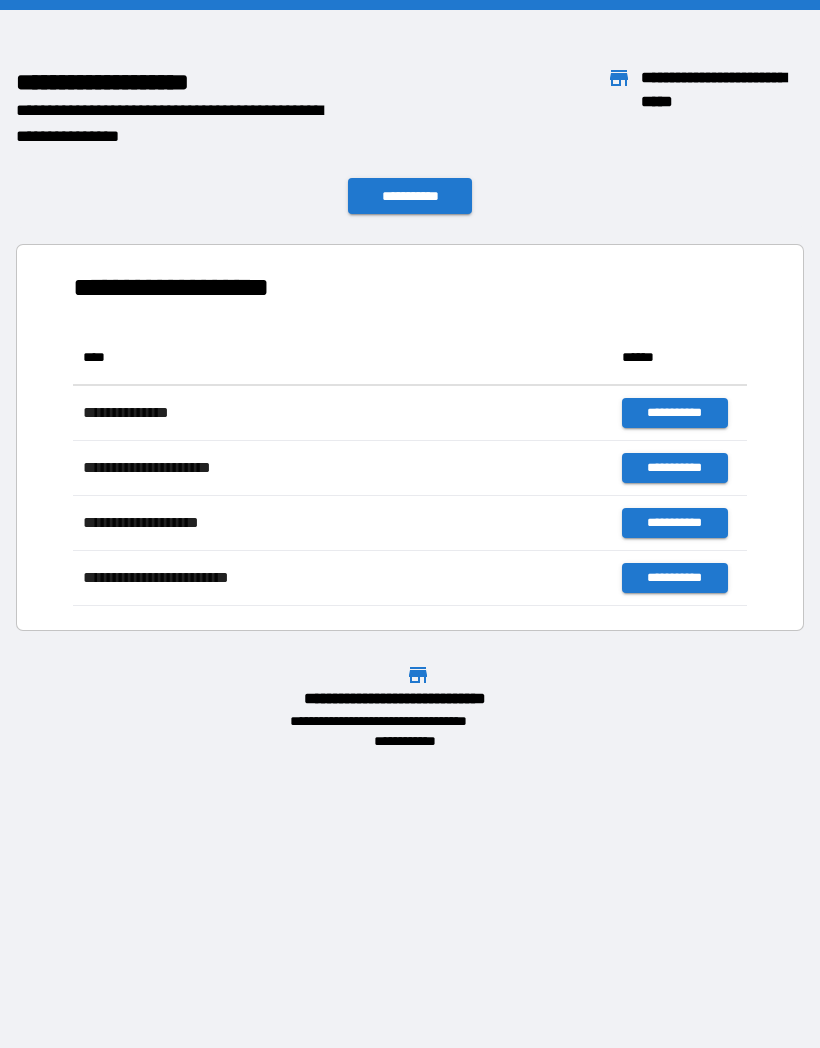 scroll, scrollTop: 1, scrollLeft: 1, axis: both 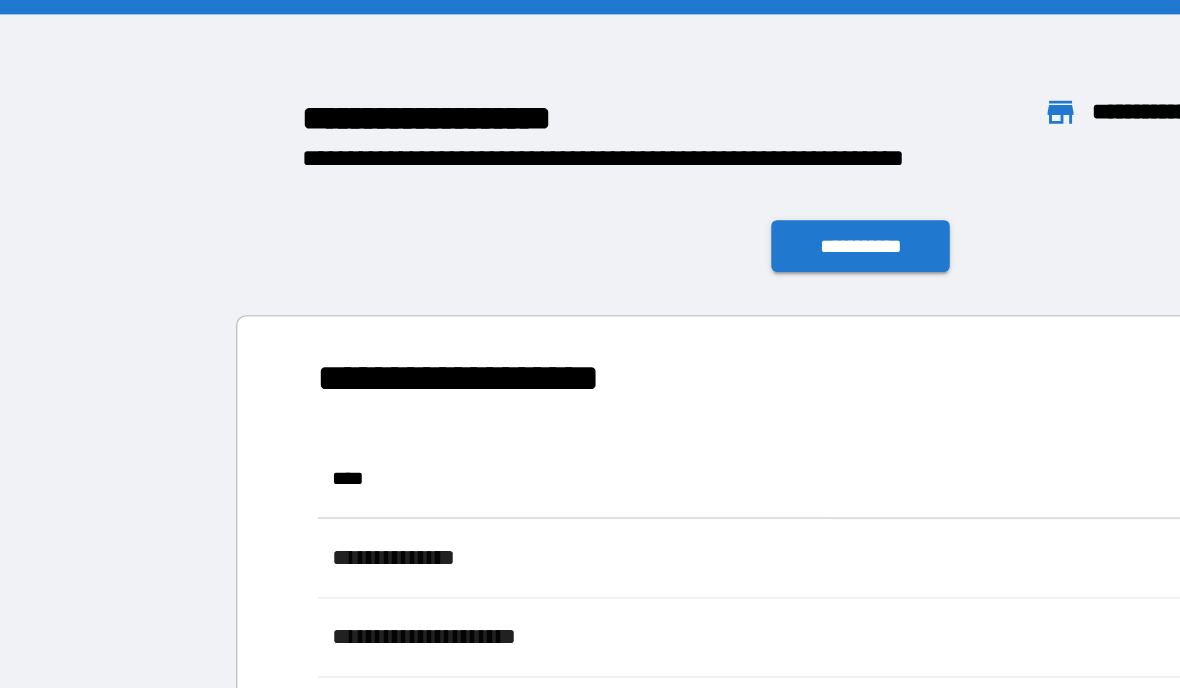 click on "**********" at bounding box center (598, 171) 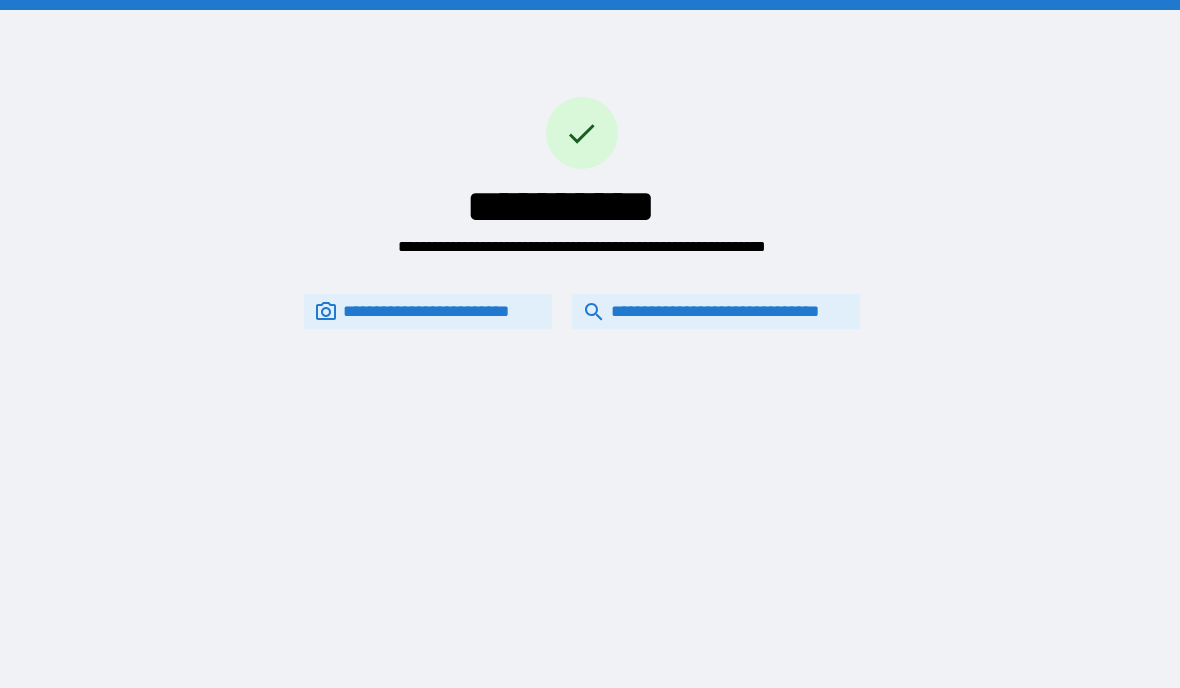 click on "**********" at bounding box center (716, 311) 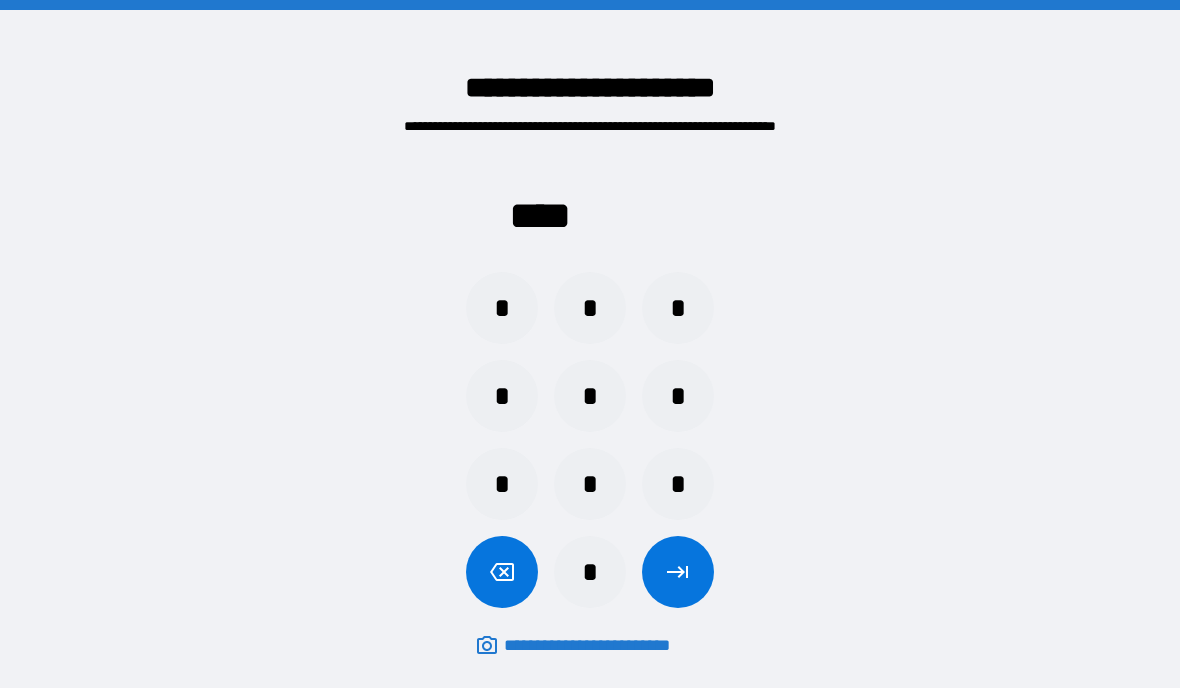 click on "*" at bounding box center [590, 484] 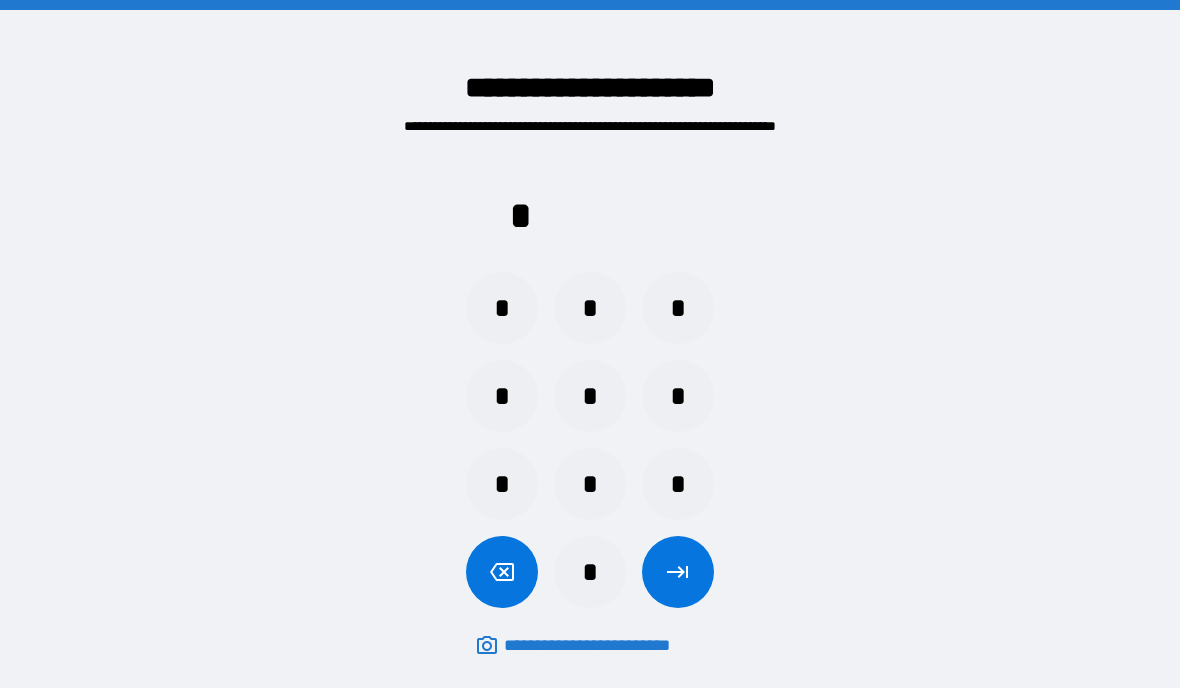 click on "*" at bounding box center [590, 572] 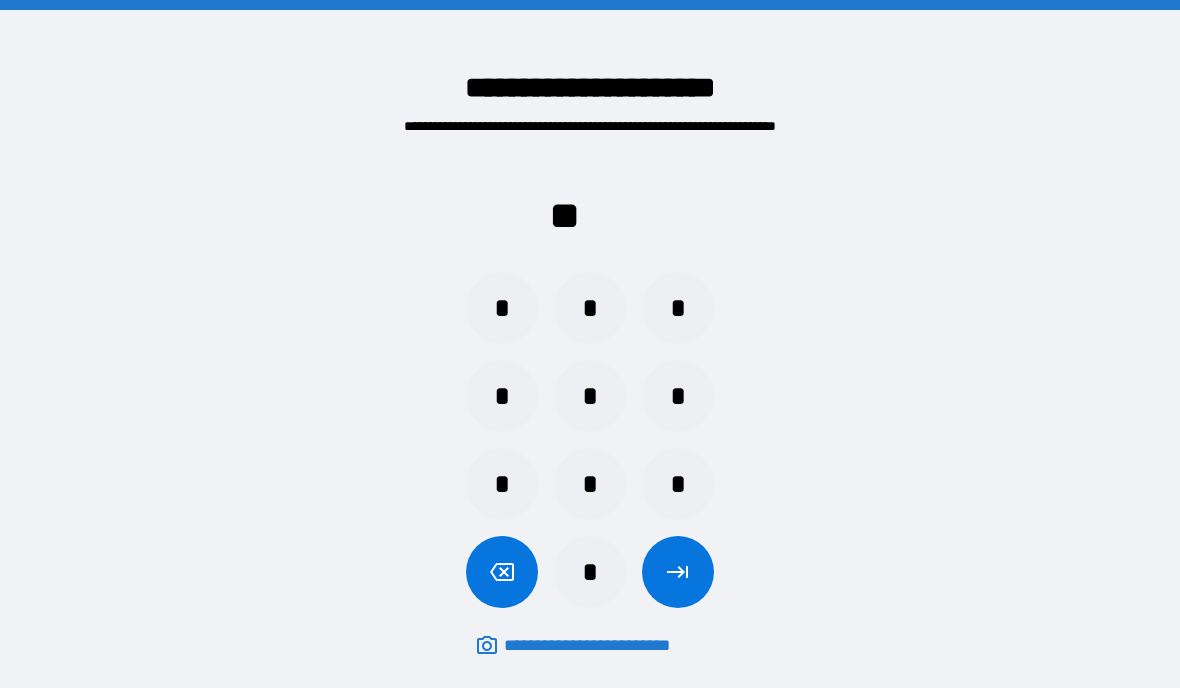 click on "*" at bounding box center [678, 308] 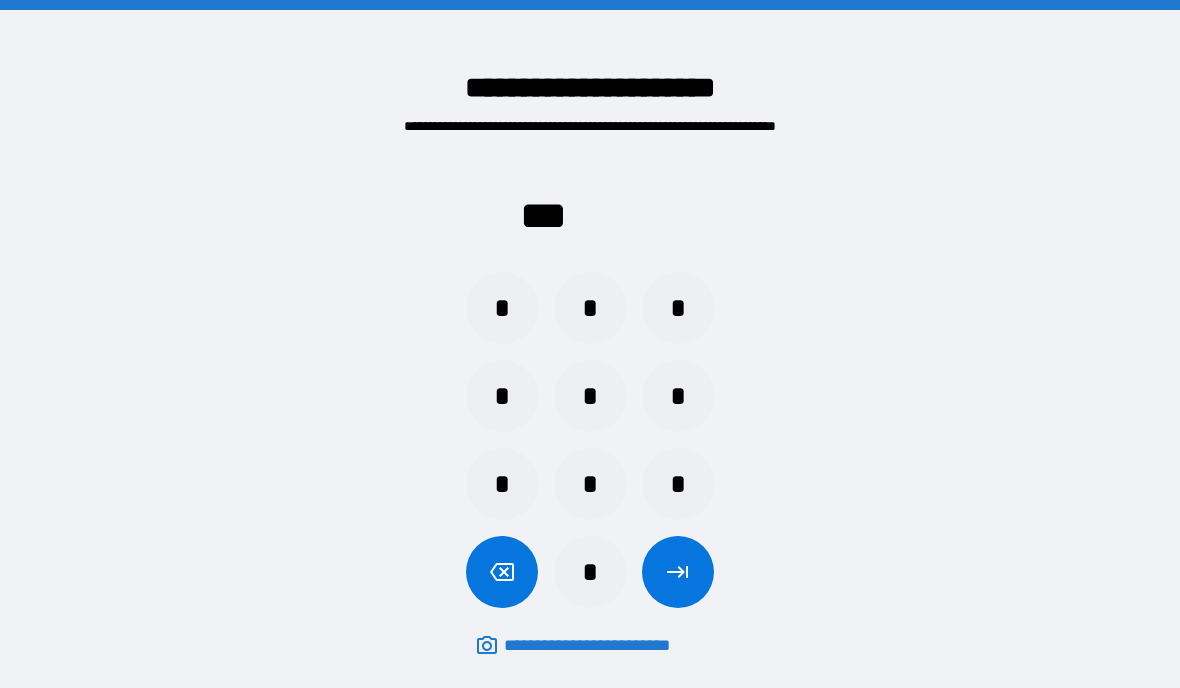 click on "*" at bounding box center [502, 308] 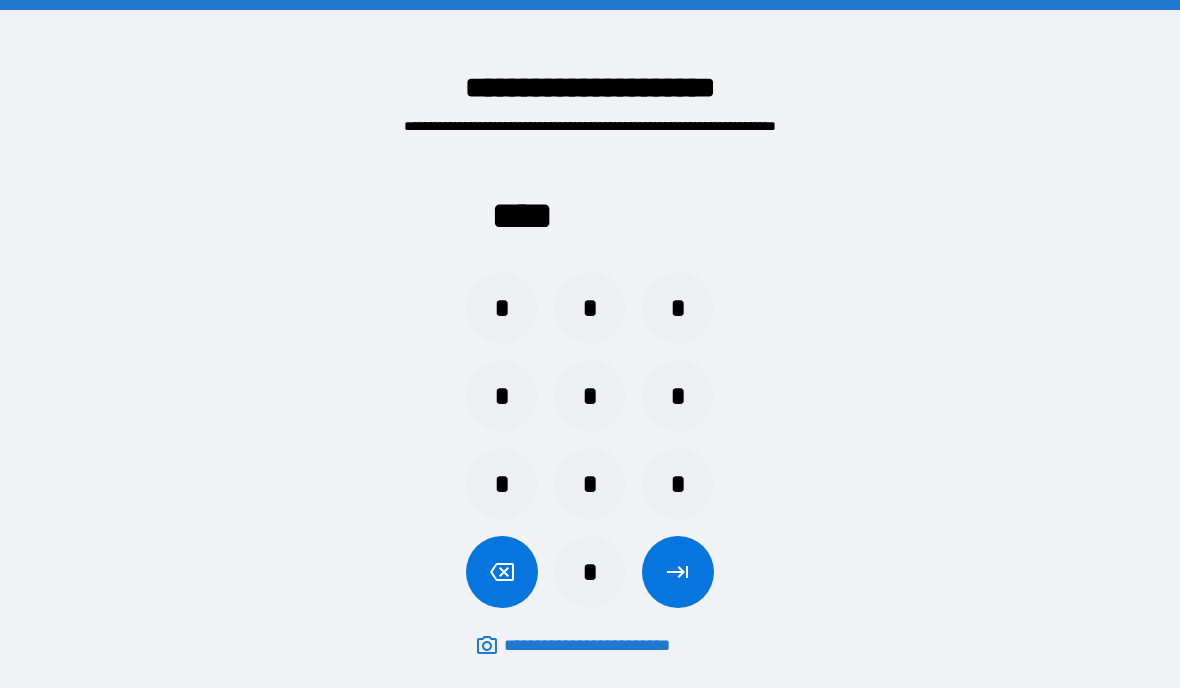 click at bounding box center [678, 572] 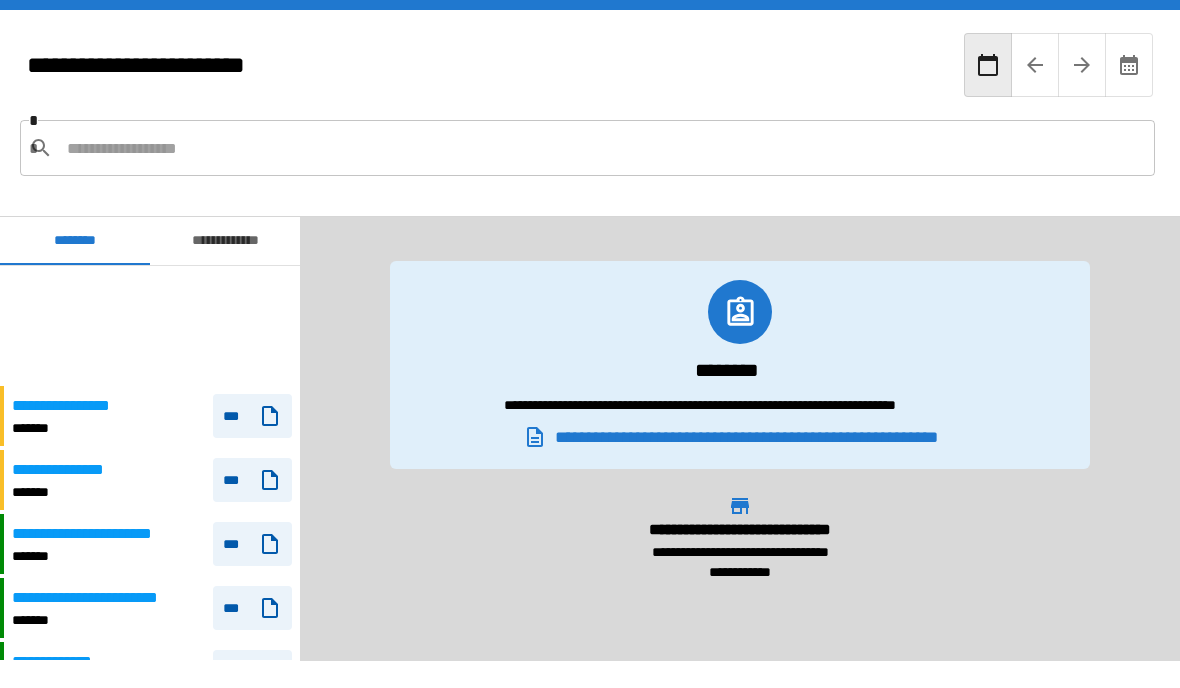 scroll, scrollTop: 120, scrollLeft: 0, axis: vertical 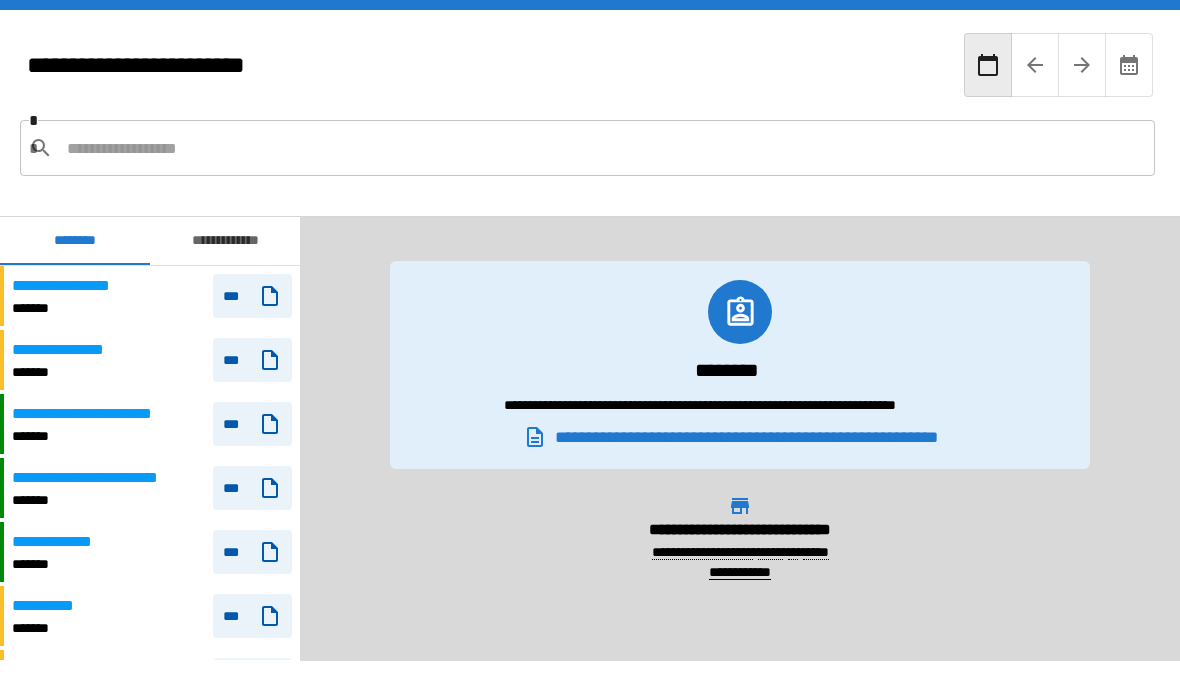 click on "***" at bounding box center (252, 360) 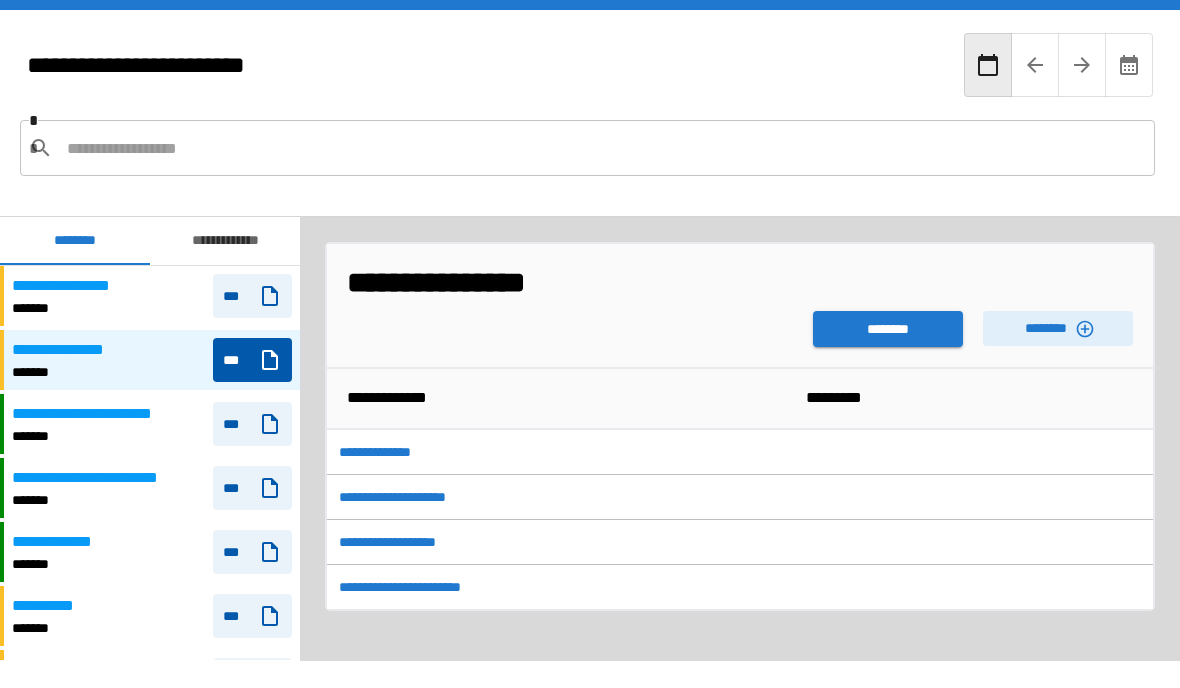 click on "********" at bounding box center (888, 329) 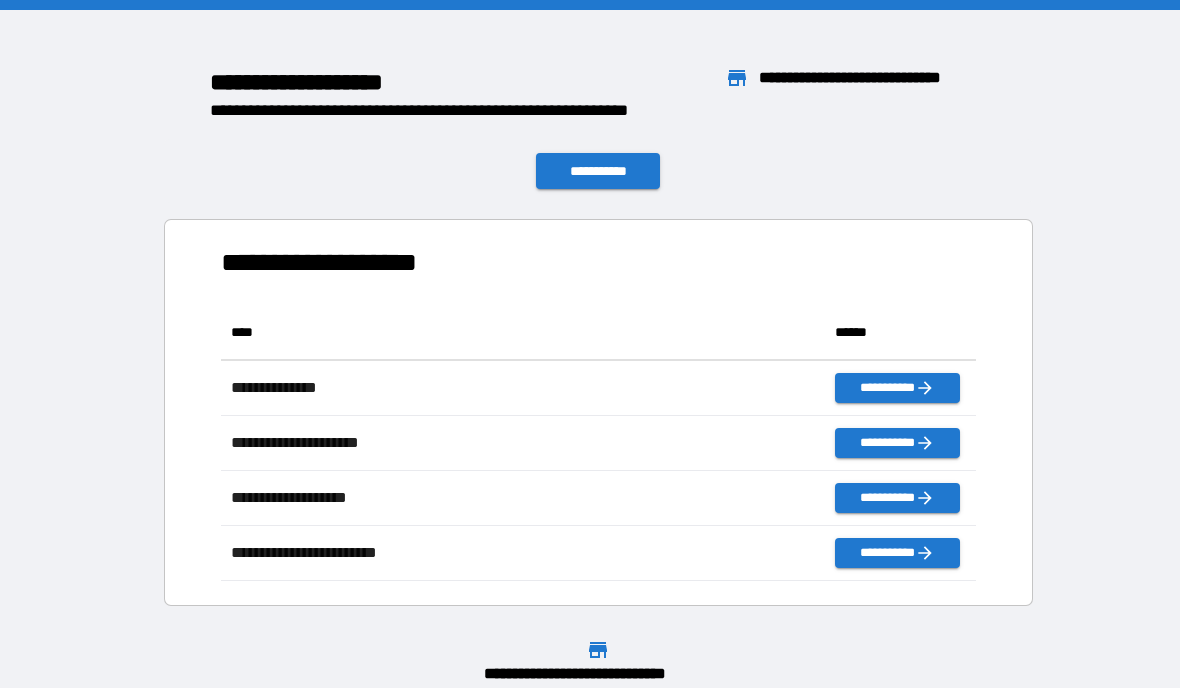 scroll, scrollTop: 276, scrollLeft: 755, axis: both 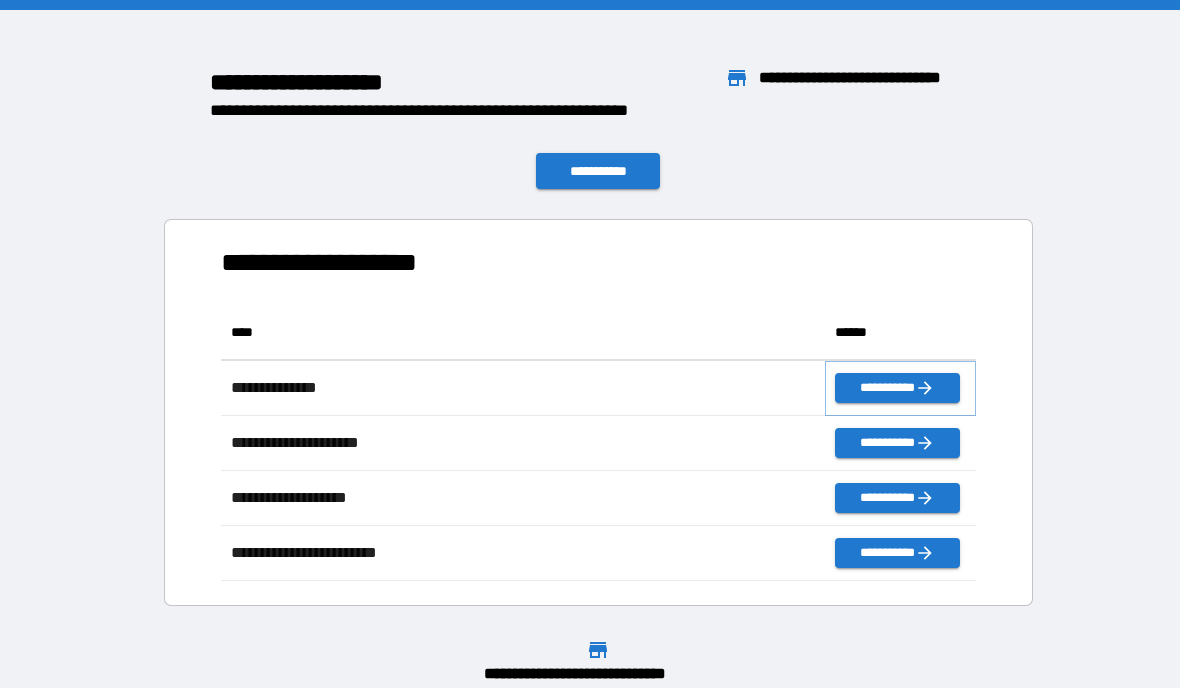 click on "**********" at bounding box center (897, 388) 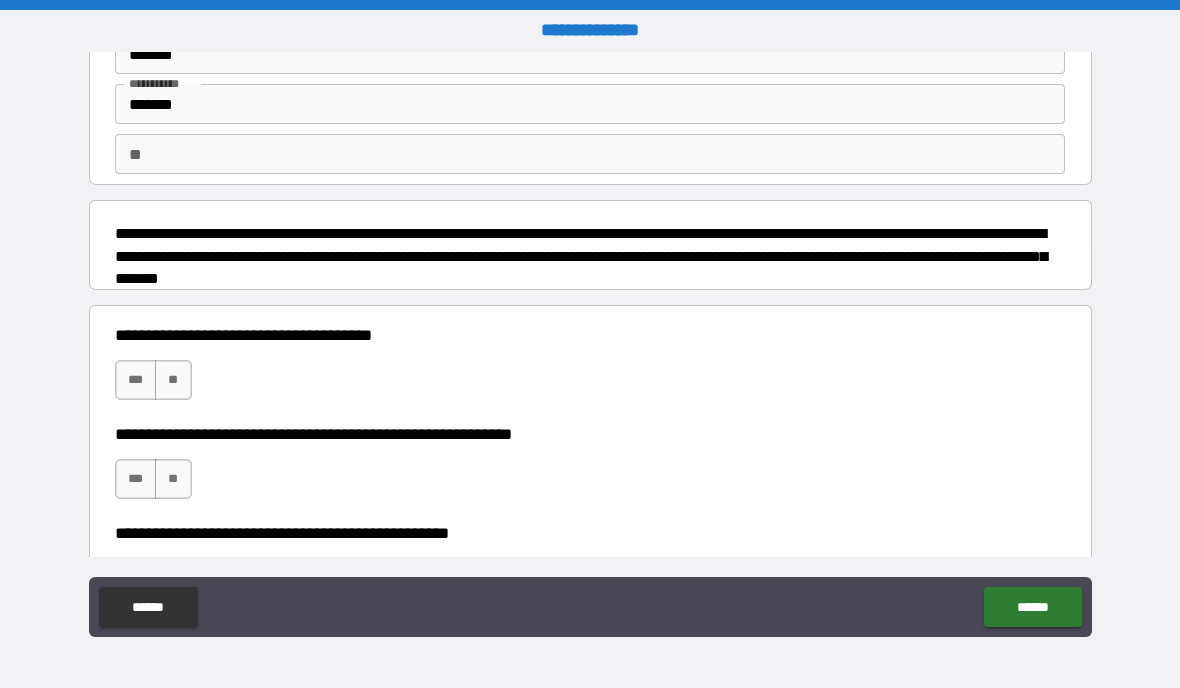 scroll, scrollTop: 114, scrollLeft: 0, axis: vertical 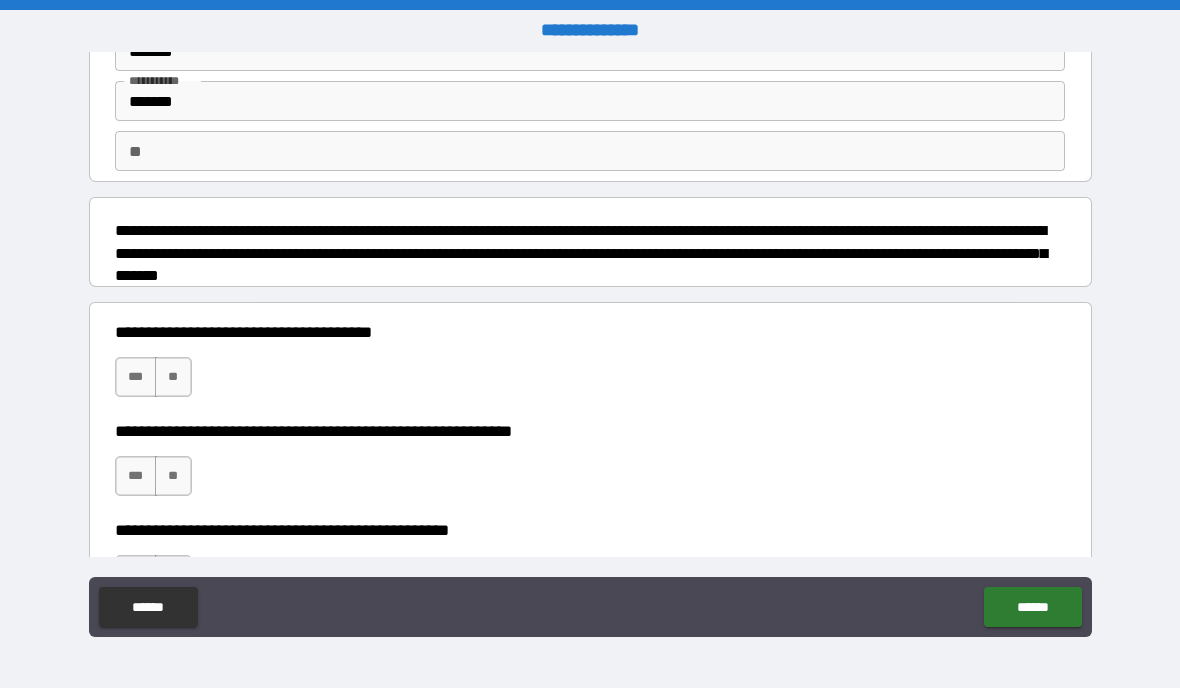 click on "***" at bounding box center (136, 377) 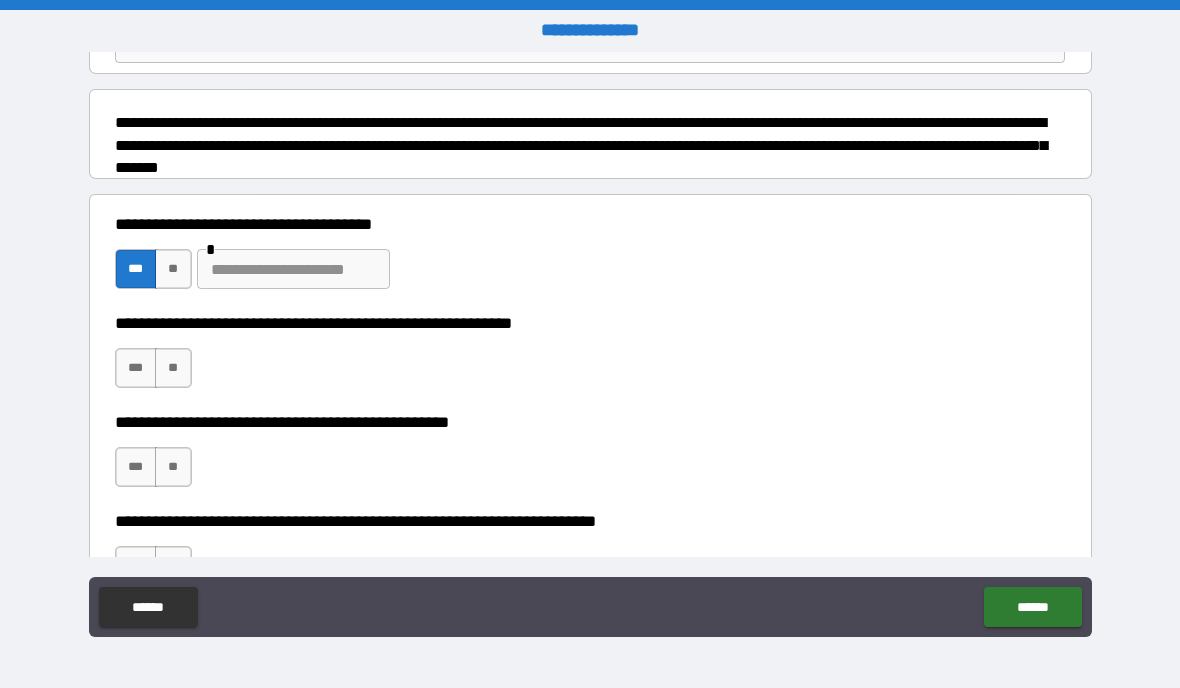scroll, scrollTop: 223, scrollLeft: 0, axis: vertical 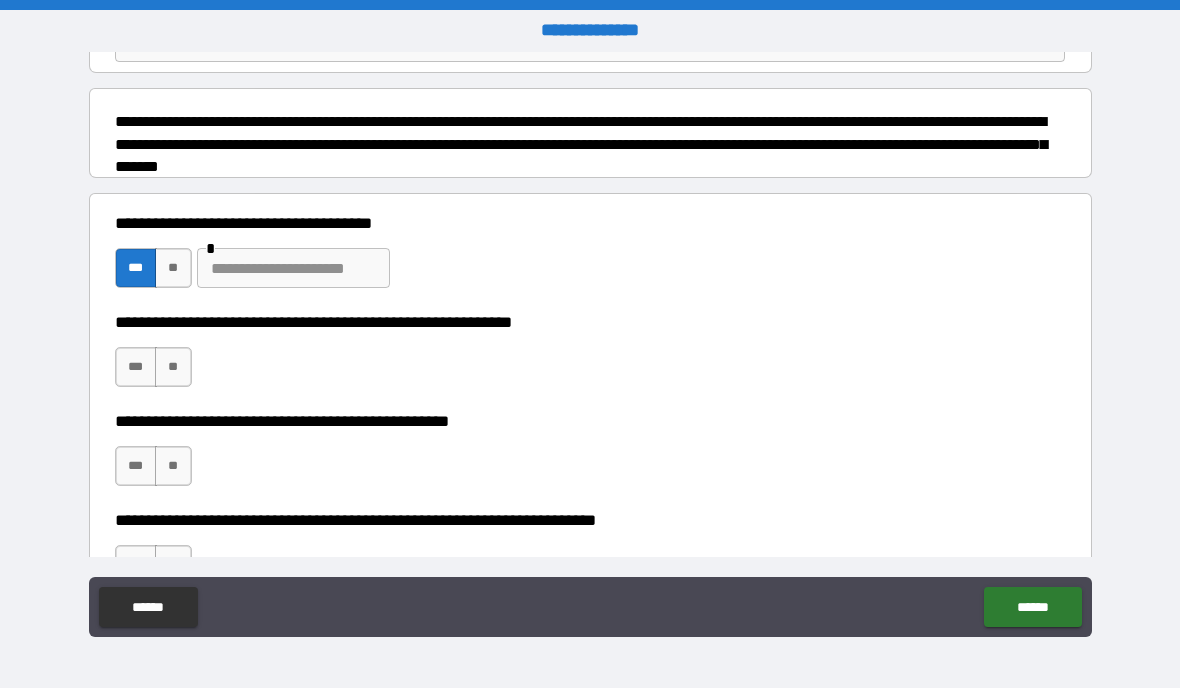 click on "**" at bounding box center (173, 268) 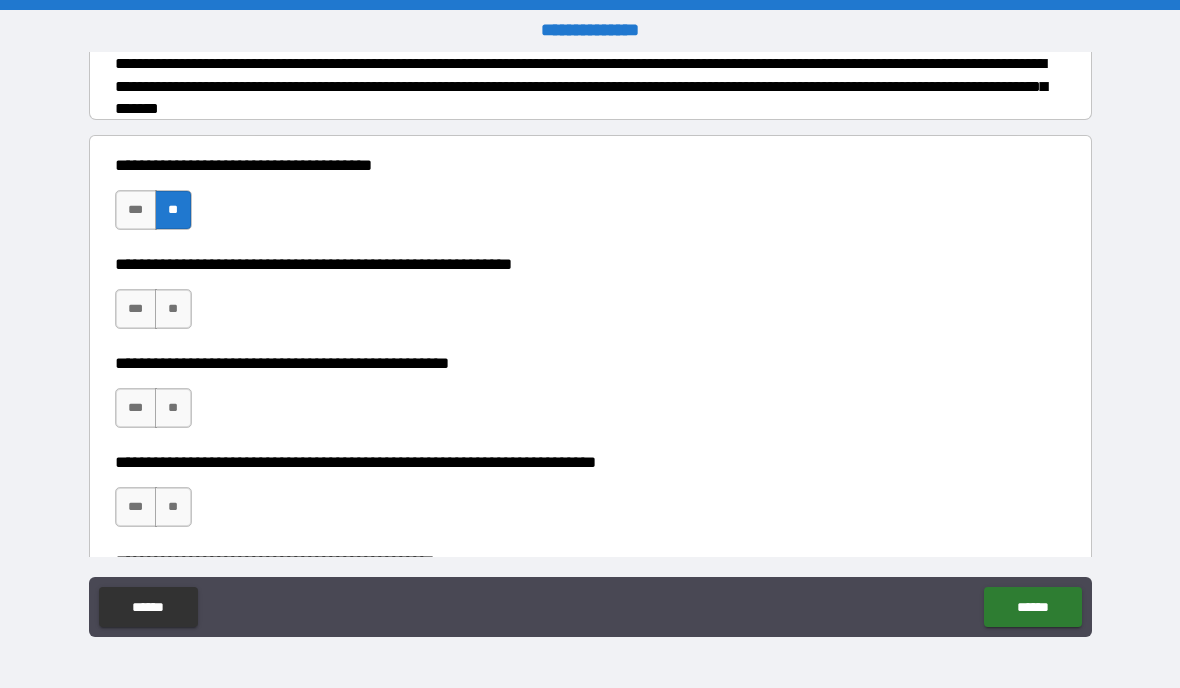 scroll, scrollTop: 324, scrollLeft: 0, axis: vertical 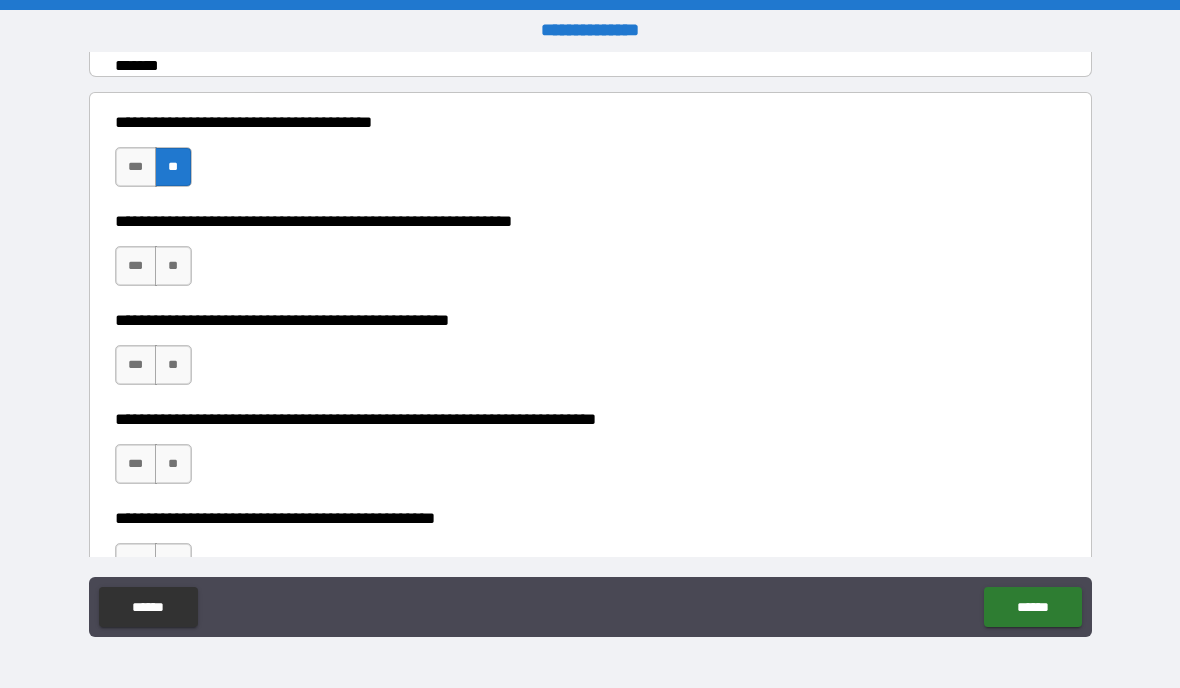 click on "**" at bounding box center (173, 266) 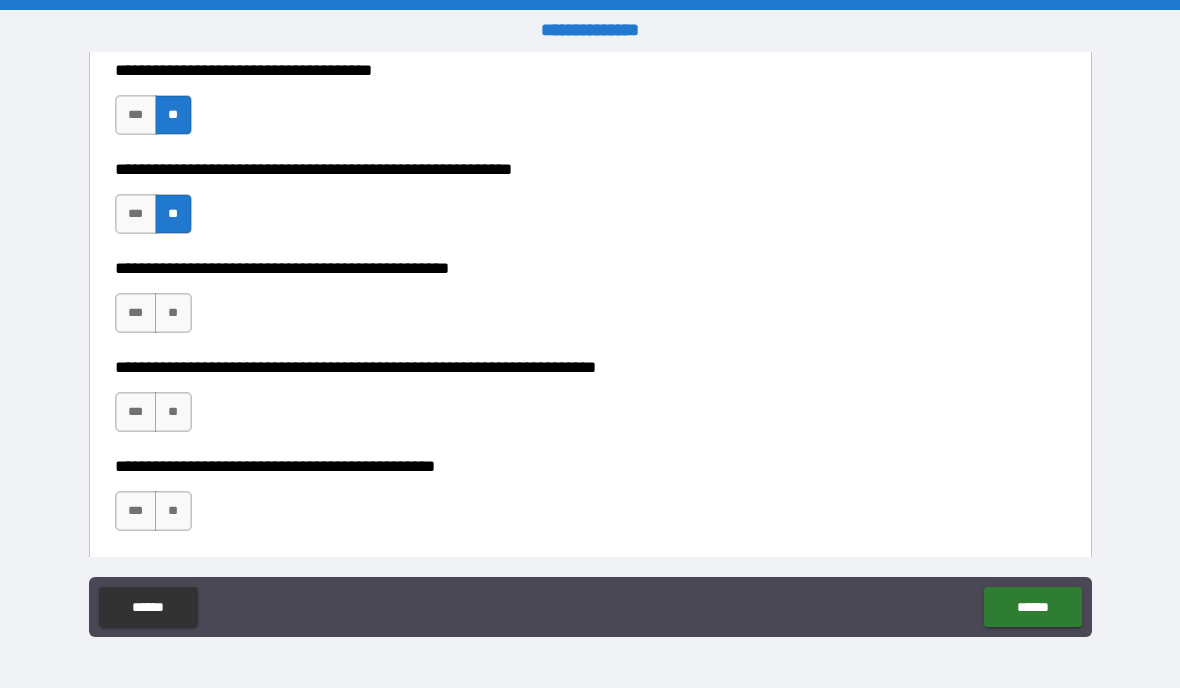 scroll, scrollTop: 406, scrollLeft: 0, axis: vertical 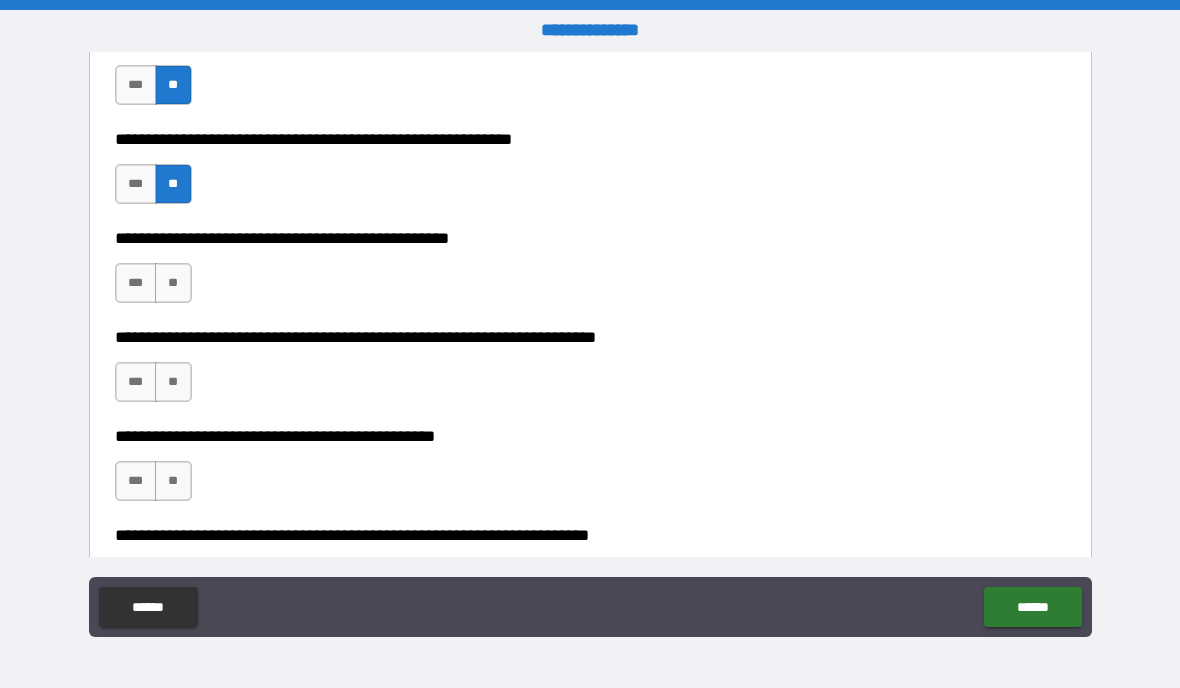 click on "**" at bounding box center (173, 283) 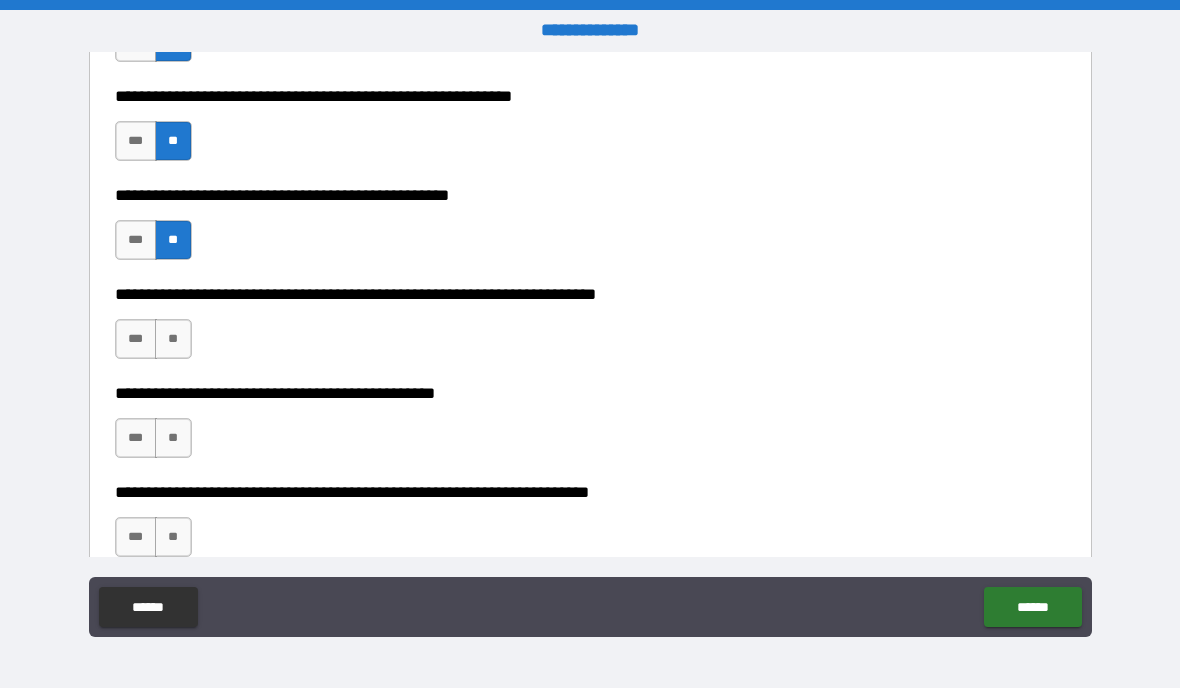 scroll, scrollTop: 490, scrollLeft: 0, axis: vertical 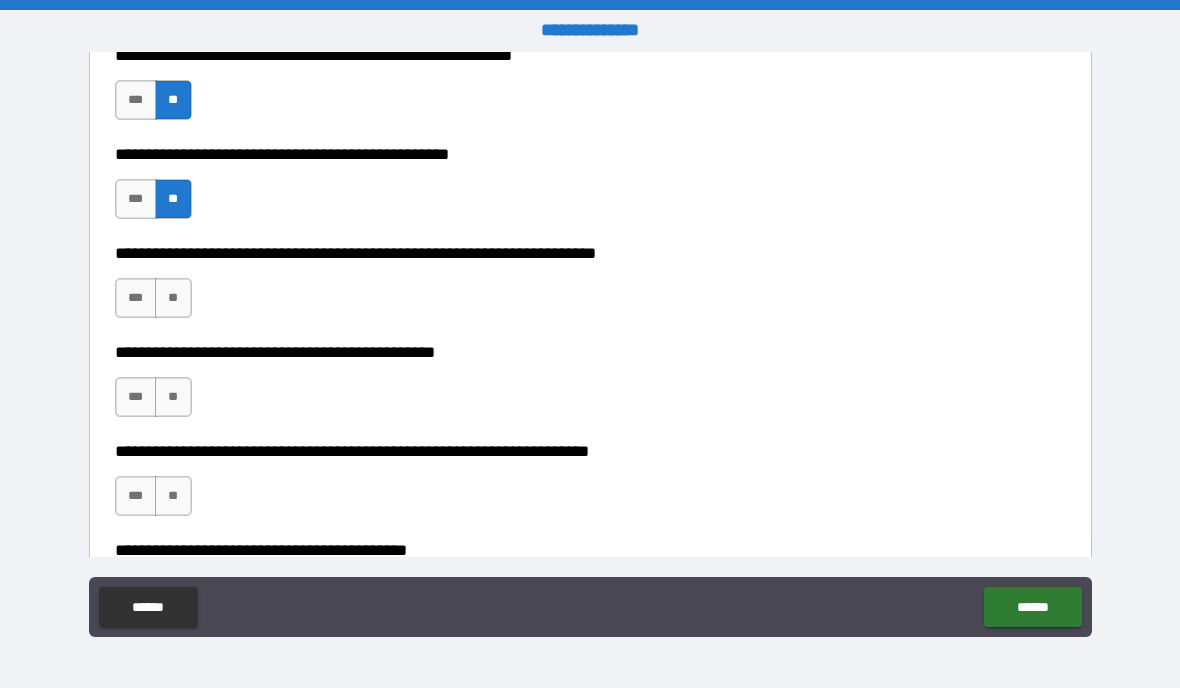 click on "**" at bounding box center (173, 298) 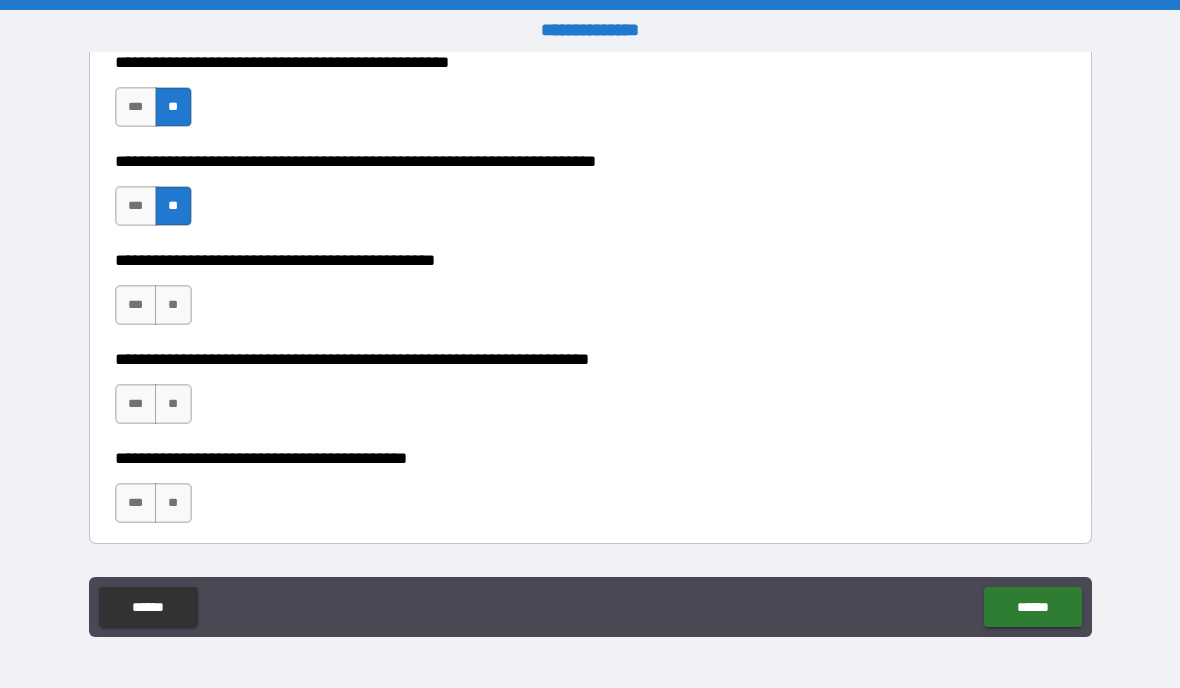 scroll, scrollTop: 583, scrollLeft: 0, axis: vertical 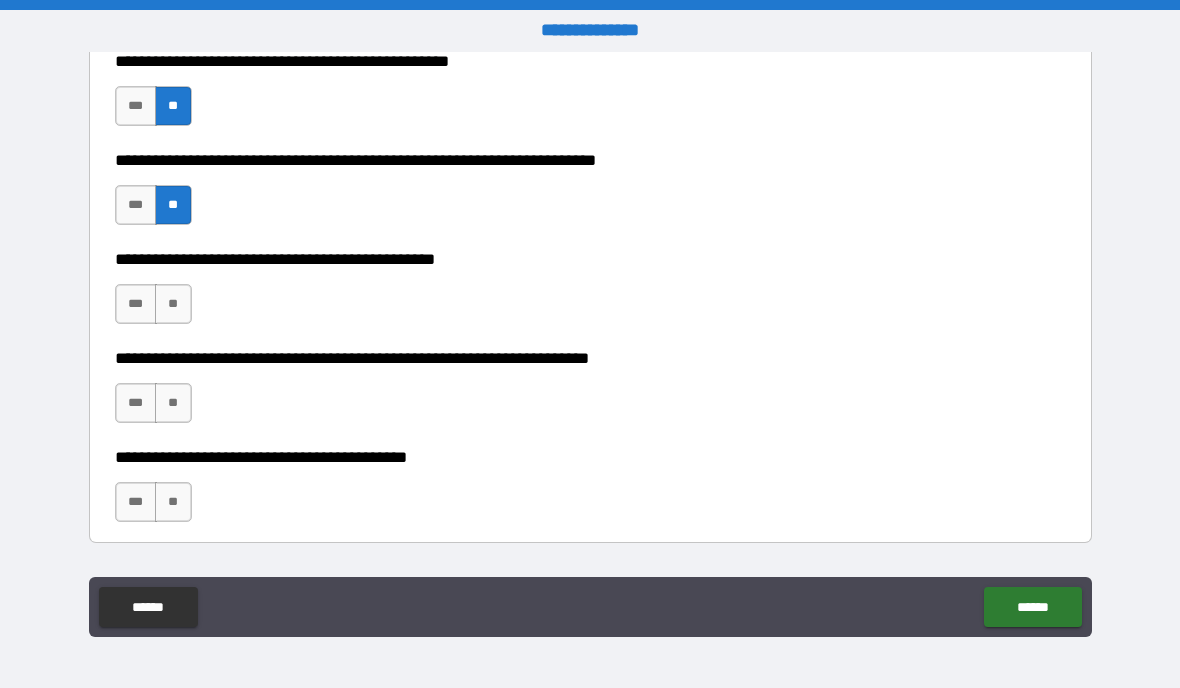 click on "**" at bounding box center (173, 304) 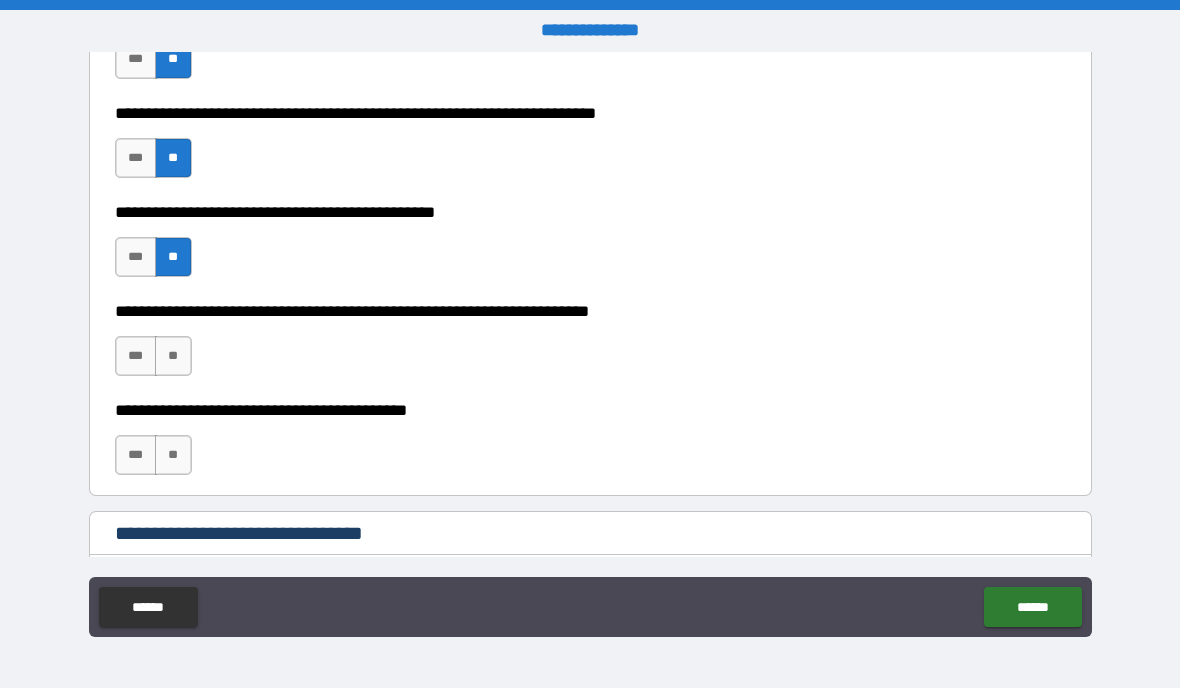scroll, scrollTop: 652, scrollLeft: 0, axis: vertical 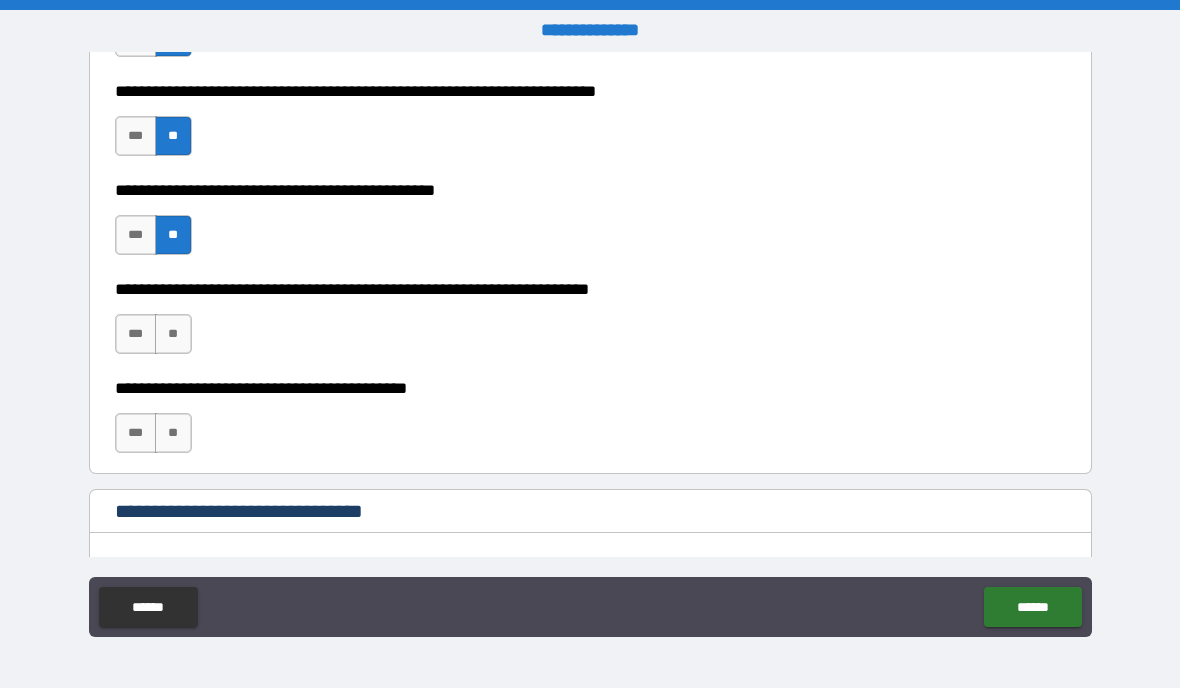 click on "**" at bounding box center (173, 334) 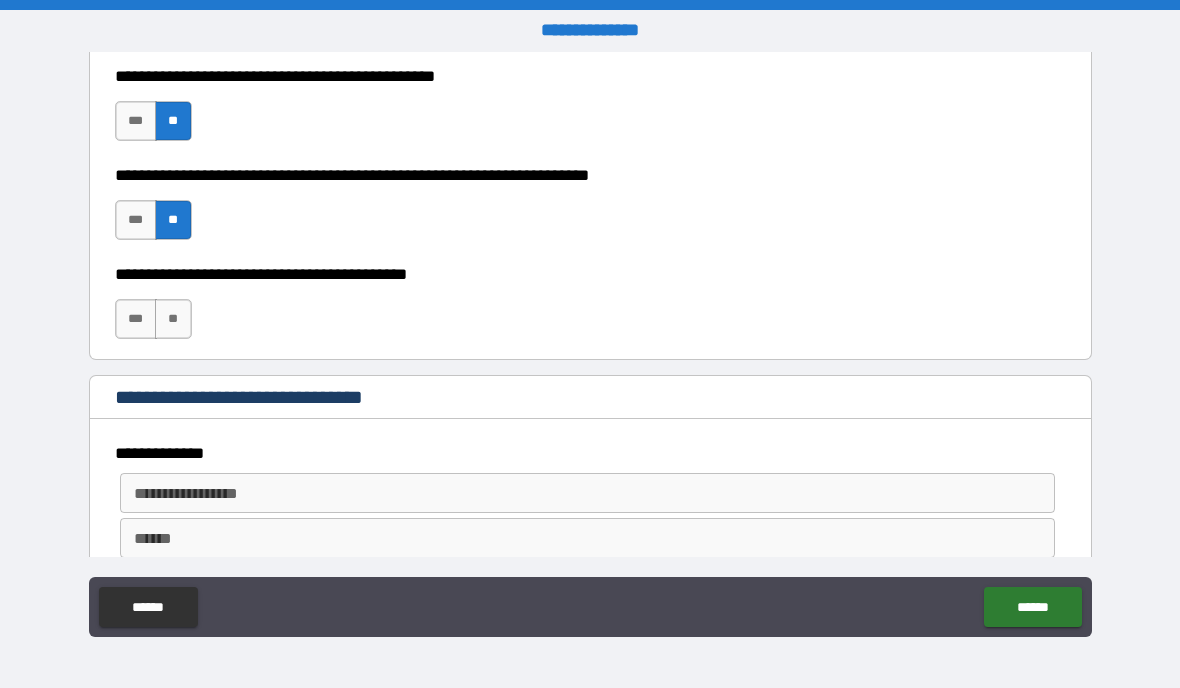 scroll, scrollTop: 767, scrollLeft: 0, axis: vertical 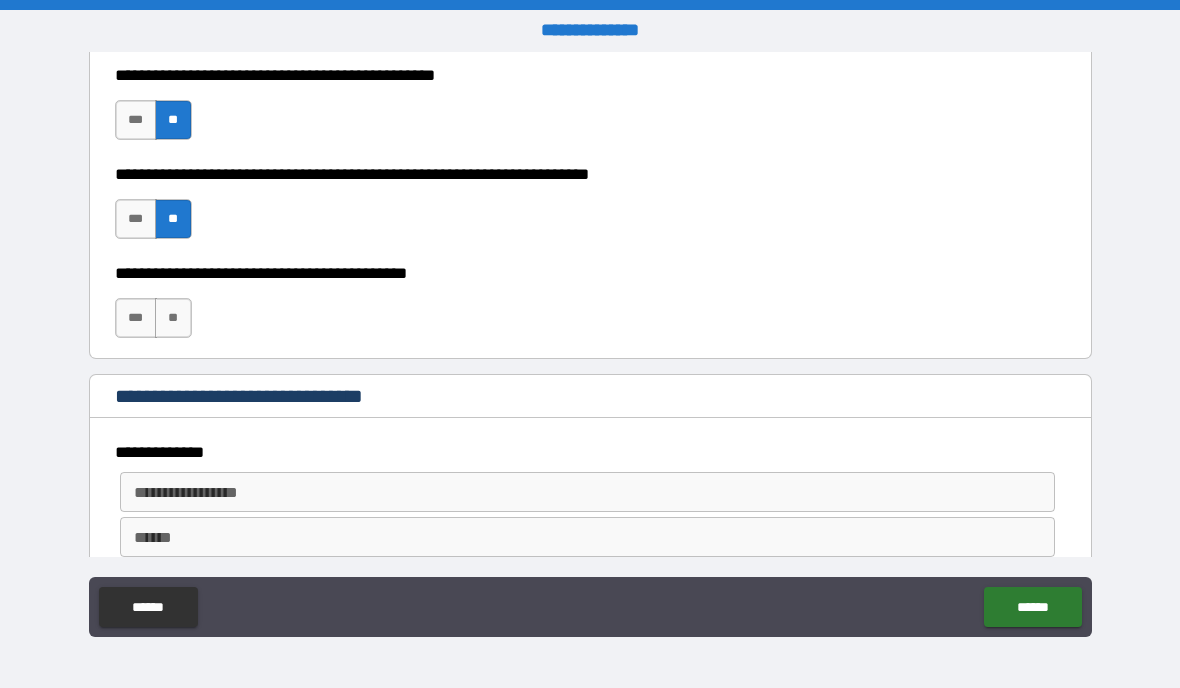 click on "**" at bounding box center [173, 318] 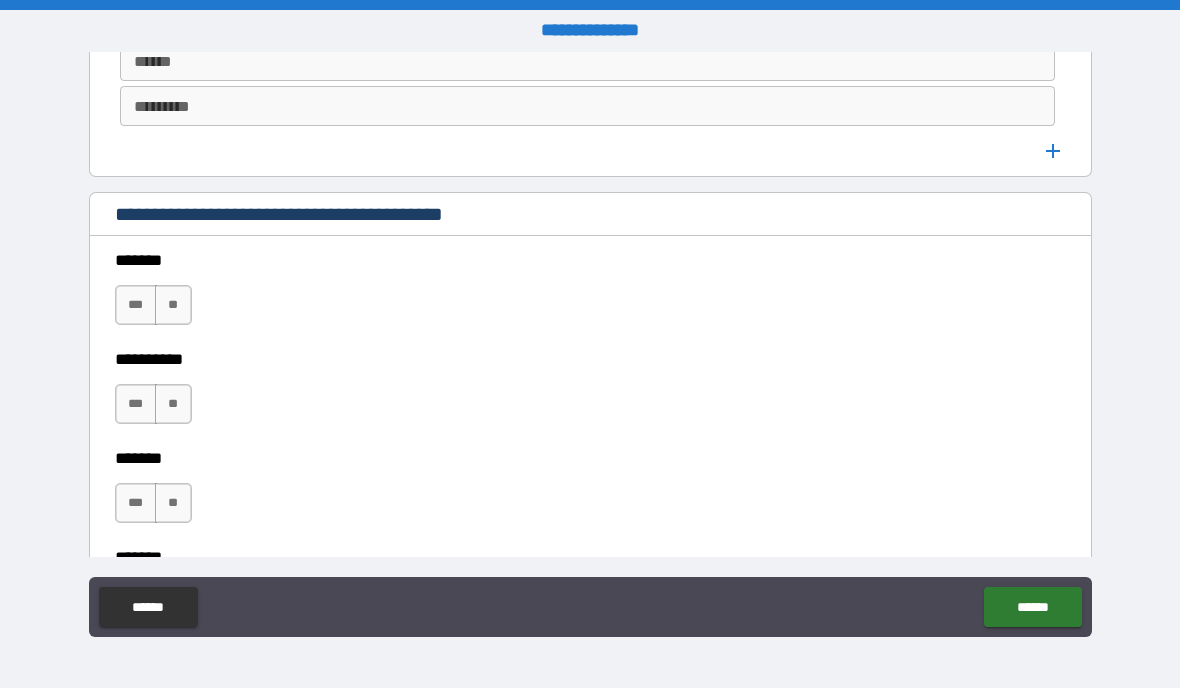 scroll, scrollTop: 1244, scrollLeft: 0, axis: vertical 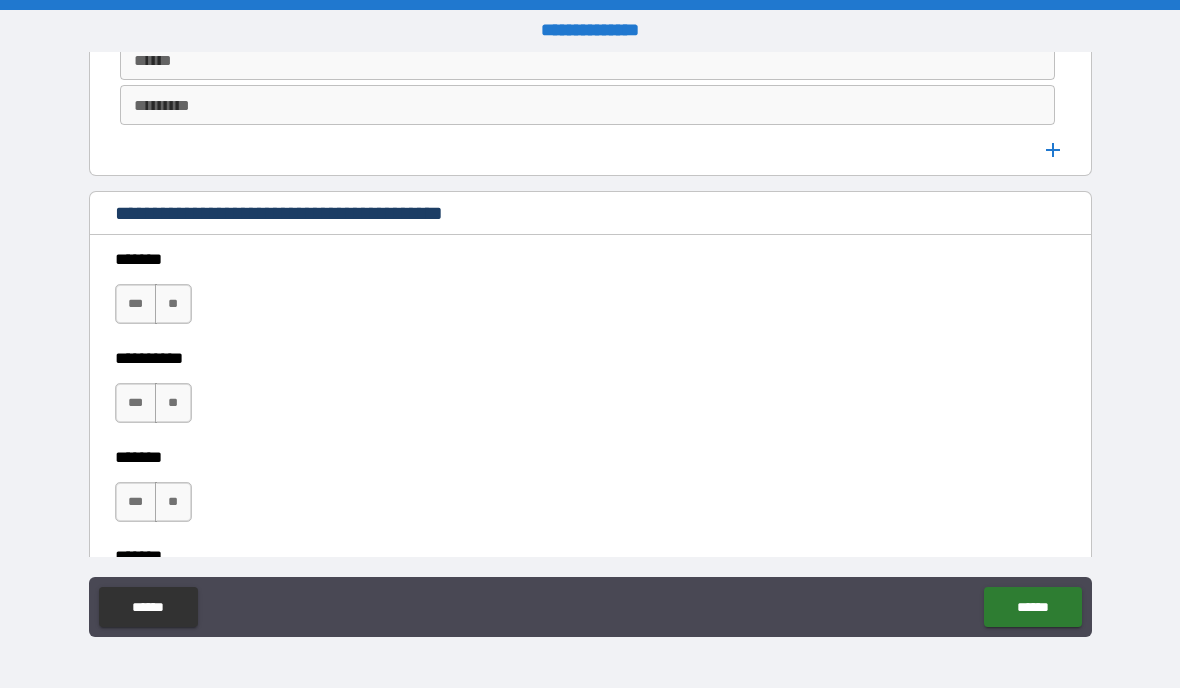 click on "**" at bounding box center [173, 304] 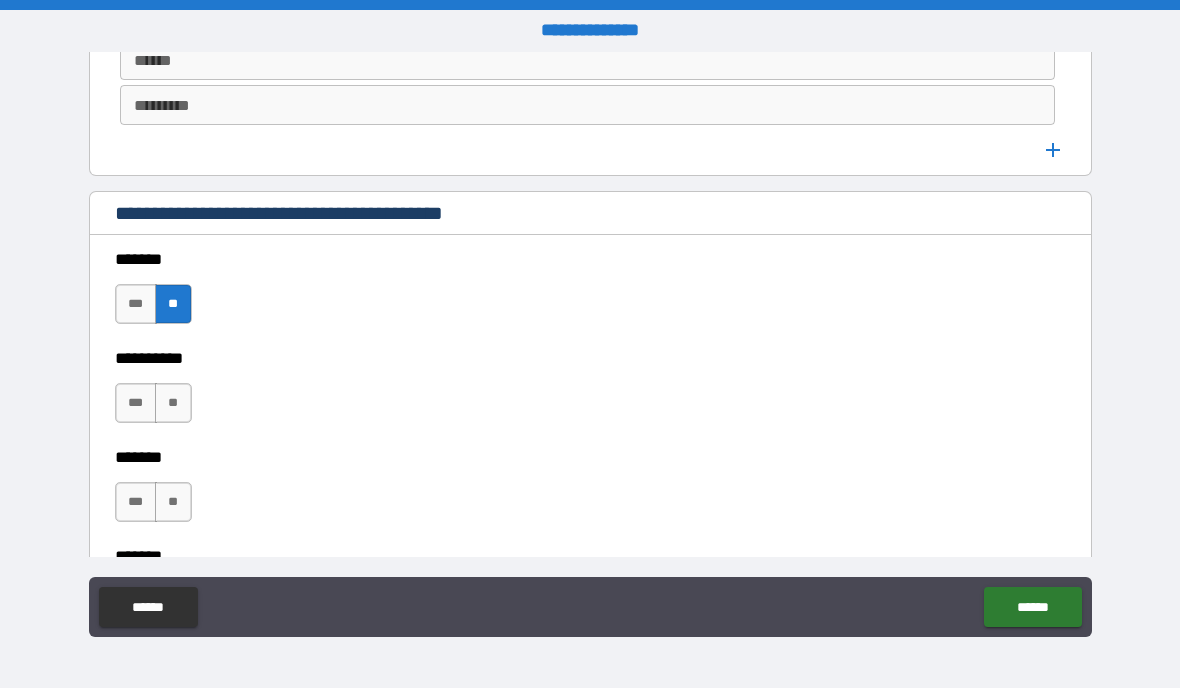 click on "**" at bounding box center [173, 403] 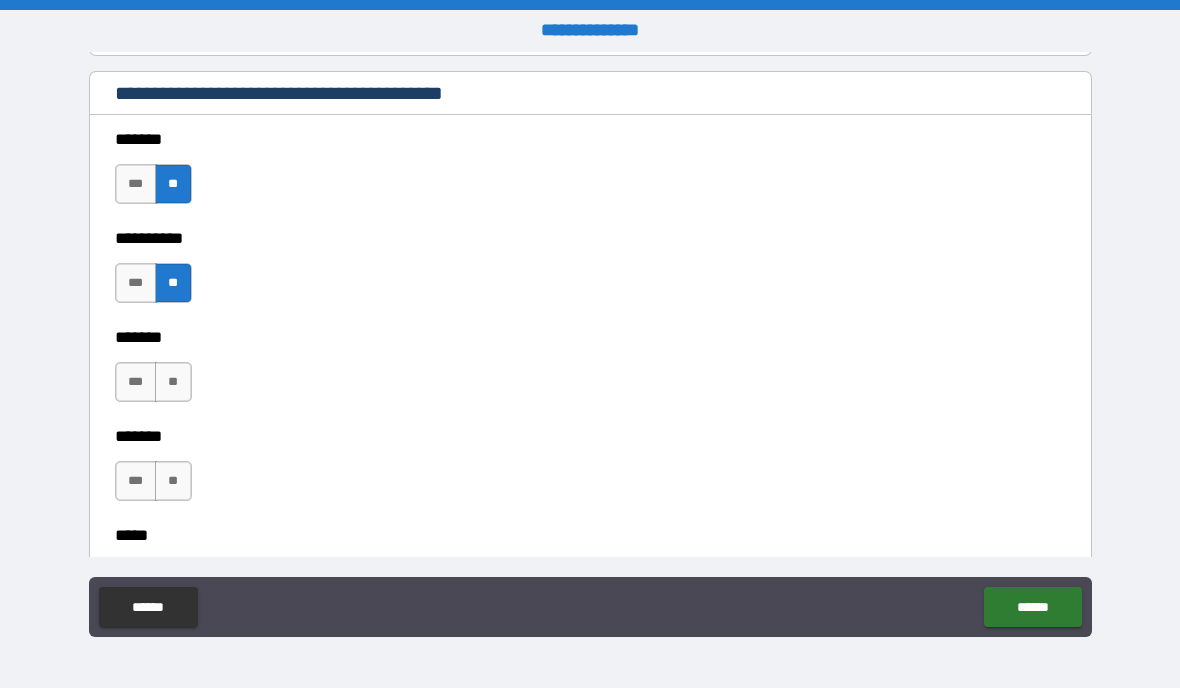 scroll, scrollTop: 1365, scrollLeft: 0, axis: vertical 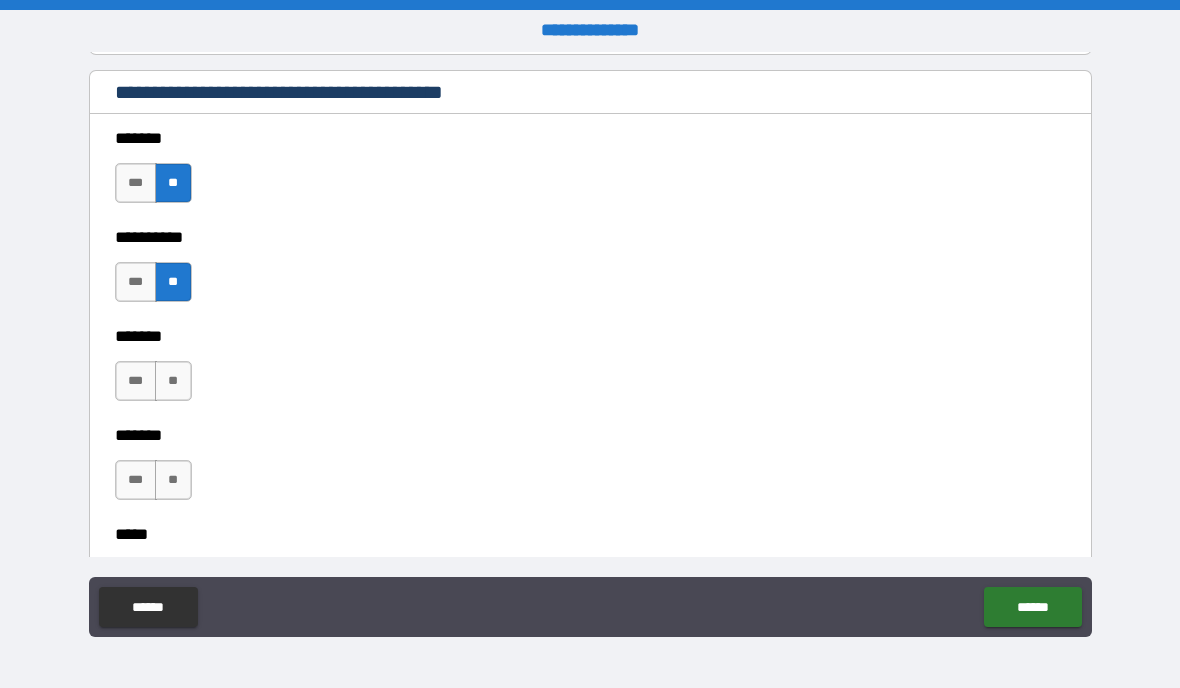 click on "**" at bounding box center (173, 381) 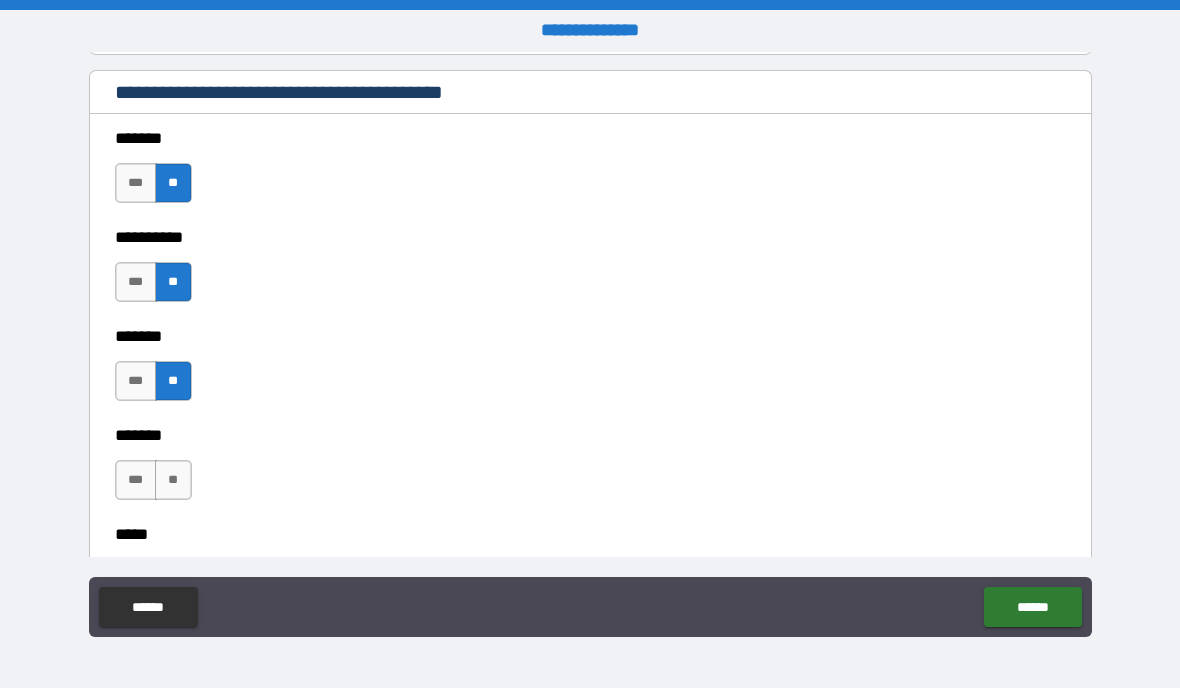 click on "**" at bounding box center [173, 480] 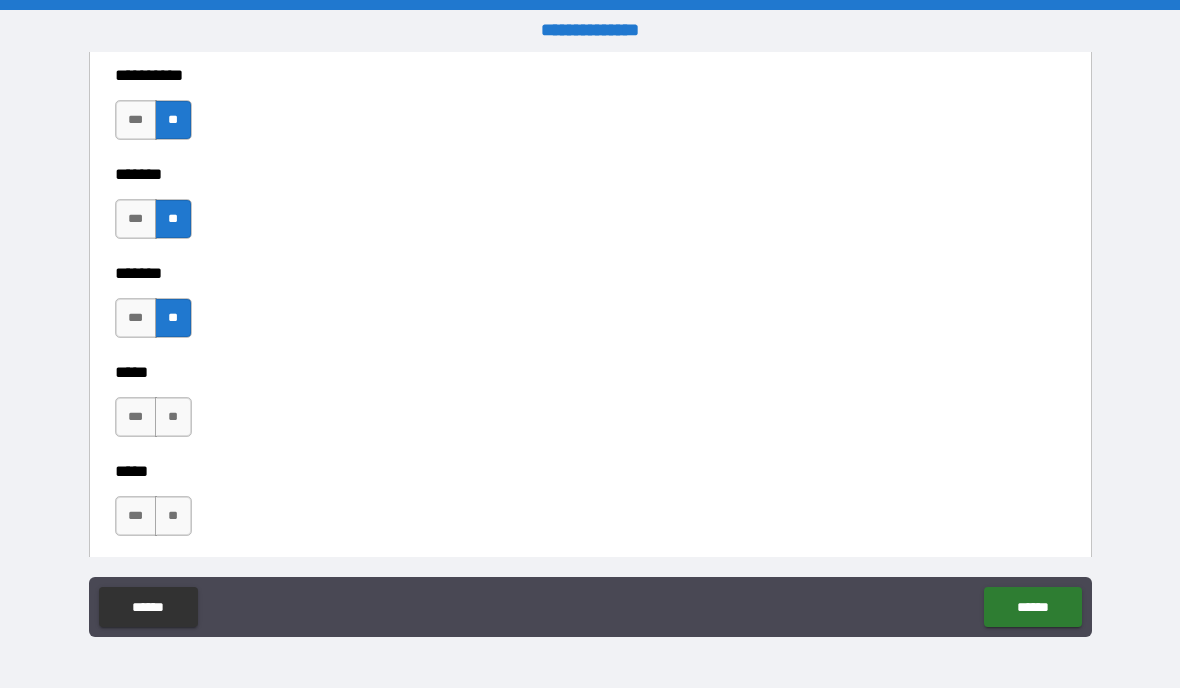 scroll, scrollTop: 1536, scrollLeft: 0, axis: vertical 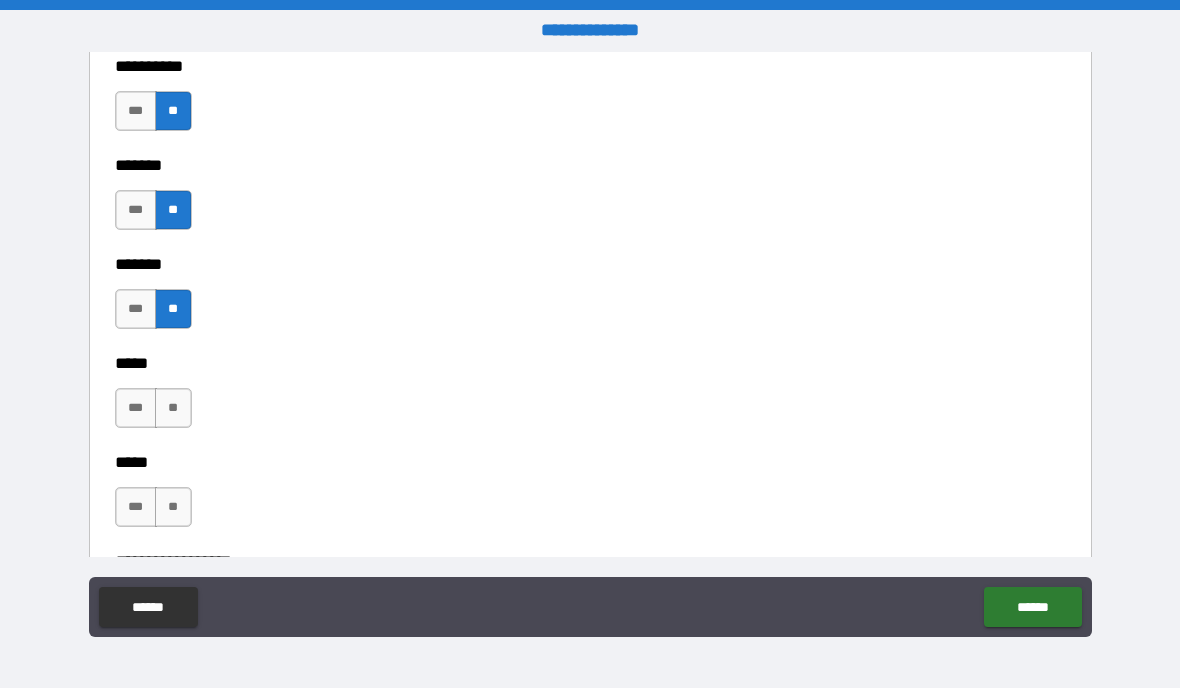 click on "**" at bounding box center (173, 408) 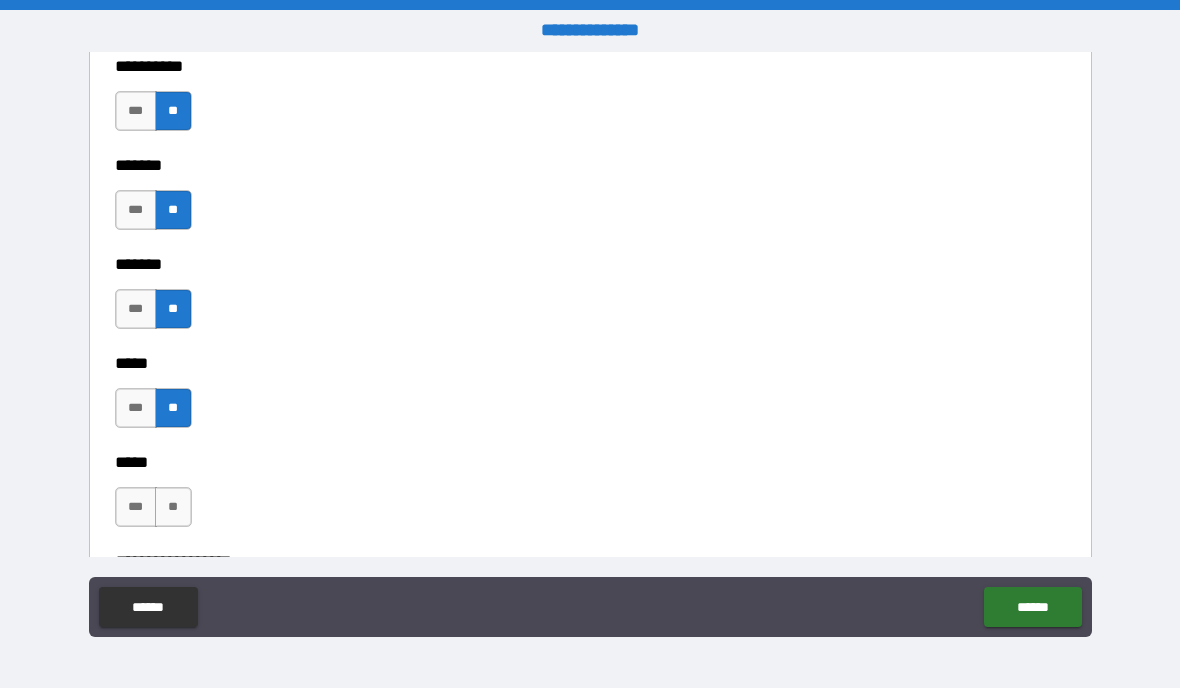 click on "**" at bounding box center (173, 507) 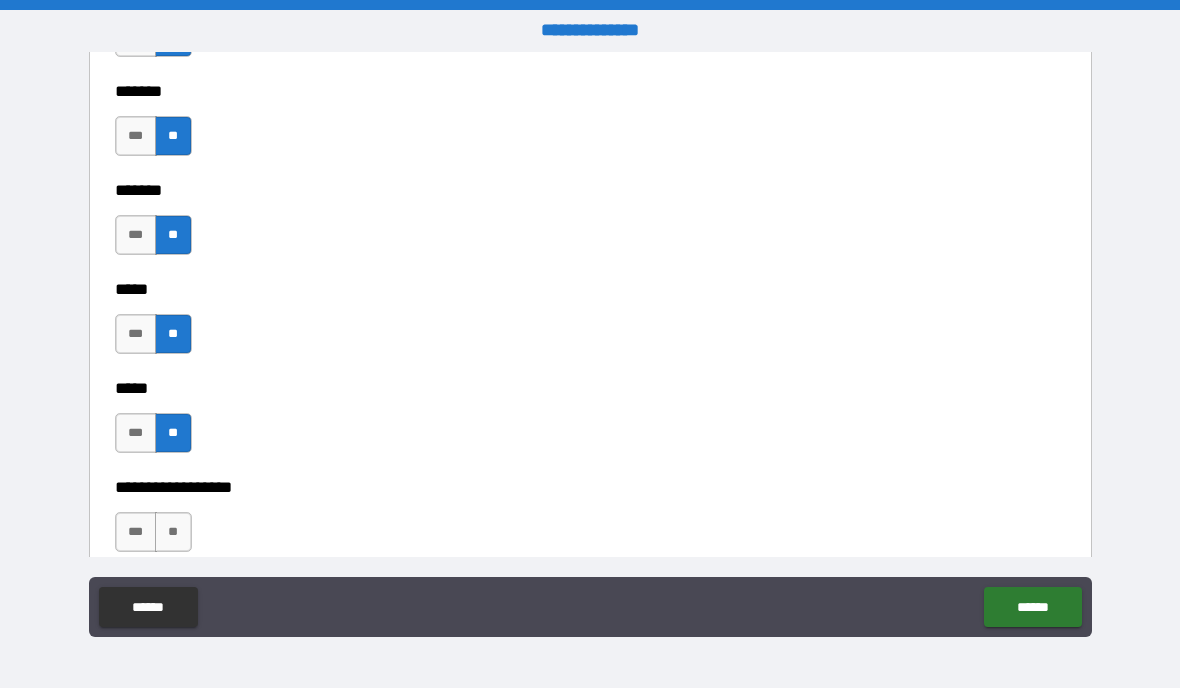 scroll, scrollTop: 1766, scrollLeft: 0, axis: vertical 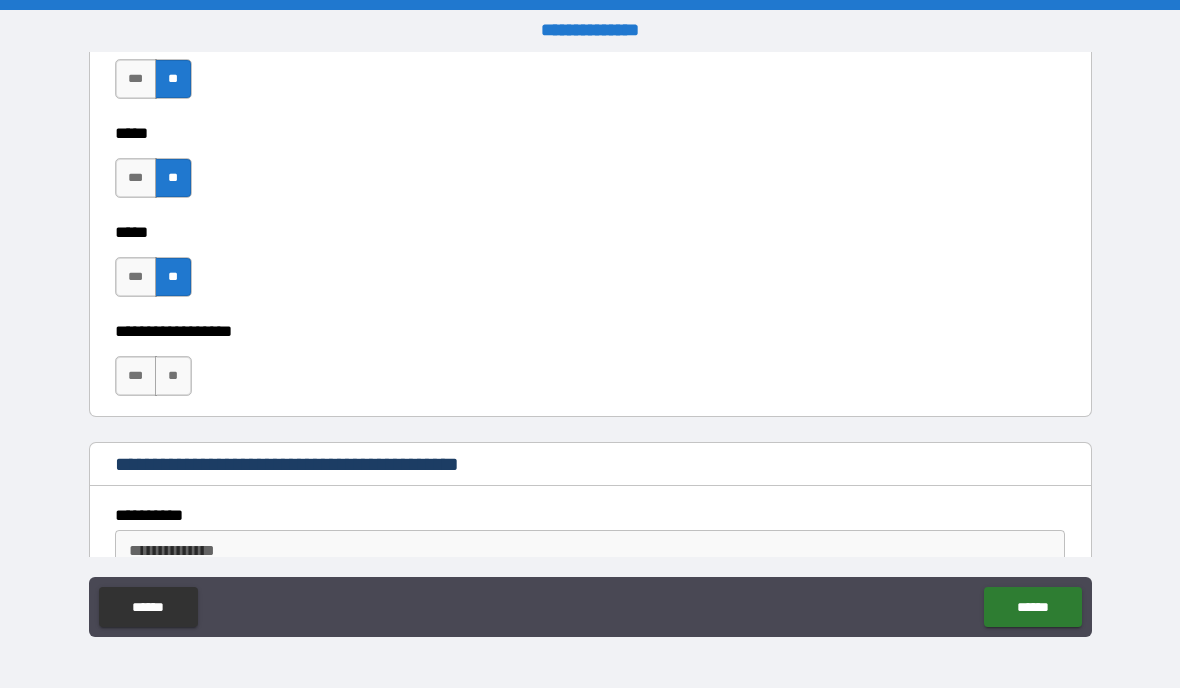 click on "**" at bounding box center (173, 376) 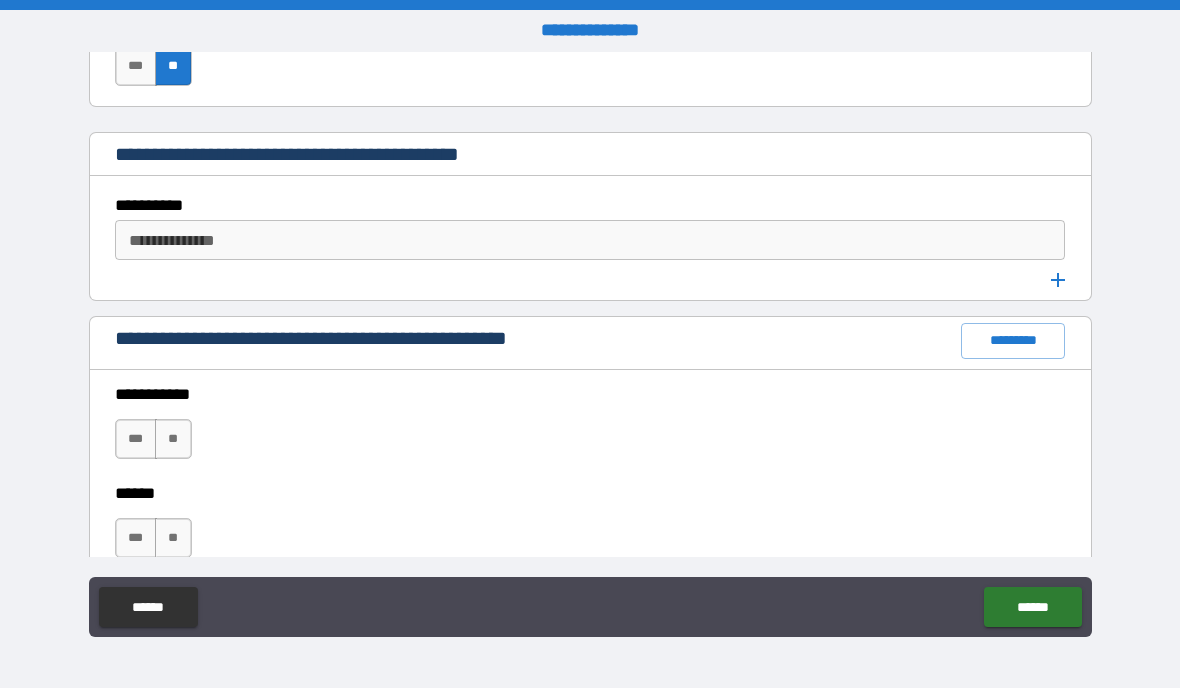 click on "**" at bounding box center [173, 439] 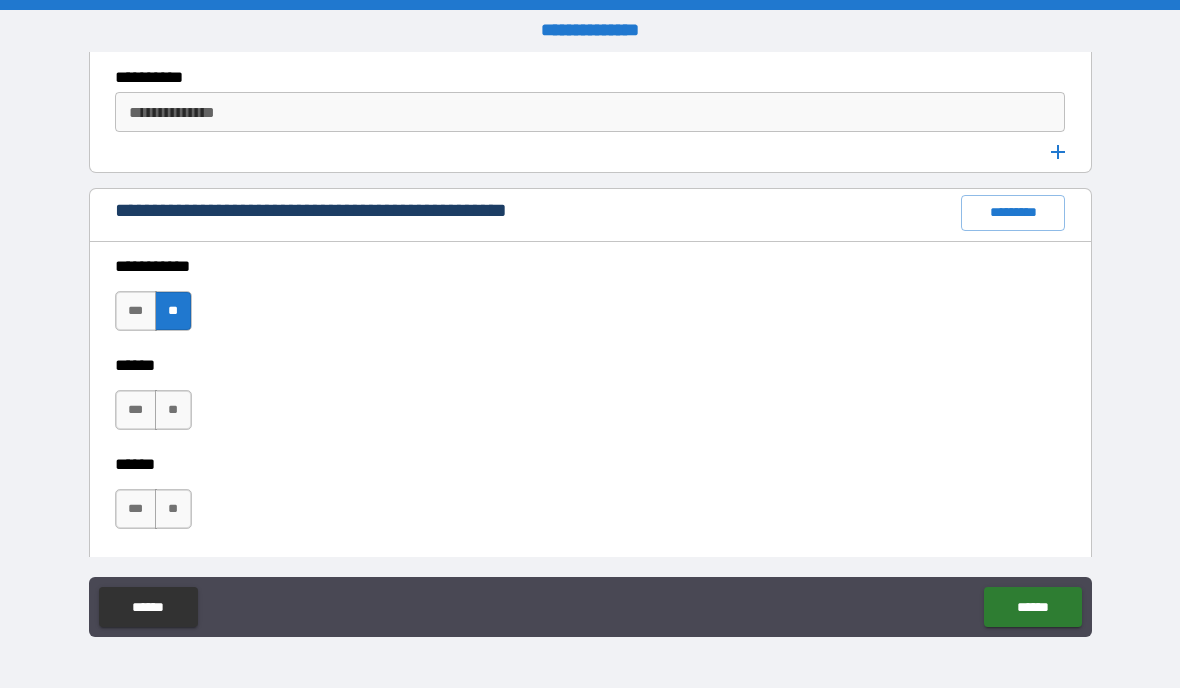 click on "**" at bounding box center [173, 410] 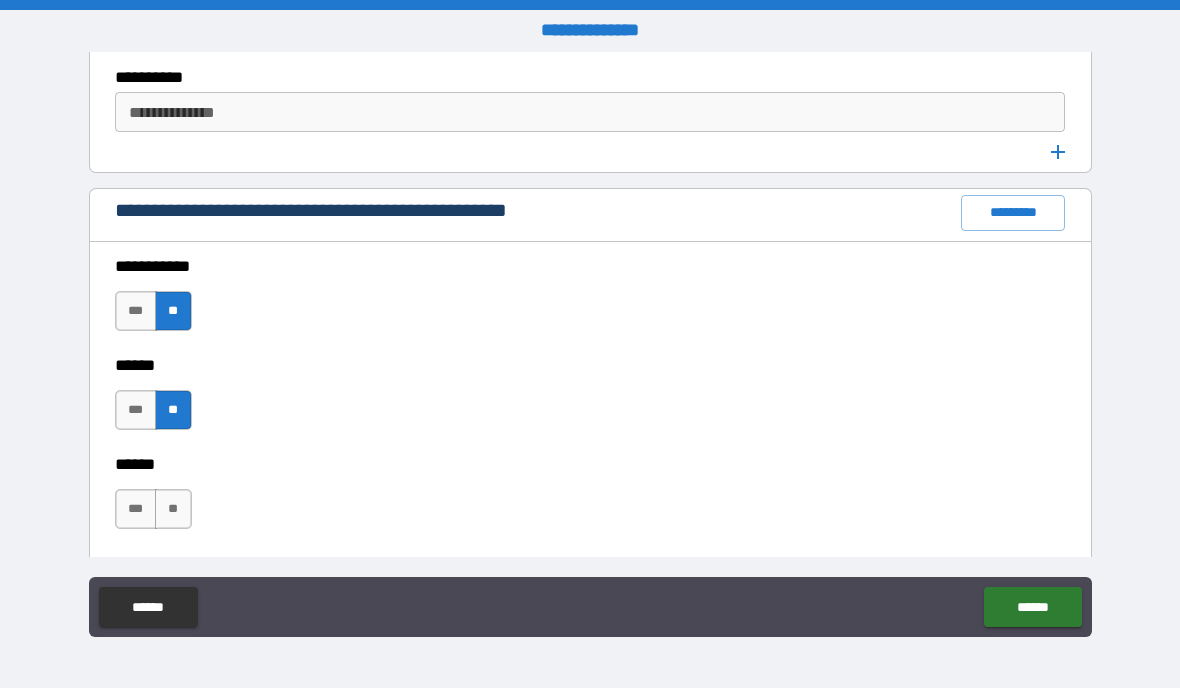 click on "**" at bounding box center [173, 509] 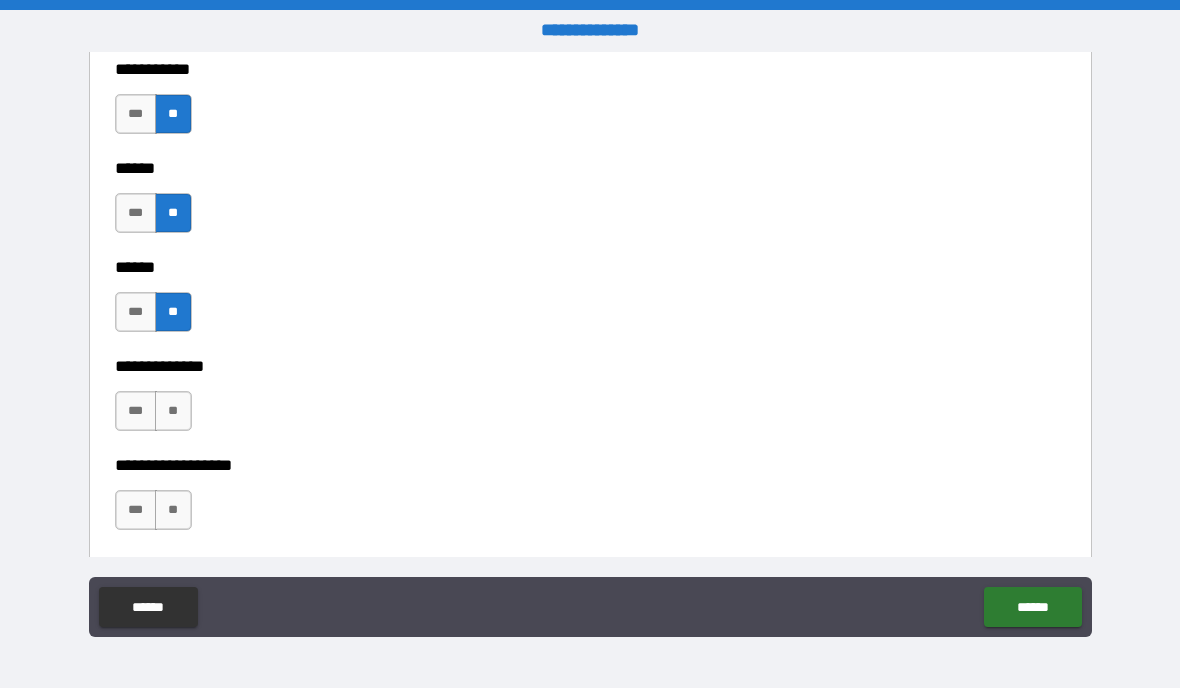 click on "**" at bounding box center [173, 411] 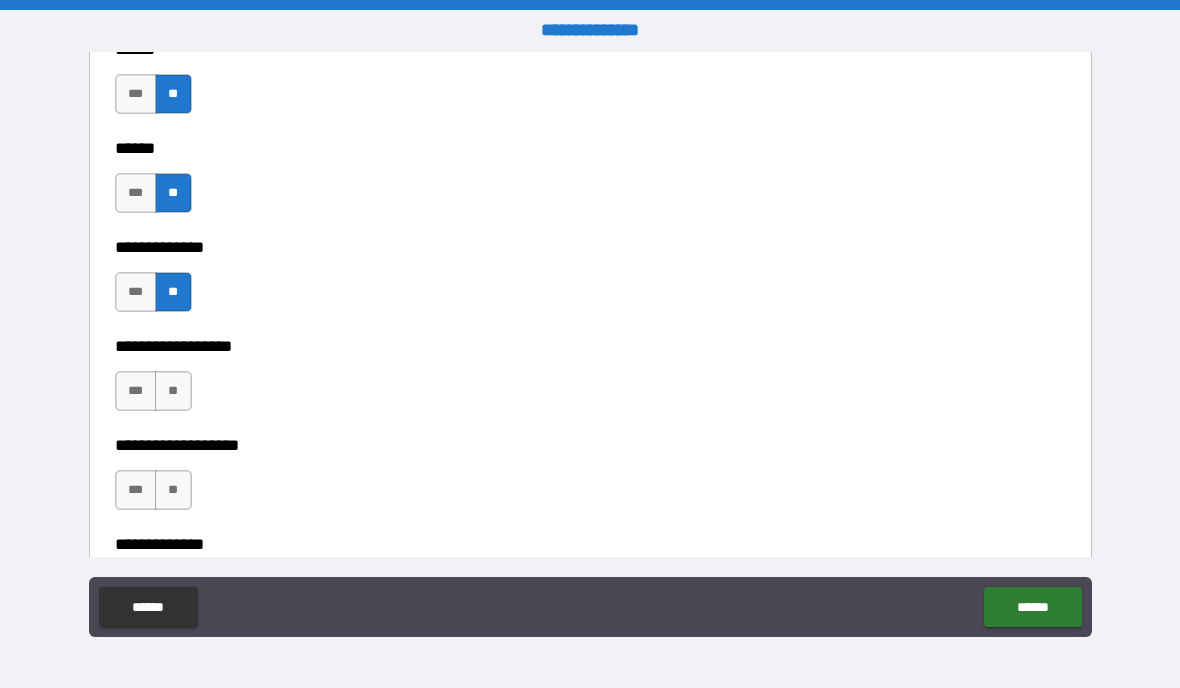 click on "**" at bounding box center [173, 391] 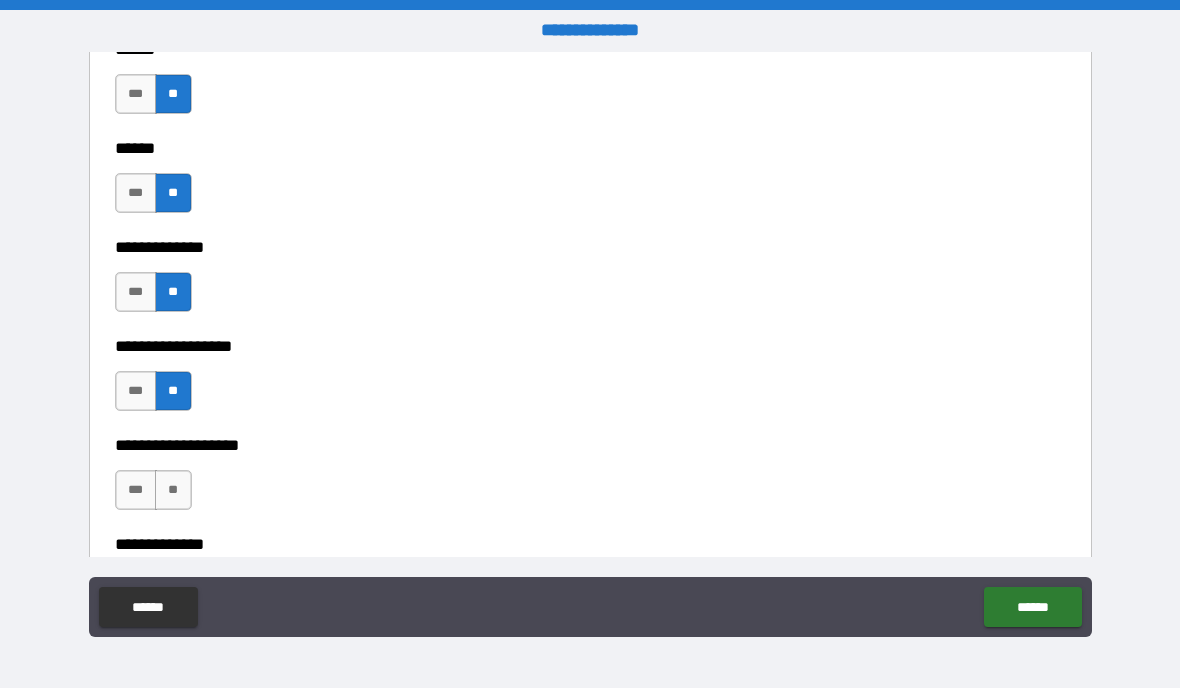 click on "**" at bounding box center [173, 490] 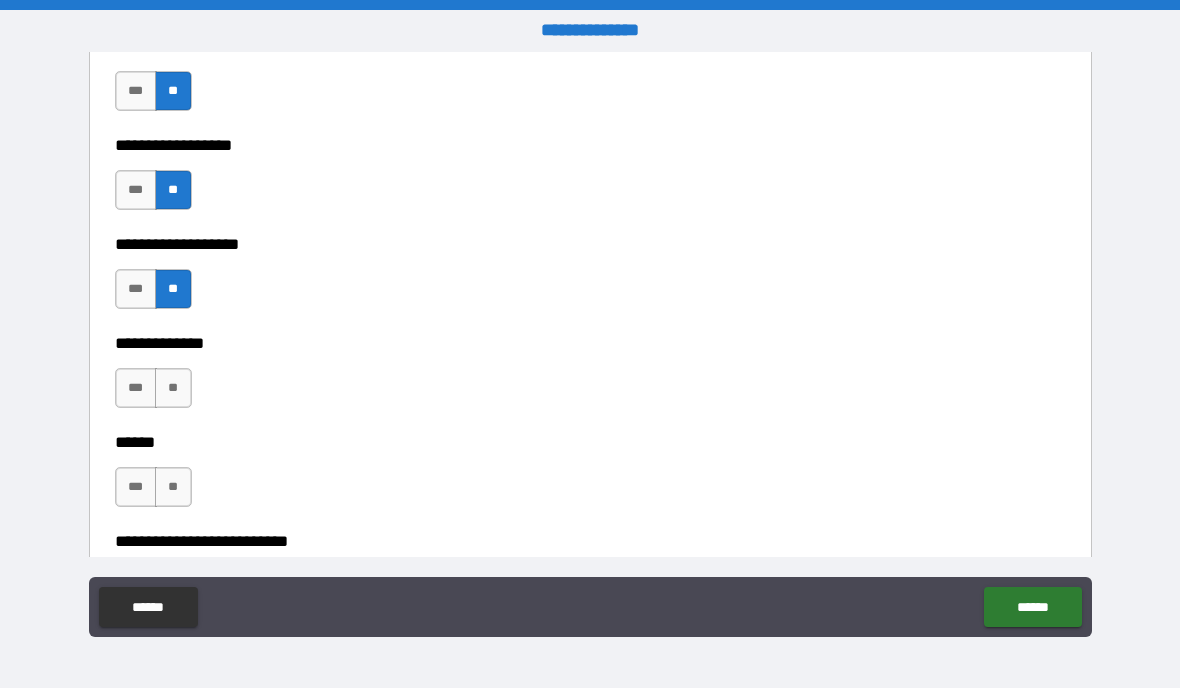 scroll, scrollTop: 2724, scrollLeft: 0, axis: vertical 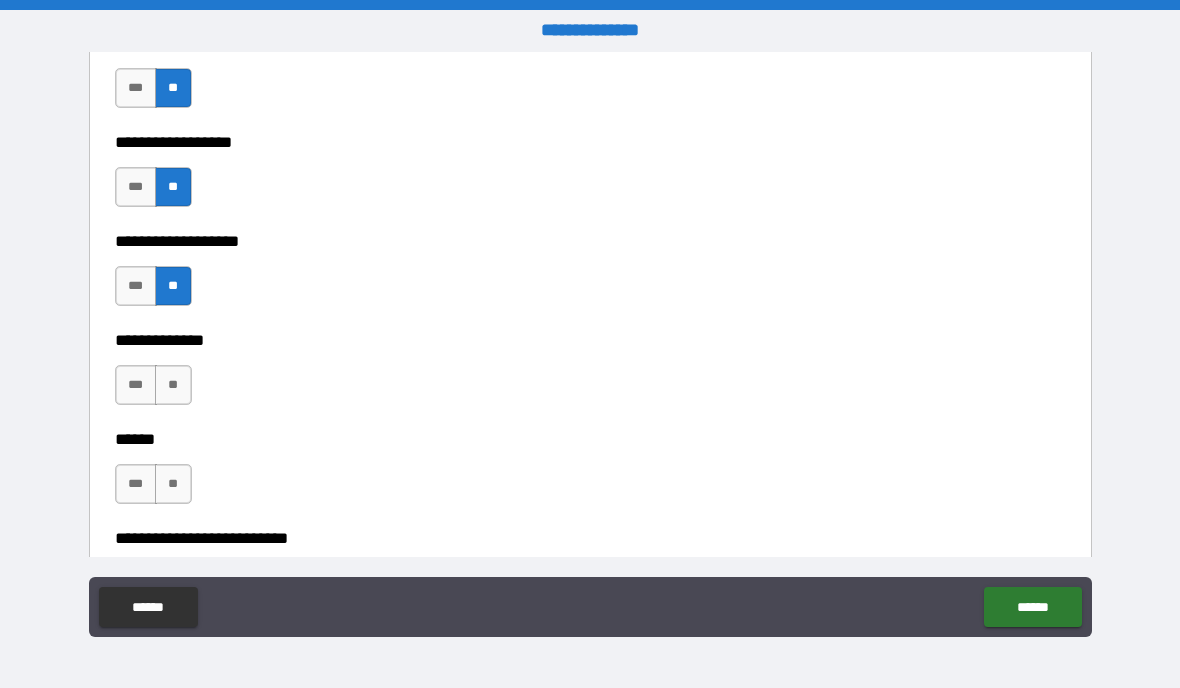 click on "**" at bounding box center (173, 385) 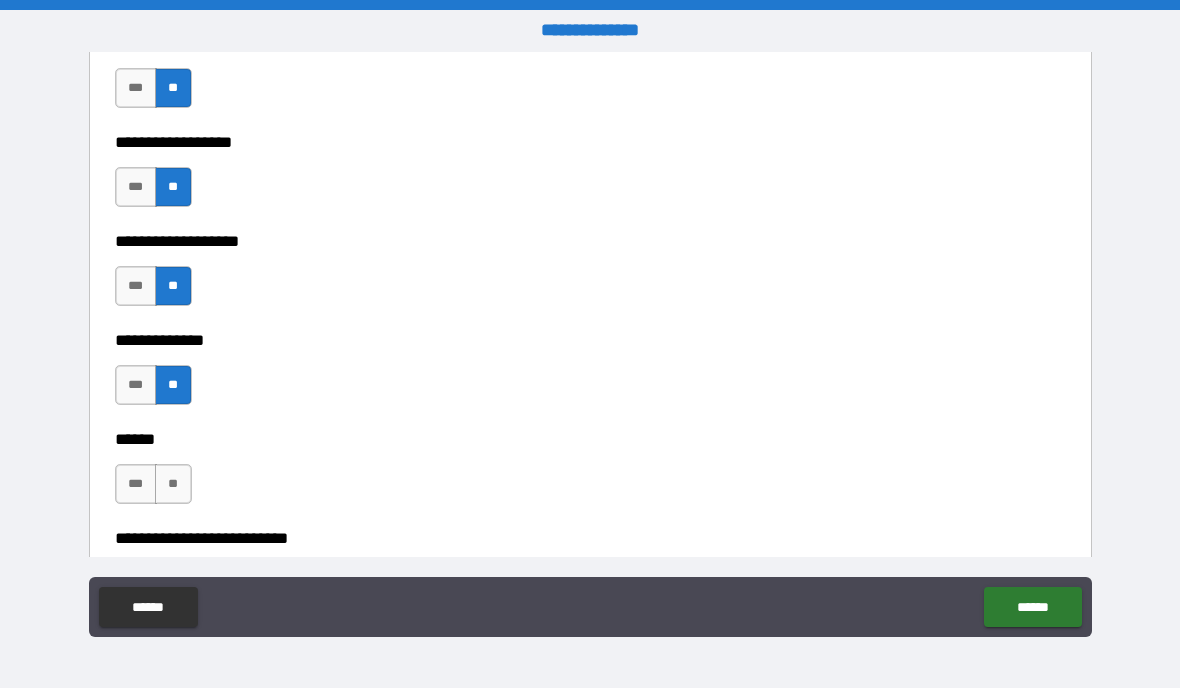 click on "**" at bounding box center [173, 484] 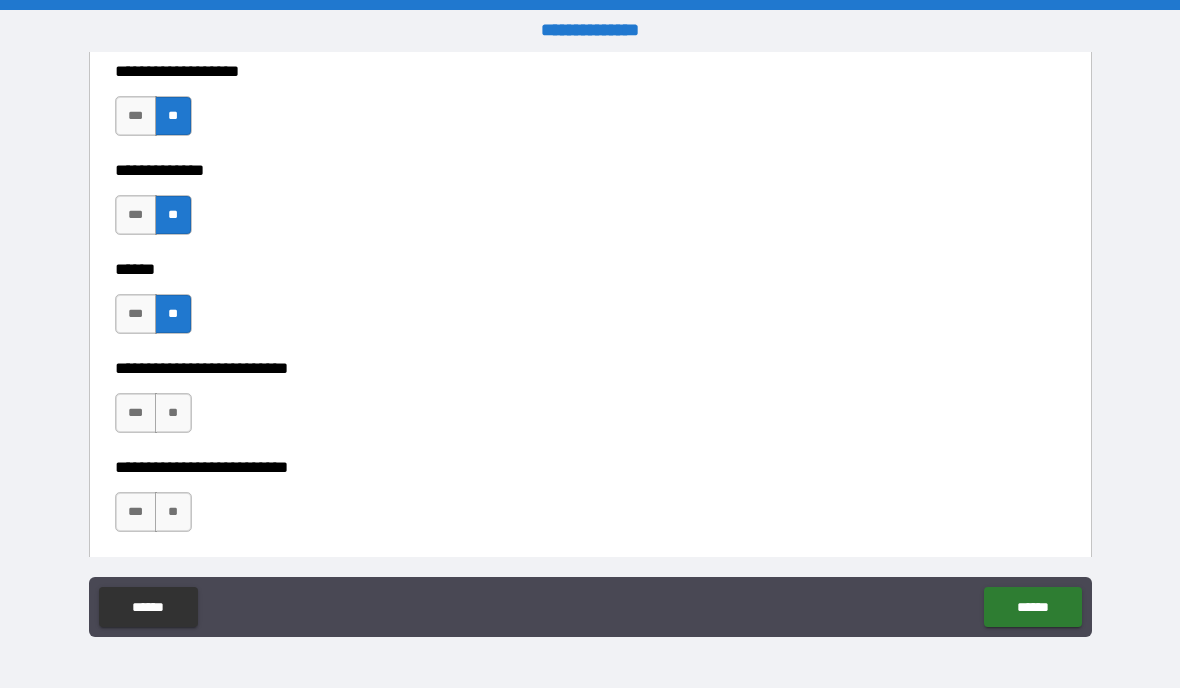 scroll, scrollTop: 2895, scrollLeft: 0, axis: vertical 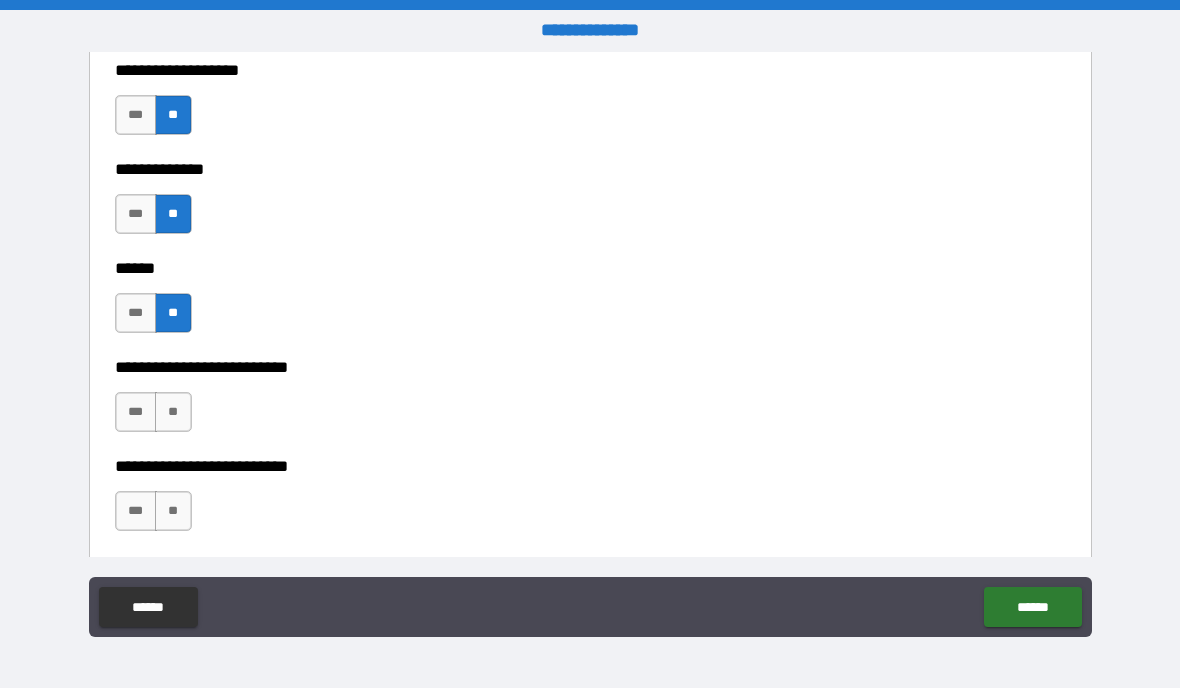 click on "**" at bounding box center (173, 412) 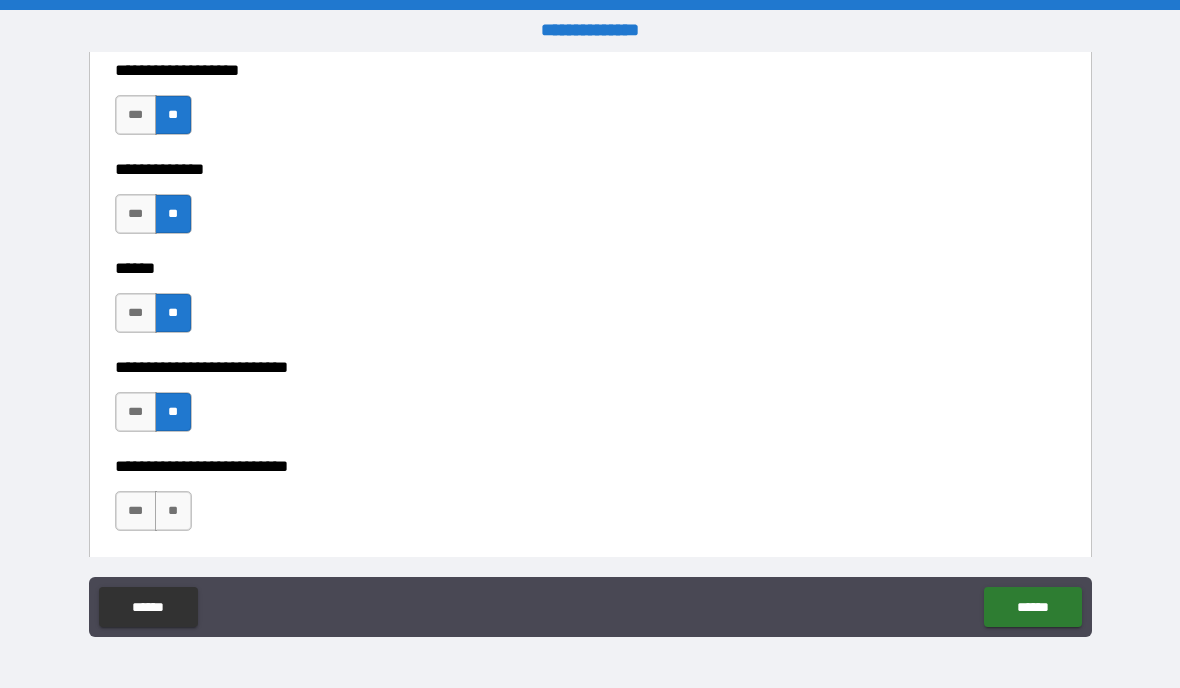 click on "**" at bounding box center (173, 511) 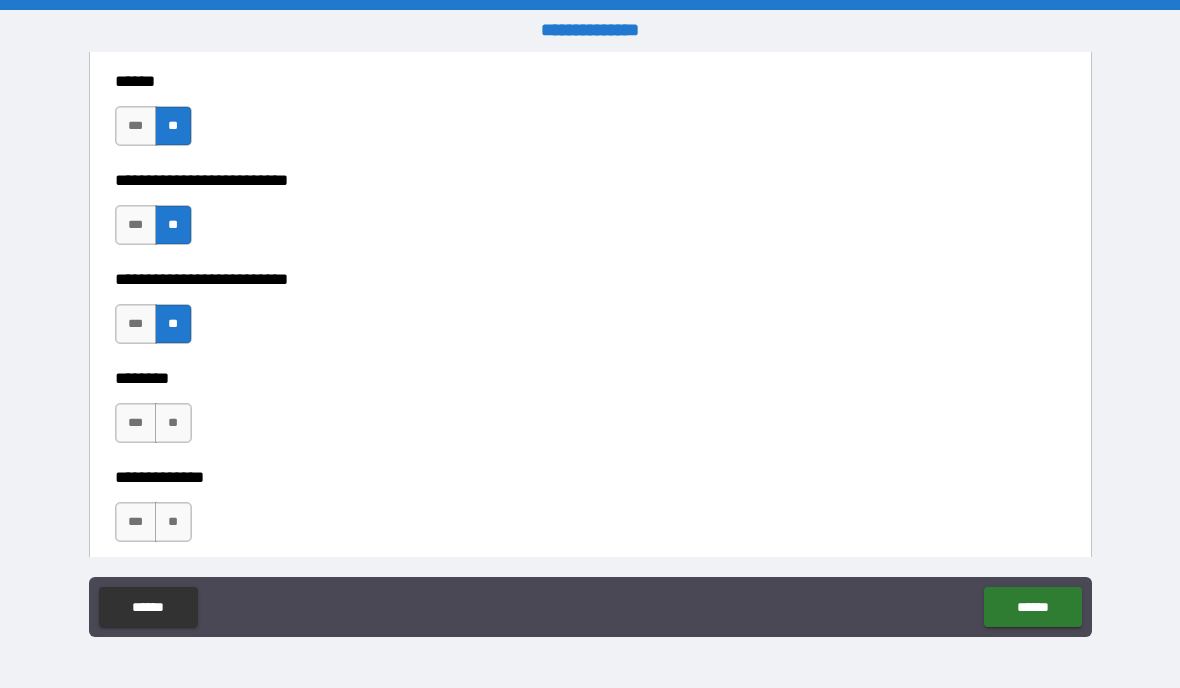 scroll, scrollTop: 3083, scrollLeft: 0, axis: vertical 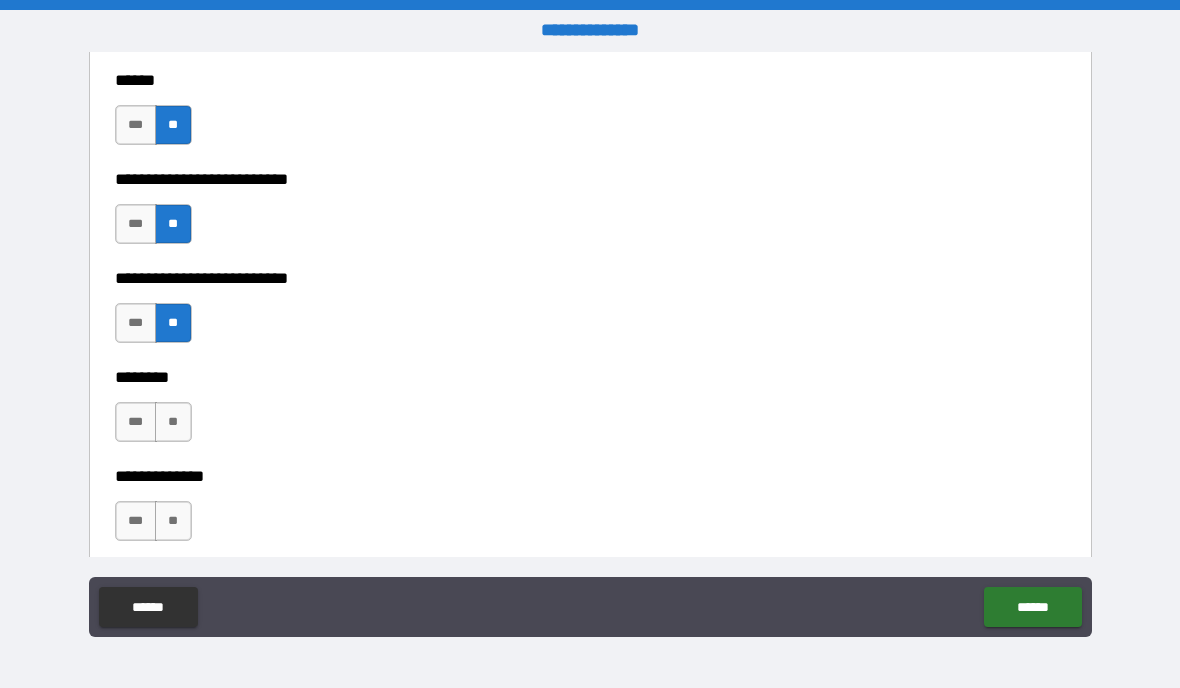 click on "**" at bounding box center [173, 422] 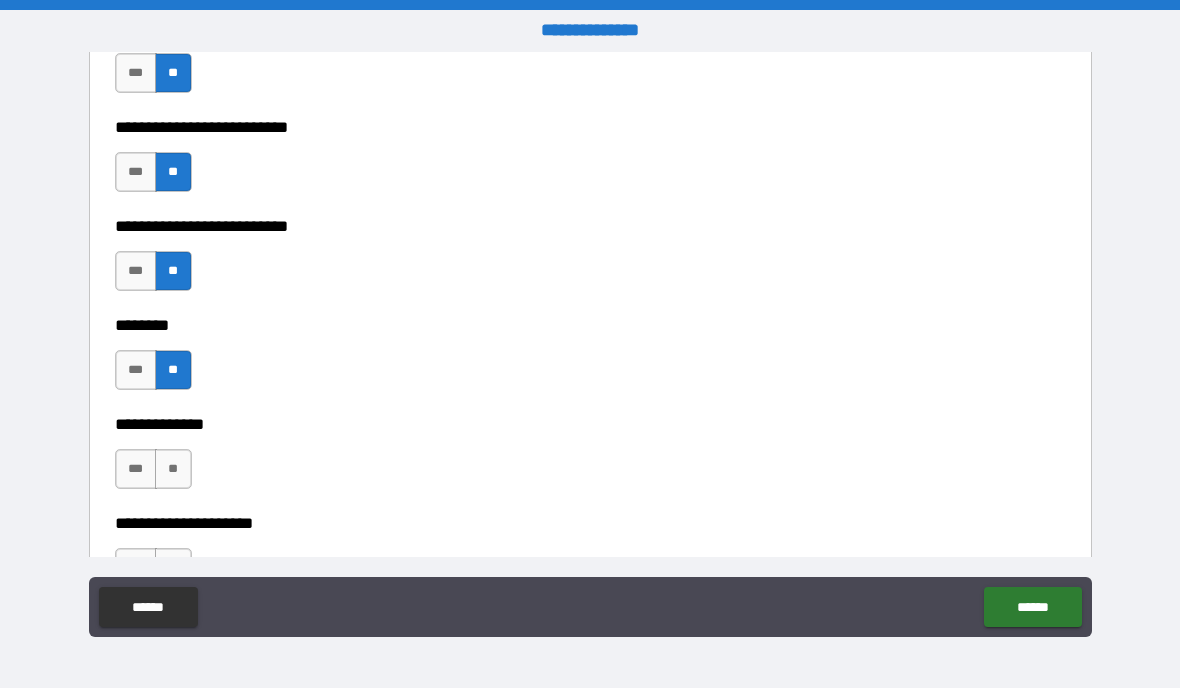 scroll, scrollTop: 3178, scrollLeft: 0, axis: vertical 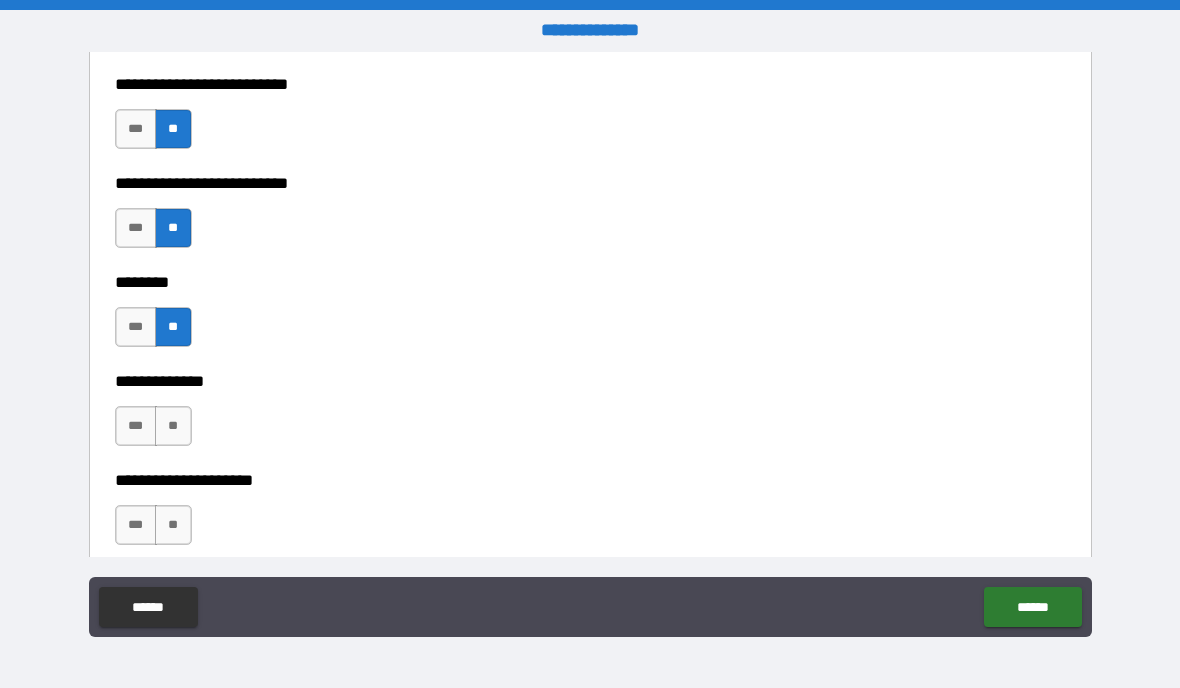 click on "**" at bounding box center (173, 426) 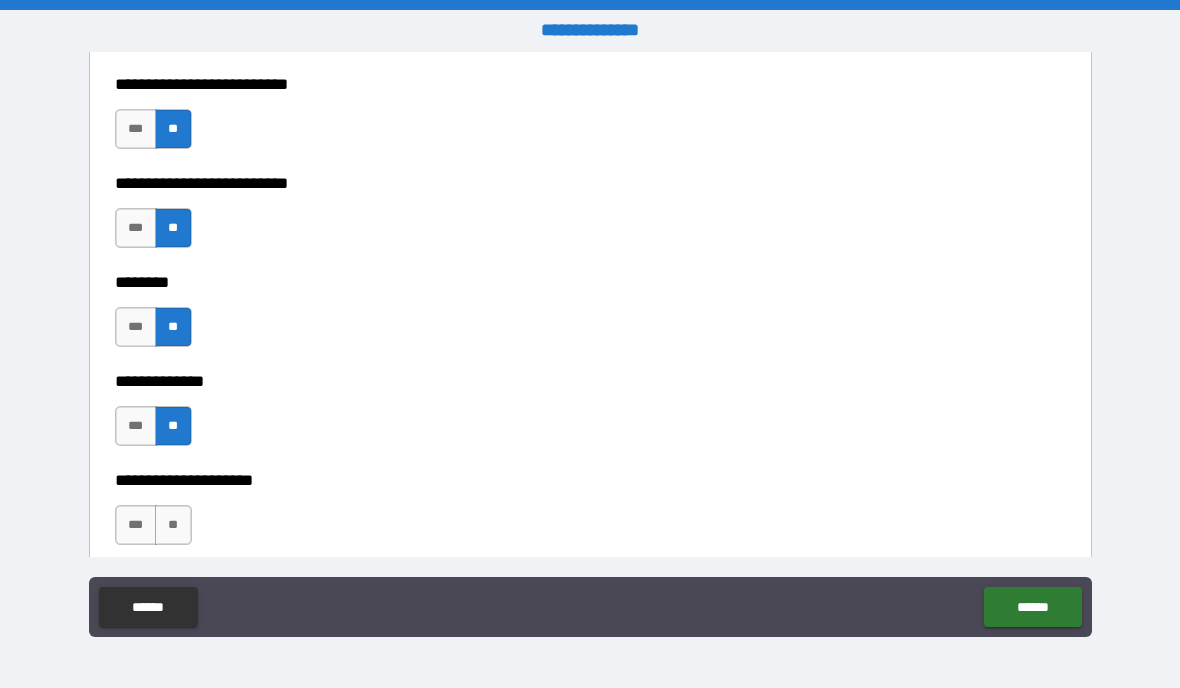click on "**" at bounding box center (173, 525) 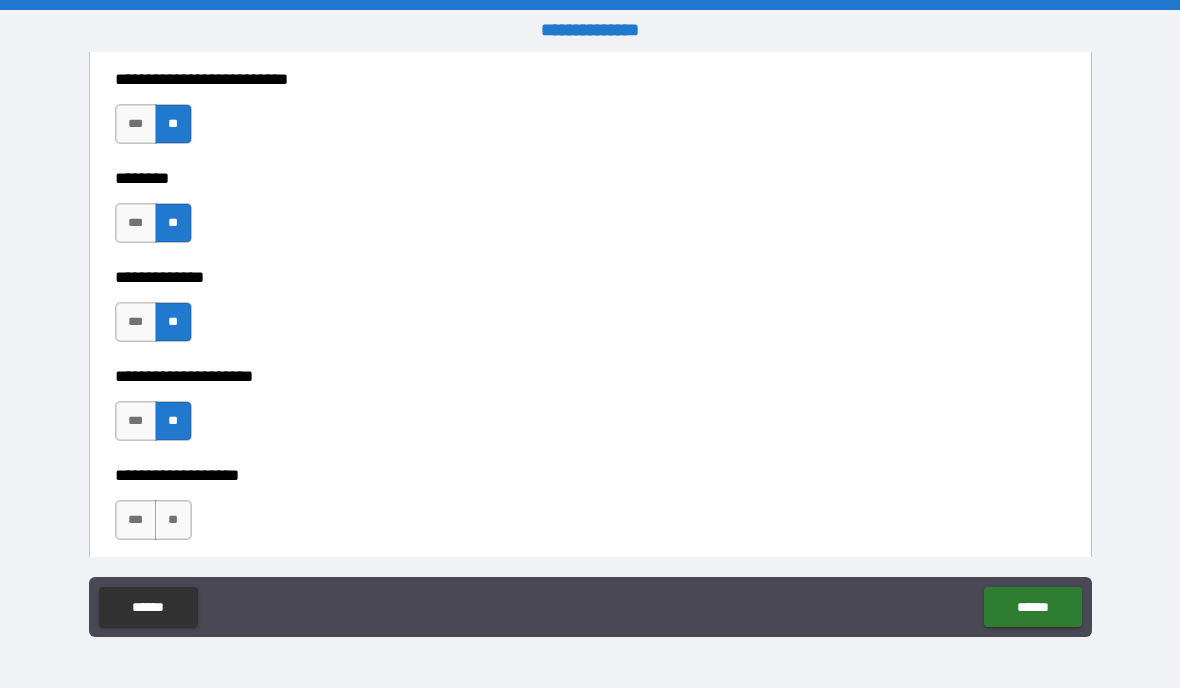 scroll, scrollTop: 3369, scrollLeft: 0, axis: vertical 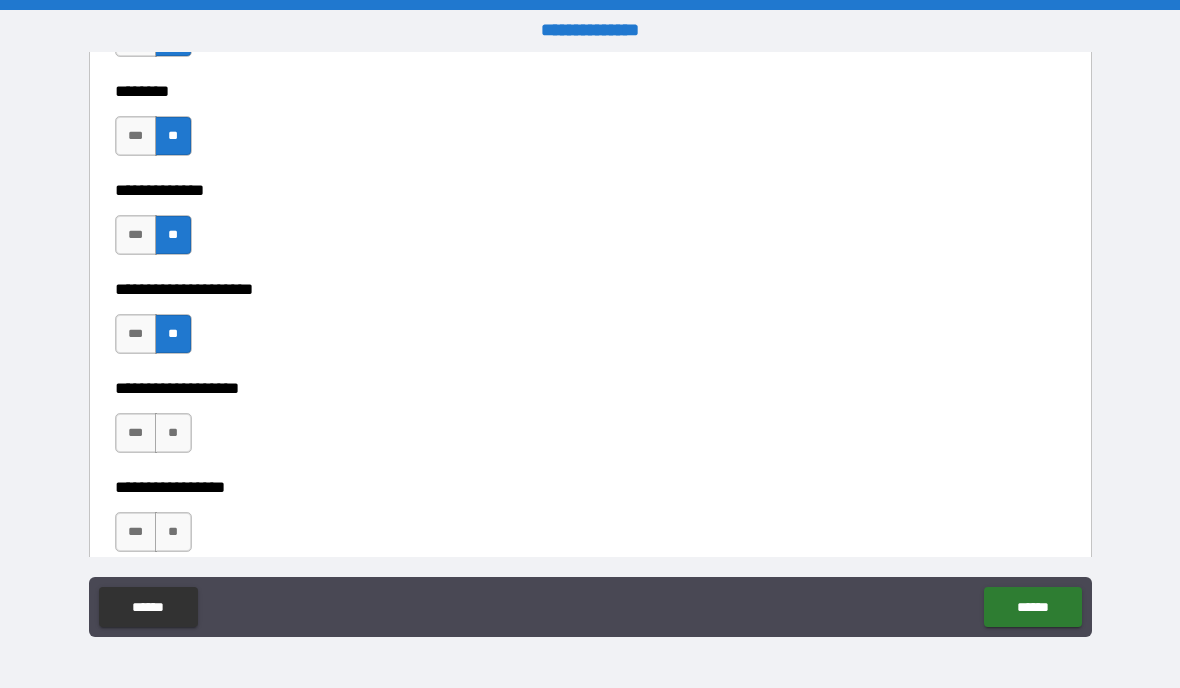 click on "**" at bounding box center [173, 433] 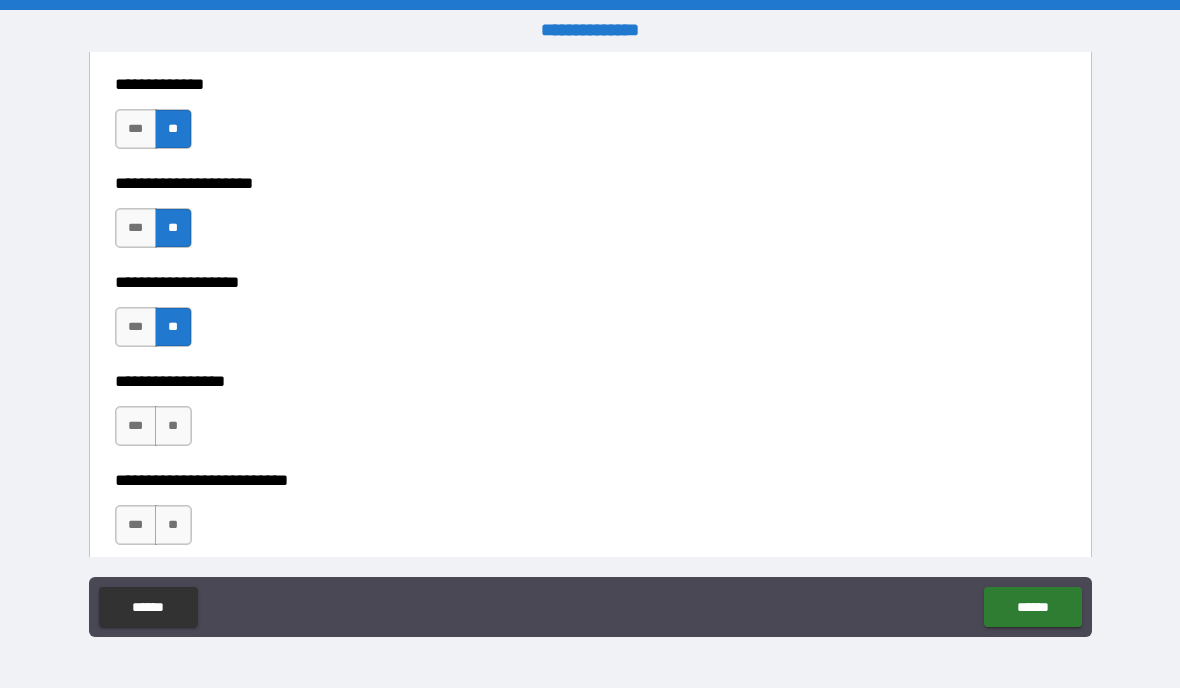 click on "**" at bounding box center (173, 426) 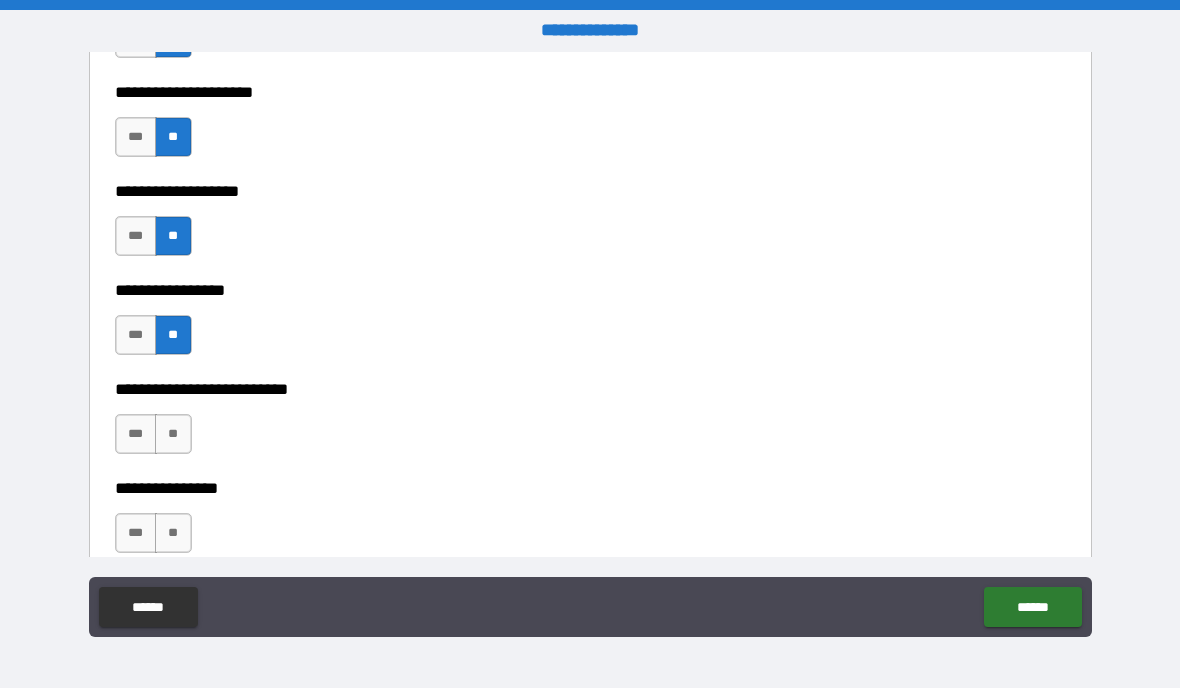 click on "**" at bounding box center [173, 434] 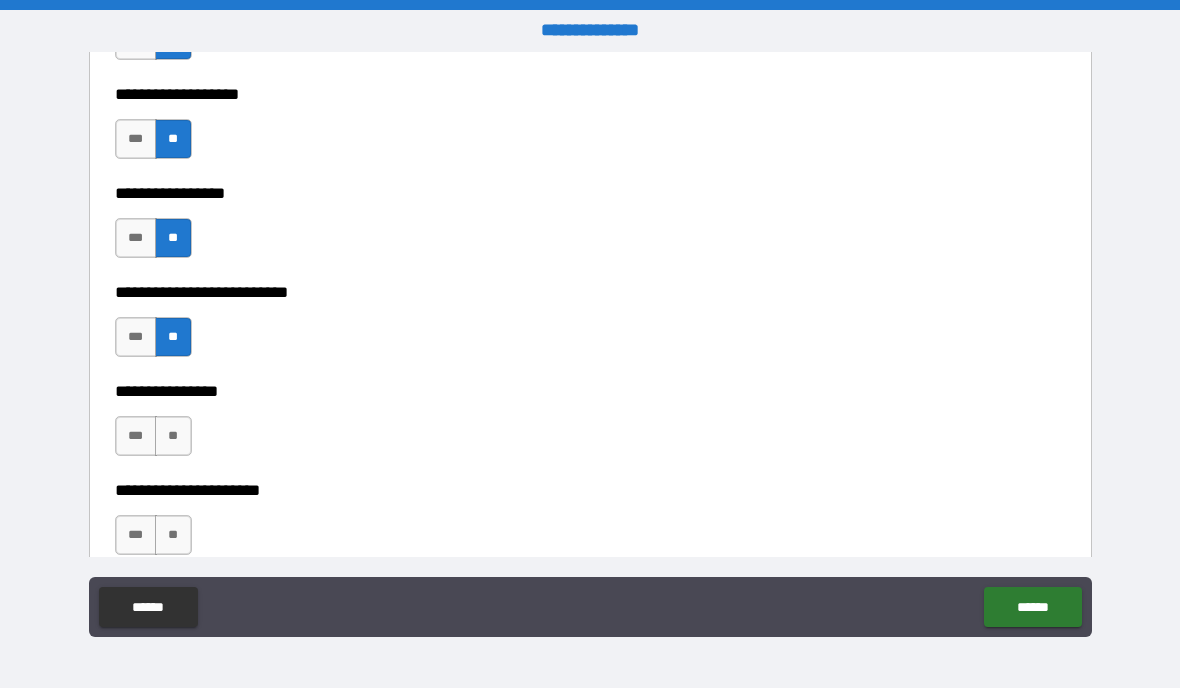 click on "**" at bounding box center (173, 436) 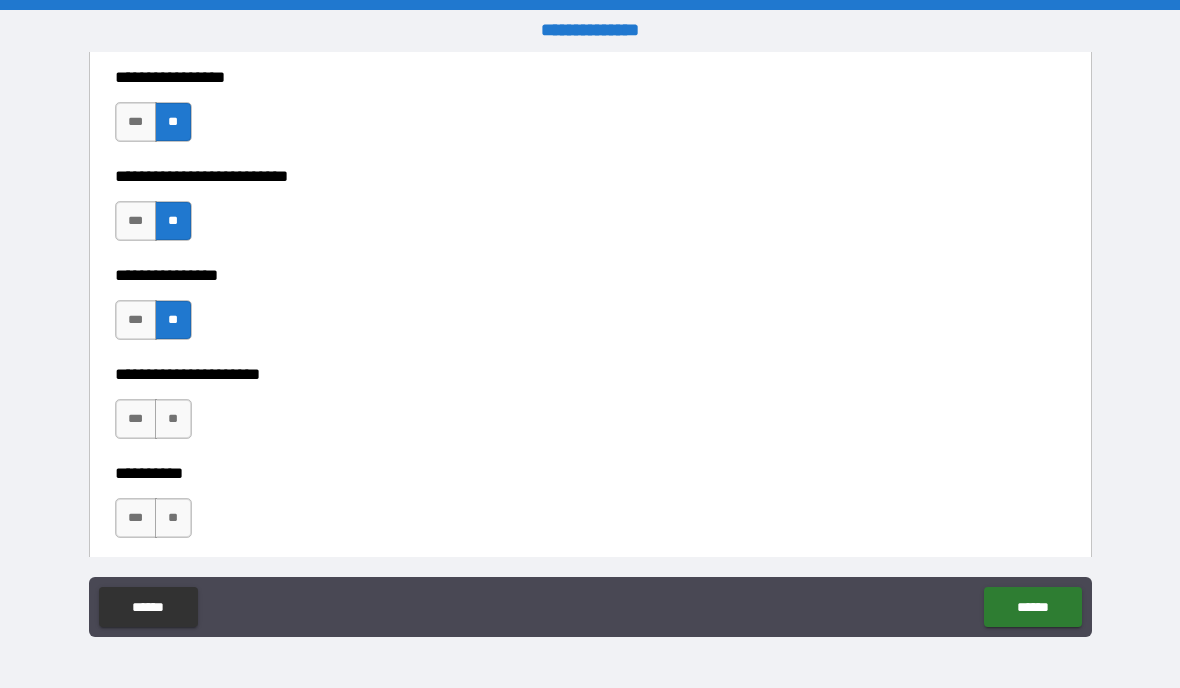 scroll, scrollTop: 3780, scrollLeft: 0, axis: vertical 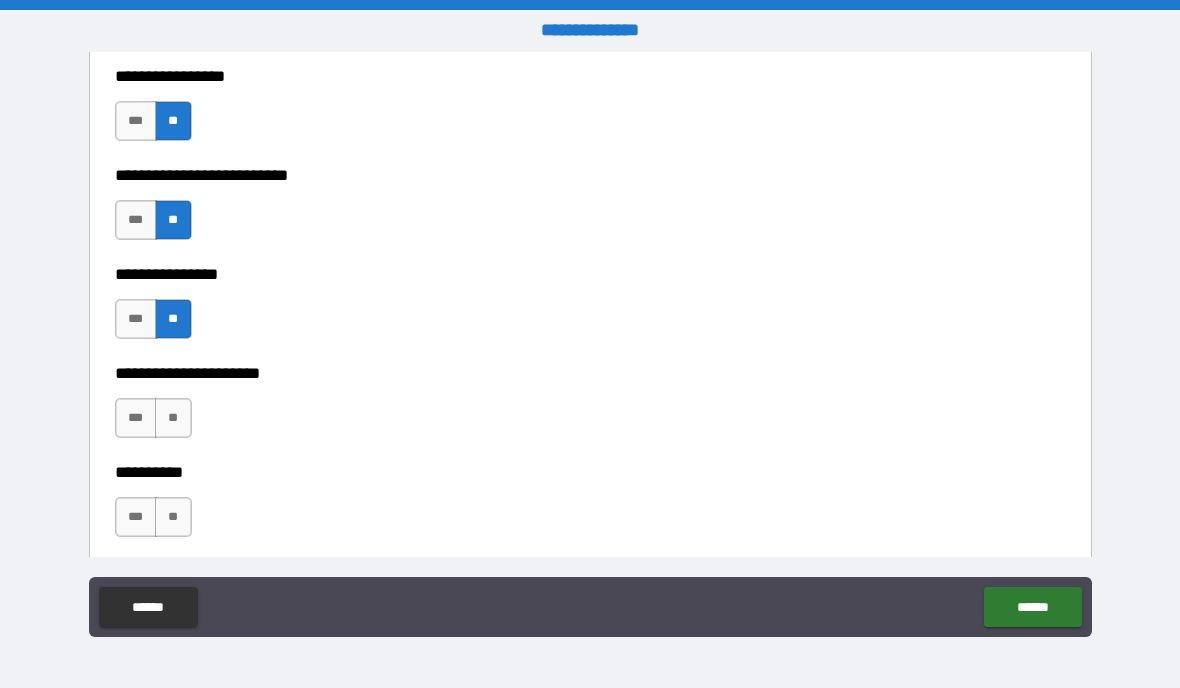click on "**" at bounding box center (173, 418) 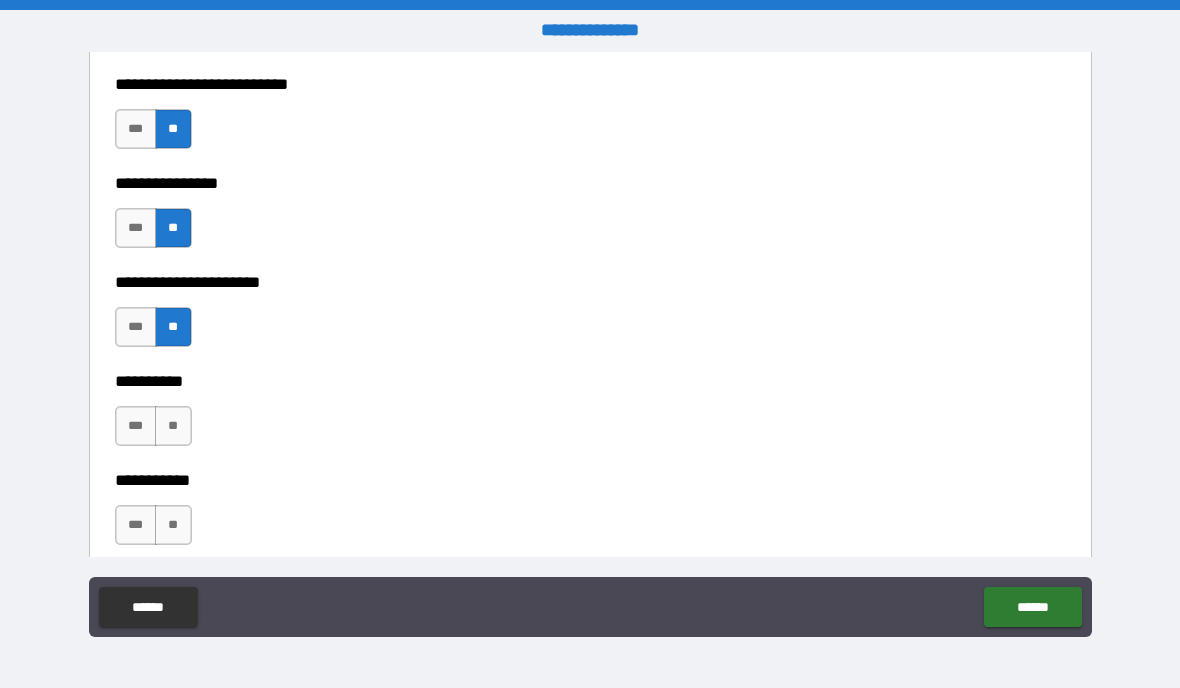 click on "**" at bounding box center [173, 426] 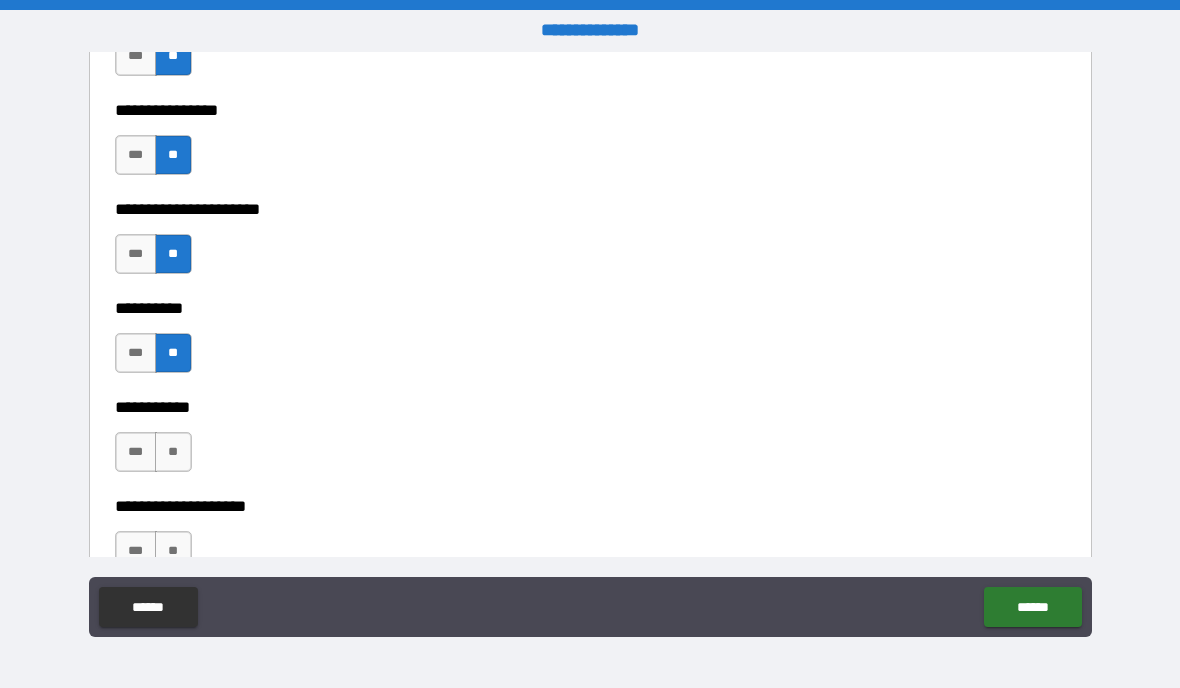click on "**" at bounding box center [173, 452] 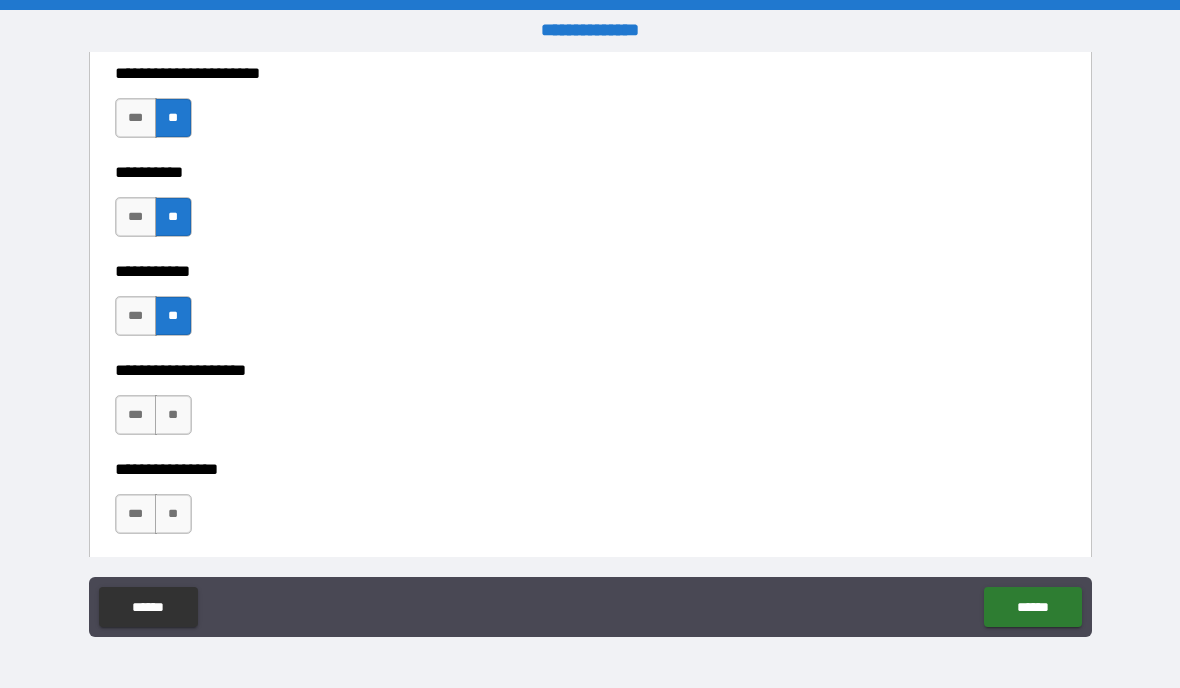 click on "**" at bounding box center [173, 415] 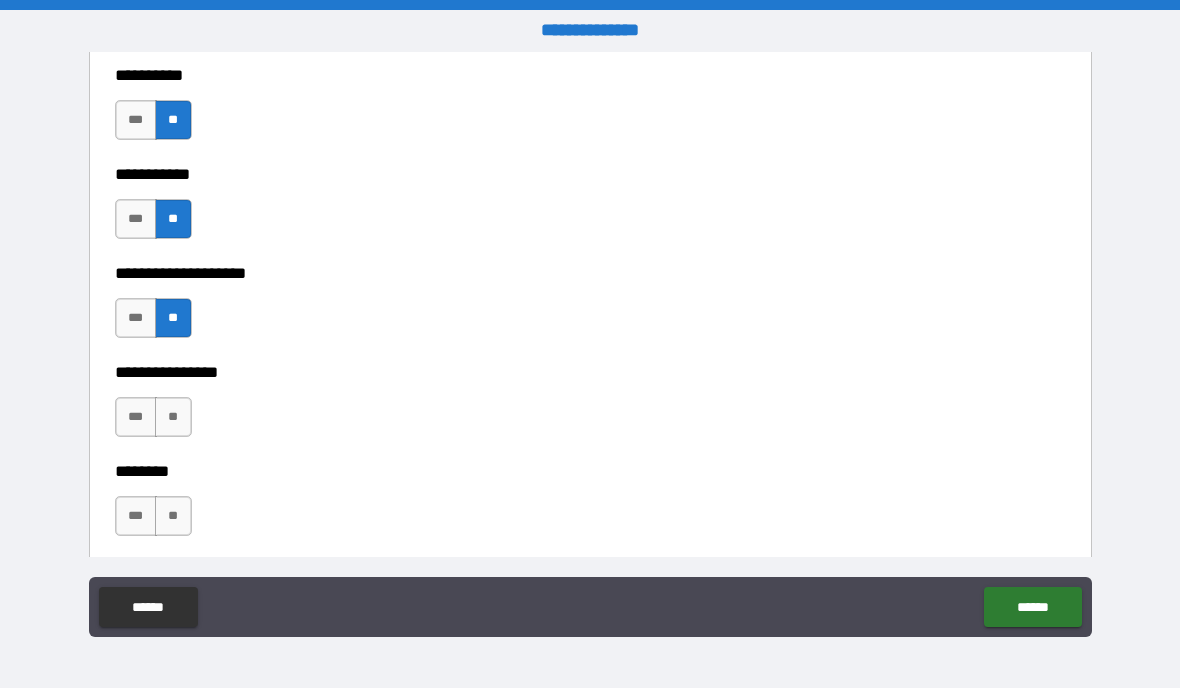 scroll, scrollTop: 4178, scrollLeft: 0, axis: vertical 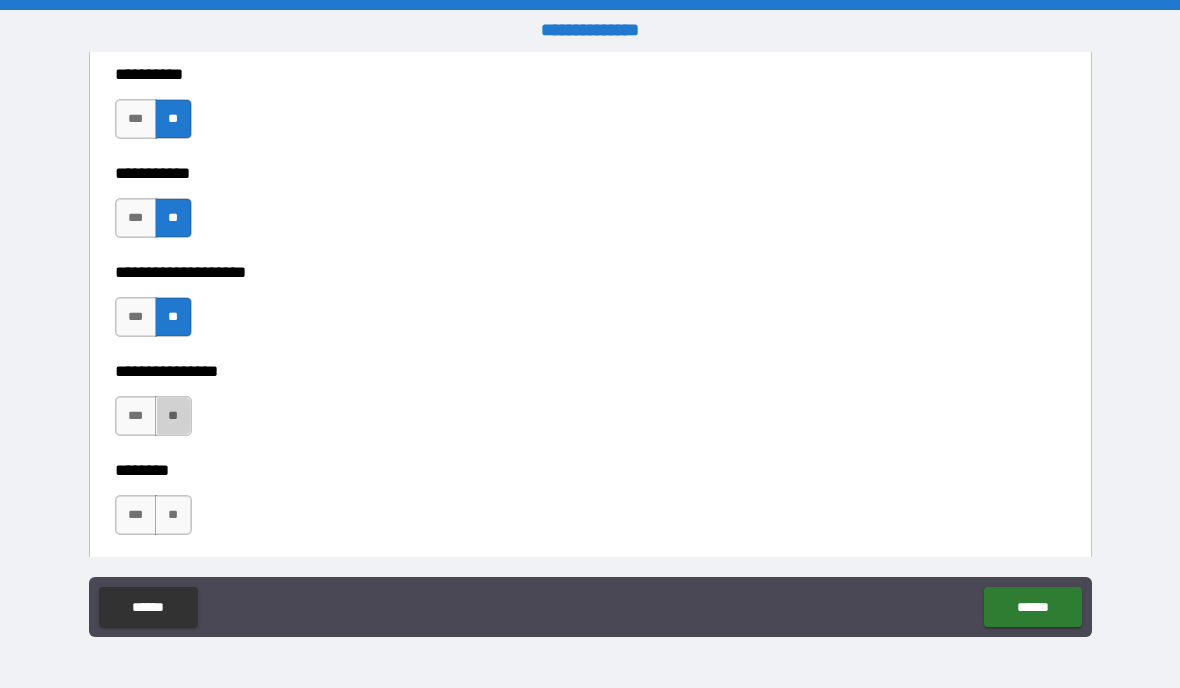 click on "**" at bounding box center [173, 416] 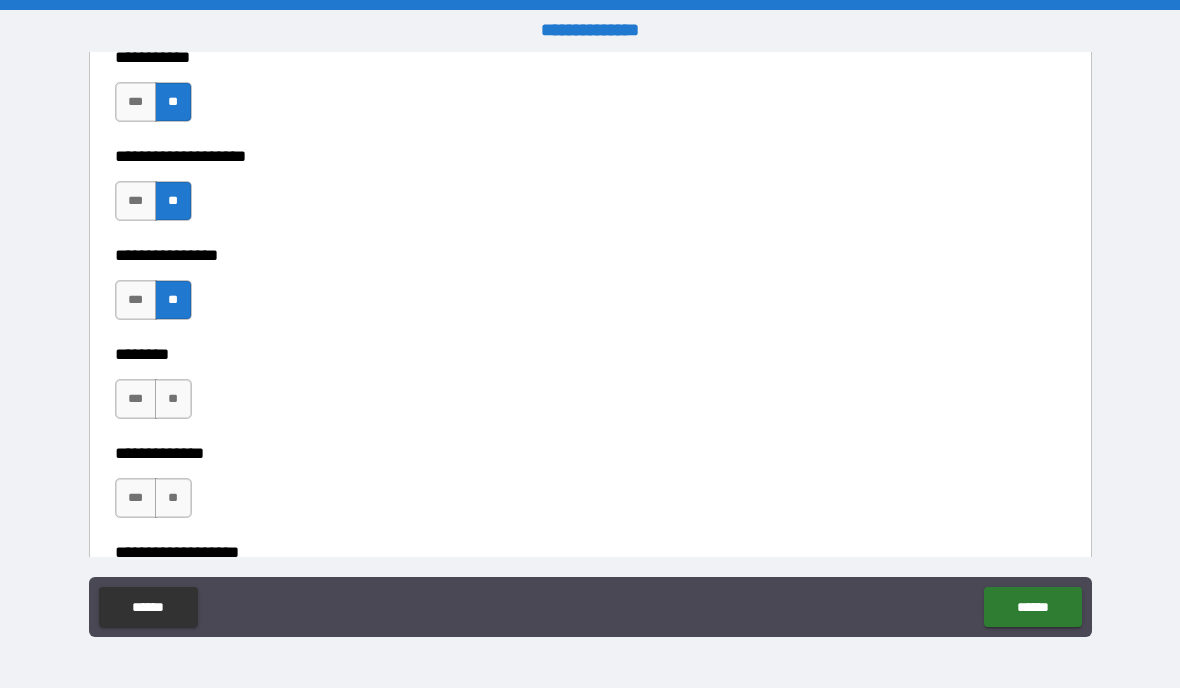 click on "**" at bounding box center [173, 399] 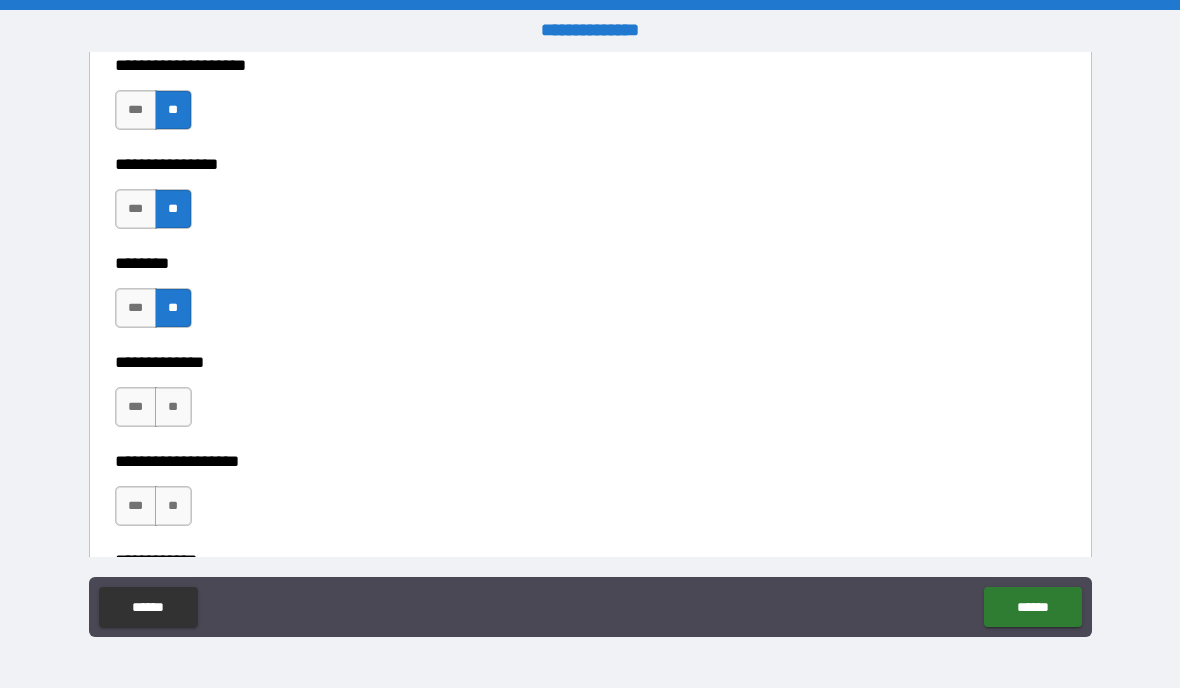 click on "**" at bounding box center [173, 407] 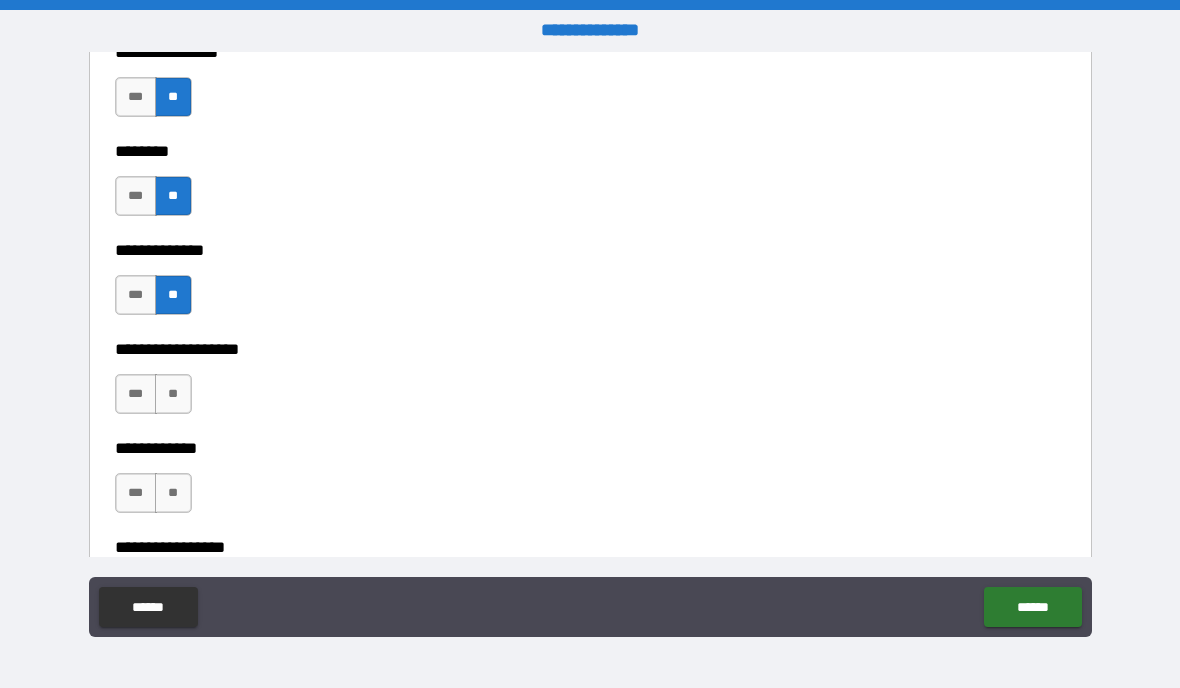 scroll, scrollTop: 4498, scrollLeft: 0, axis: vertical 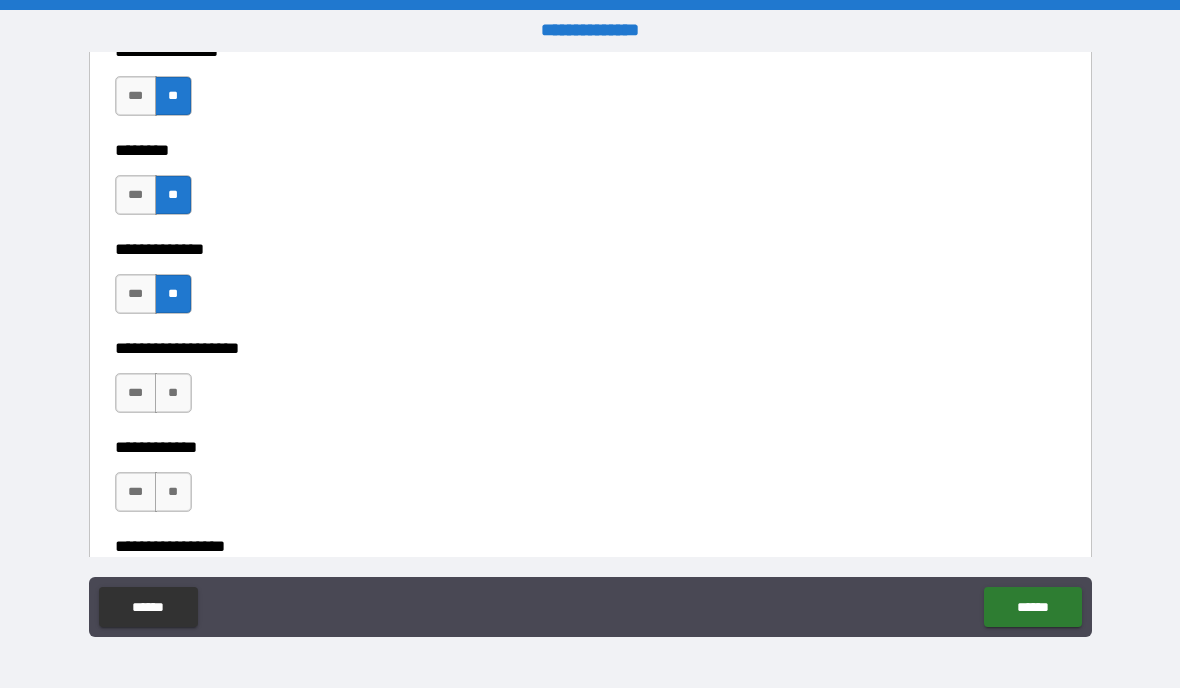 click on "**" at bounding box center [173, 393] 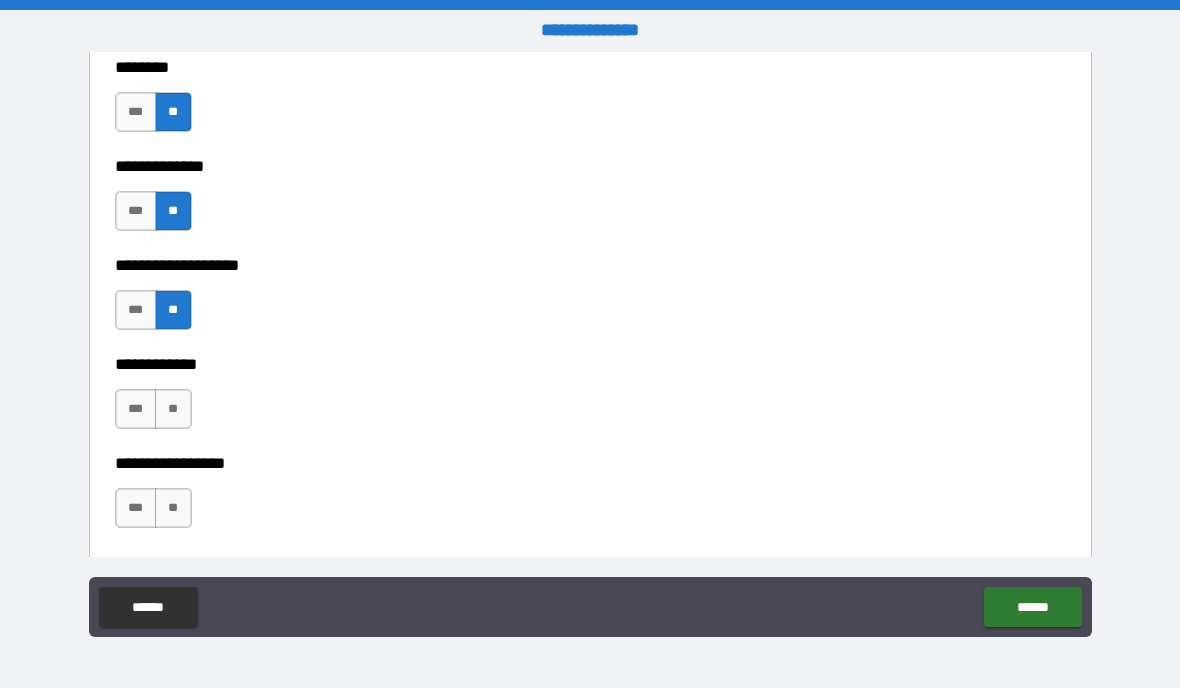 scroll, scrollTop: 4640, scrollLeft: 0, axis: vertical 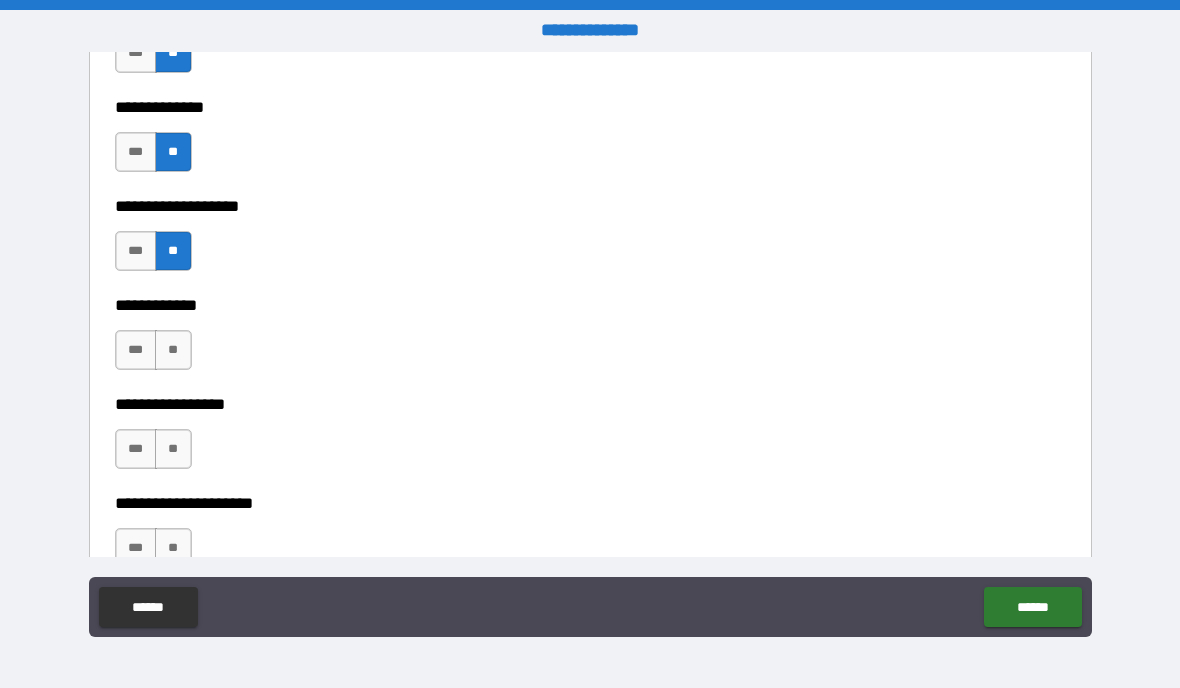click on "**" at bounding box center (173, 350) 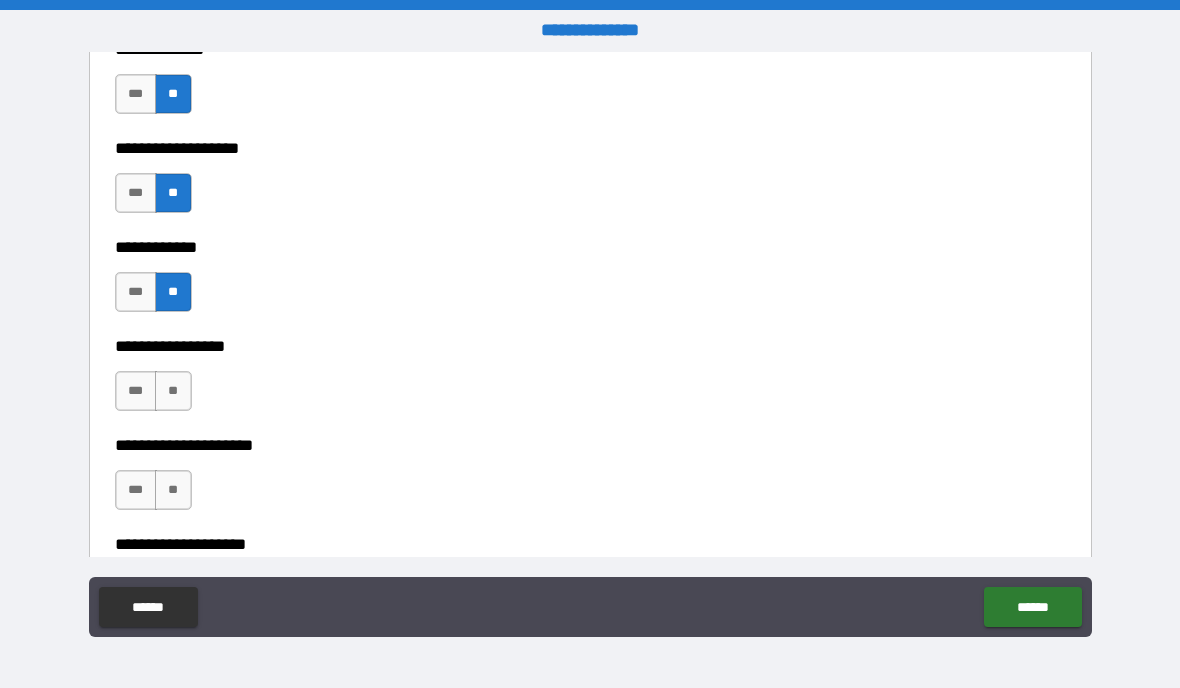 scroll, scrollTop: 4699, scrollLeft: 0, axis: vertical 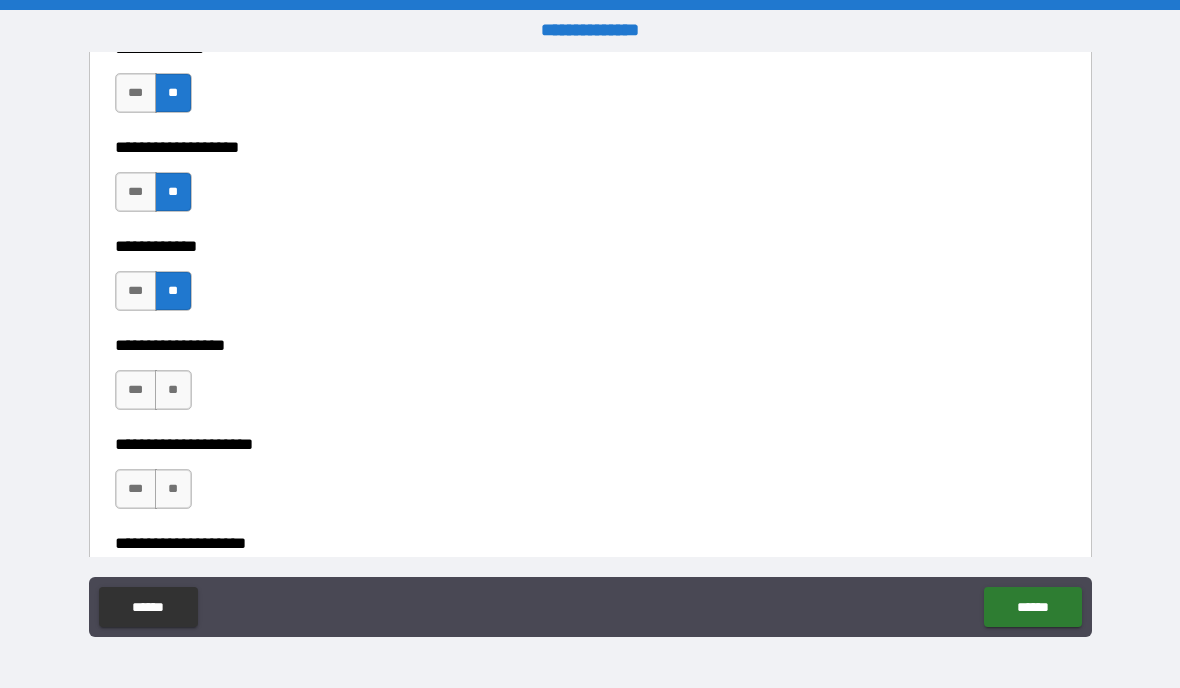 click on "**" at bounding box center [173, 390] 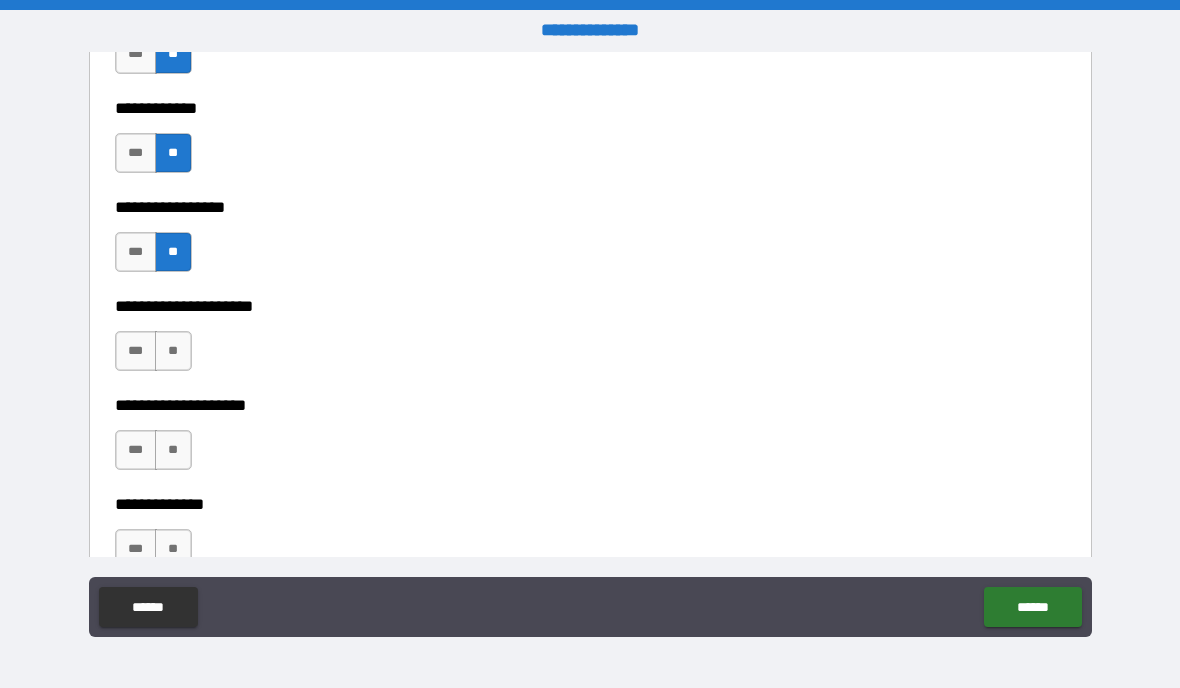 scroll, scrollTop: 4840, scrollLeft: 0, axis: vertical 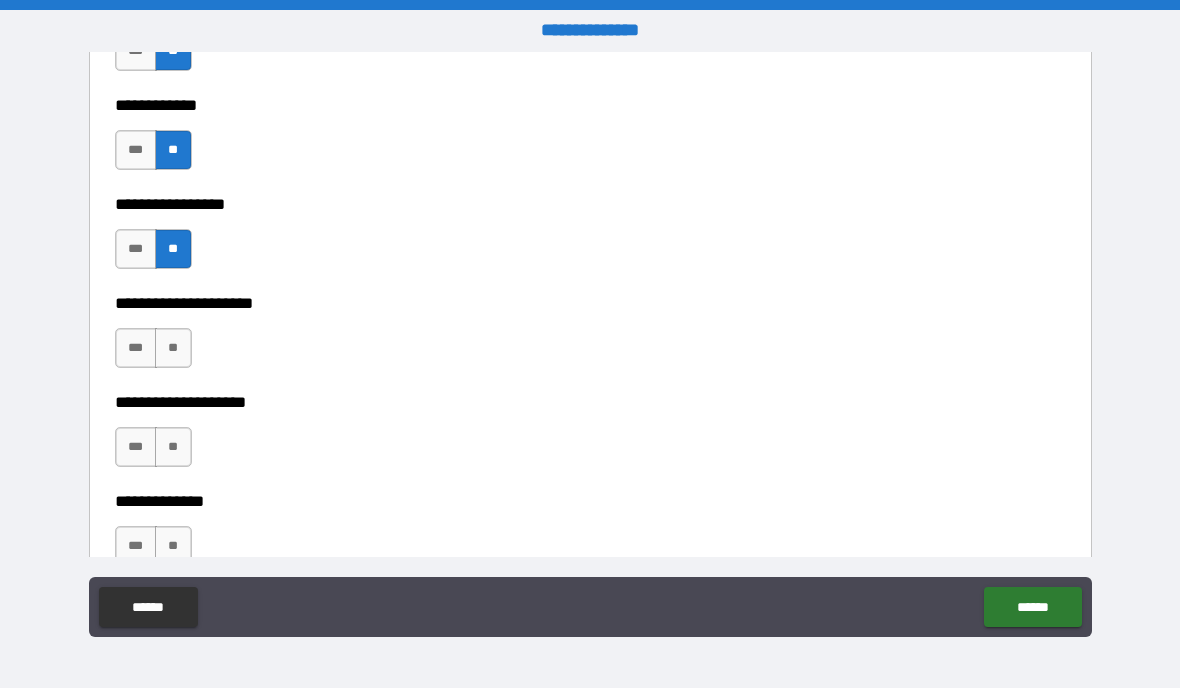 click on "**" at bounding box center [173, 348] 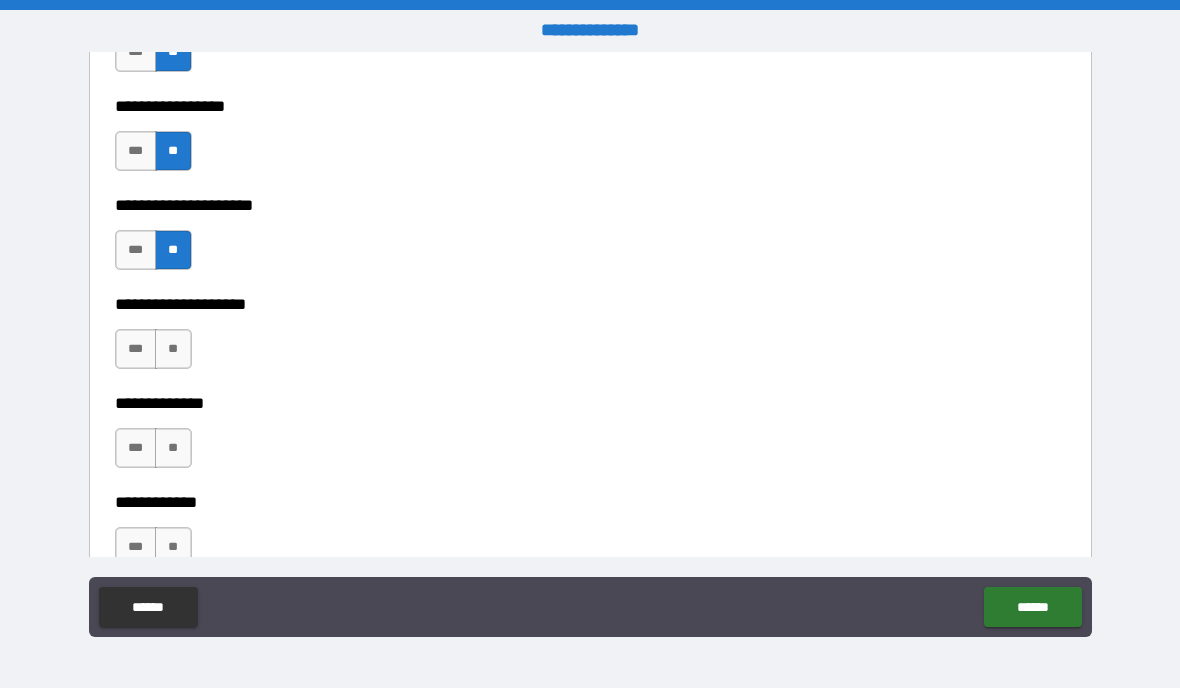 scroll, scrollTop: 4946, scrollLeft: 0, axis: vertical 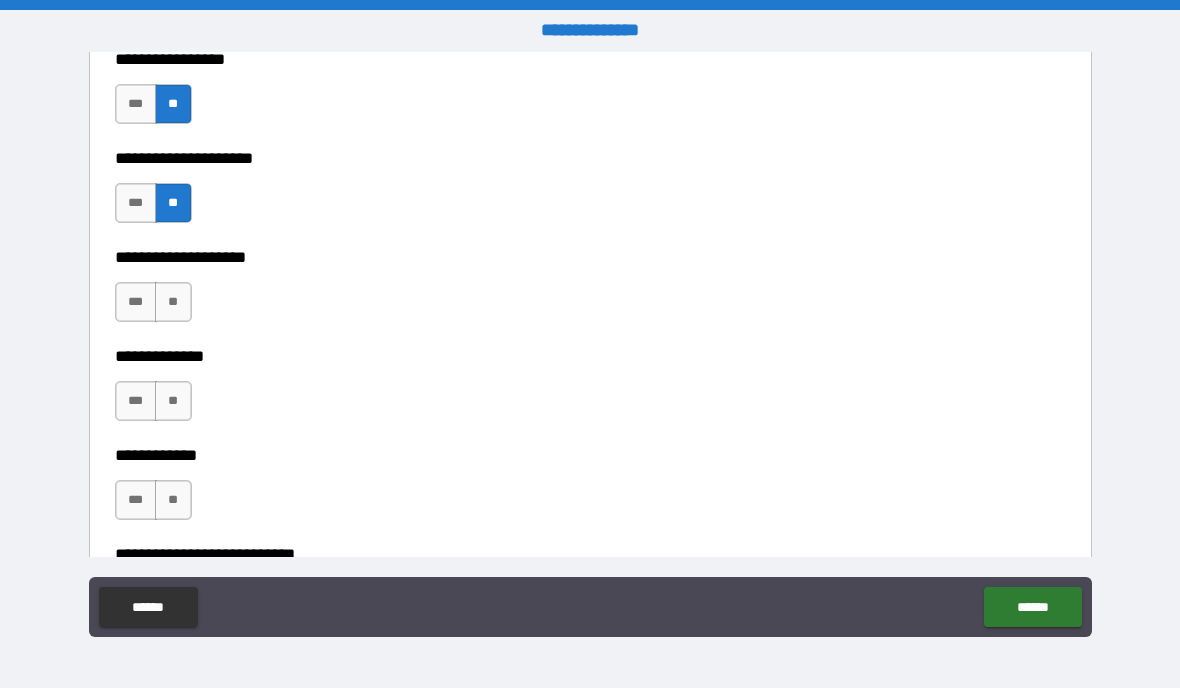 click on "**" at bounding box center [173, 302] 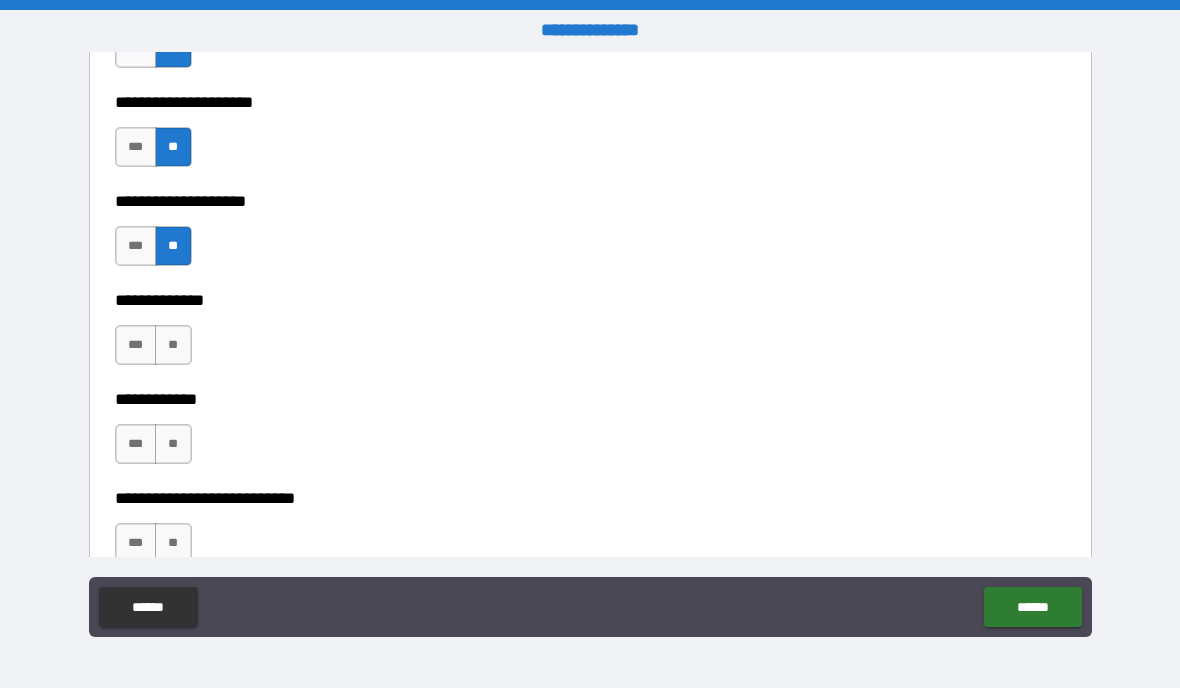 click on "**" at bounding box center (173, 345) 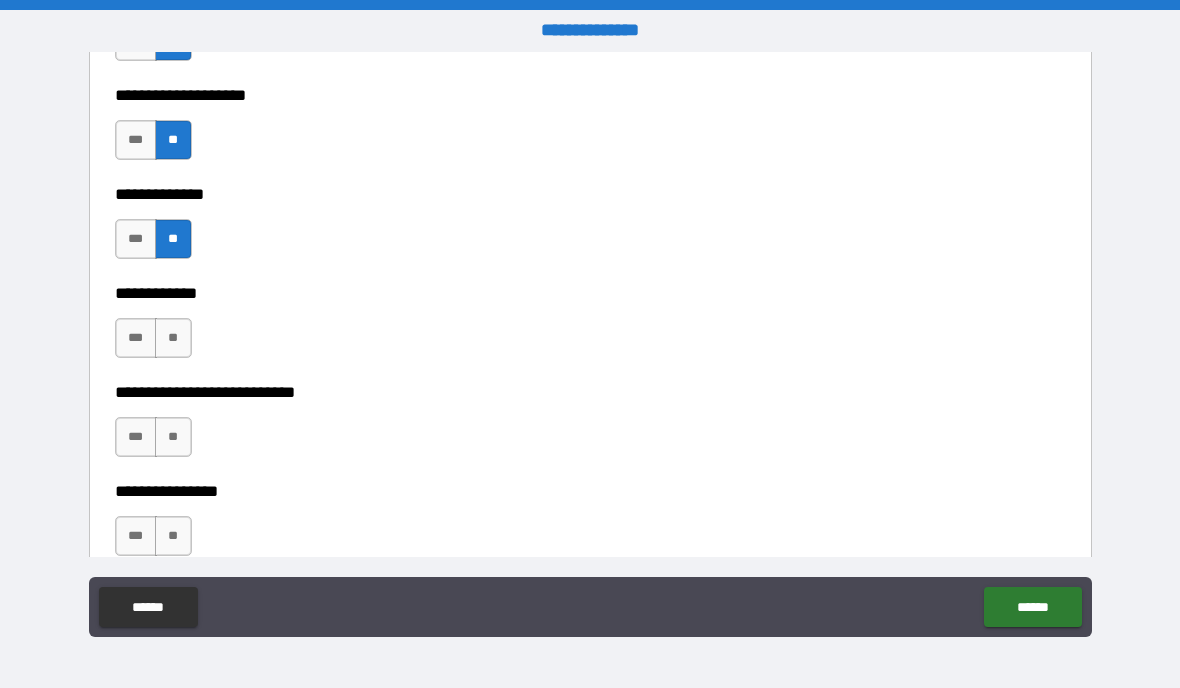 scroll, scrollTop: 5157, scrollLeft: 0, axis: vertical 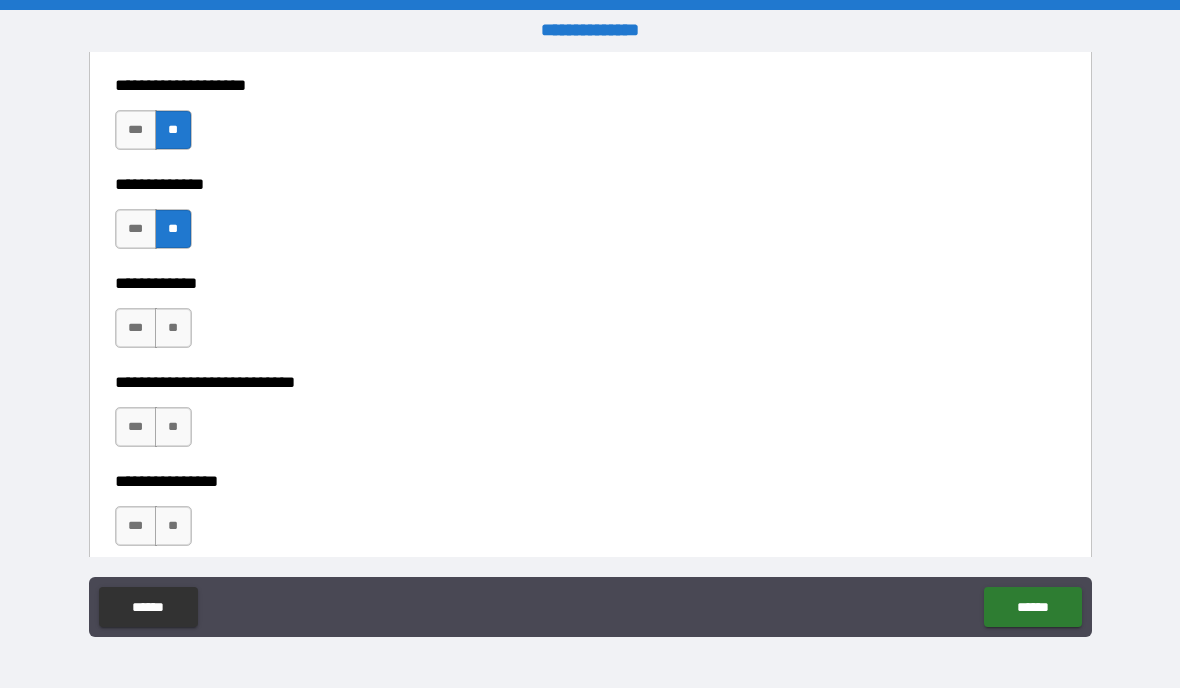 click on "**" at bounding box center [173, 328] 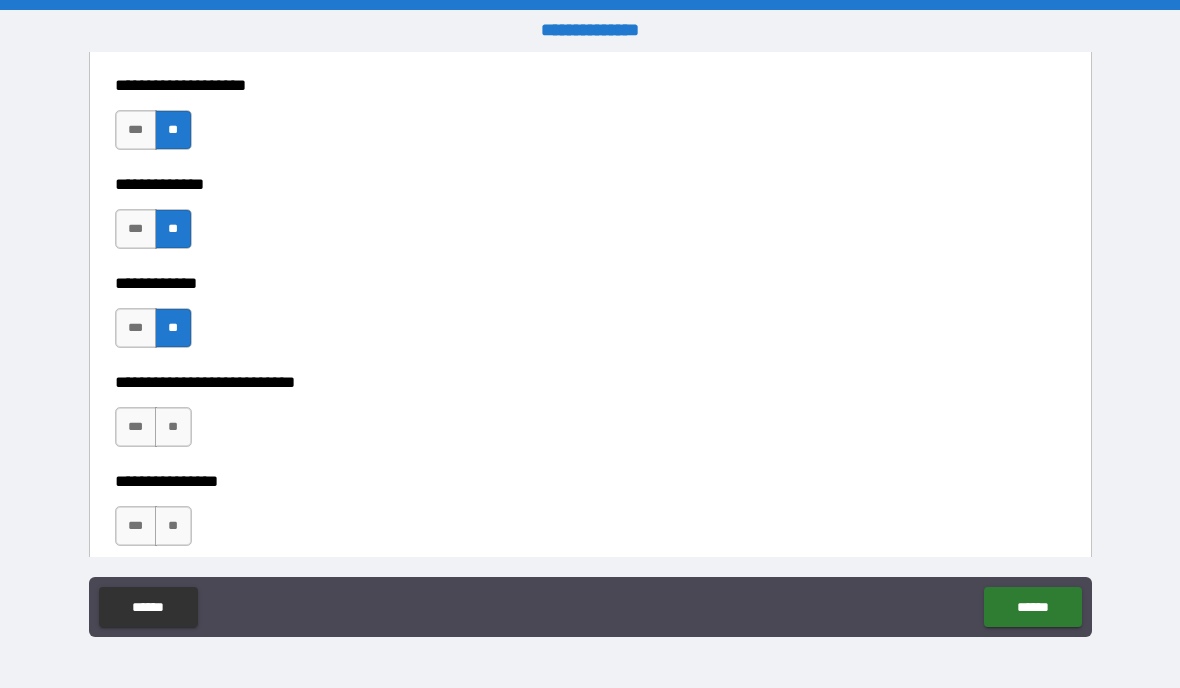 click on "**" at bounding box center [173, 427] 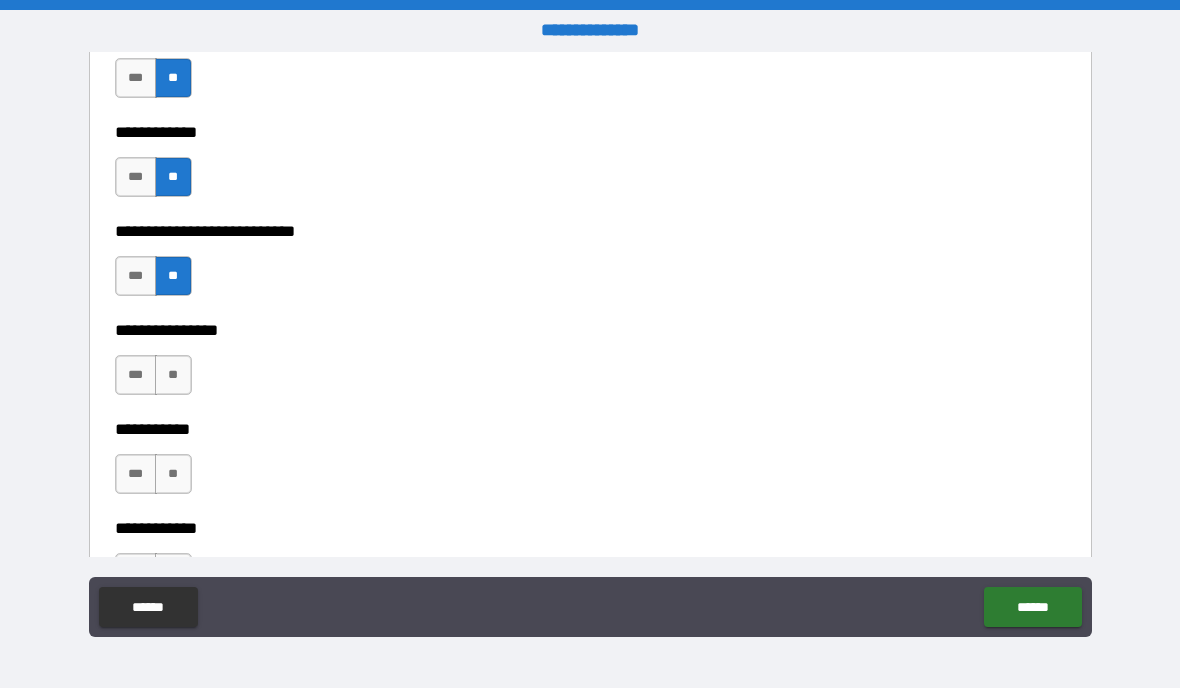 click on "**" at bounding box center [173, 375] 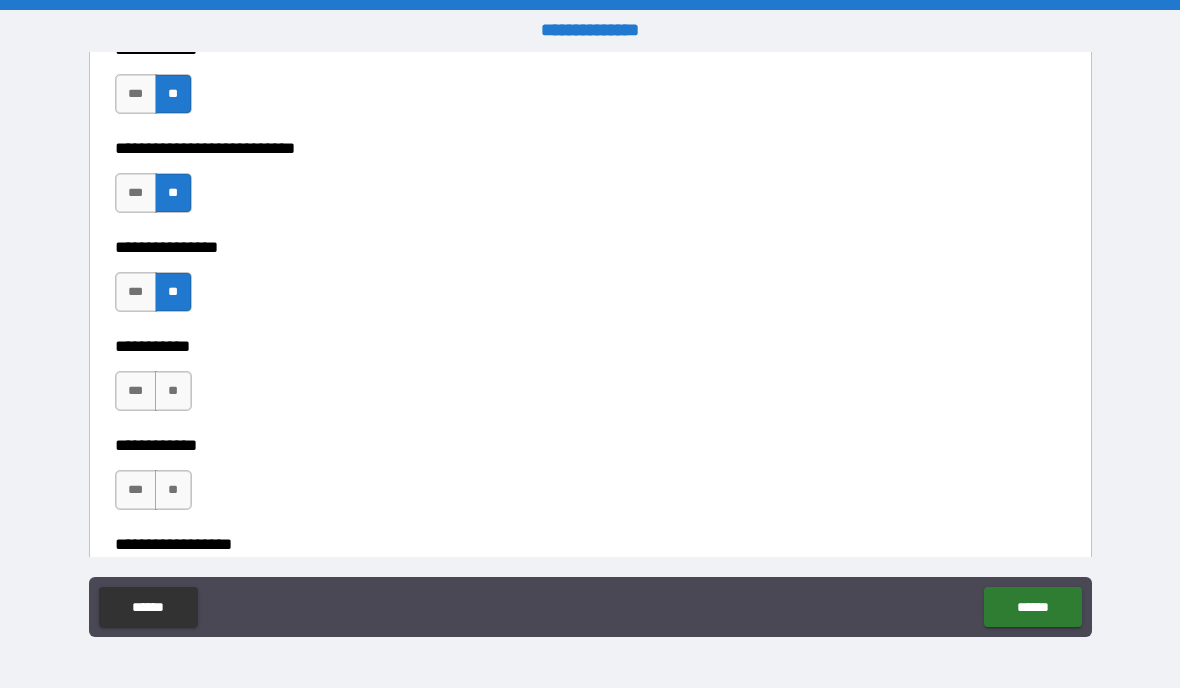 scroll, scrollTop: 5404, scrollLeft: 0, axis: vertical 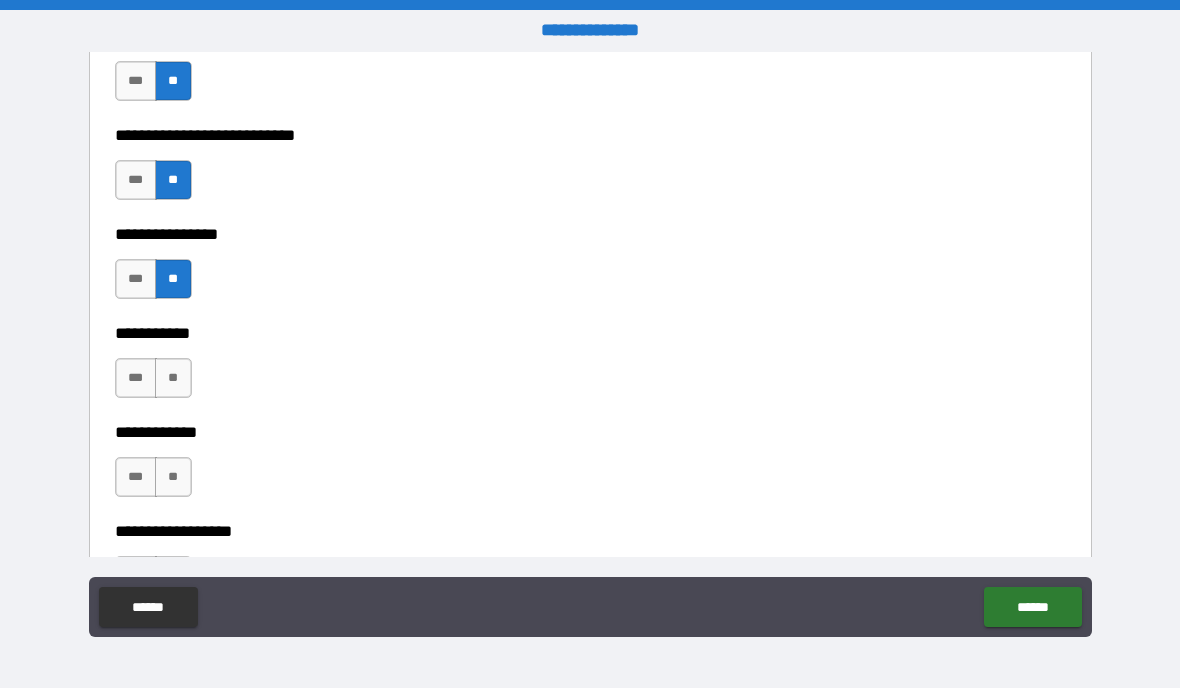 click on "**" at bounding box center (173, 378) 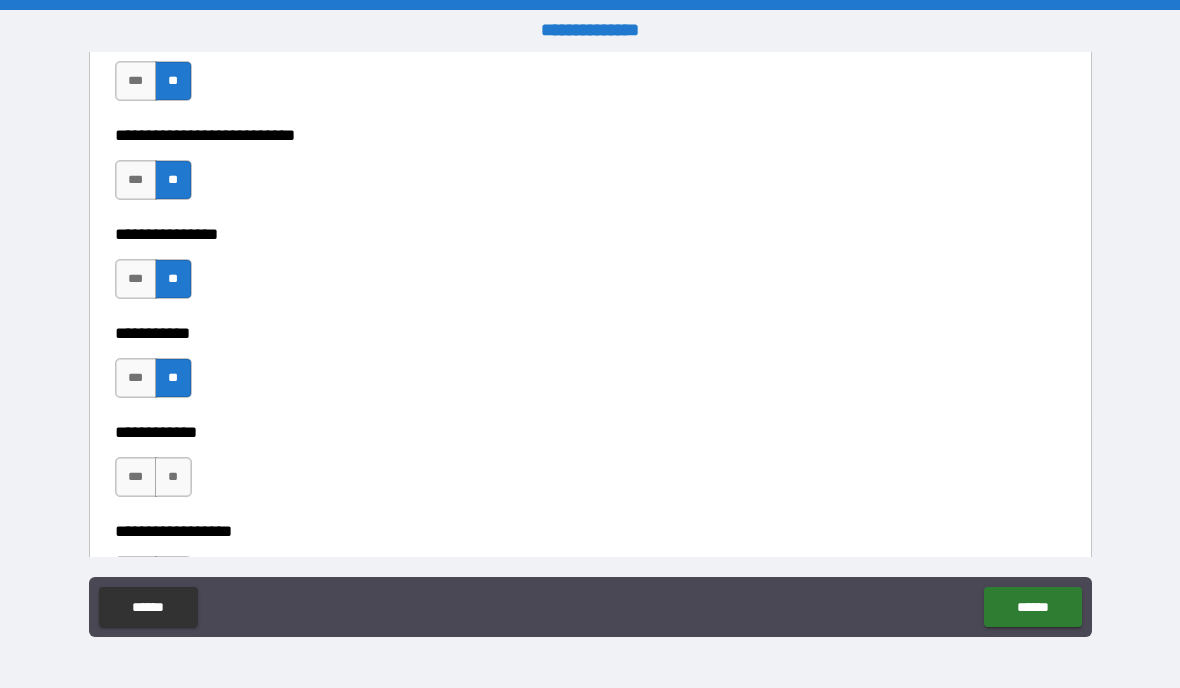 click on "**" at bounding box center (173, 477) 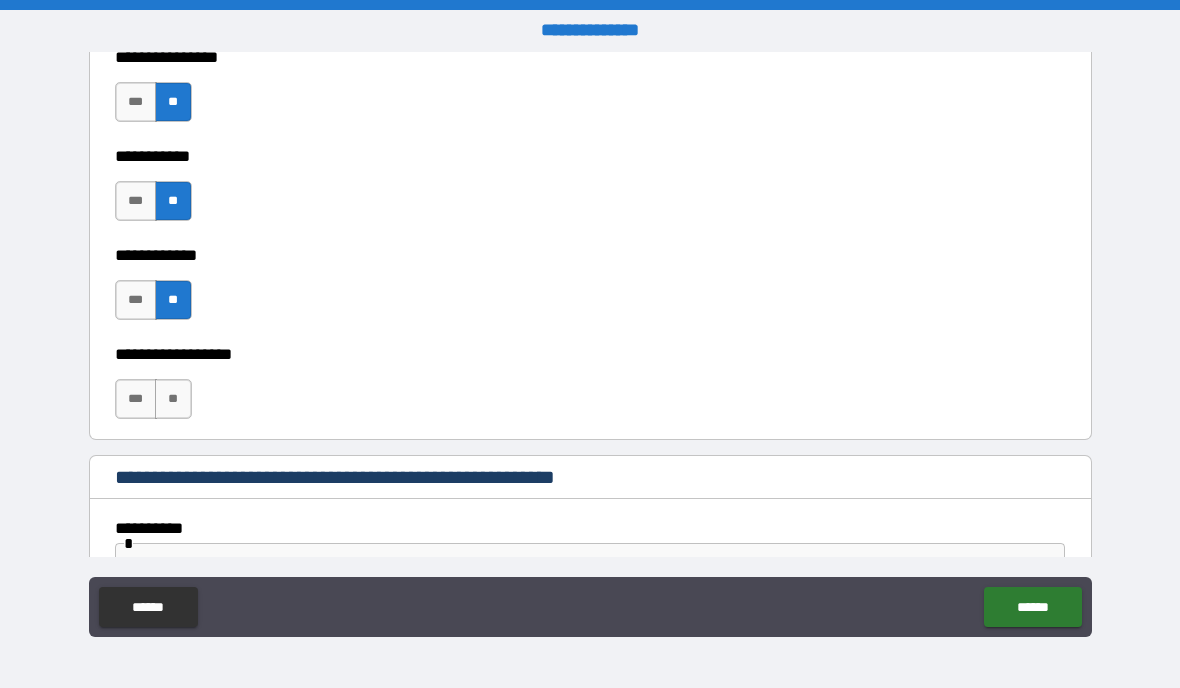click on "**" at bounding box center [173, 399] 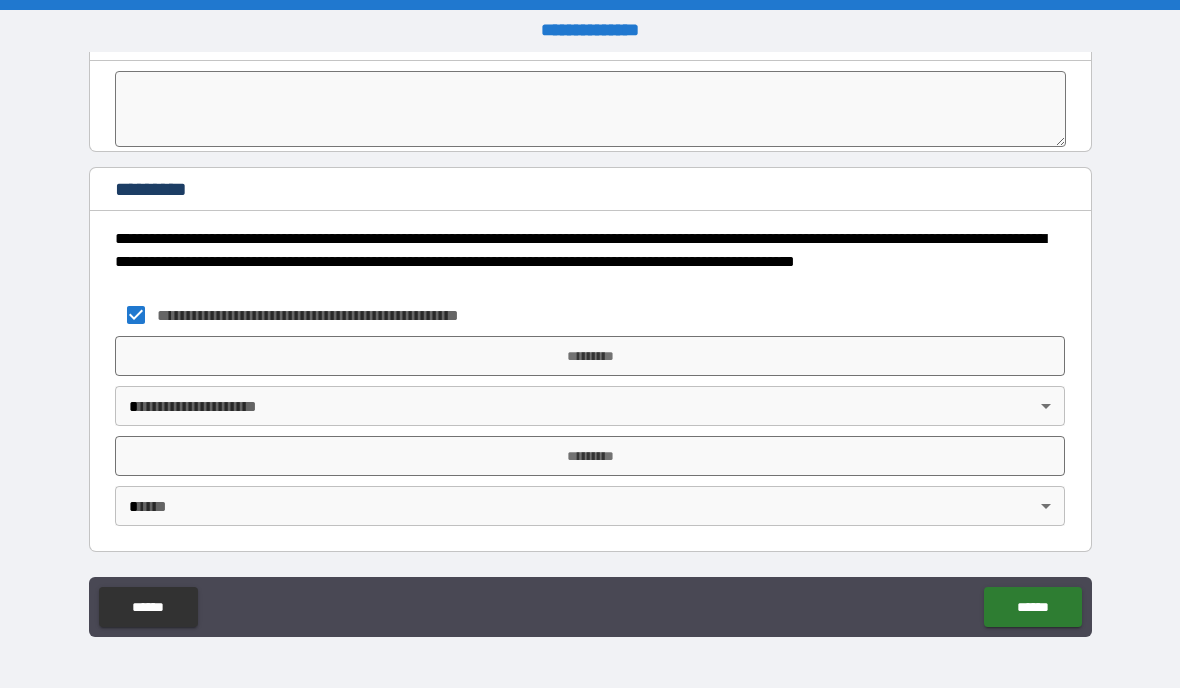 scroll, scrollTop: 6203, scrollLeft: 0, axis: vertical 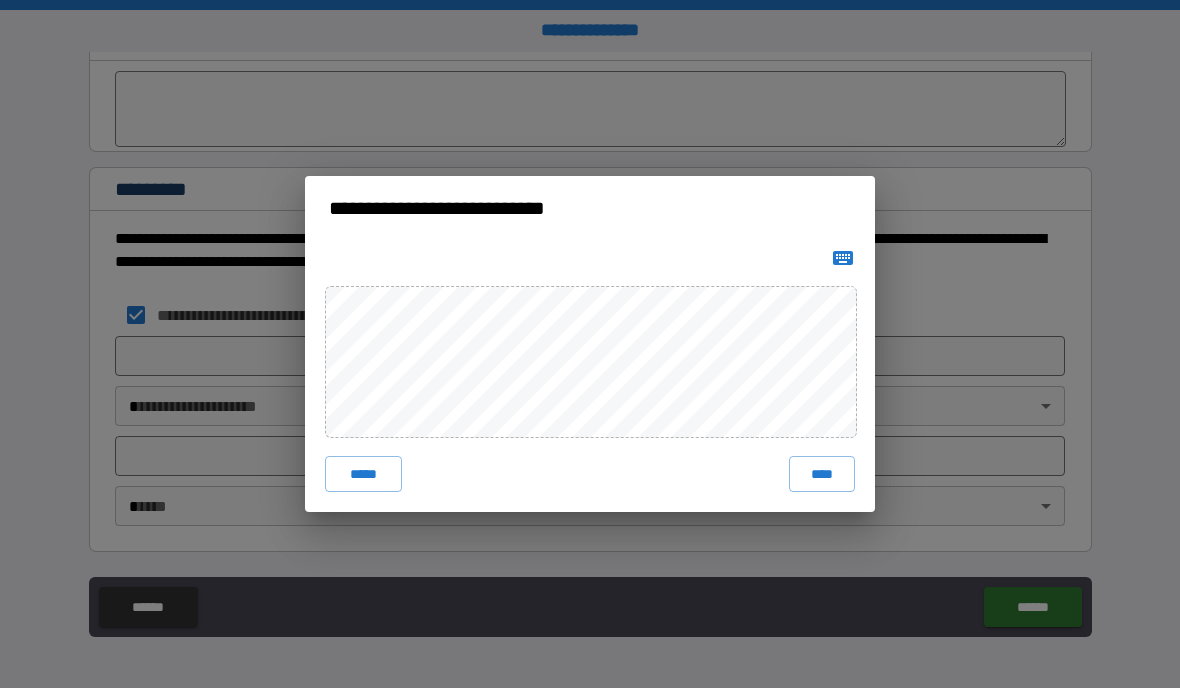 click on "**********" at bounding box center (590, 344) 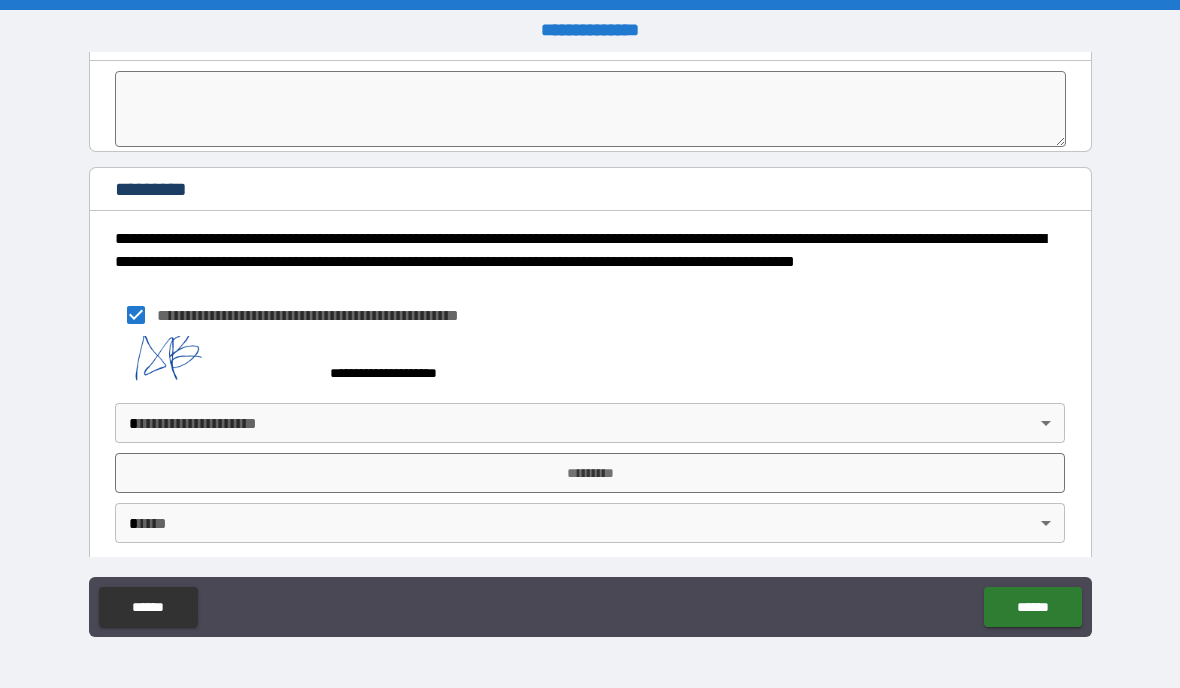 click on "*********" at bounding box center [590, 473] 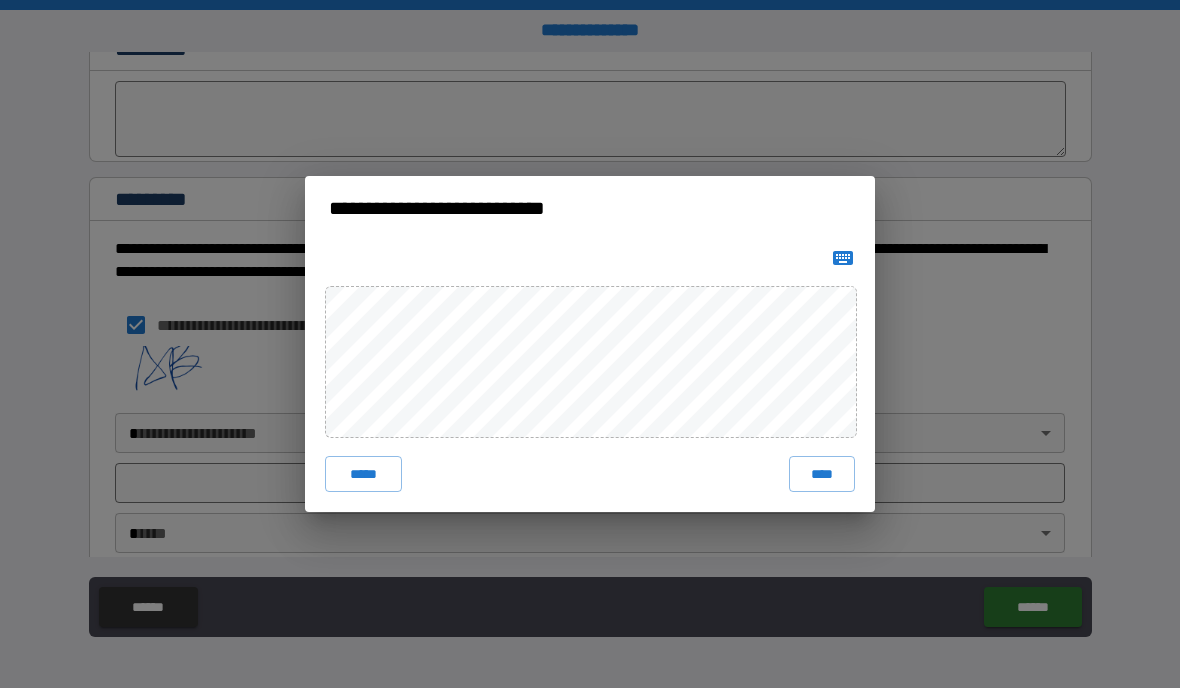 click on "****" at bounding box center [822, 474] 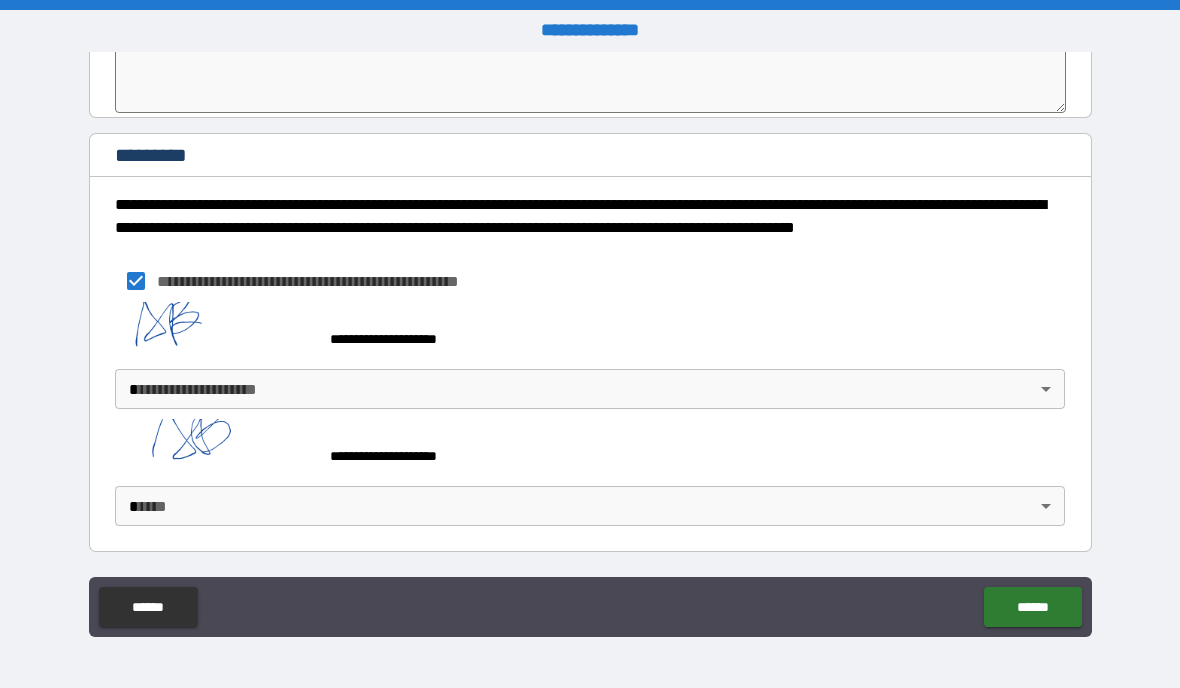 scroll, scrollTop: 6237, scrollLeft: 0, axis: vertical 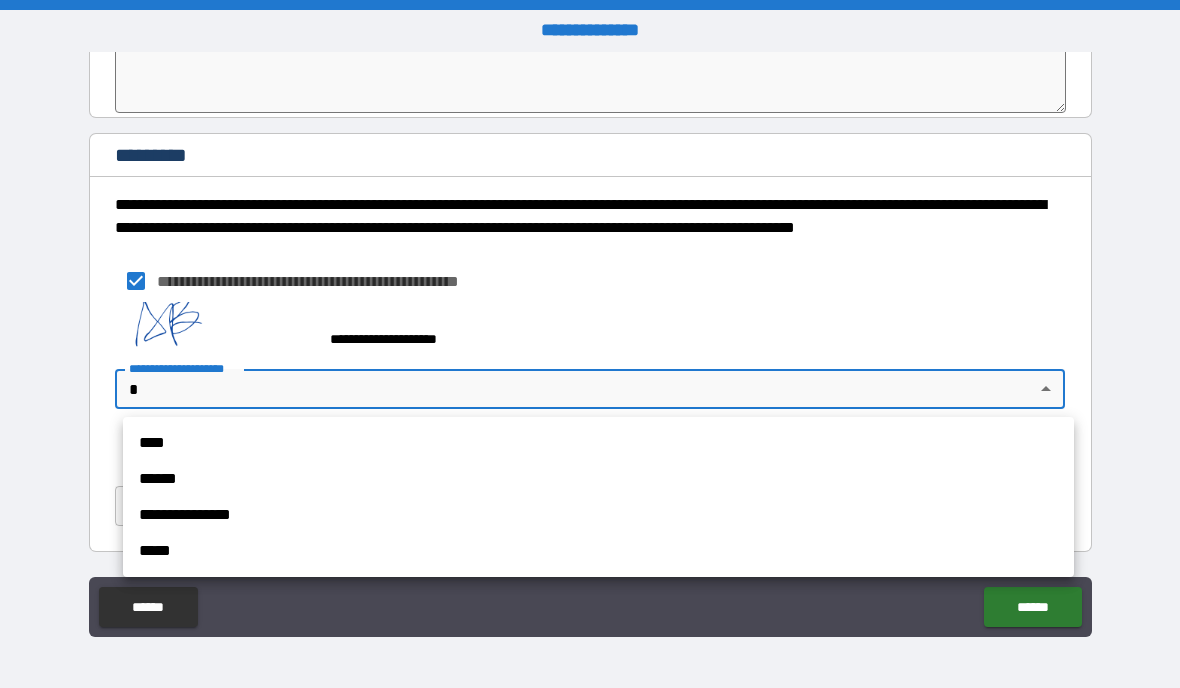 click on "**********" at bounding box center (598, 515) 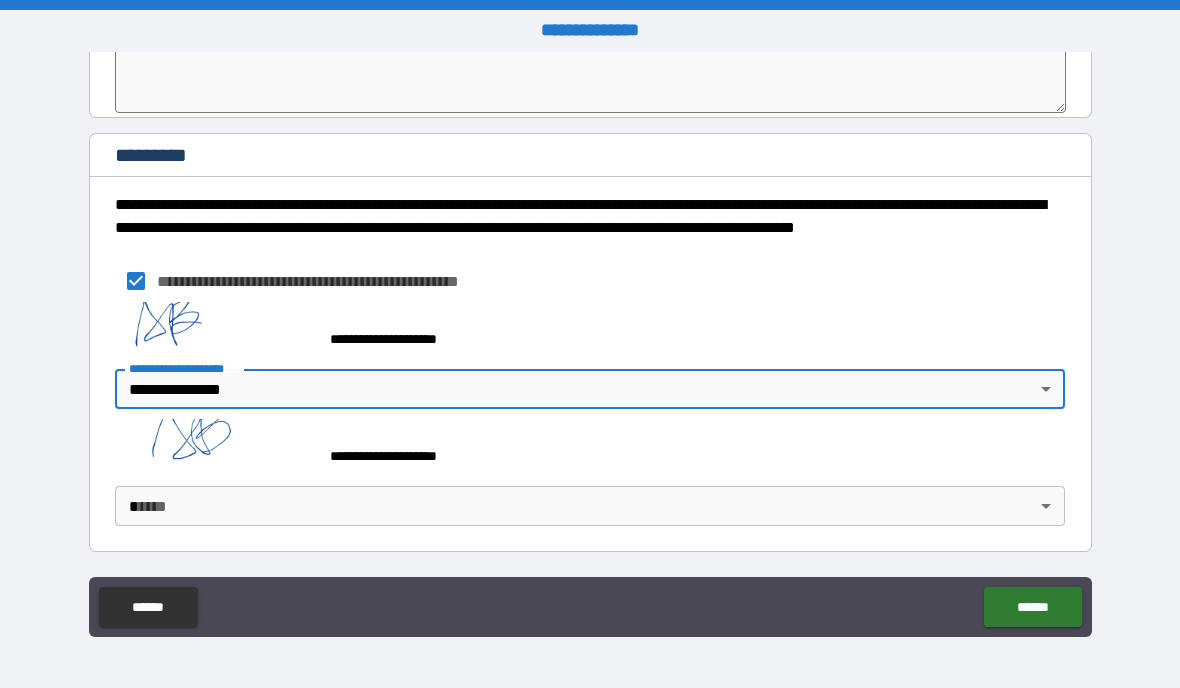 scroll, scrollTop: 6239, scrollLeft: 0, axis: vertical 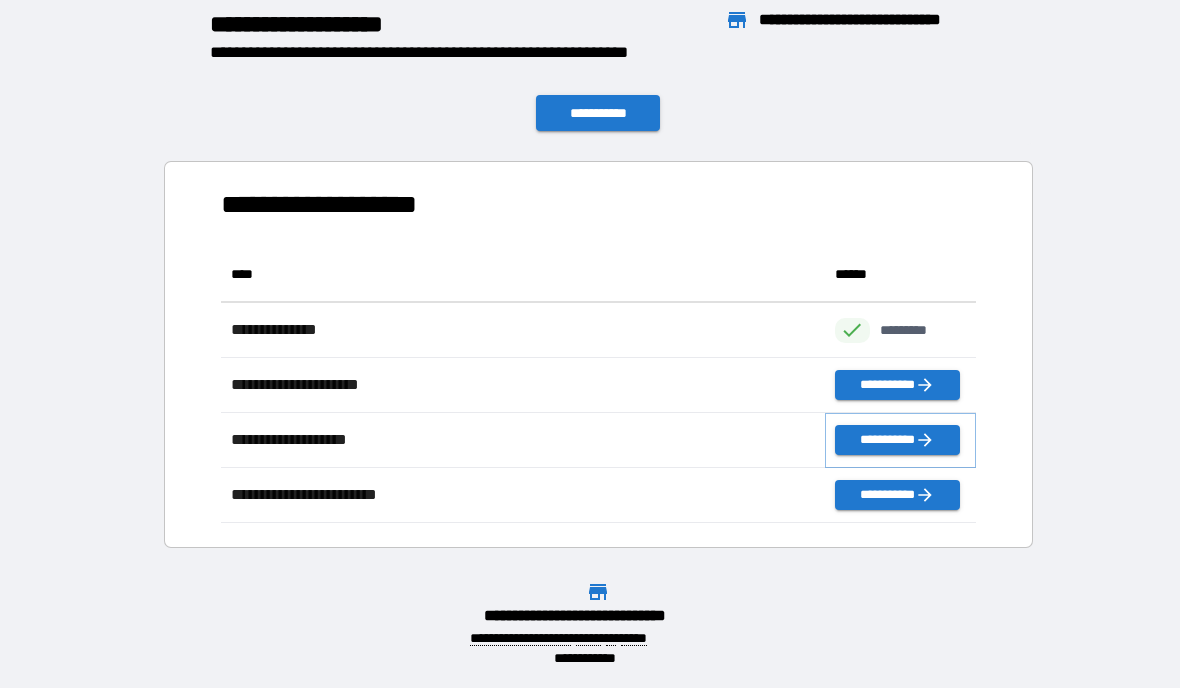 click on "**********" at bounding box center (897, 440) 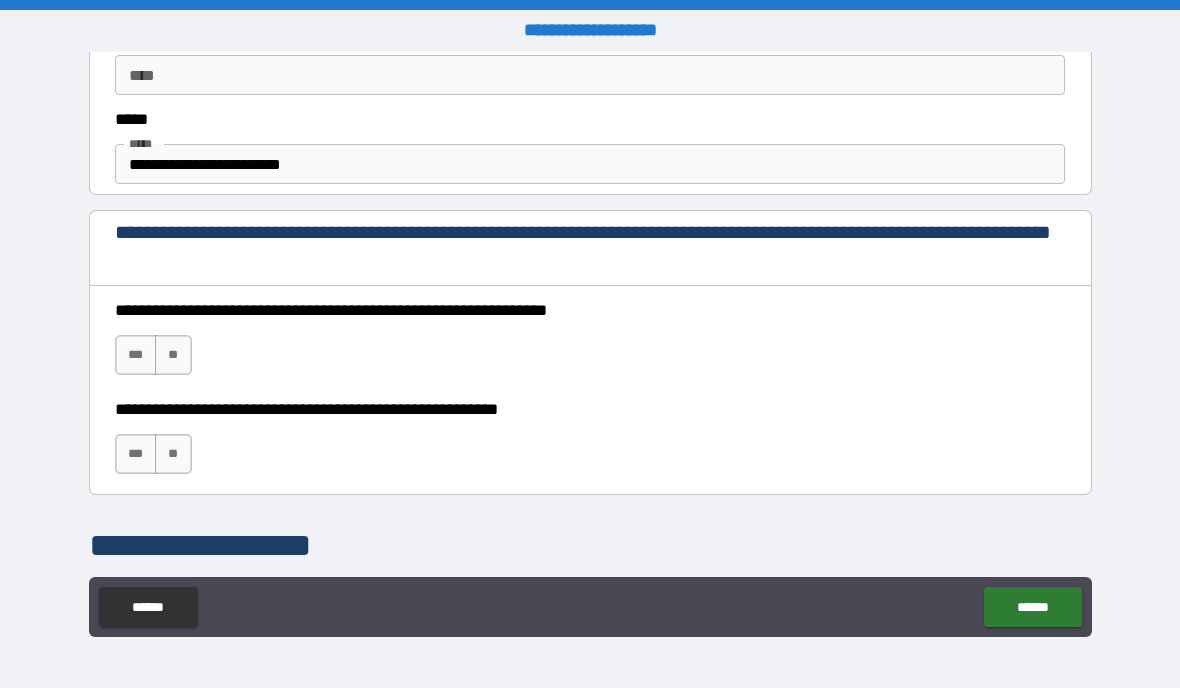 scroll, scrollTop: 1104, scrollLeft: 0, axis: vertical 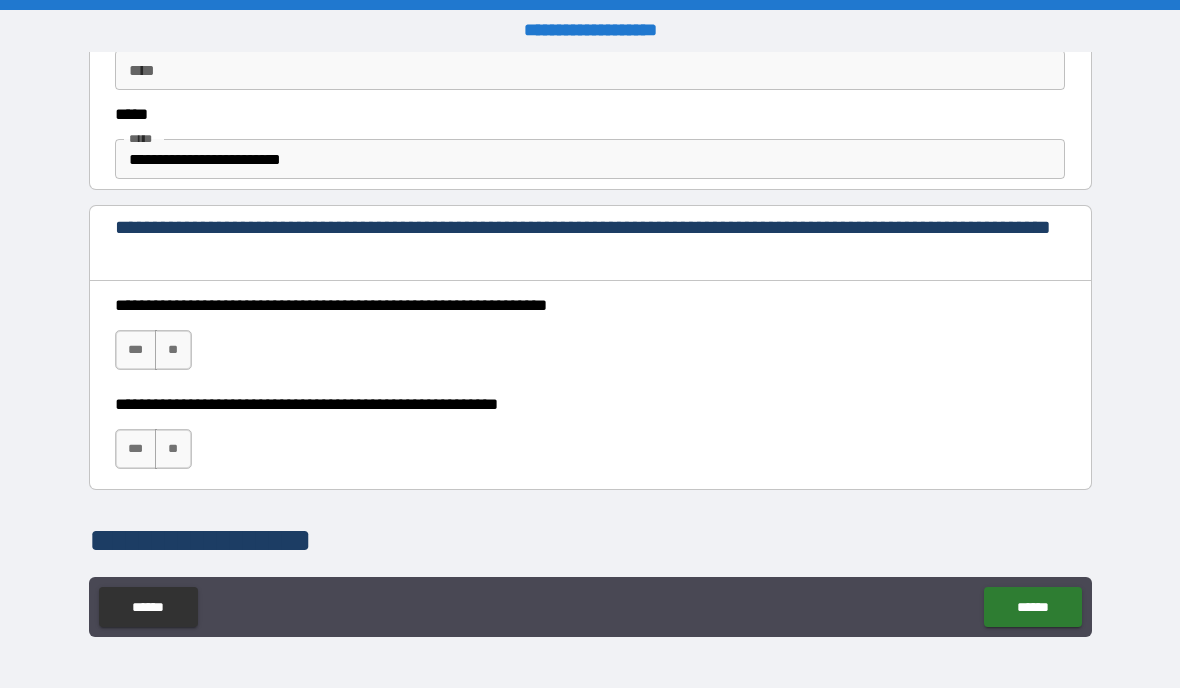 click on "***" at bounding box center [136, 350] 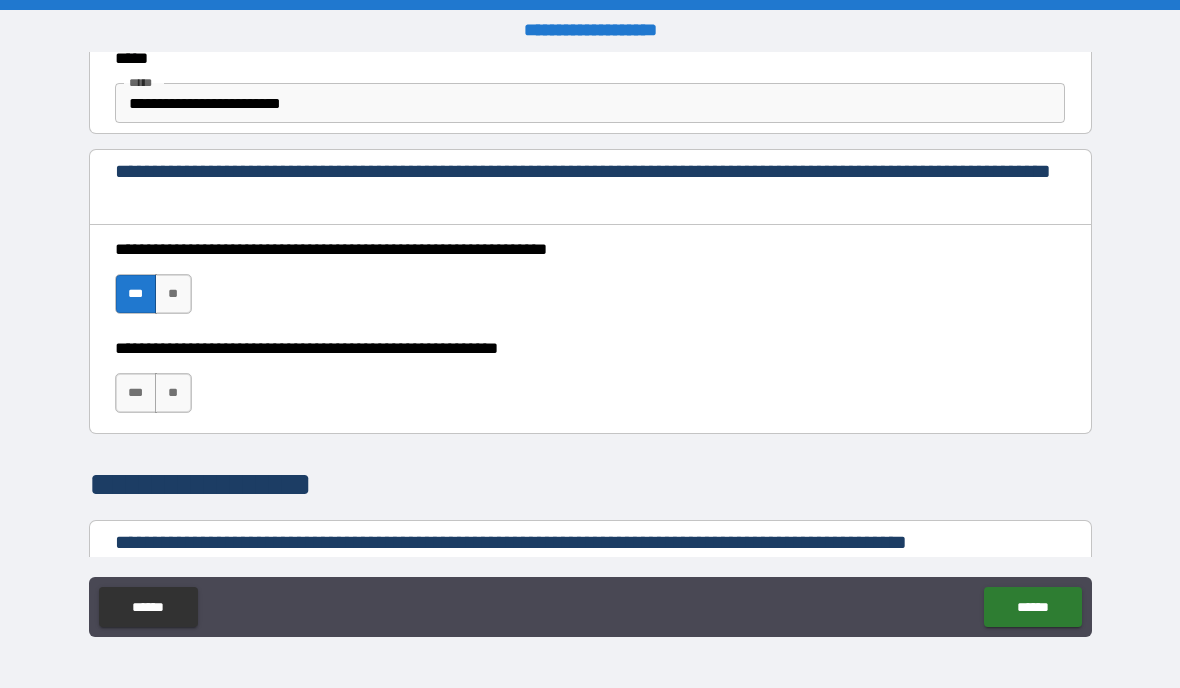 scroll, scrollTop: 1161, scrollLeft: 0, axis: vertical 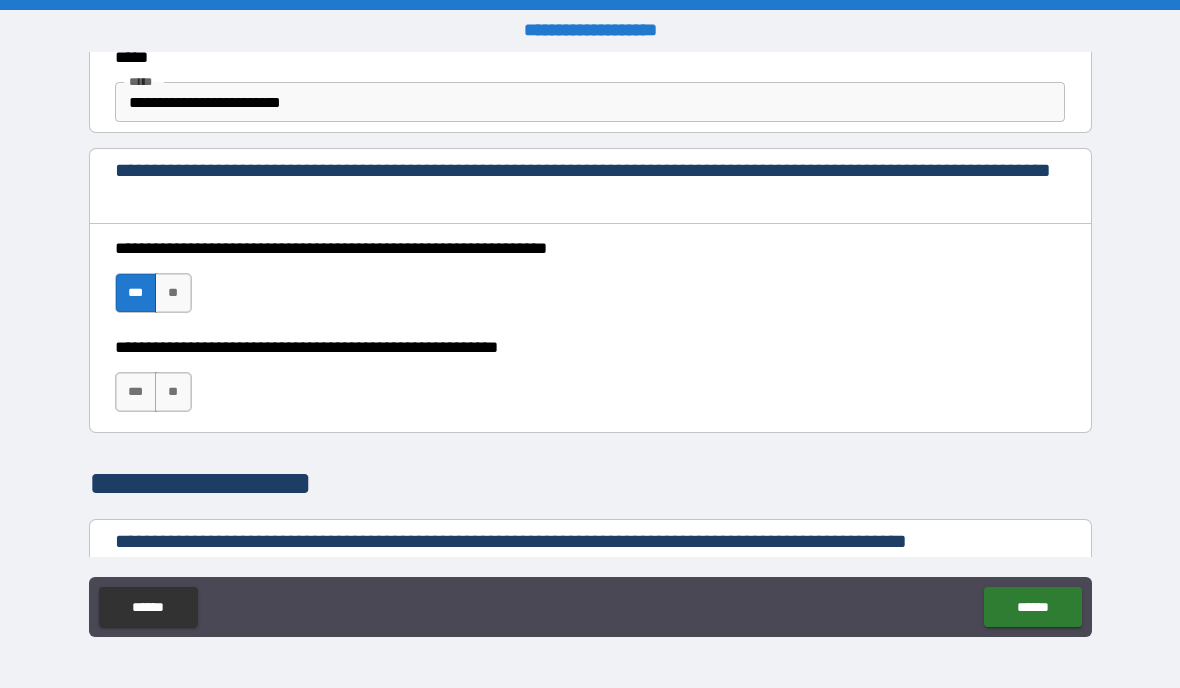 click on "***" at bounding box center (136, 392) 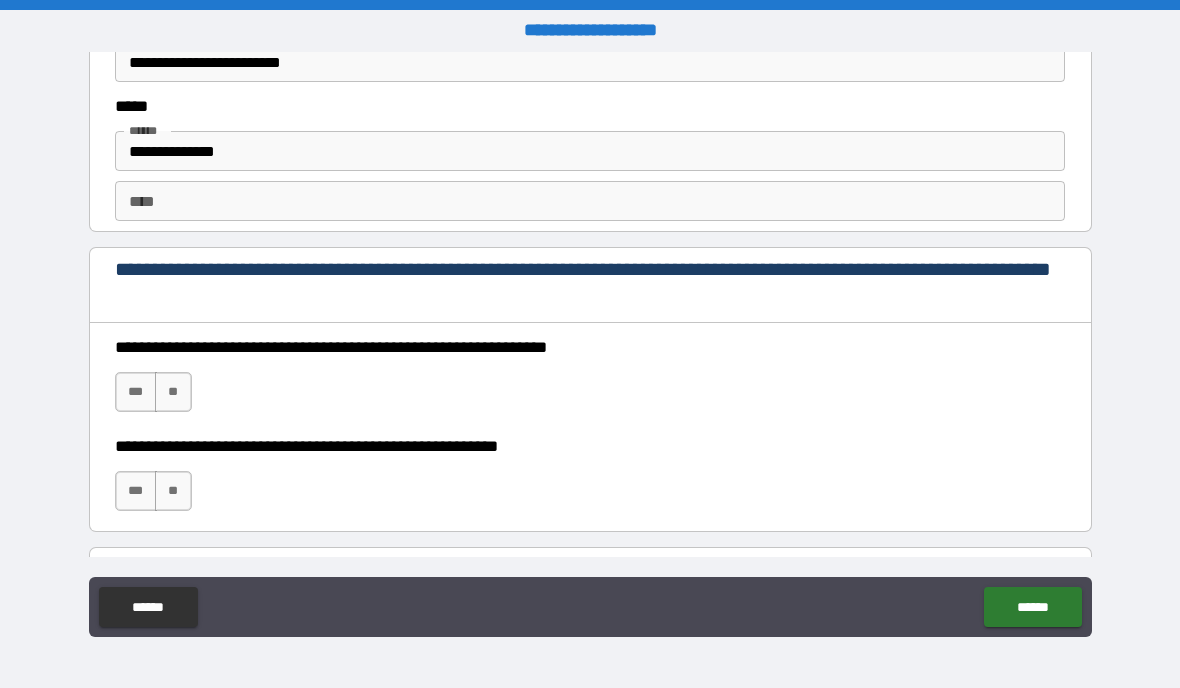 scroll, scrollTop: 2589, scrollLeft: 0, axis: vertical 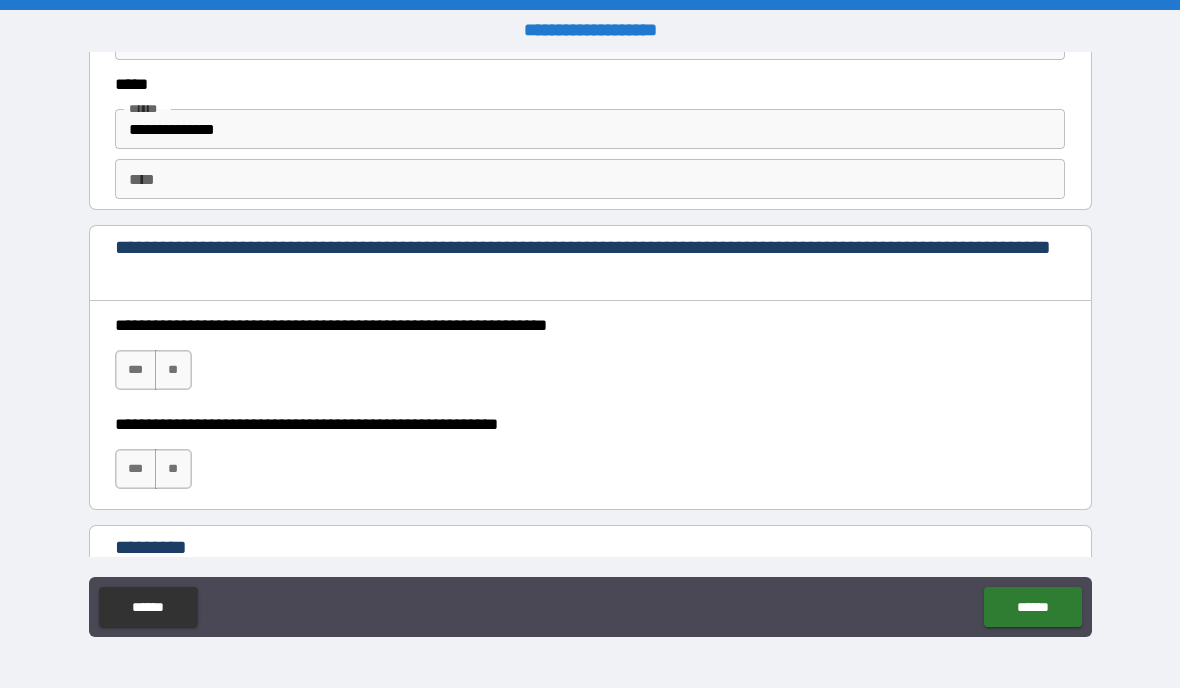 click on "***" at bounding box center [136, 370] 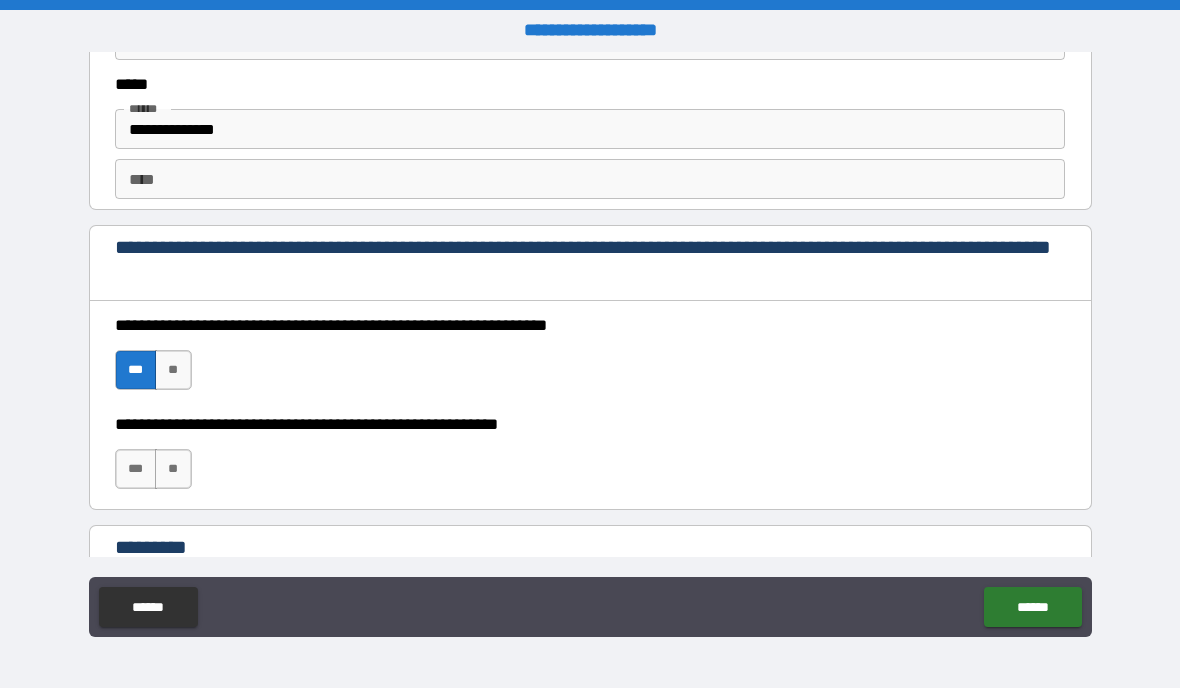 click on "***" at bounding box center [136, 469] 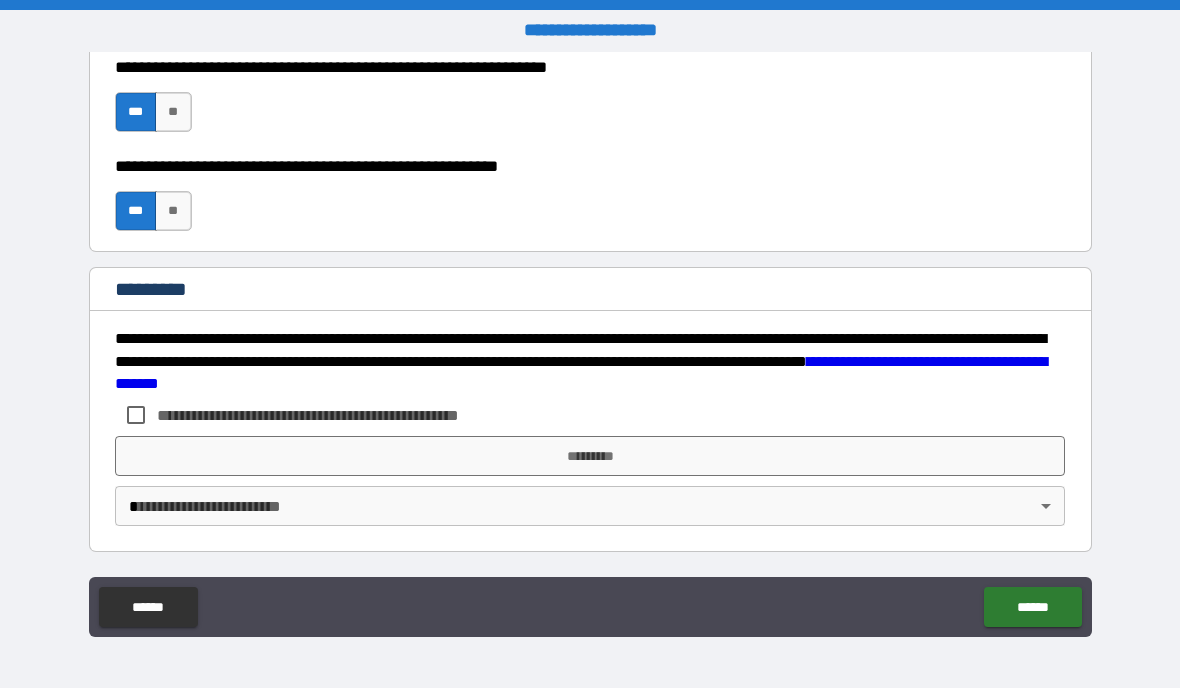 scroll, scrollTop: 2847, scrollLeft: 0, axis: vertical 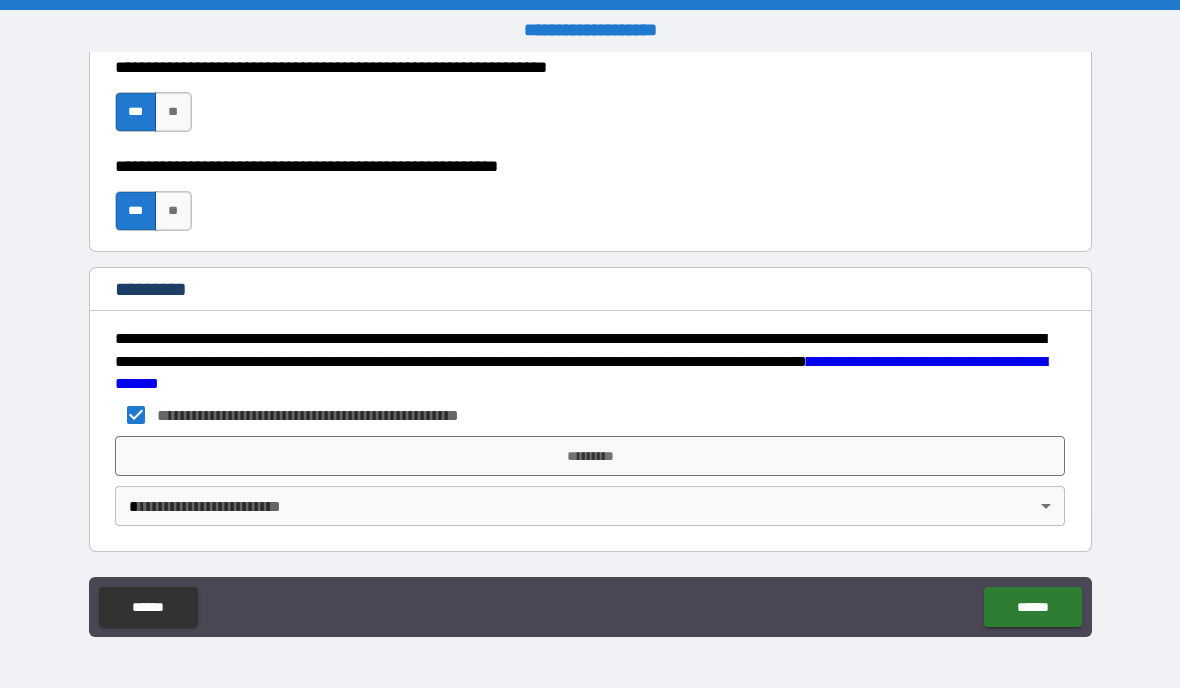 click on "*********" at bounding box center (590, 456) 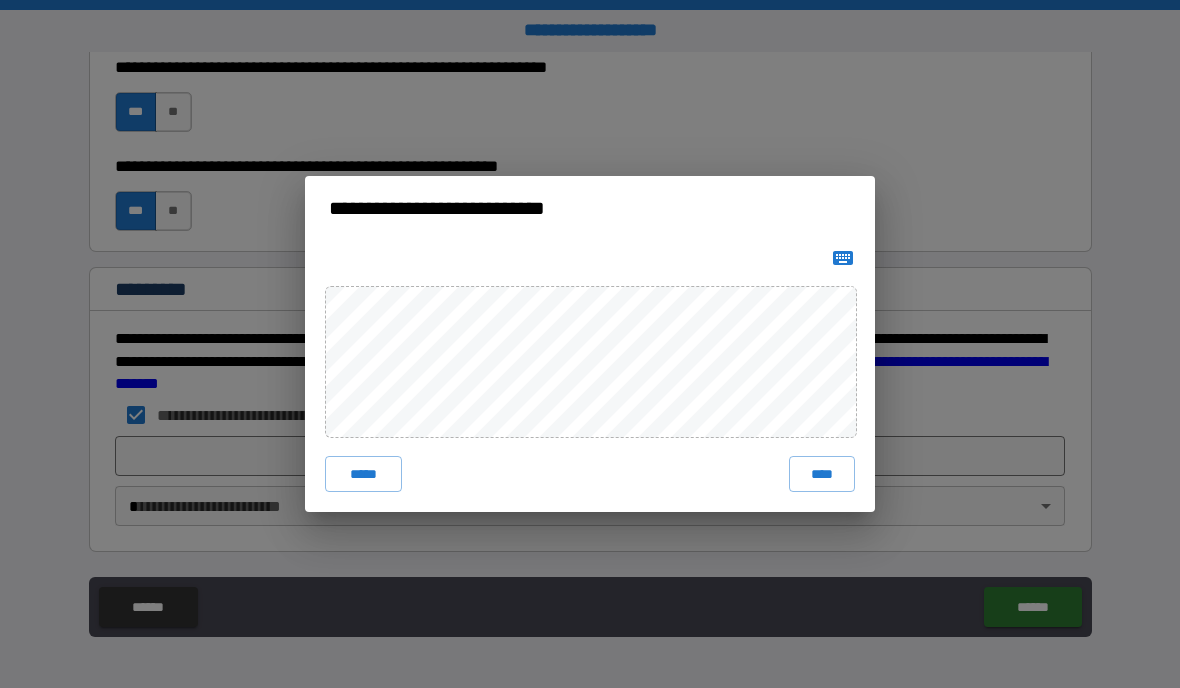 click on "****" at bounding box center (822, 474) 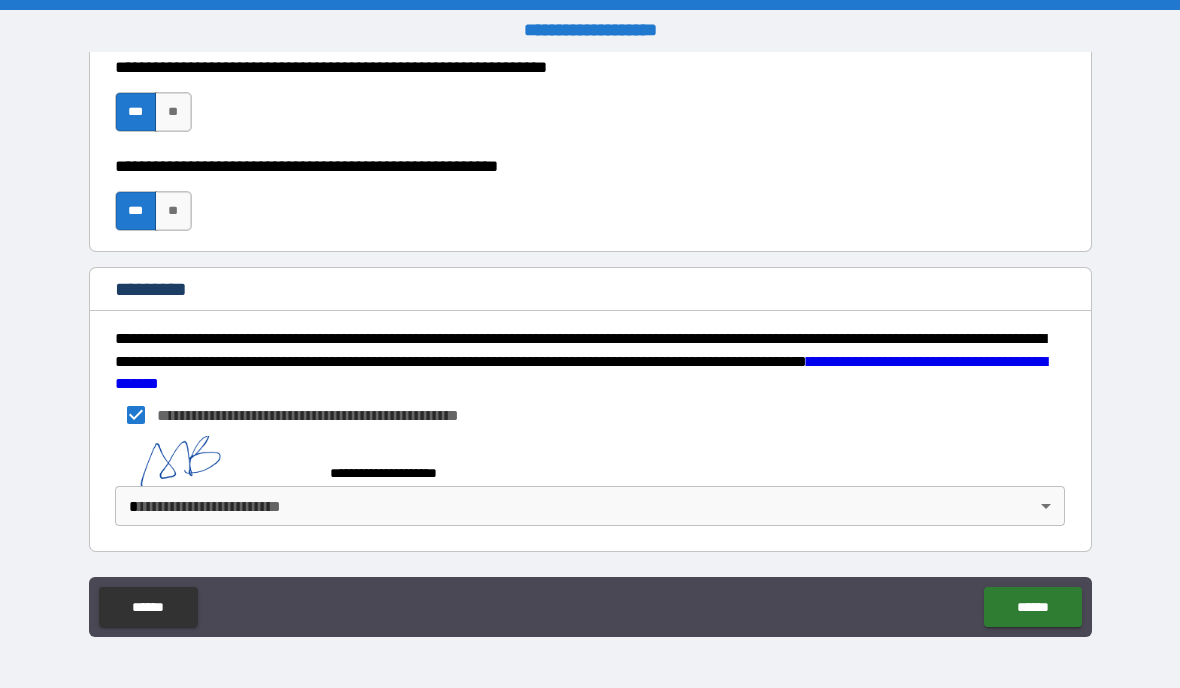 scroll, scrollTop: 2837, scrollLeft: 0, axis: vertical 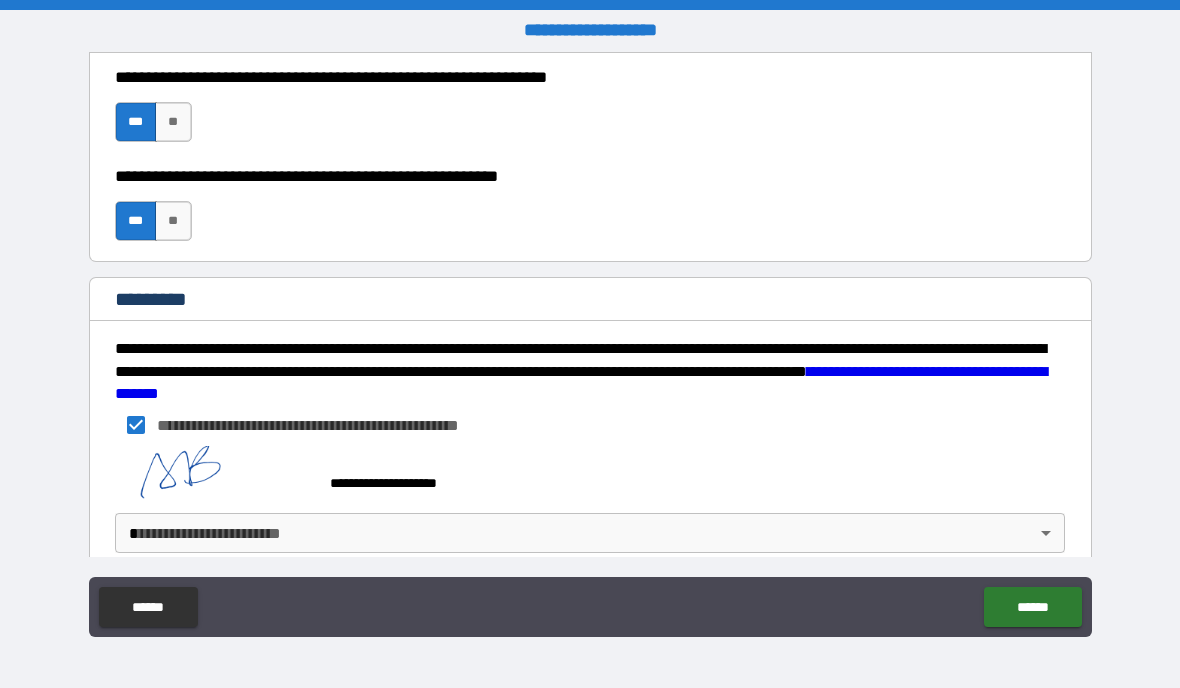 click on "**********" at bounding box center (590, 344) 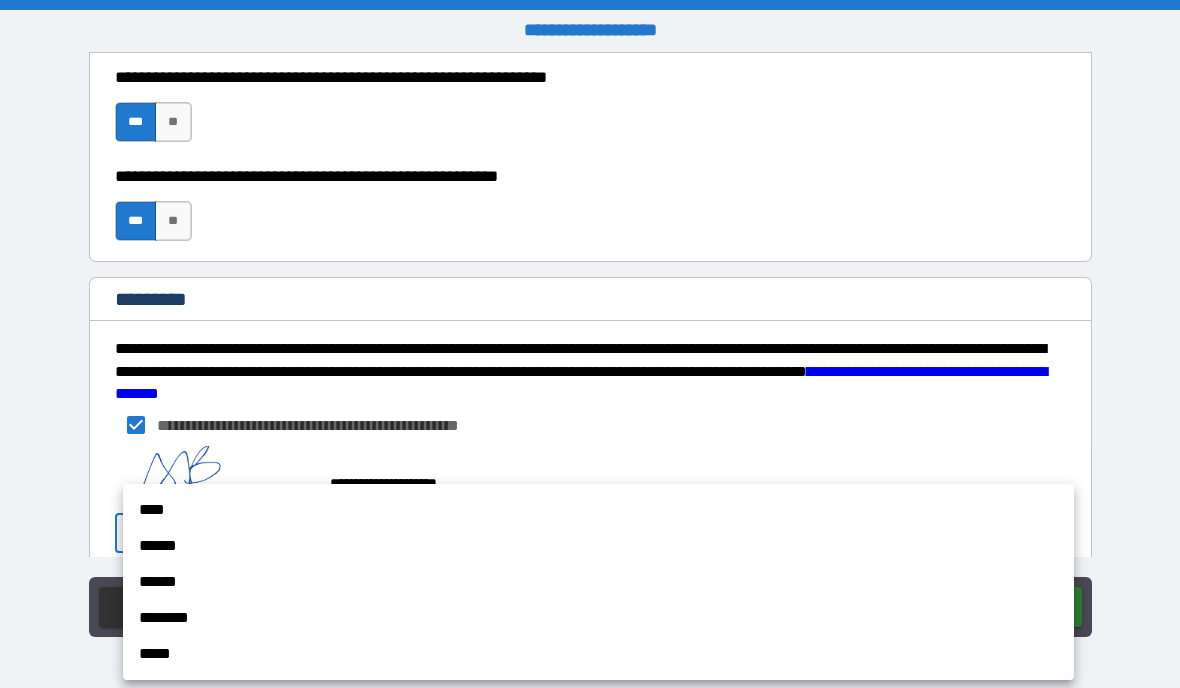 click on "********" at bounding box center (598, 618) 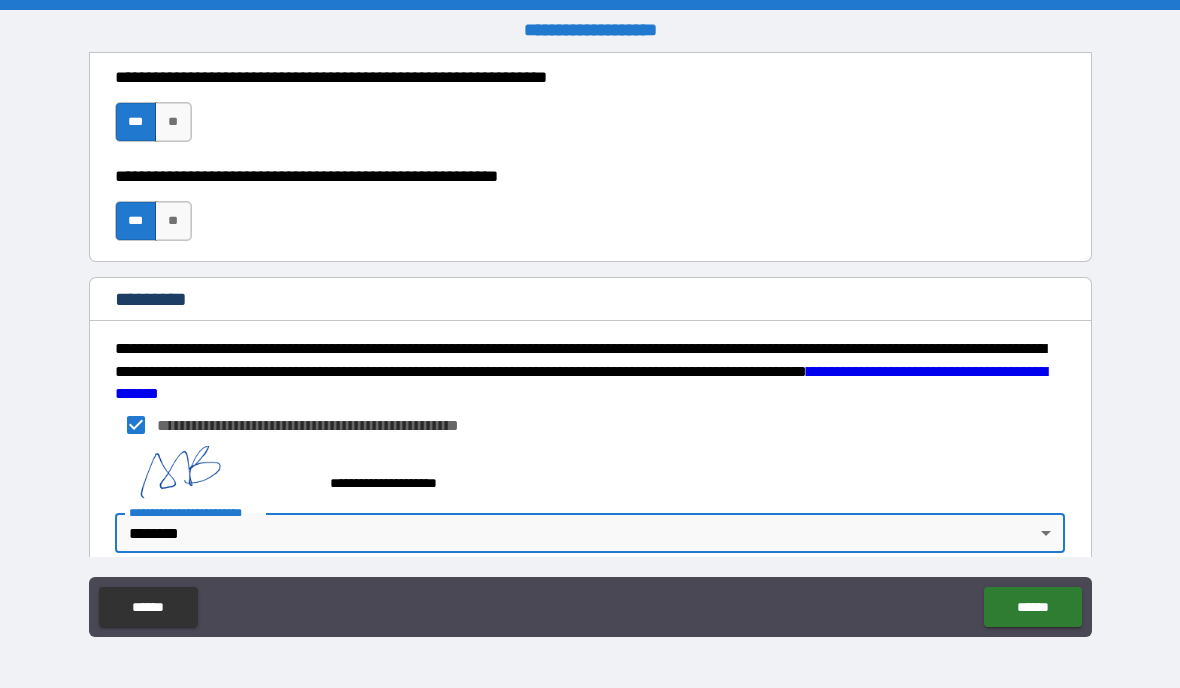 click on "**********" at bounding box center (590, 344) 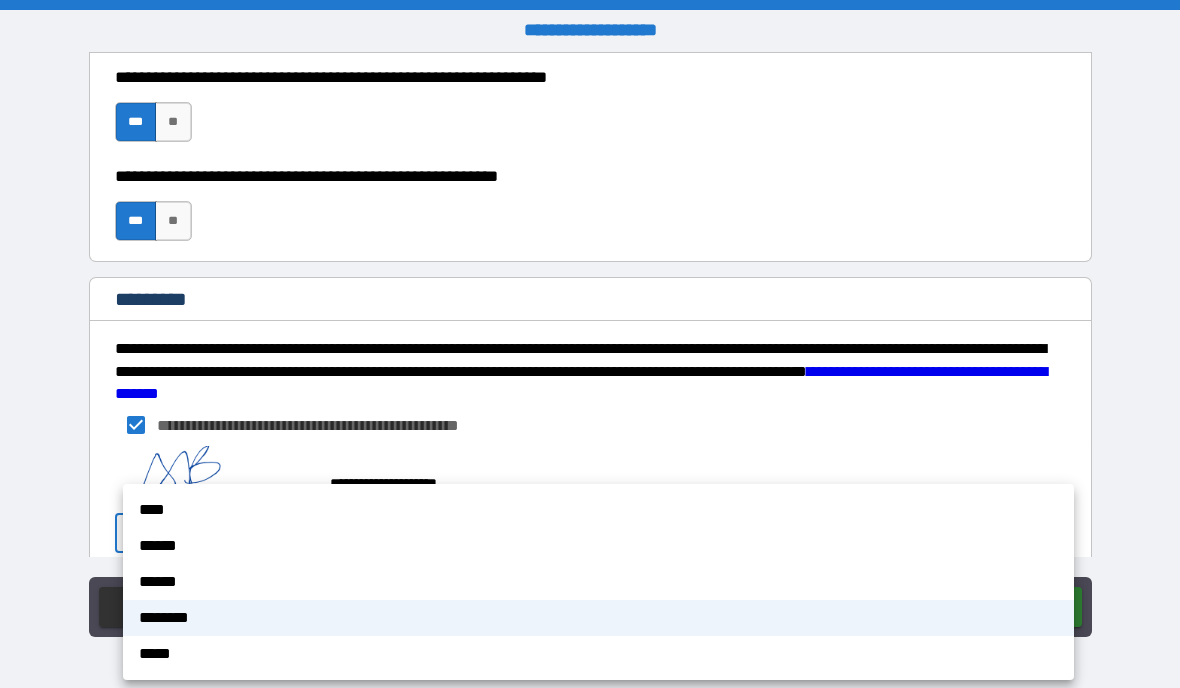 click on "******" at bounding box center [598, 546] 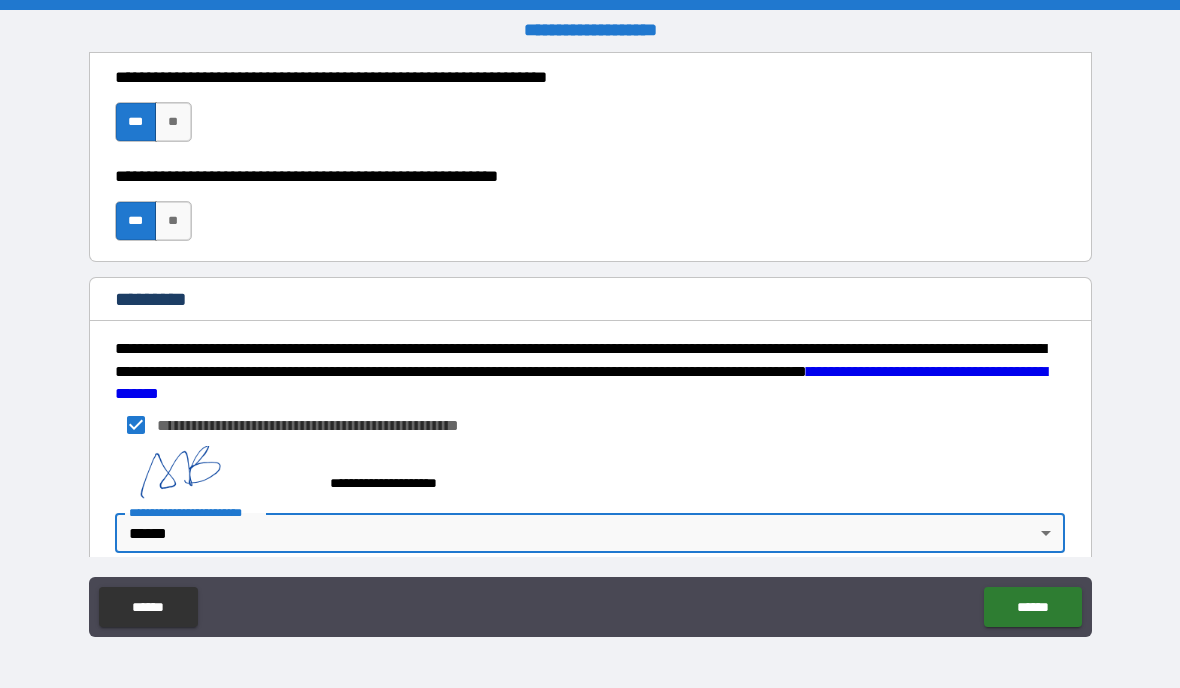 click on "******" at bounding box center (1032, 607) 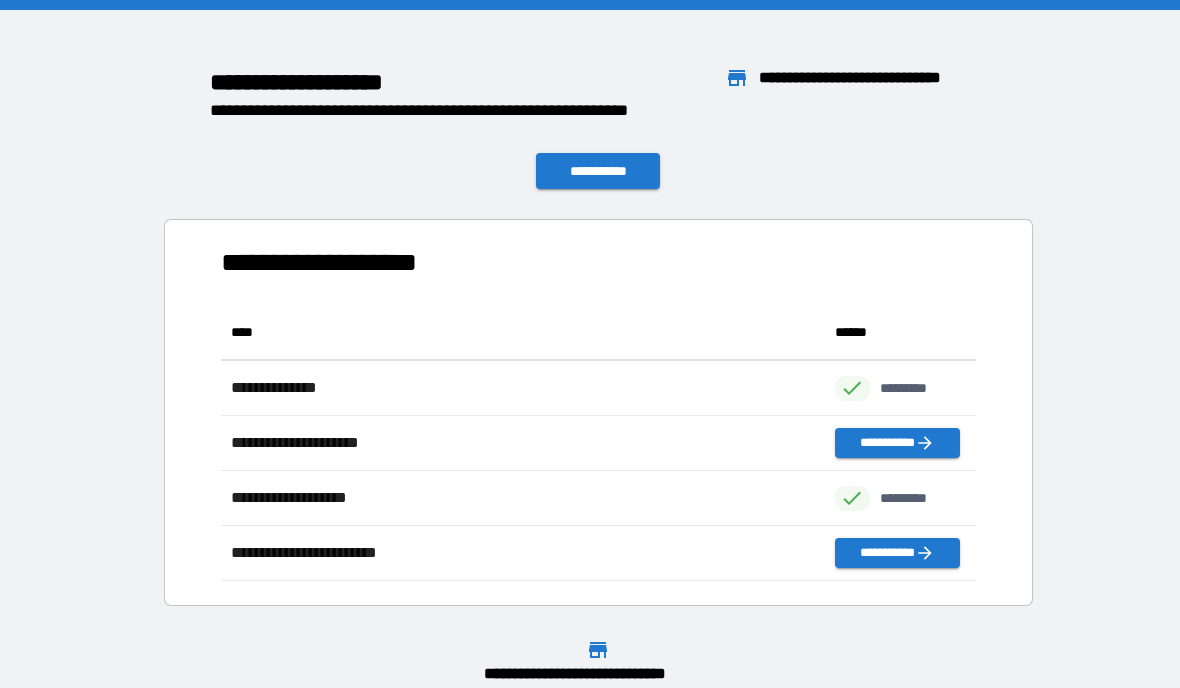 scroll, scrollTop: 276, scrollLeft: 755, axis: both 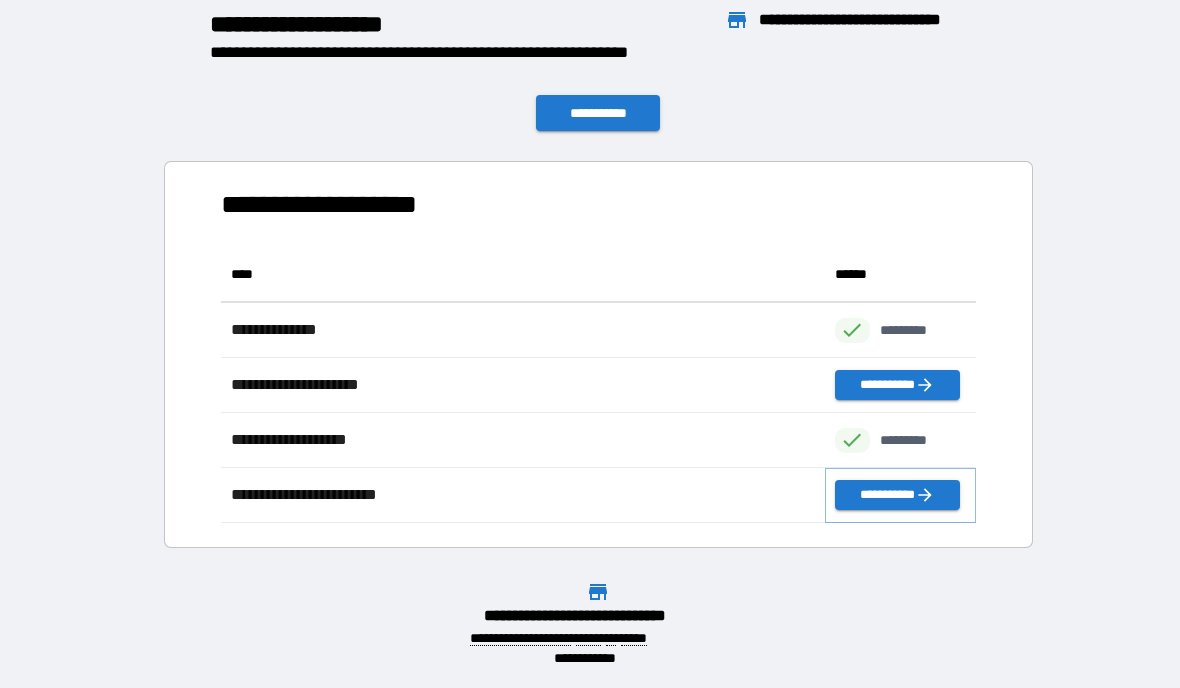 click on "**********" at bounding box center [897, 495] 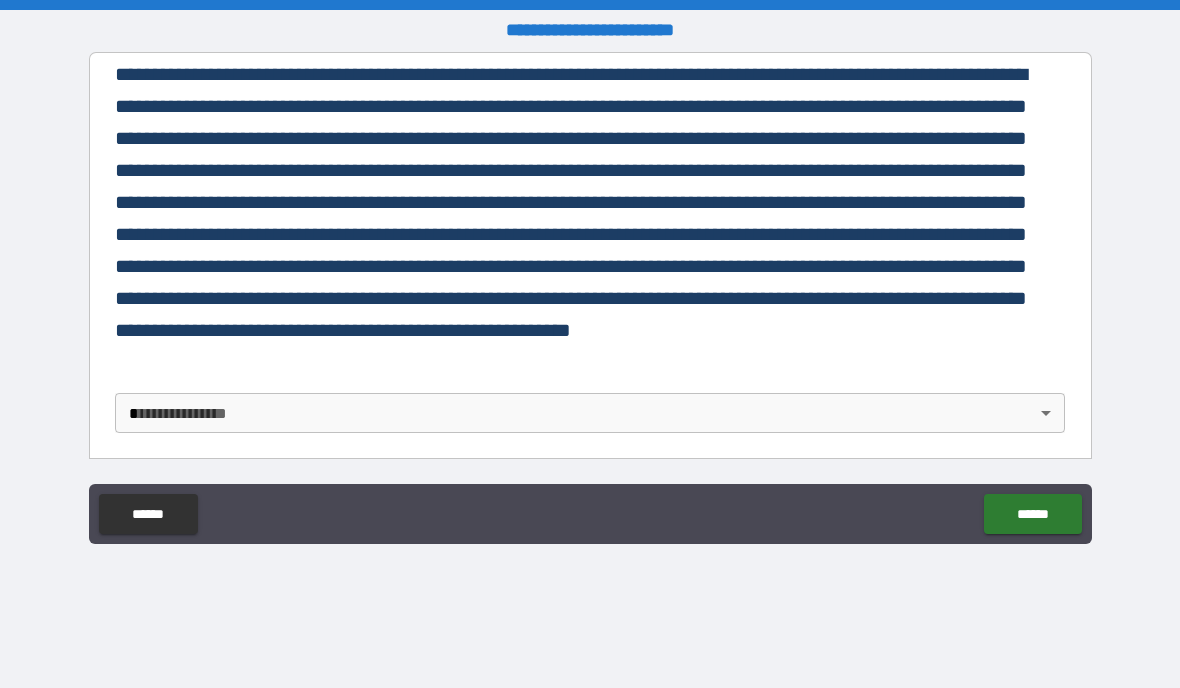 click on "**********" at bounding box center [590, 344] 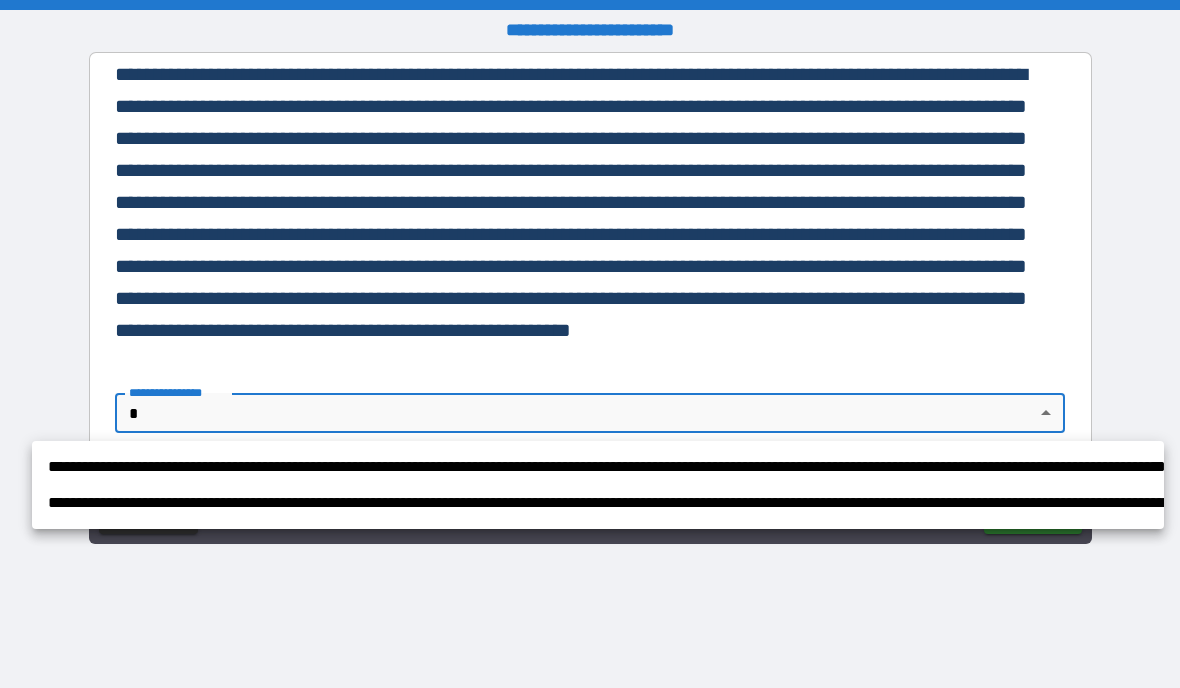 click on "**********" at bounding box center [598, 503] 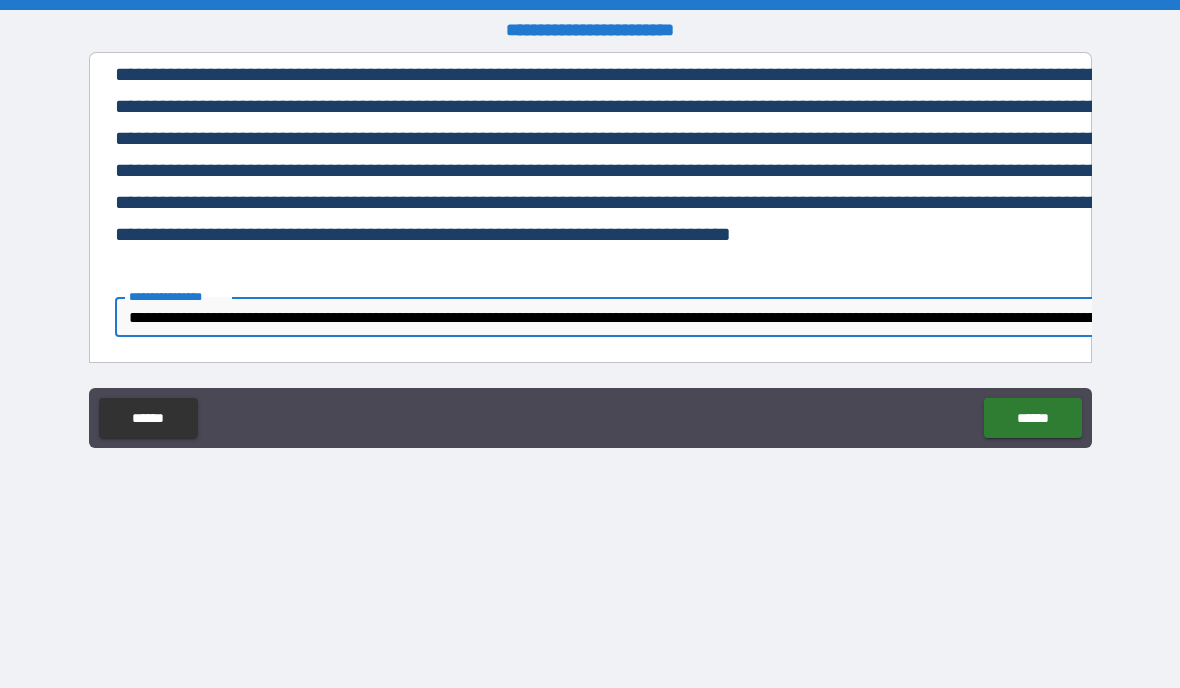 click on "******" at bounding box center [1032, 418] 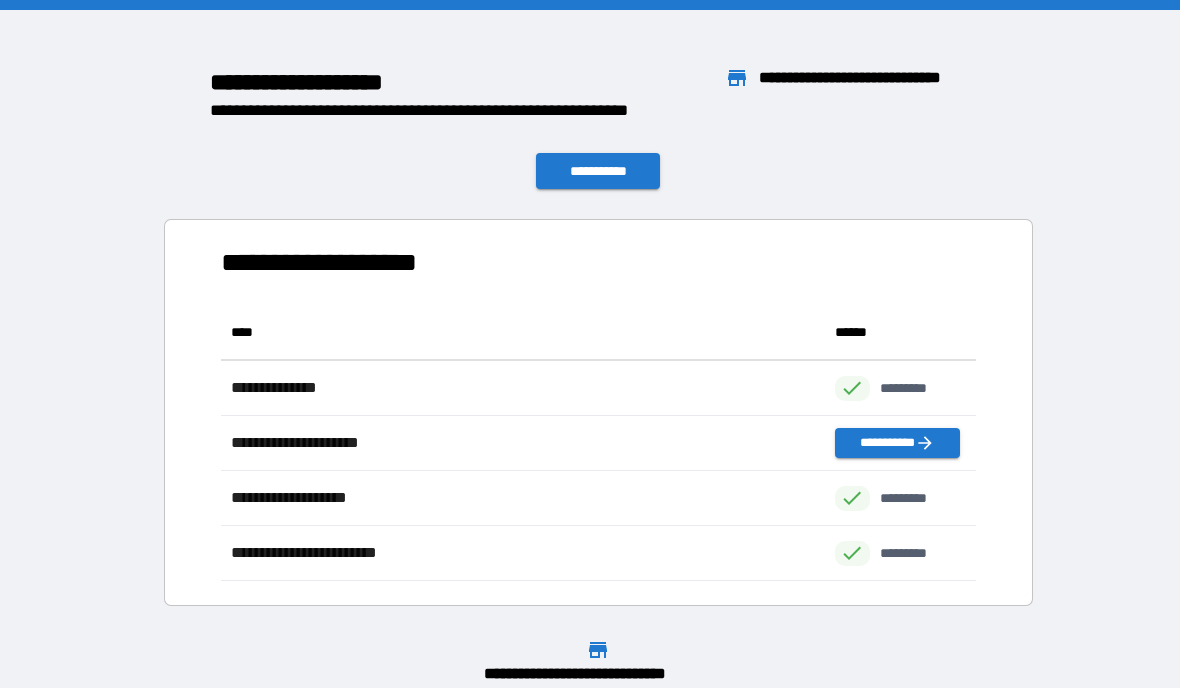 scroll, scrollTop: 276, scrollLeft: 755, axis: both 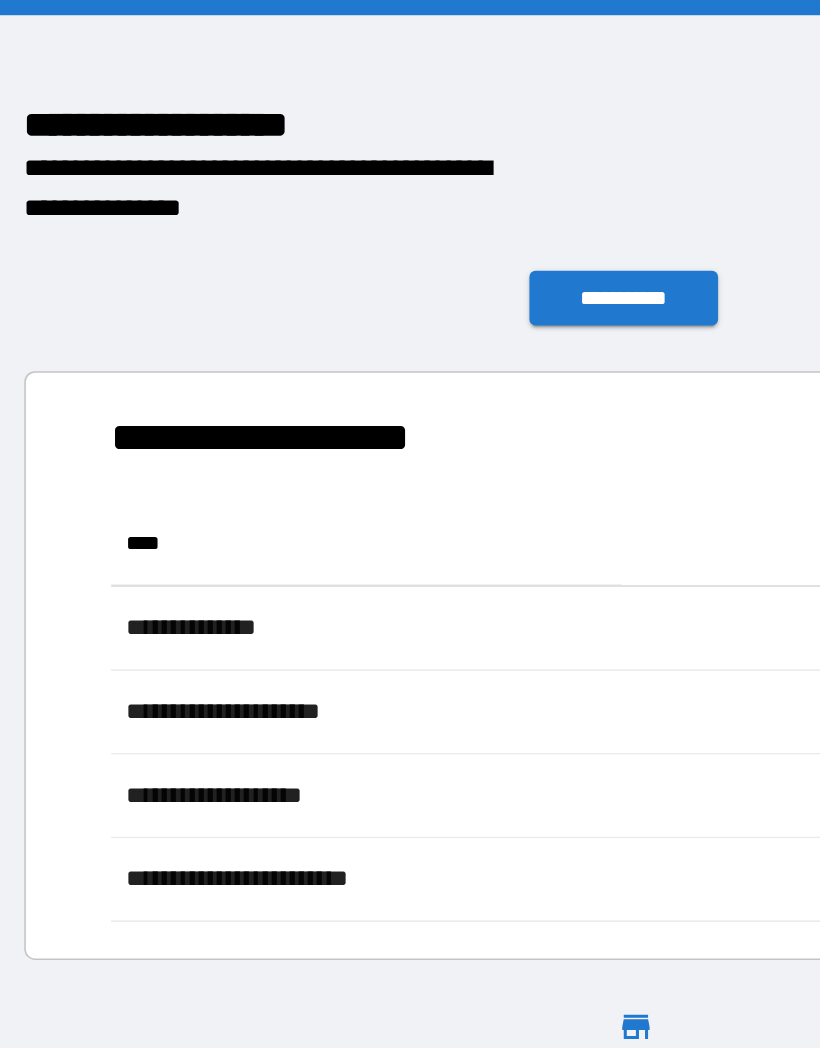 click on "**********" at bounding box center (410, 196) 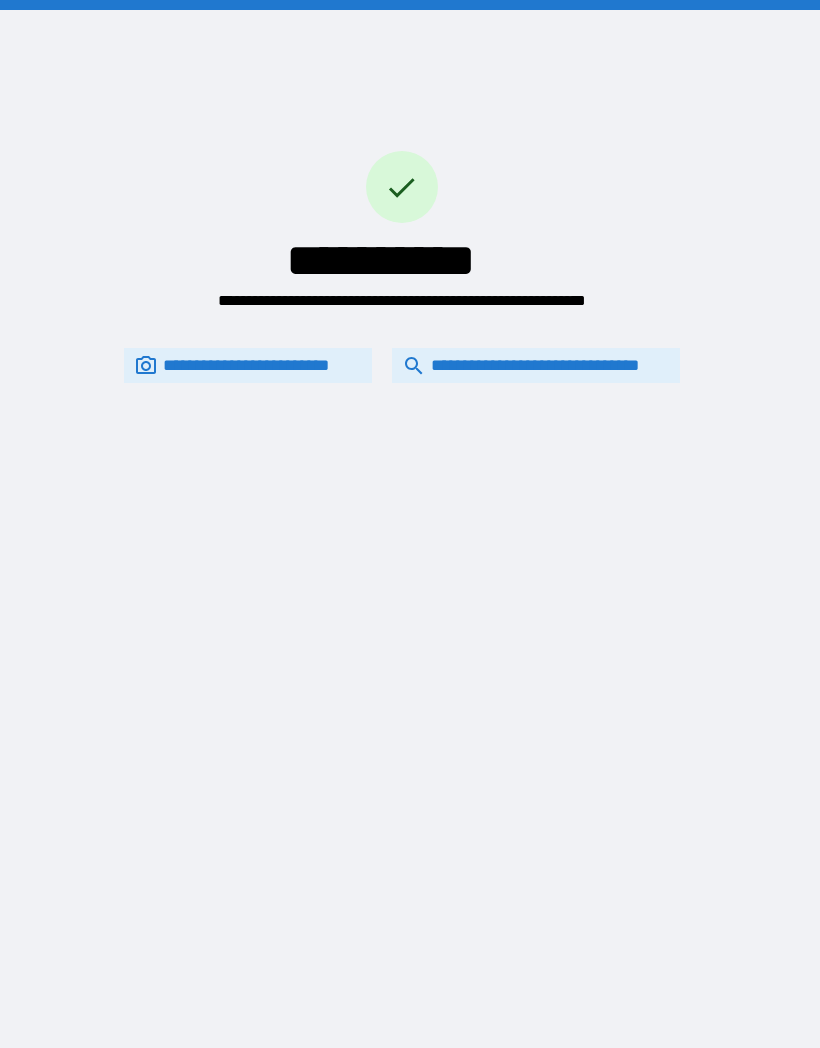 click on "**********" at bounding box center (536, 365) 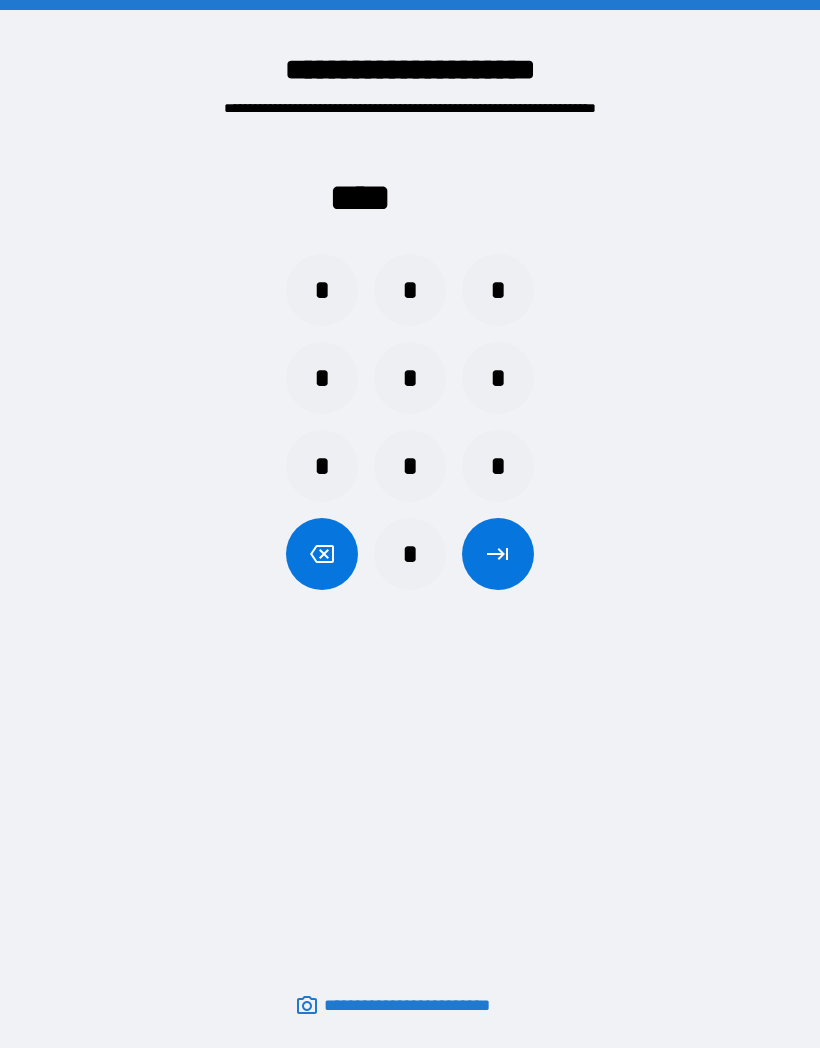 click on "*" at bounding box center (410, 466) 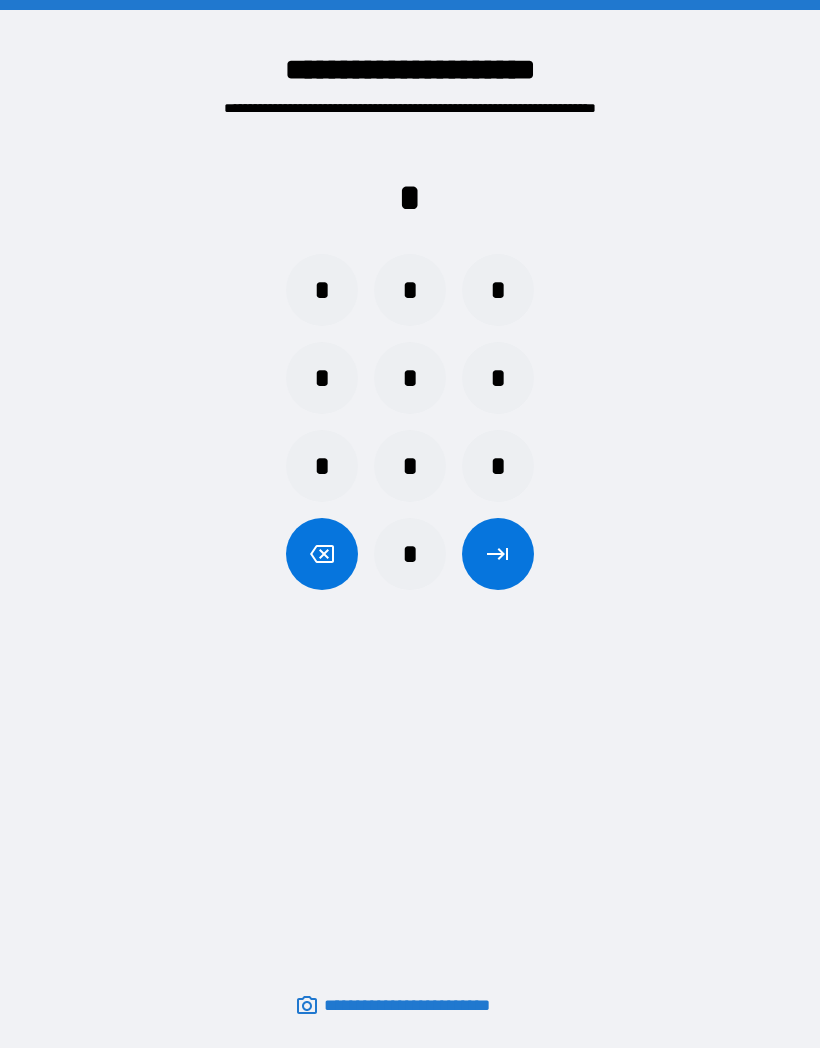 click on "*" at bounding box center [410, 554] 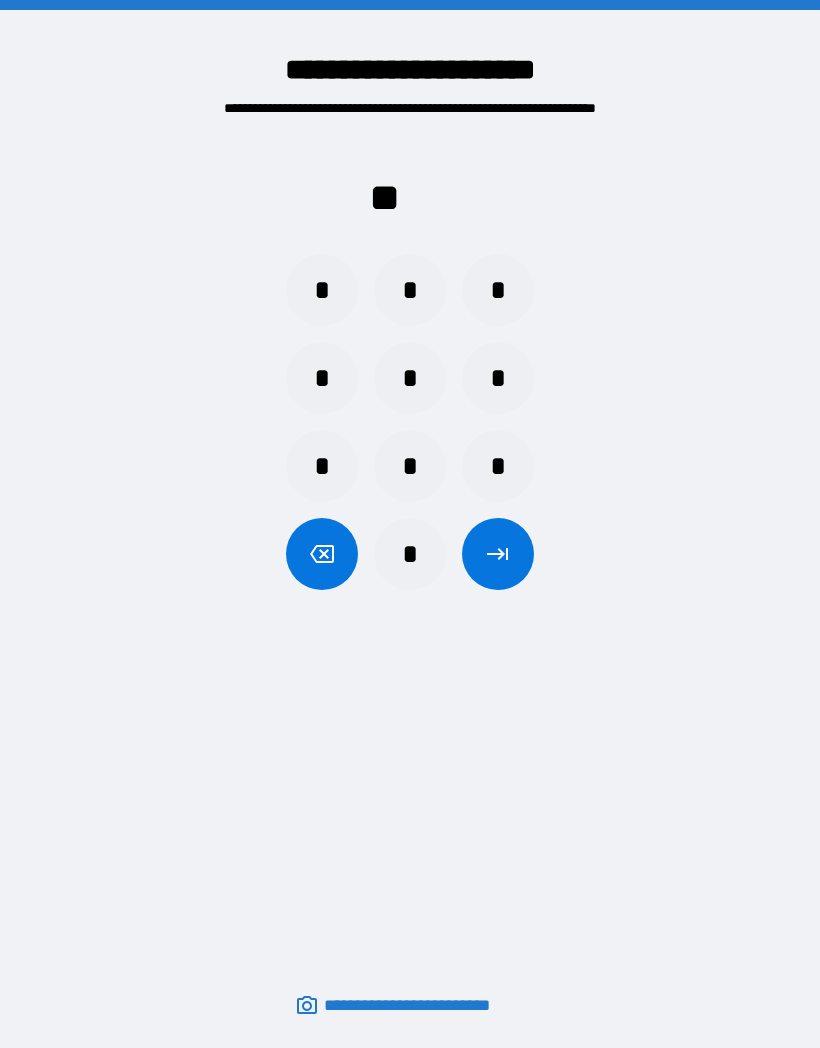 click on "*" at bounding box center [498, 290] 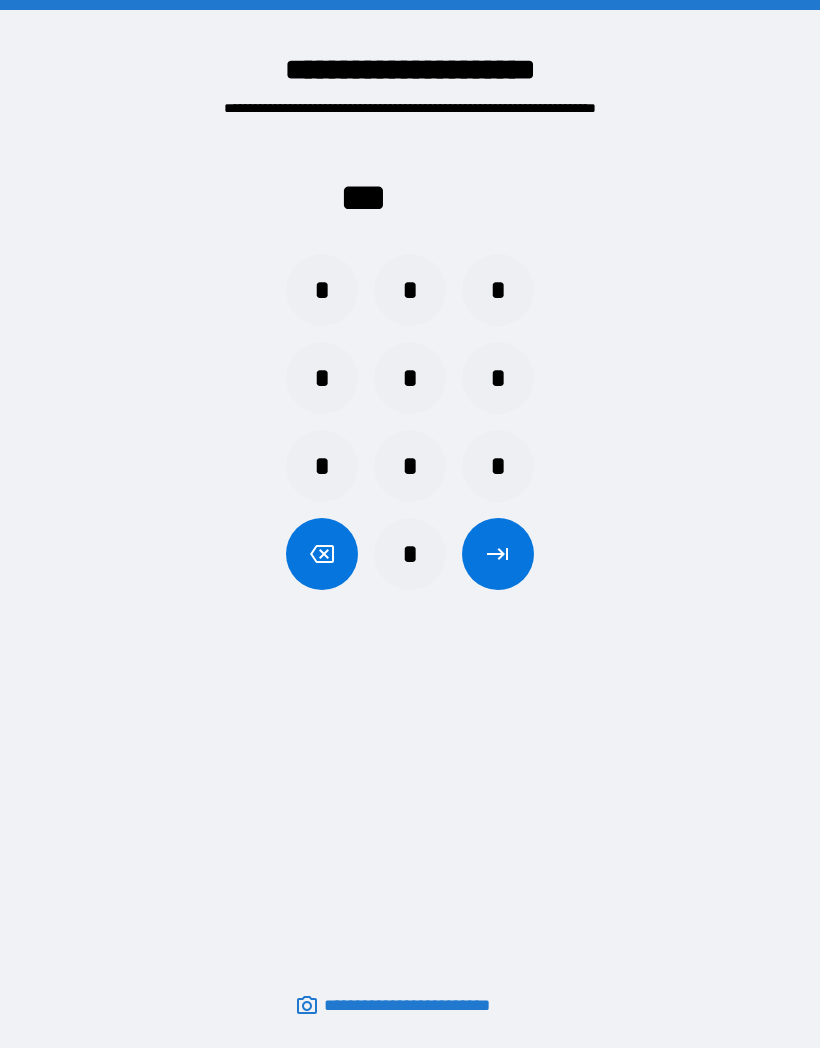 click on "*" at bounding box center (322, 290) 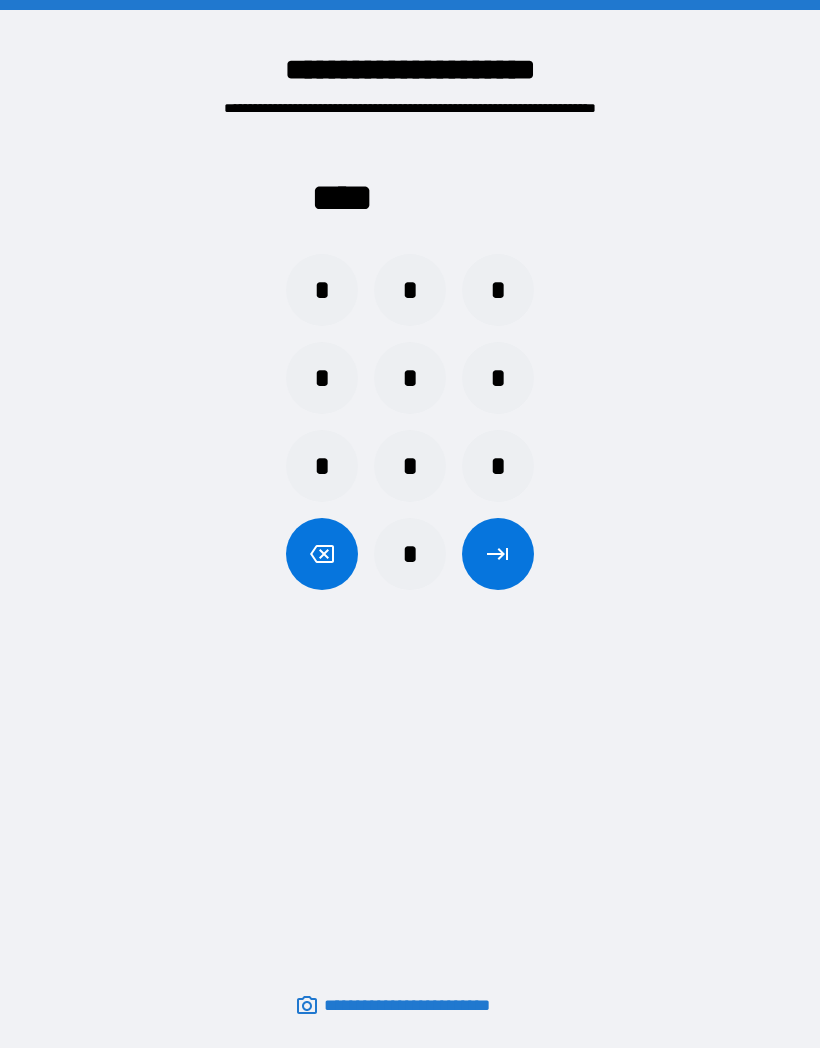 click at bounding box center [498, 554] 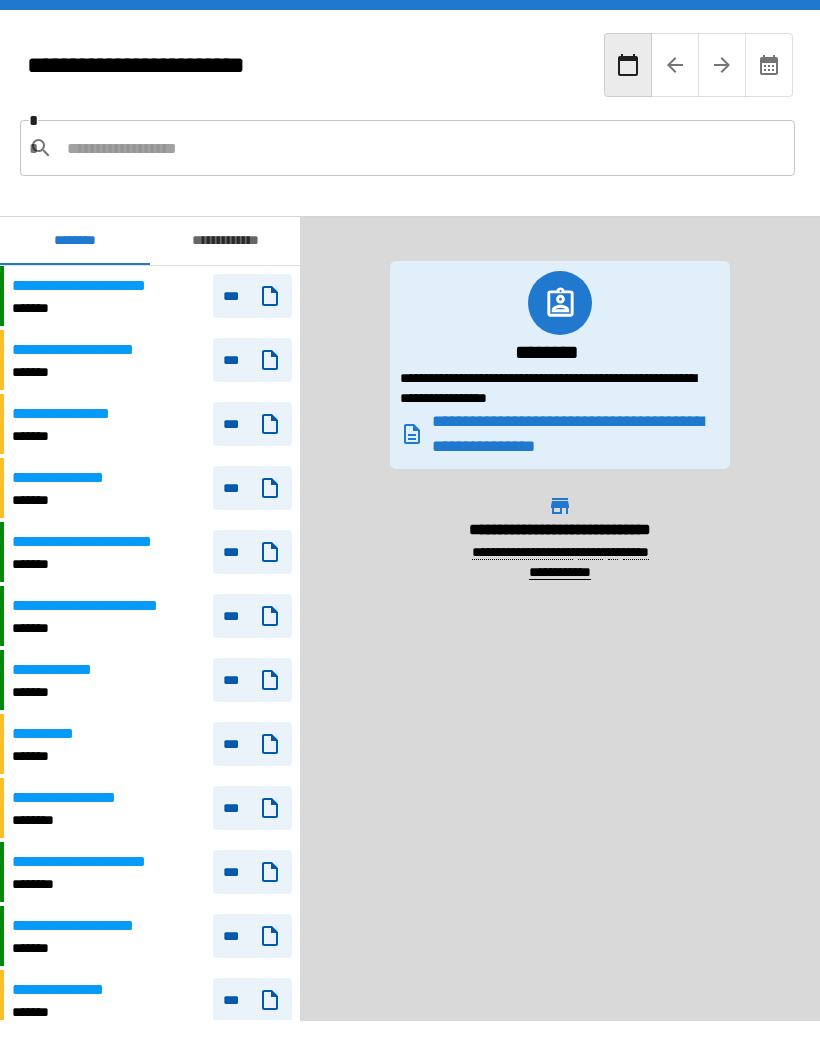 scroll, scrollTop: 0, scrollLeft: 0, axis: both 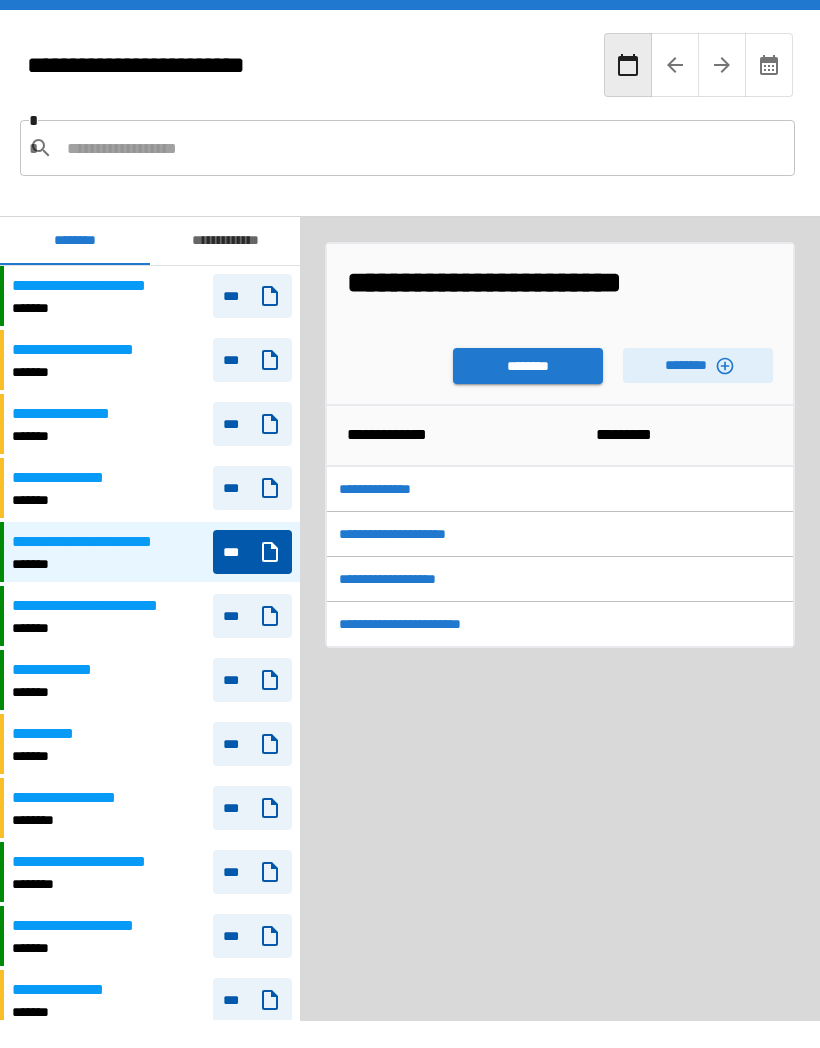 click on "********" at bounding box center [528, 366] 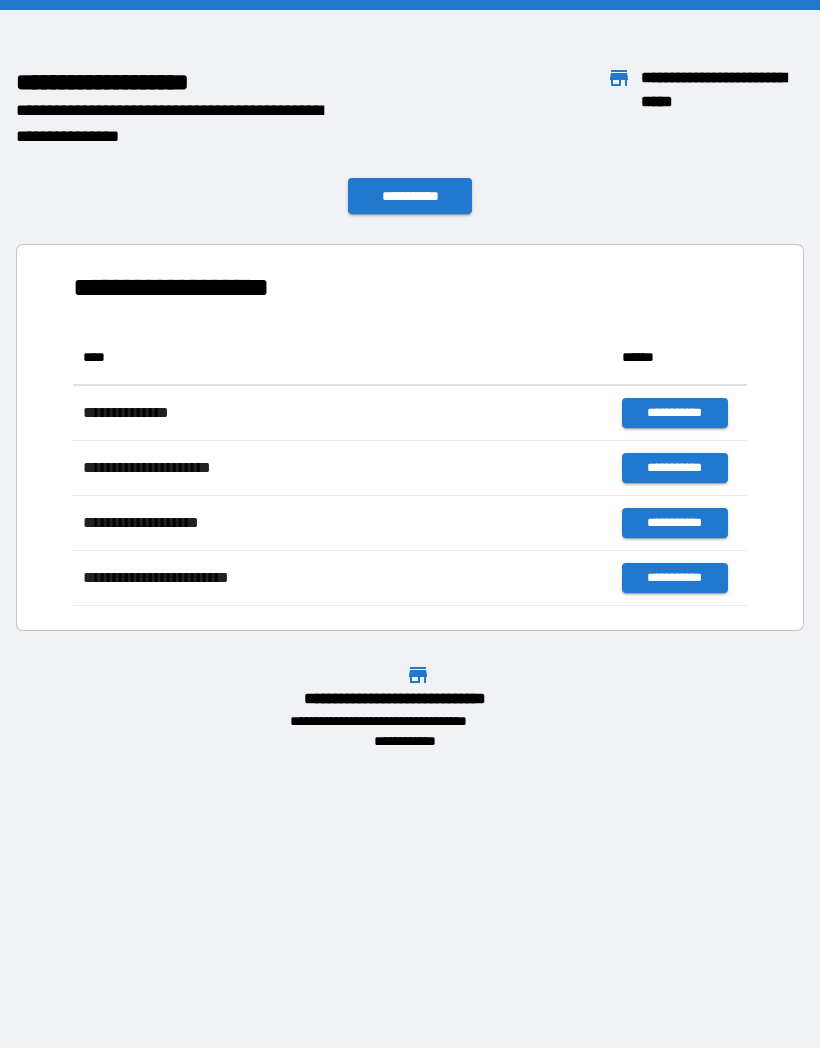 scroll, scrollTop: 1, scrollLeft: 1, axis: both 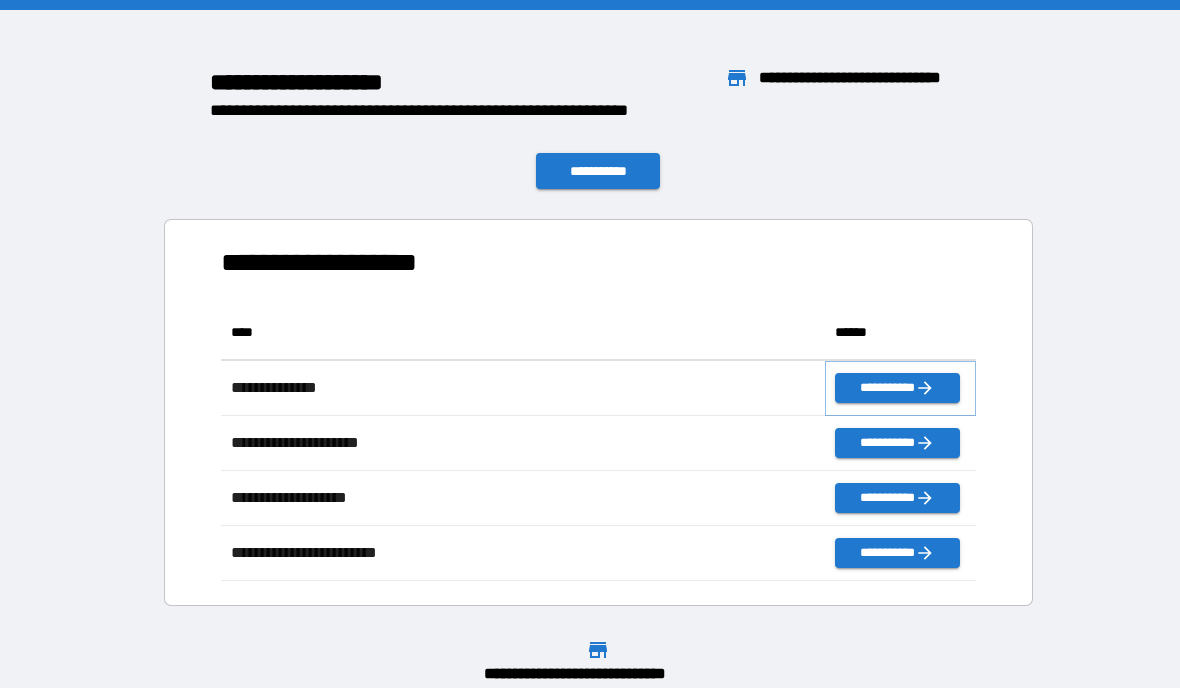 click on "**********" at bounding box center [897, 388] 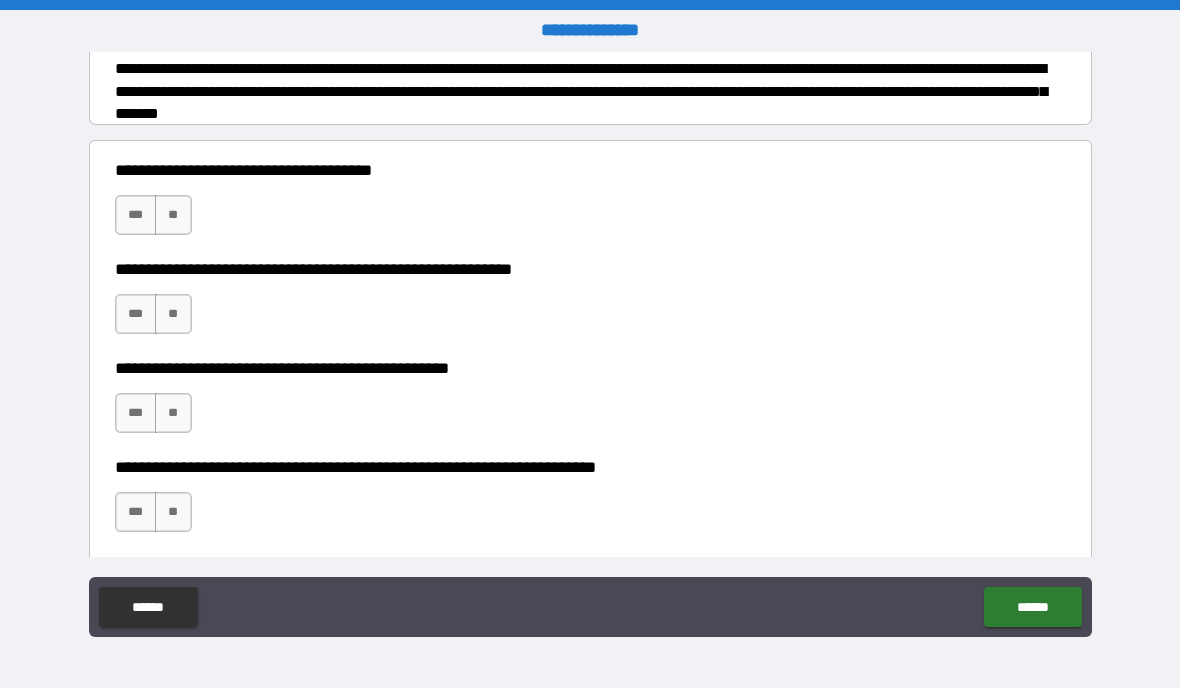 scroll, scrollTop: 277, scrollLeft: 0, axis: vertical 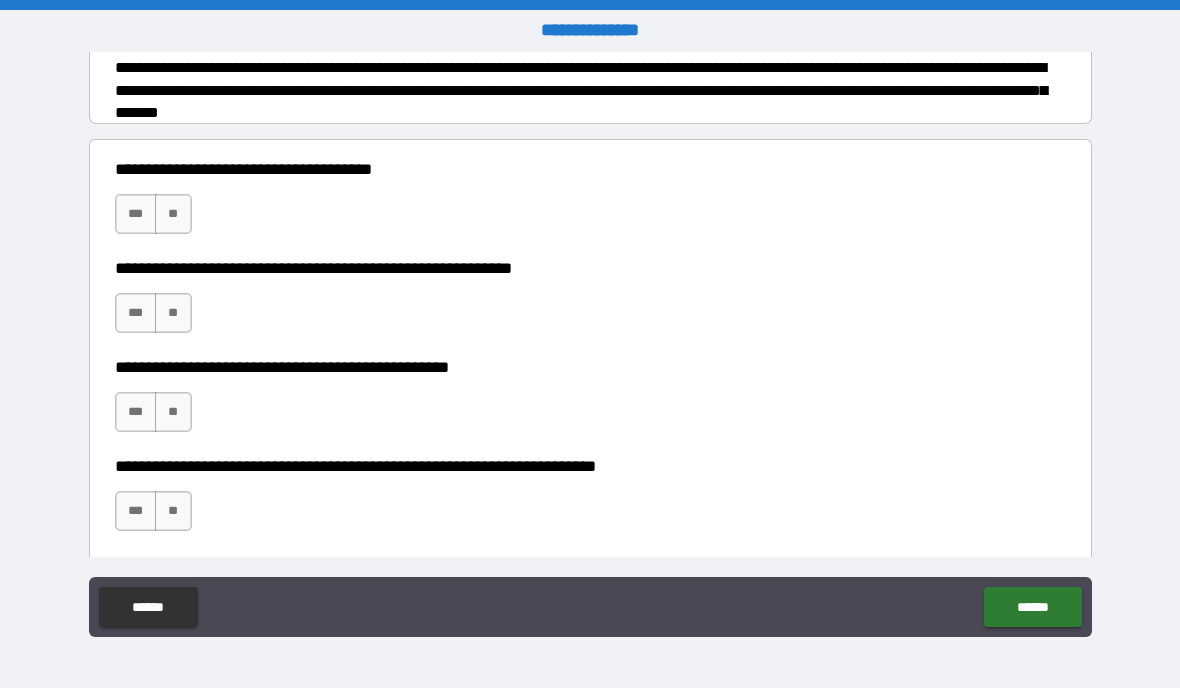 click on "**" at bounding box center [173, 214] 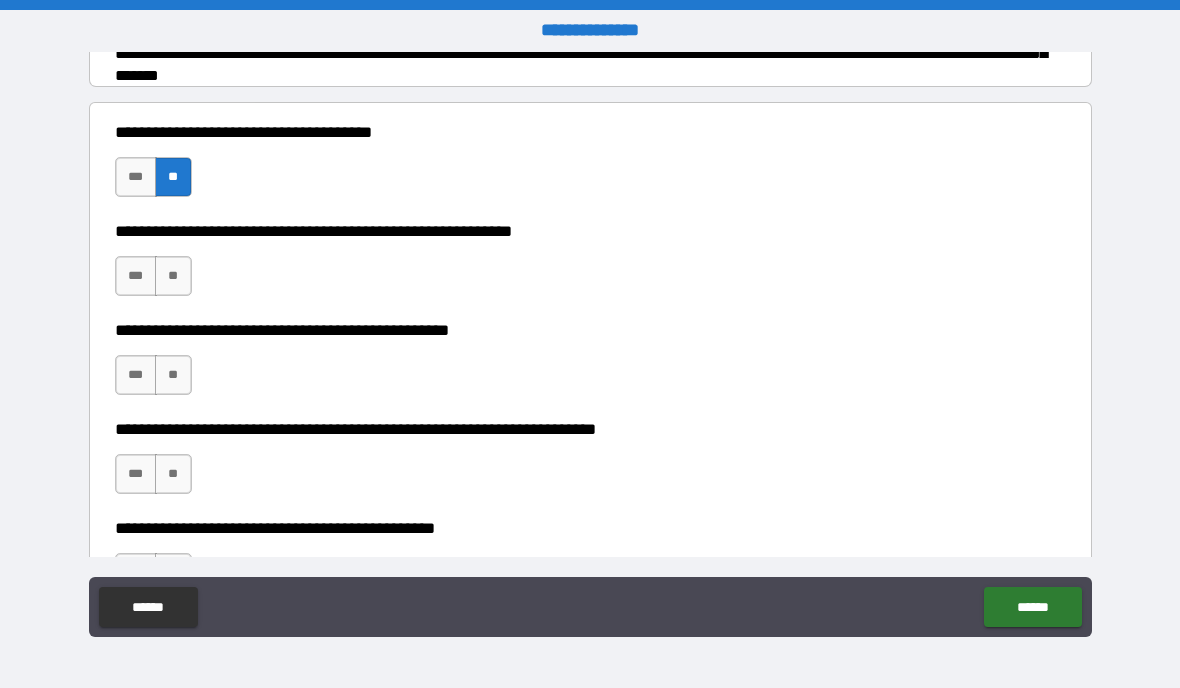 scroll, scrollTop: 316, scrollLeft: 0, axis: vertical 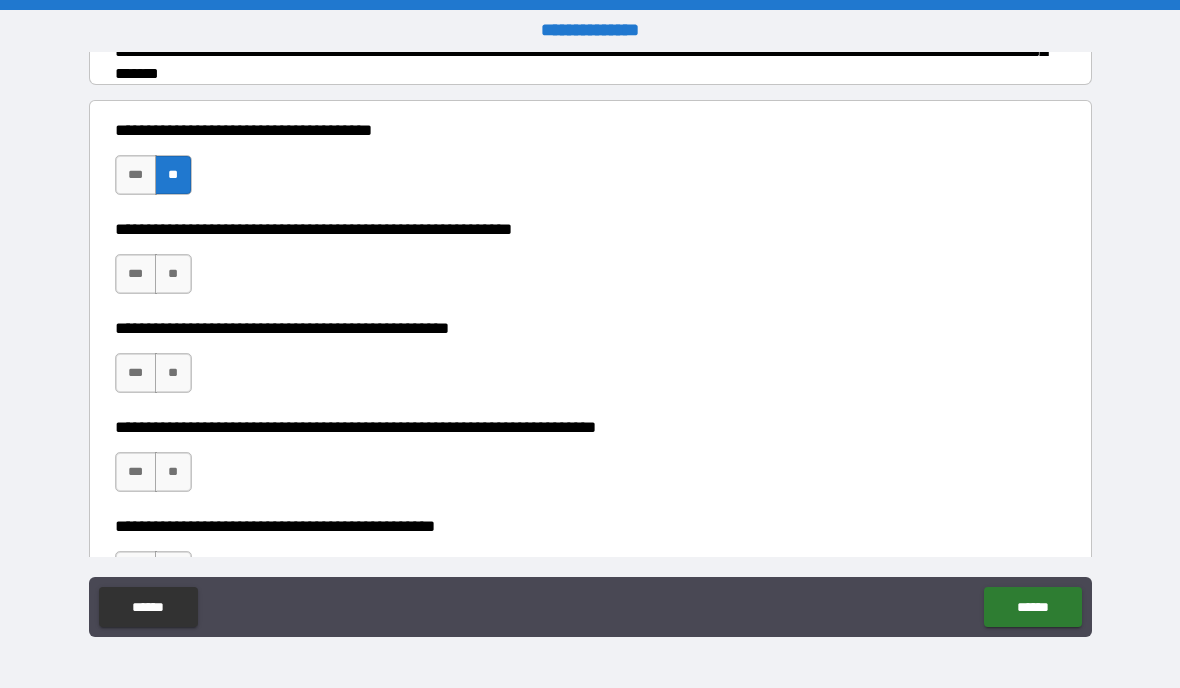 click on "**" at bounding box center (173, 274) 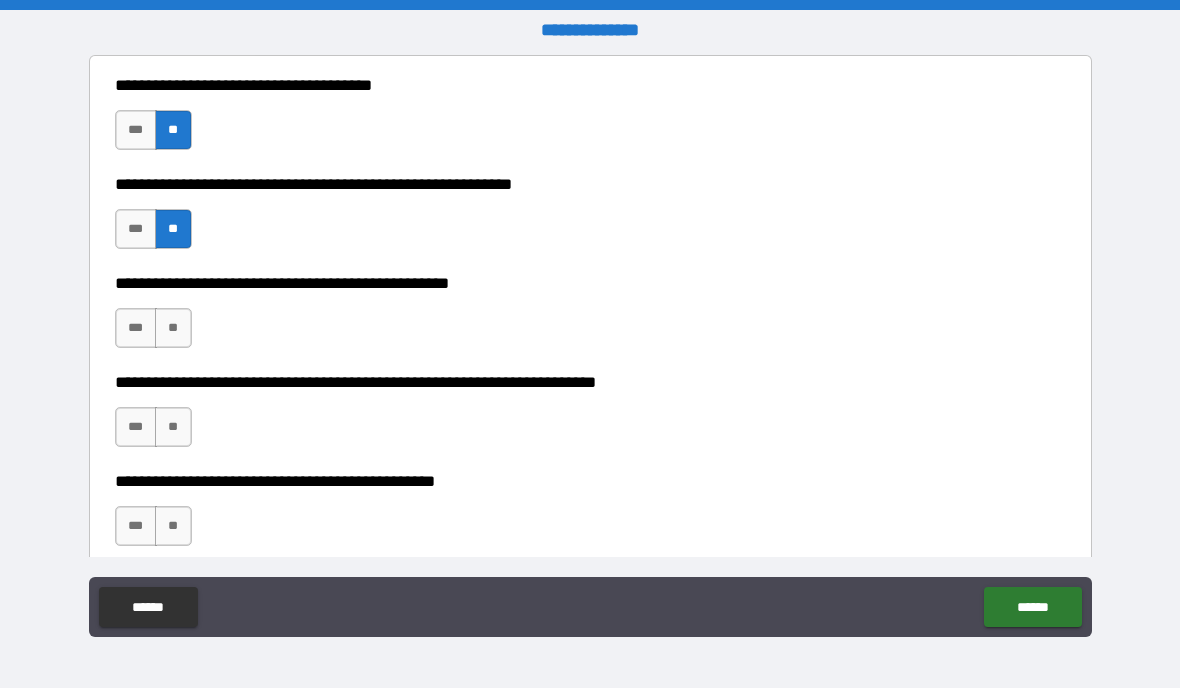 scroll, scrollTop: 364, scrollLeft: 0, axis: vertical 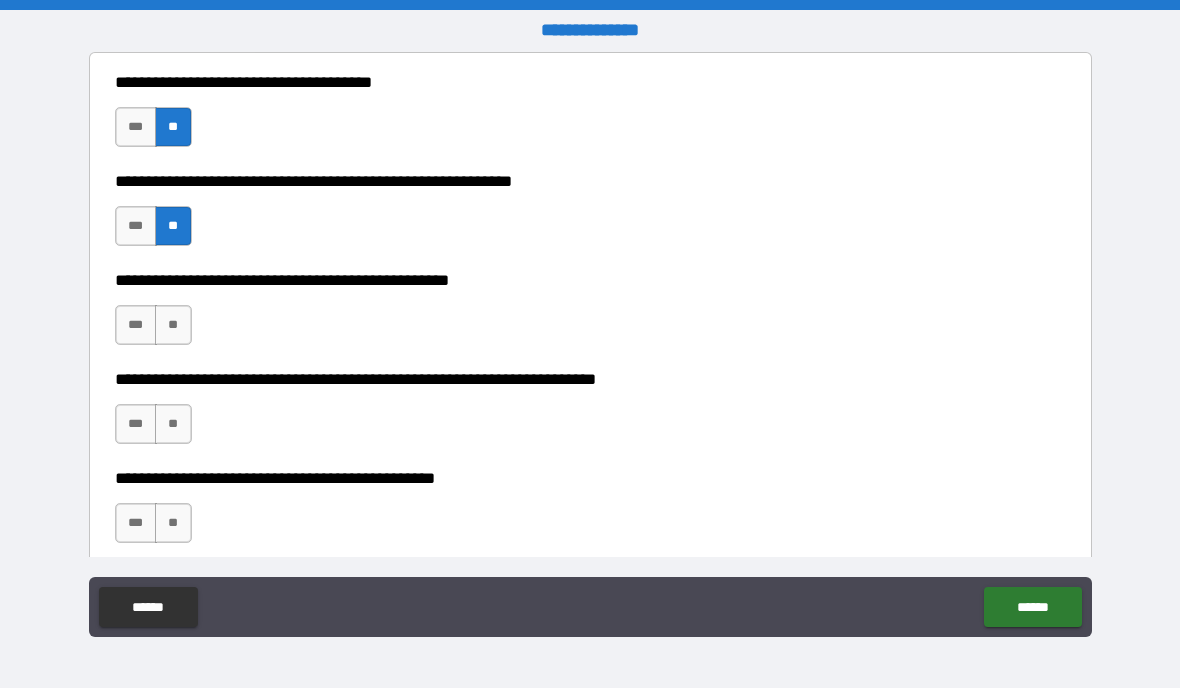 click on "**" at bounding box center (173, 325) 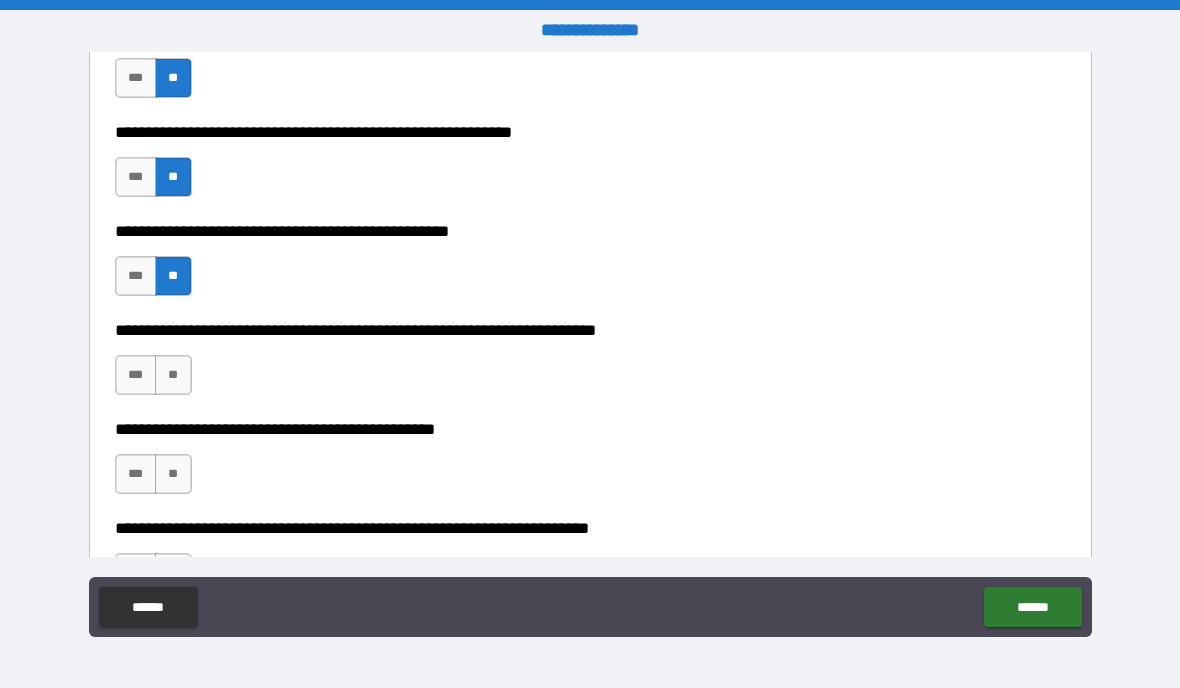 click on "**" at bounding box center [173, 375] 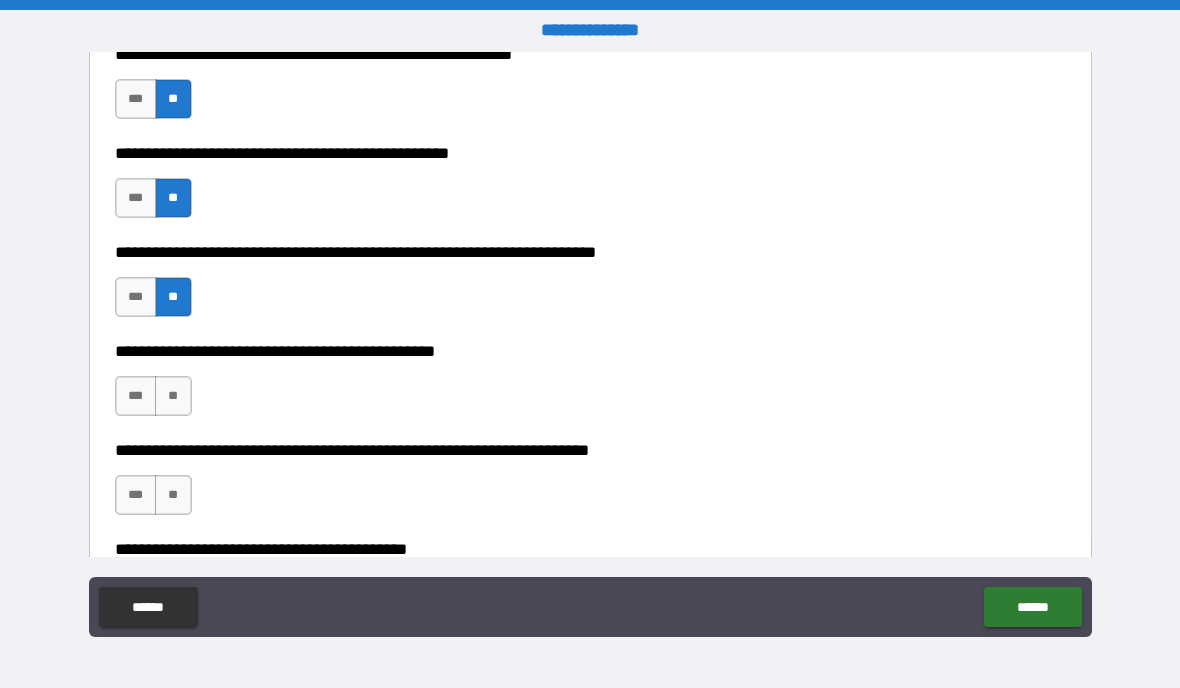 scroll, scrollTop: 493, scrollLeft: 0, axis: vertical 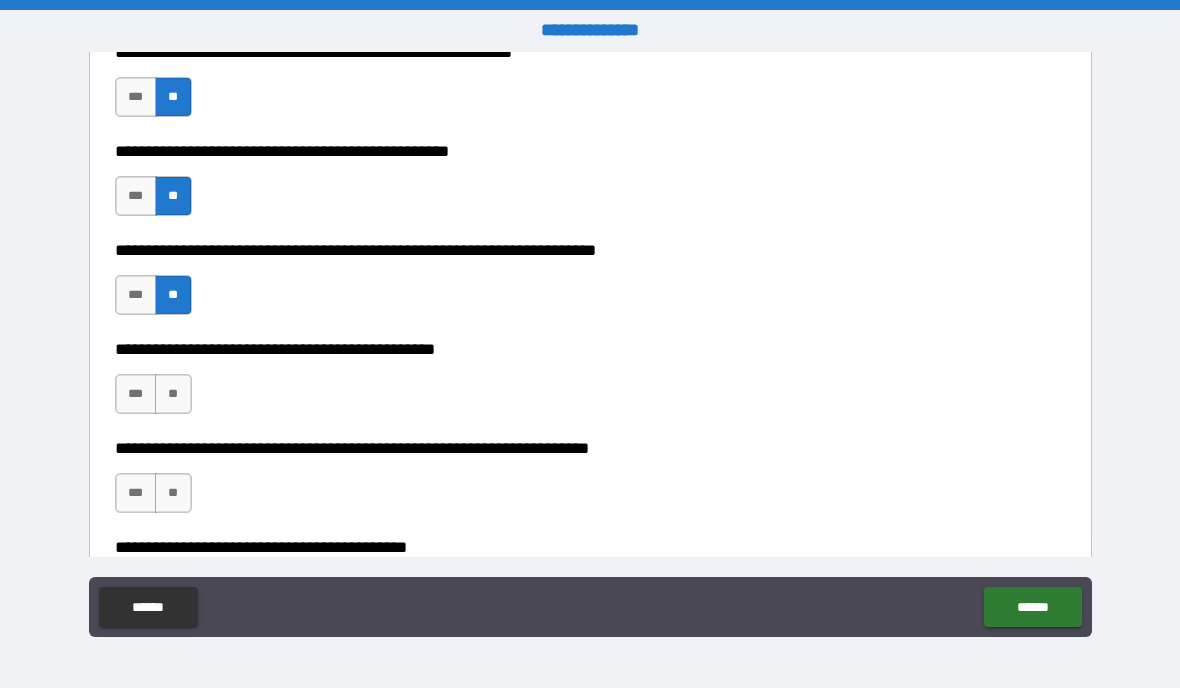 click on "**" at bounding box center [173, 394] 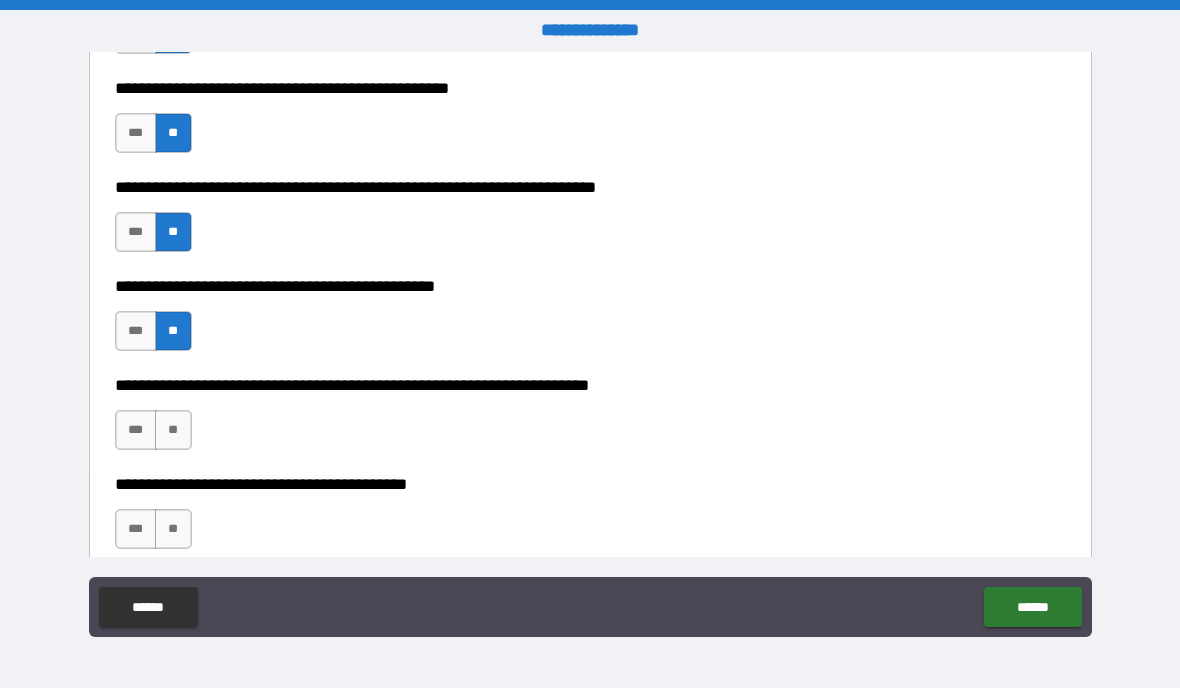 scroll, scrollTop: 560, scrollLeft: 0, axis: vertical 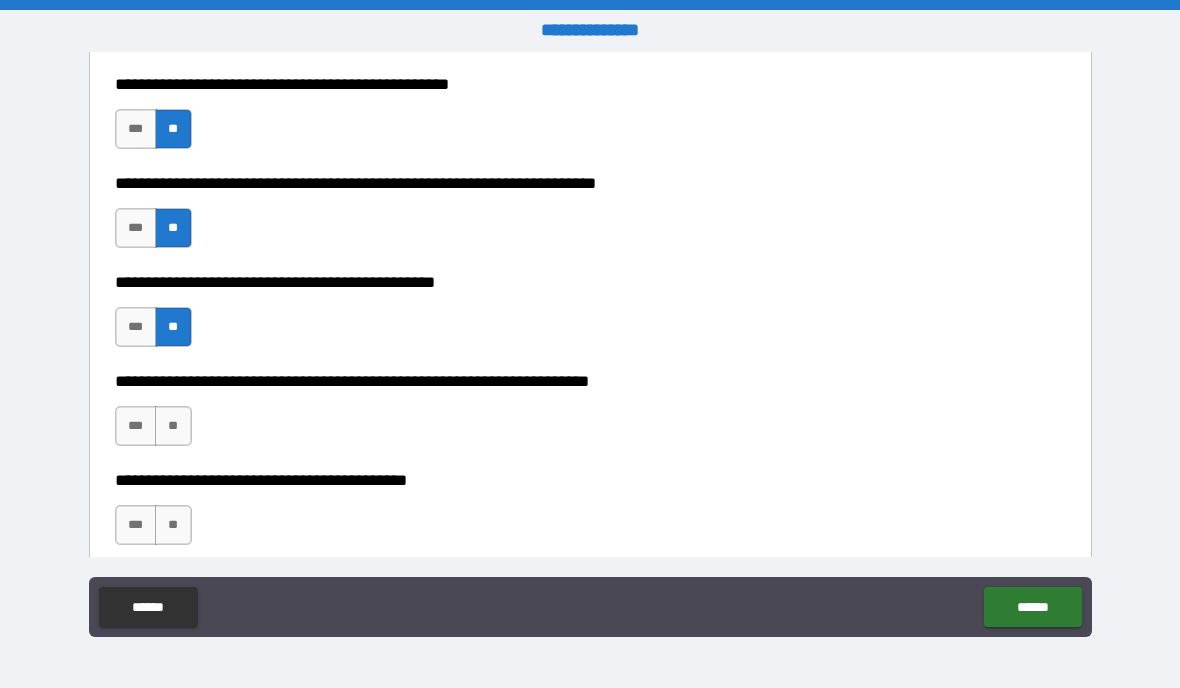 click on "**" at bounding box center (173, 426) 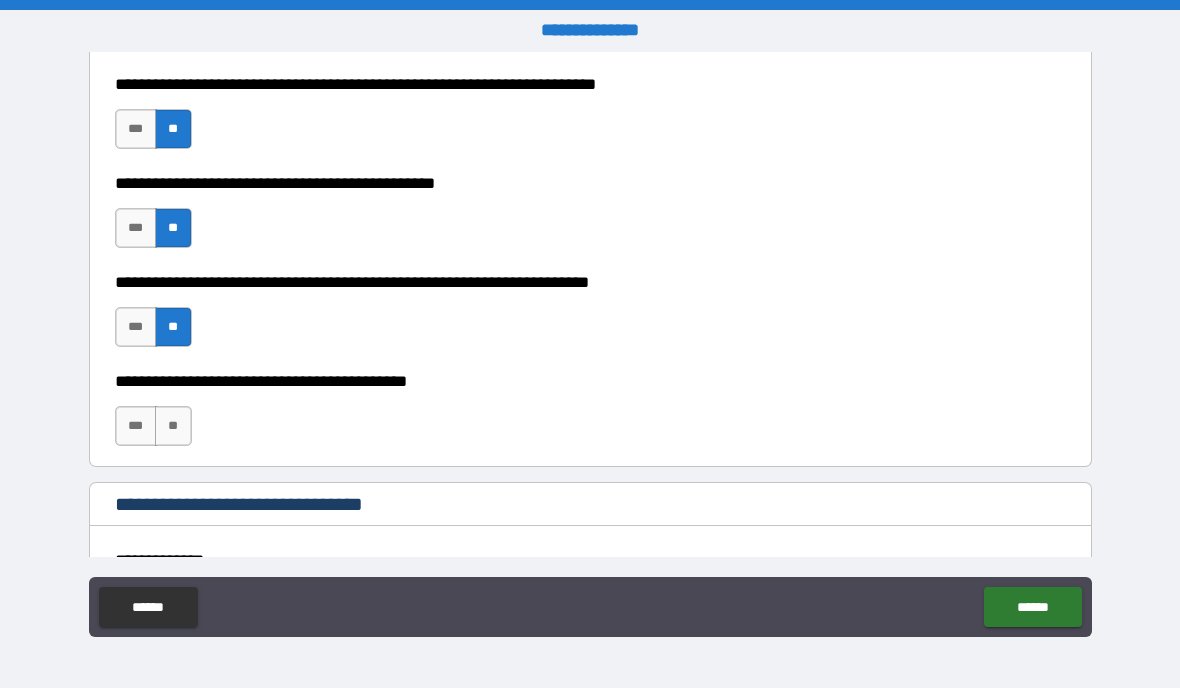 scroll, scrollTop: 661, scrollLeft: 0, axis: vertical 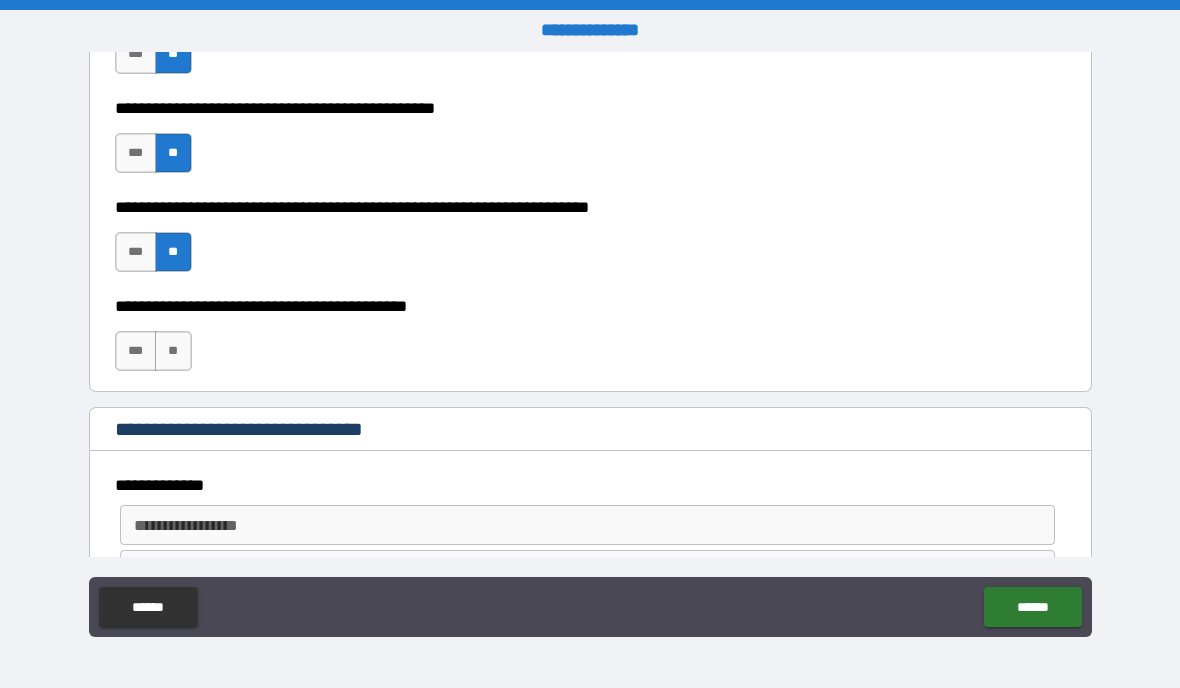 click on "**" at bounding box center [173, 351] 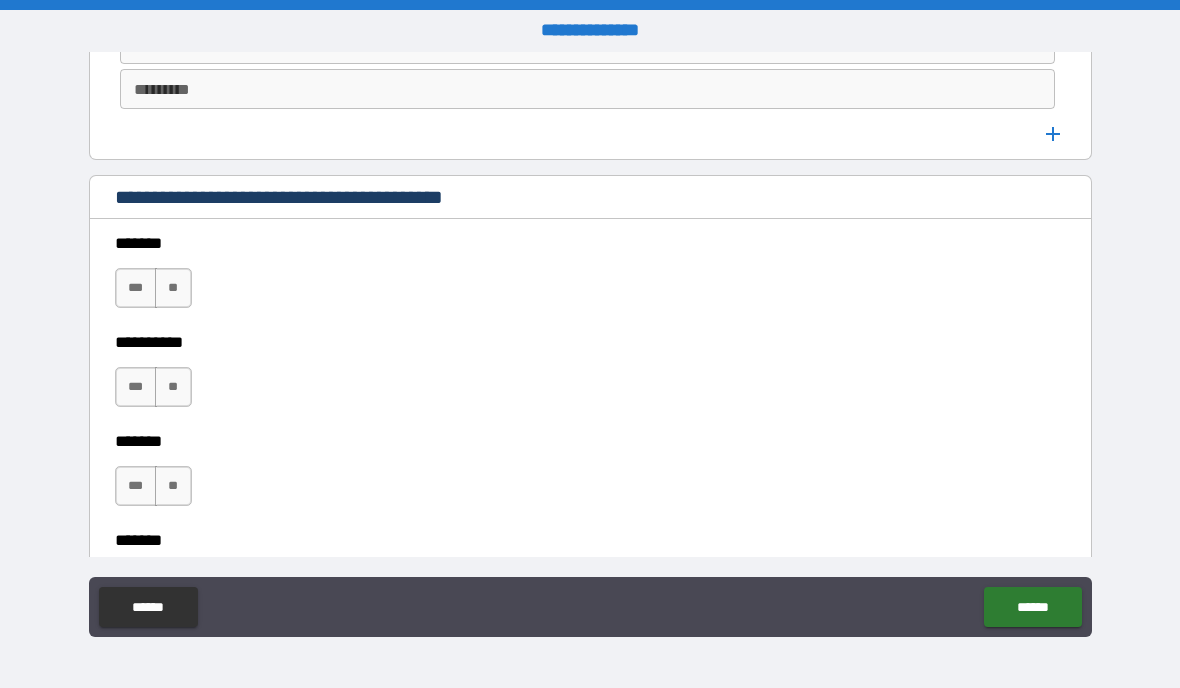 scroll, scrollTop: 1307, scrollLeft: 0, axis: vertical 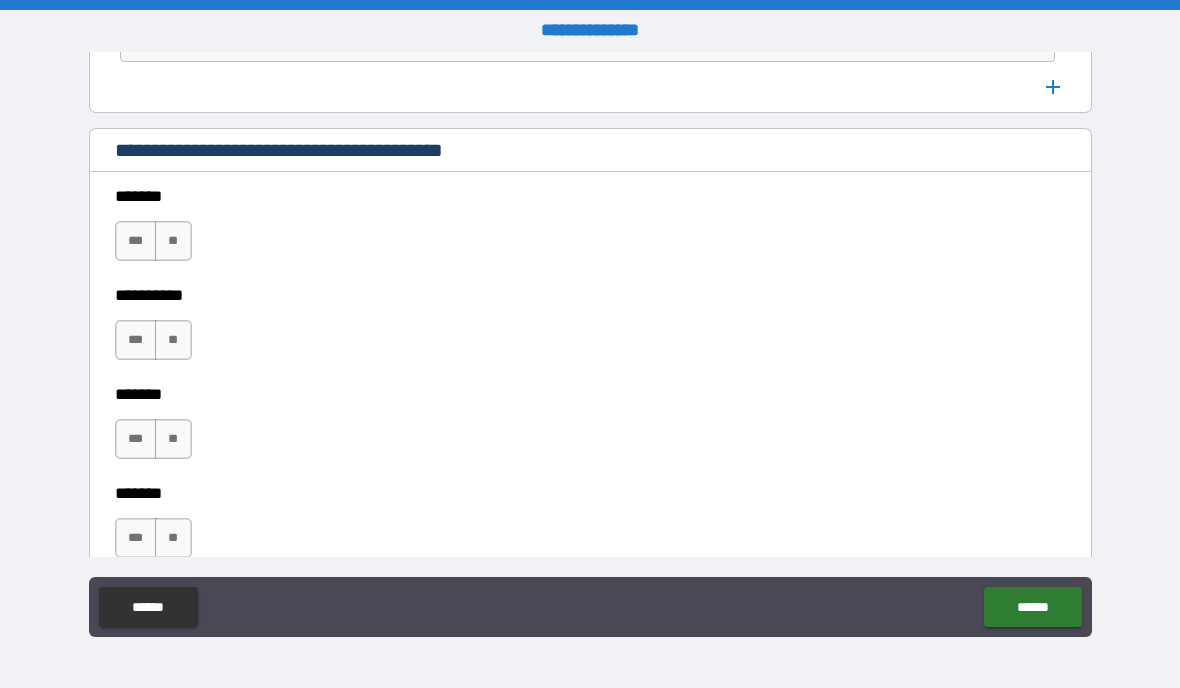 click on "**" at bounding box center (173, 241) 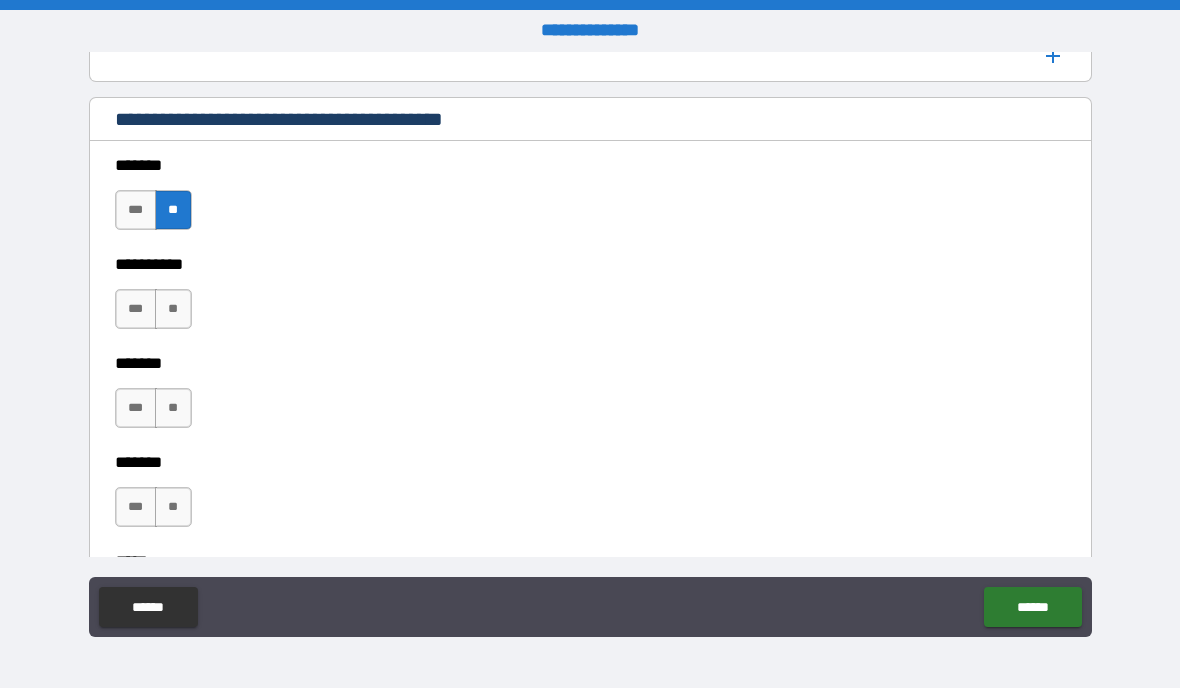 click on "**" at bounding box center (173, 309) 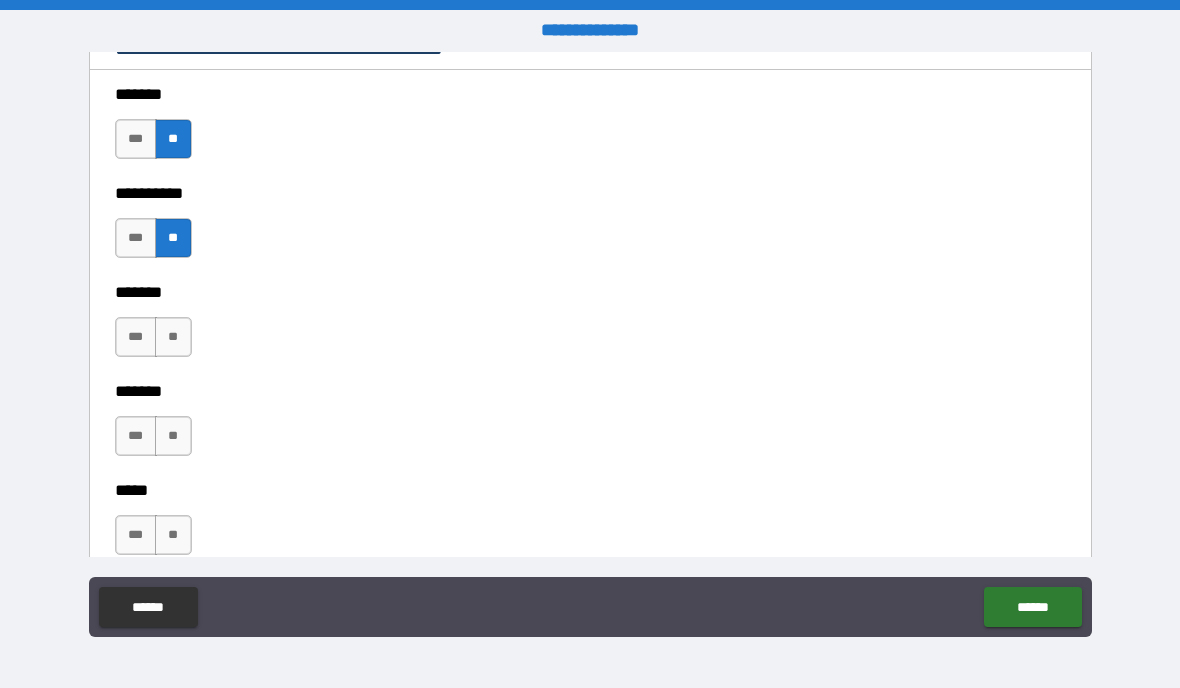 scroll, scrollTop: 1421, scrollLeft: 0, axis: vertical 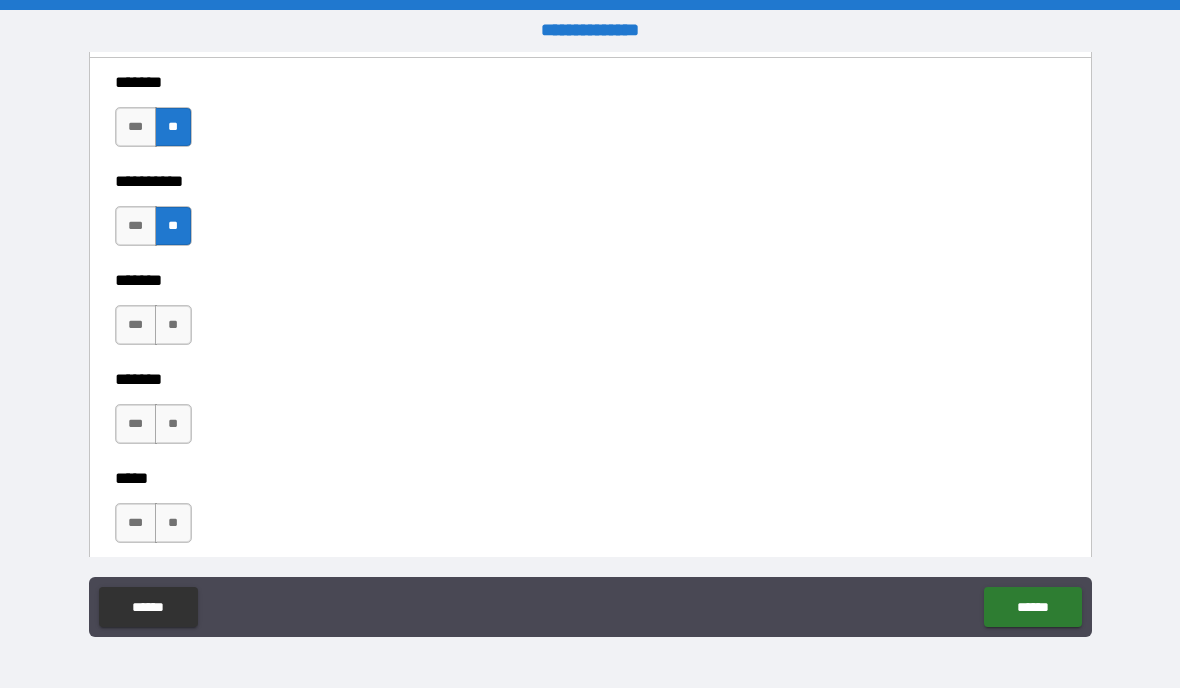 click on "**" at bounding box center (173, 325) 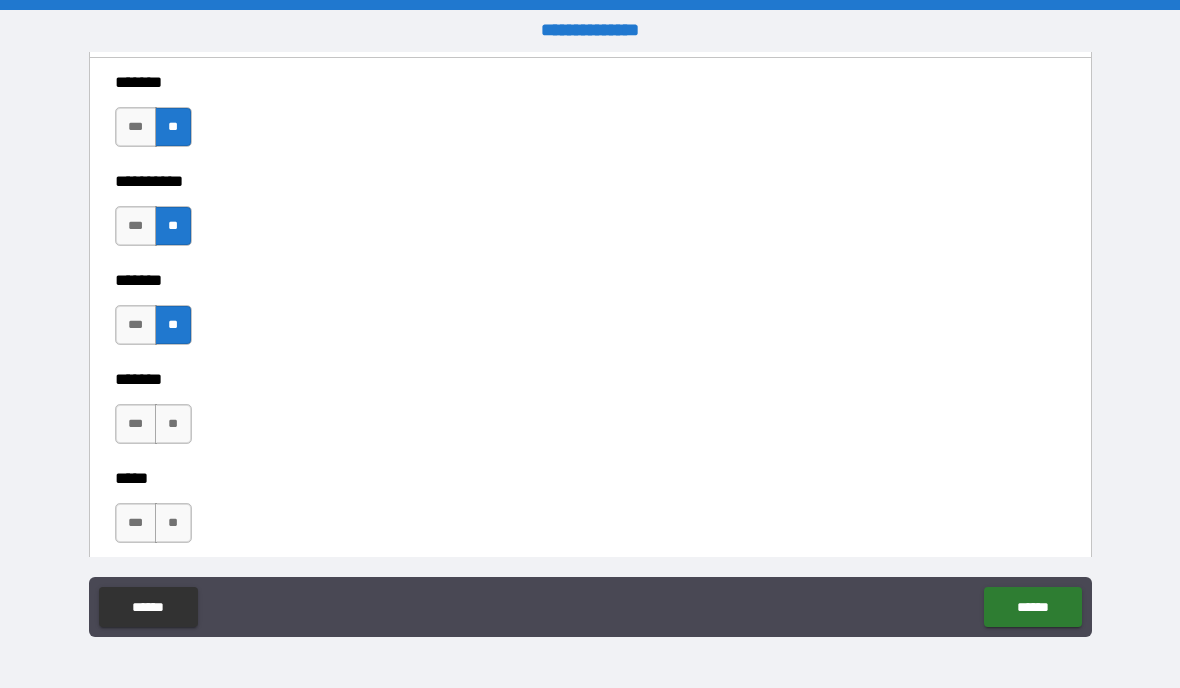 click on "**" at bounding box center (173, 424) 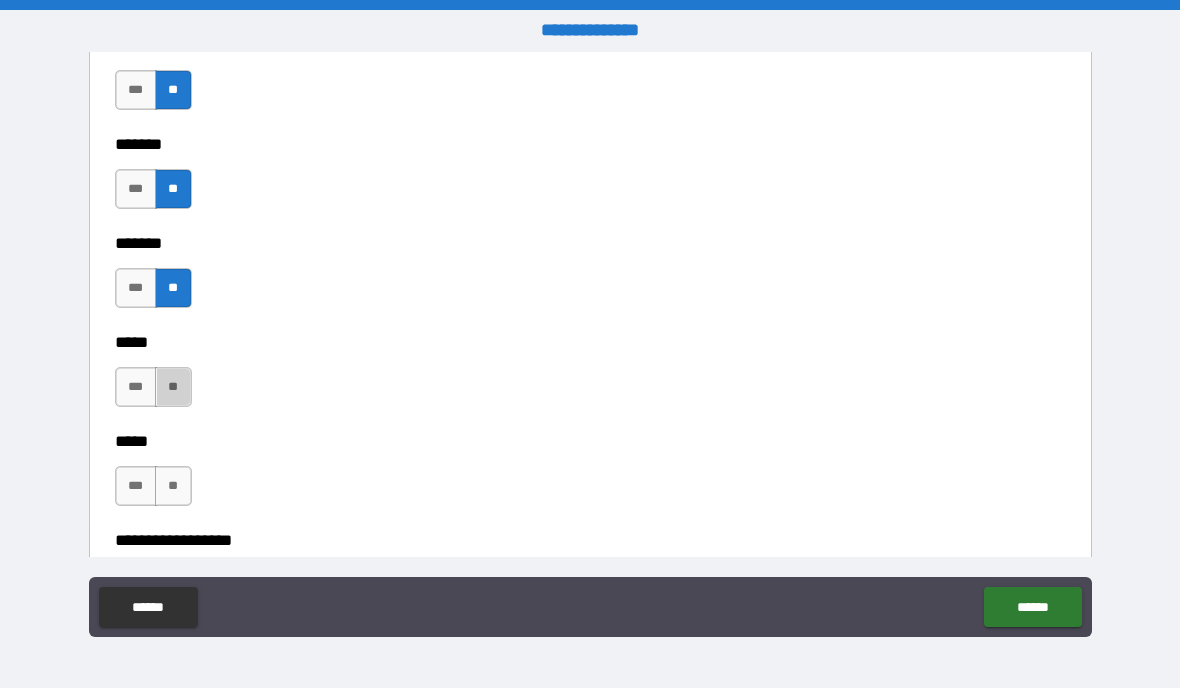 click on "**" at bounding box center [173, 387] 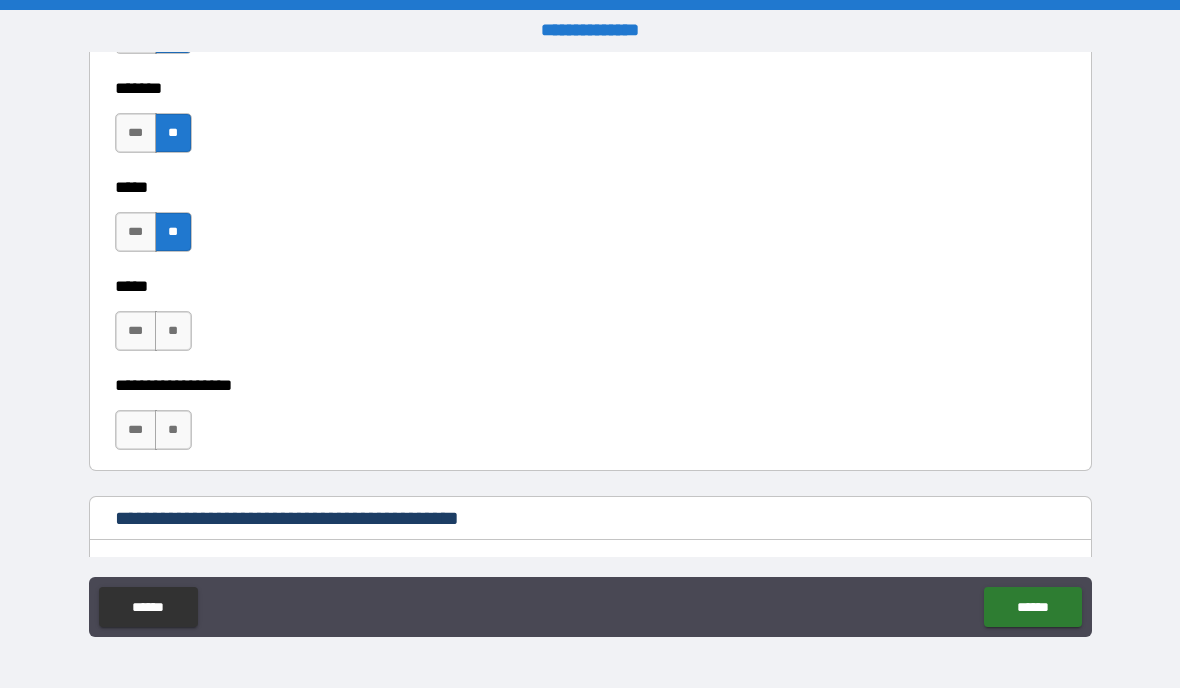 scroll, scrollTop: 1734, scrollLeft: 0, axis: vertical 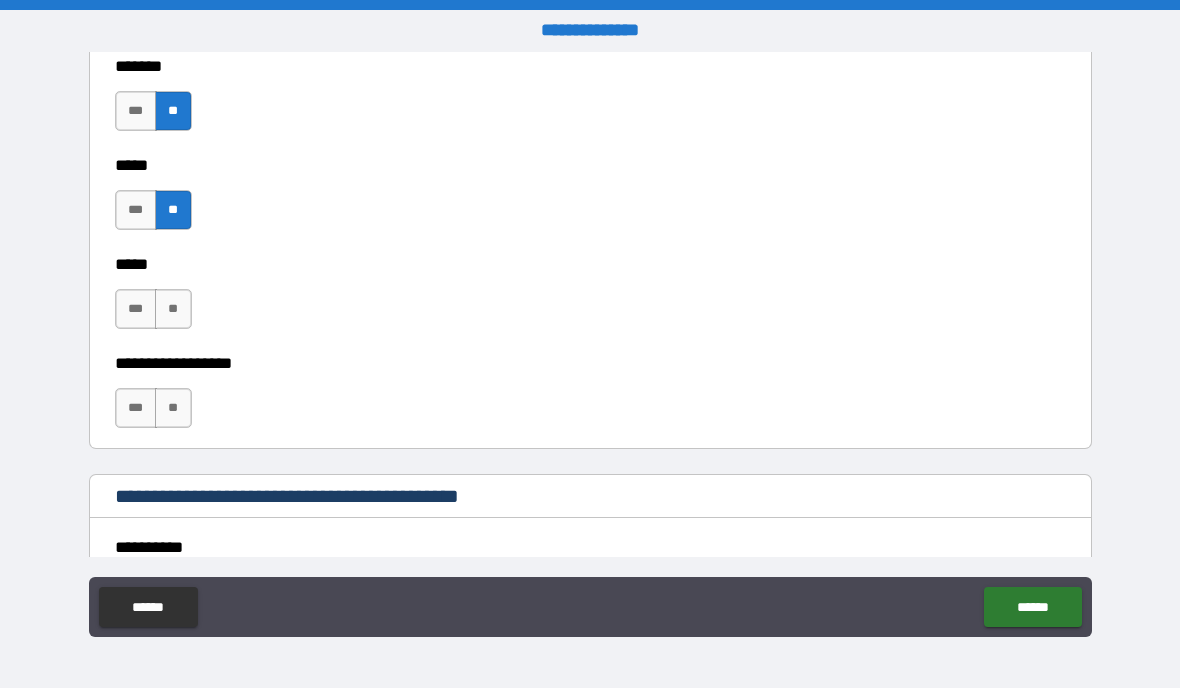 click on "**" at bounding box center (173, 309) 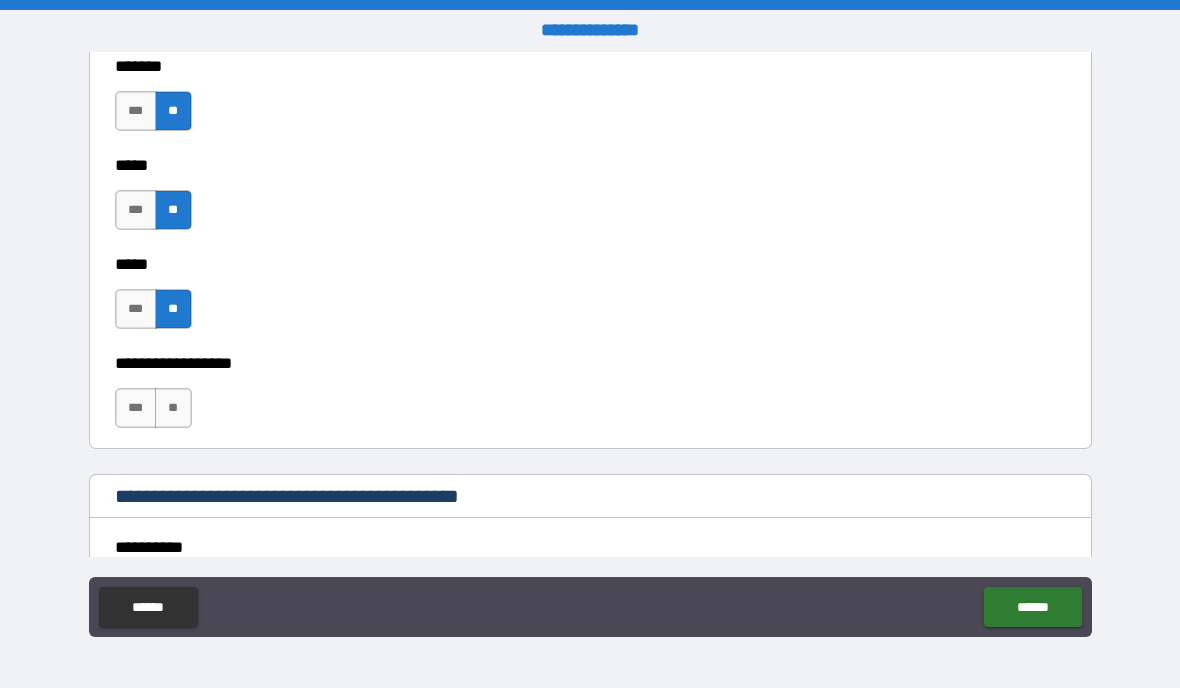 click on "**" at bounding box center (173, 408) 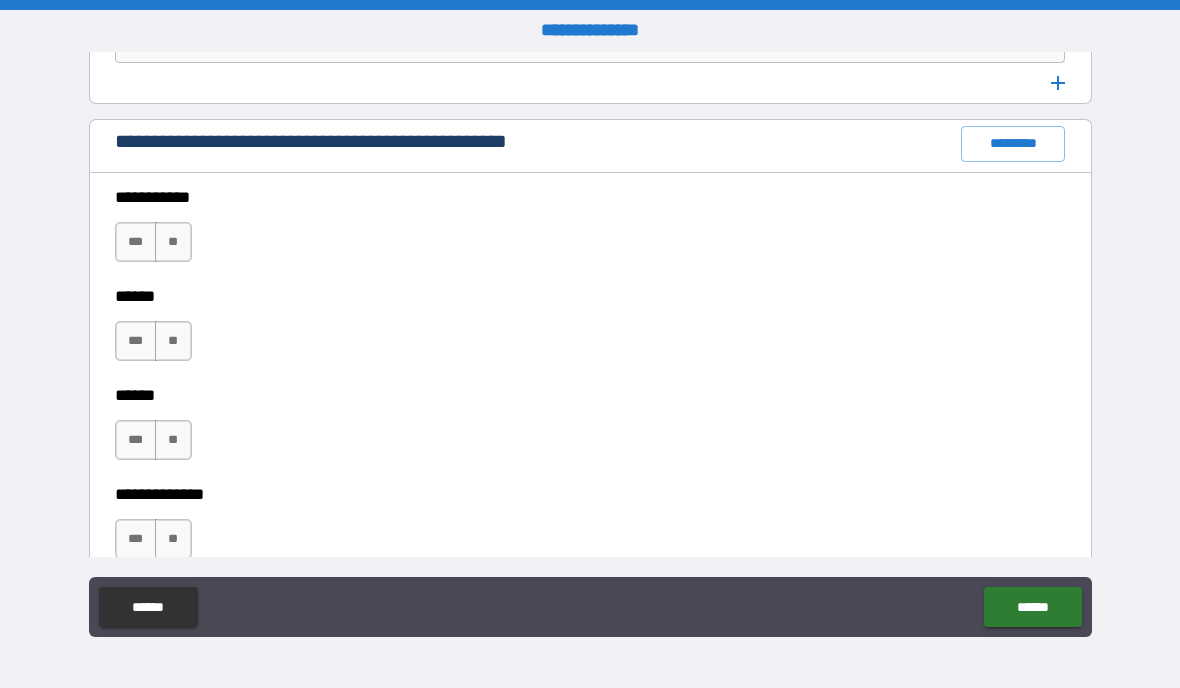 scroll, scrollTop: 2274, scrollLeft: 0, axis: vertical 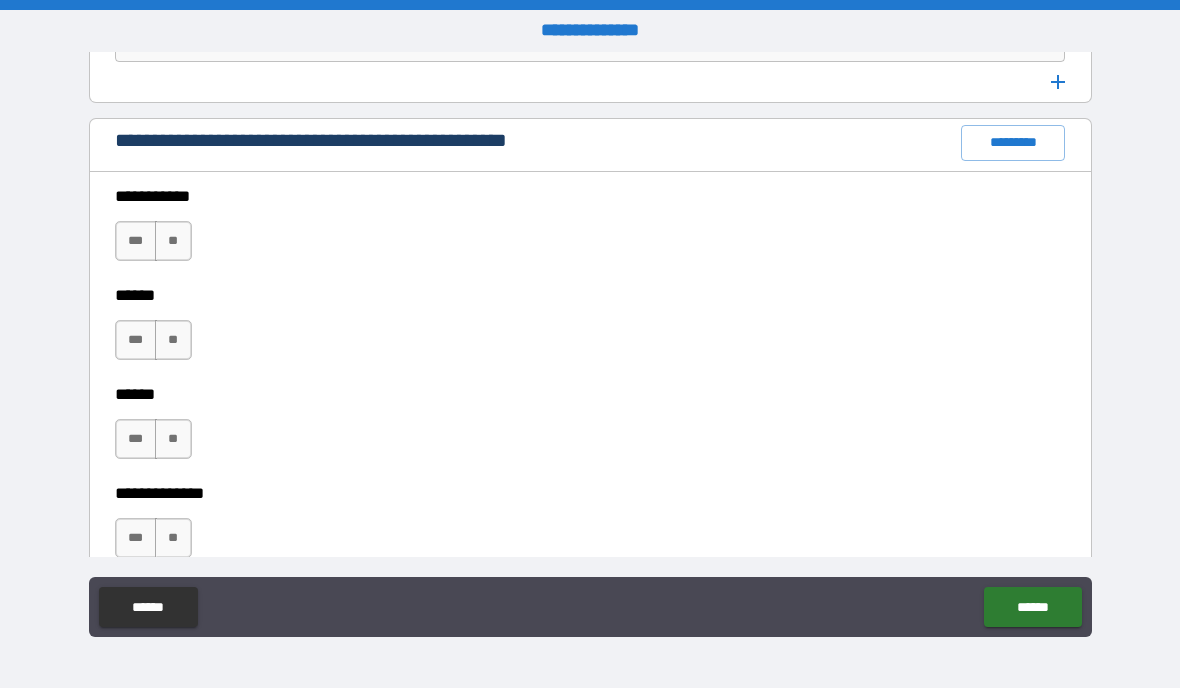 click on "**" at bounding box center [173, 241] 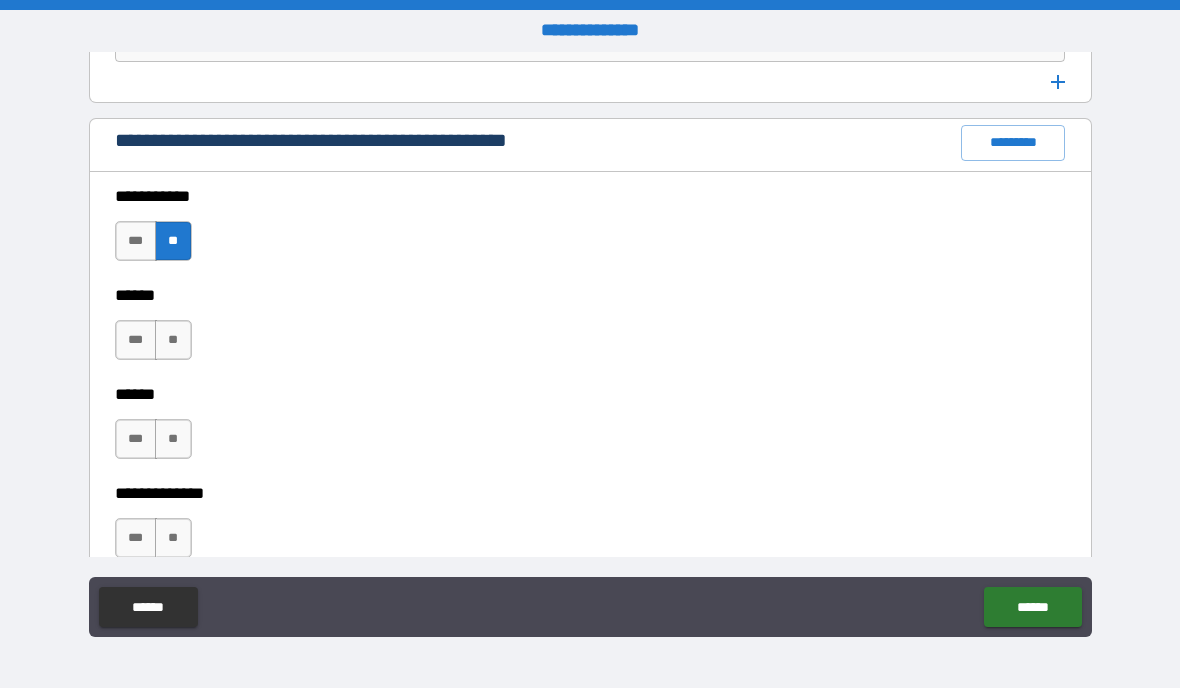 click on "**" at bounding box center (173, 340) 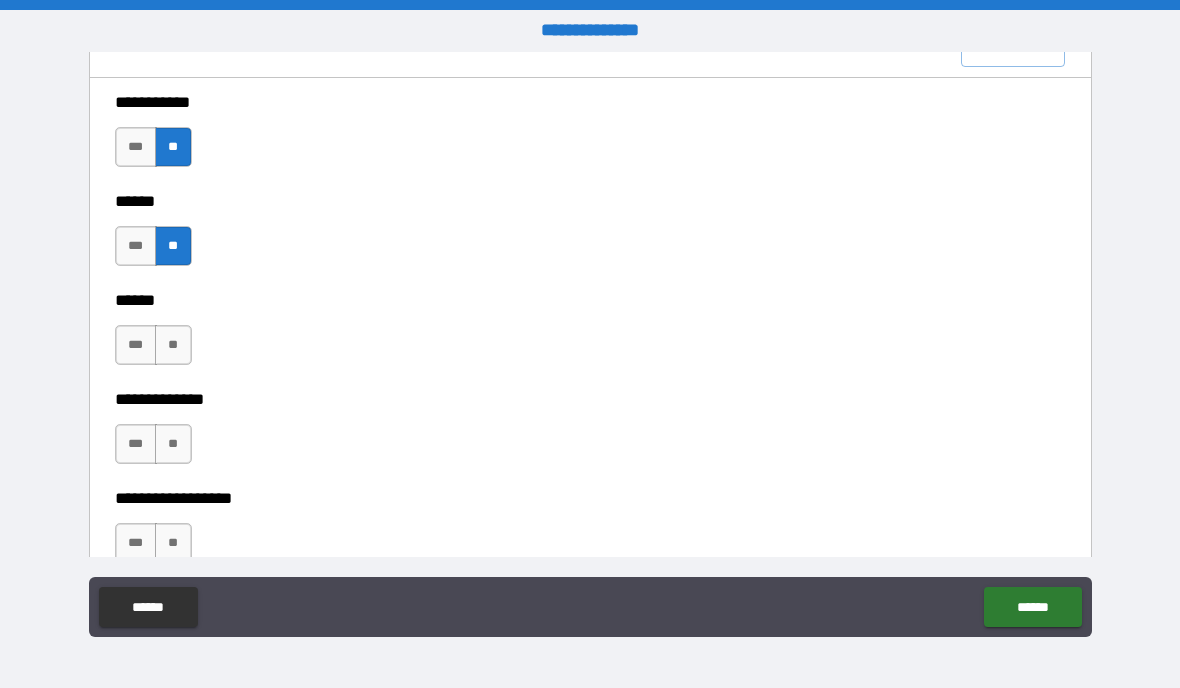 scroll, scrollTop: 2377, scrollLeft: 0, axis: vertical 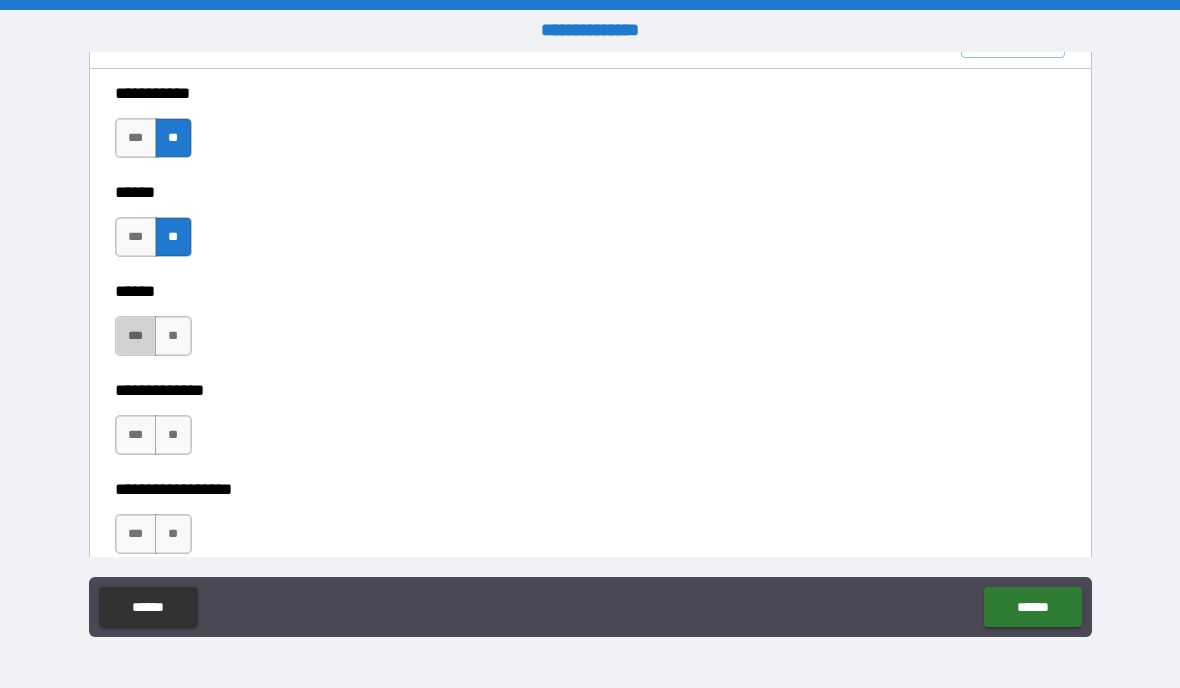click on "***" at bounding box center [136, 336] 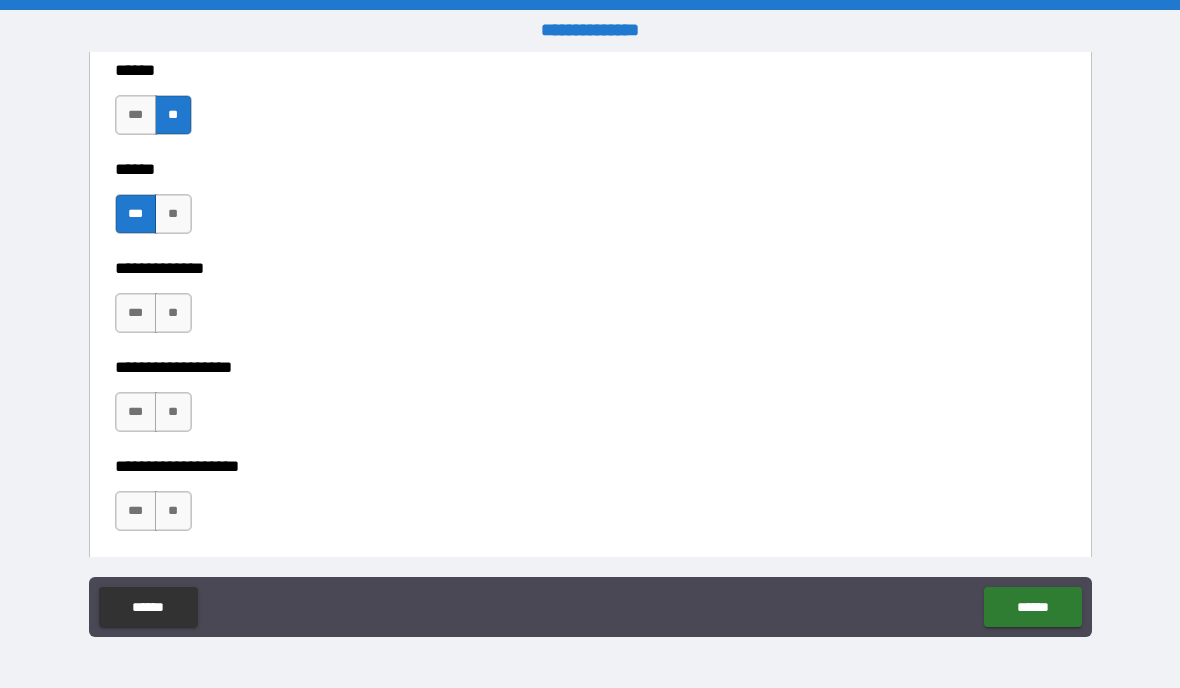 scroll, scrollTop: 2509, scrollLeft: 0, axis: vertical 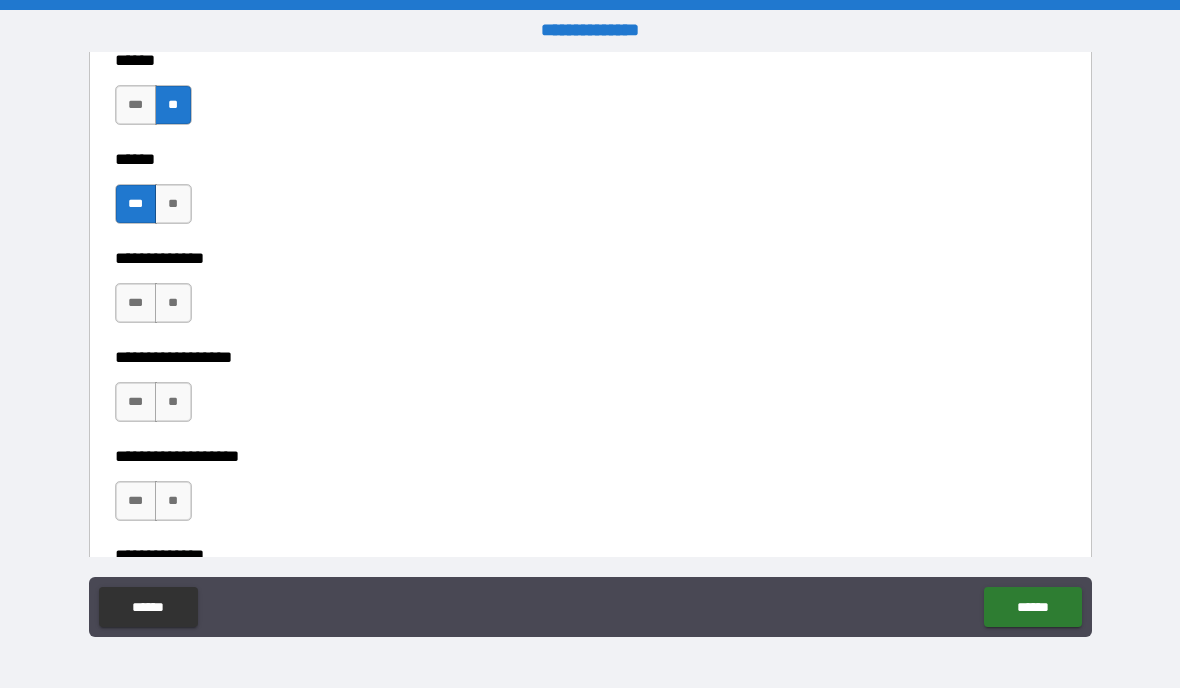 click on "**" at bounding box center [173, 303] 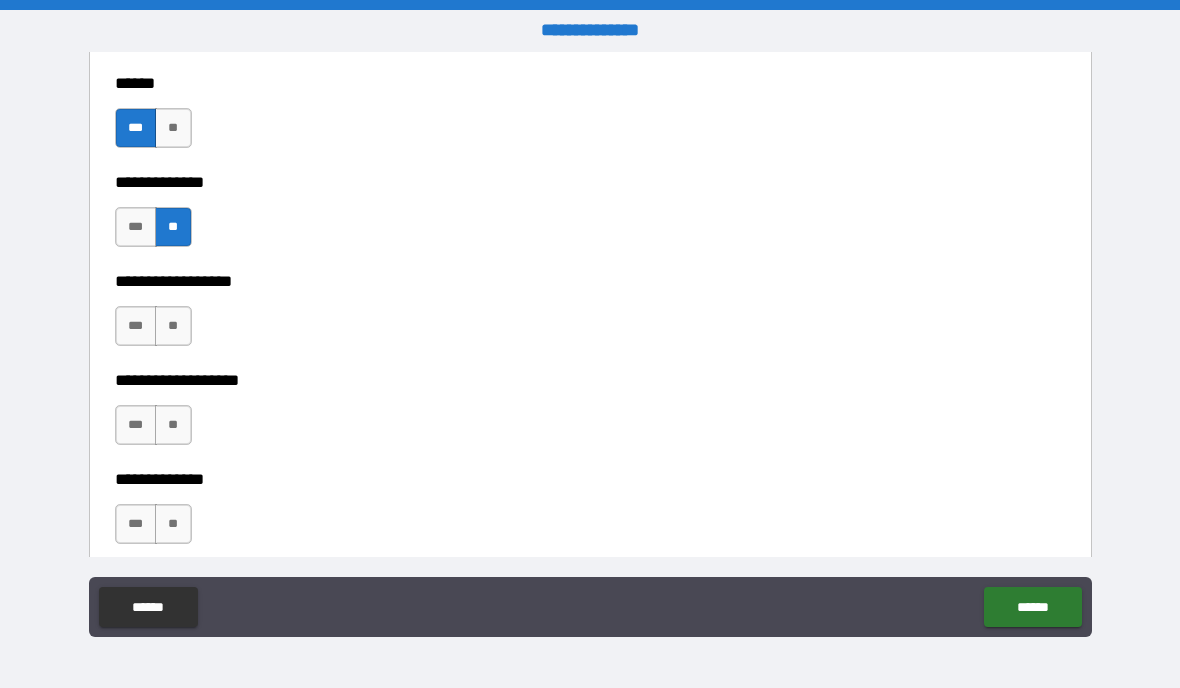 scroll, scrollTop: 2589, scrollLeft: 0, axis: vertical 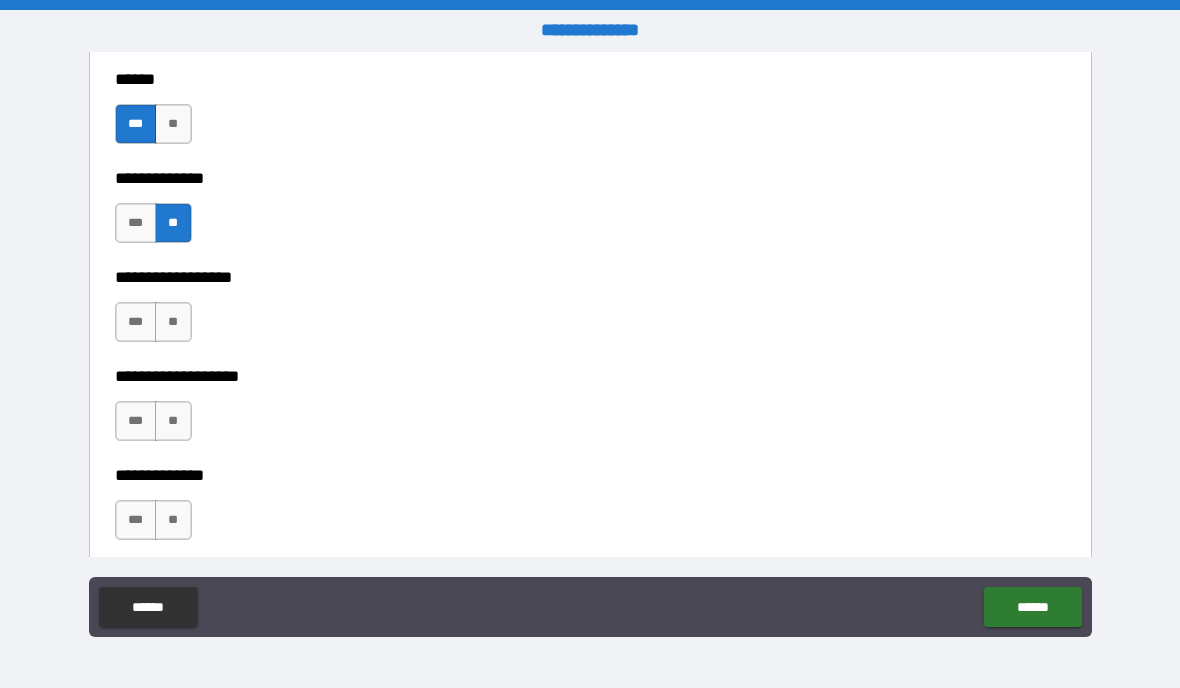 click on "**" at bounding box center [173, 322] 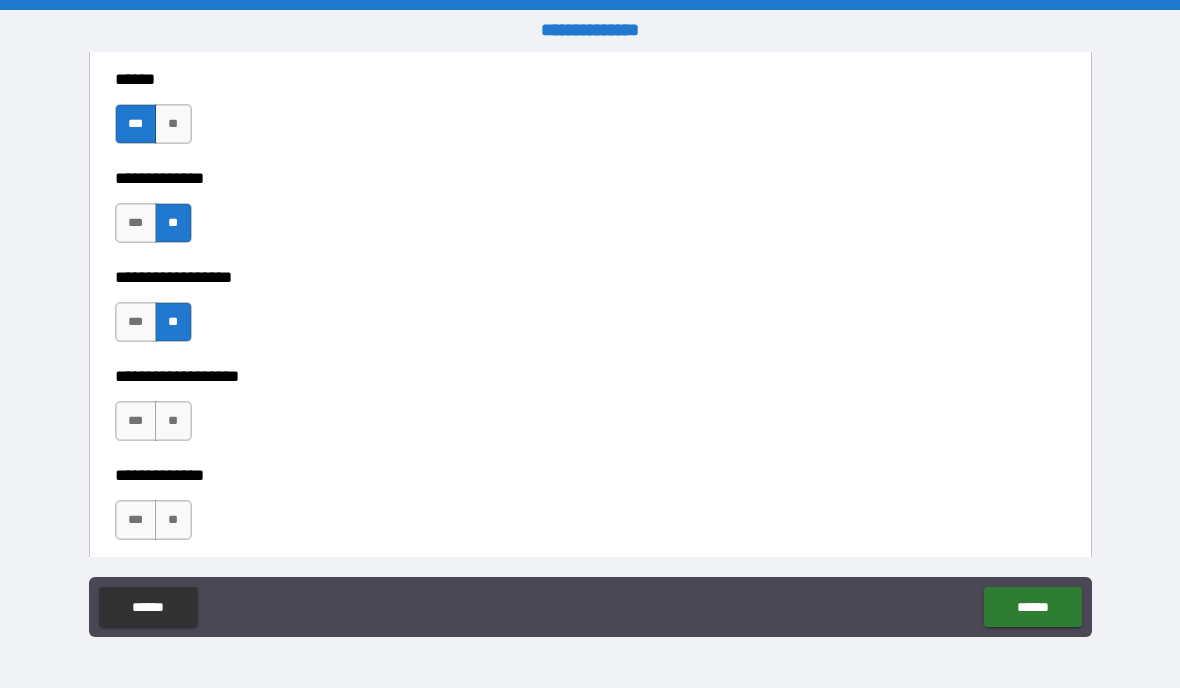 click on "**" at bounding box center (173, 421) 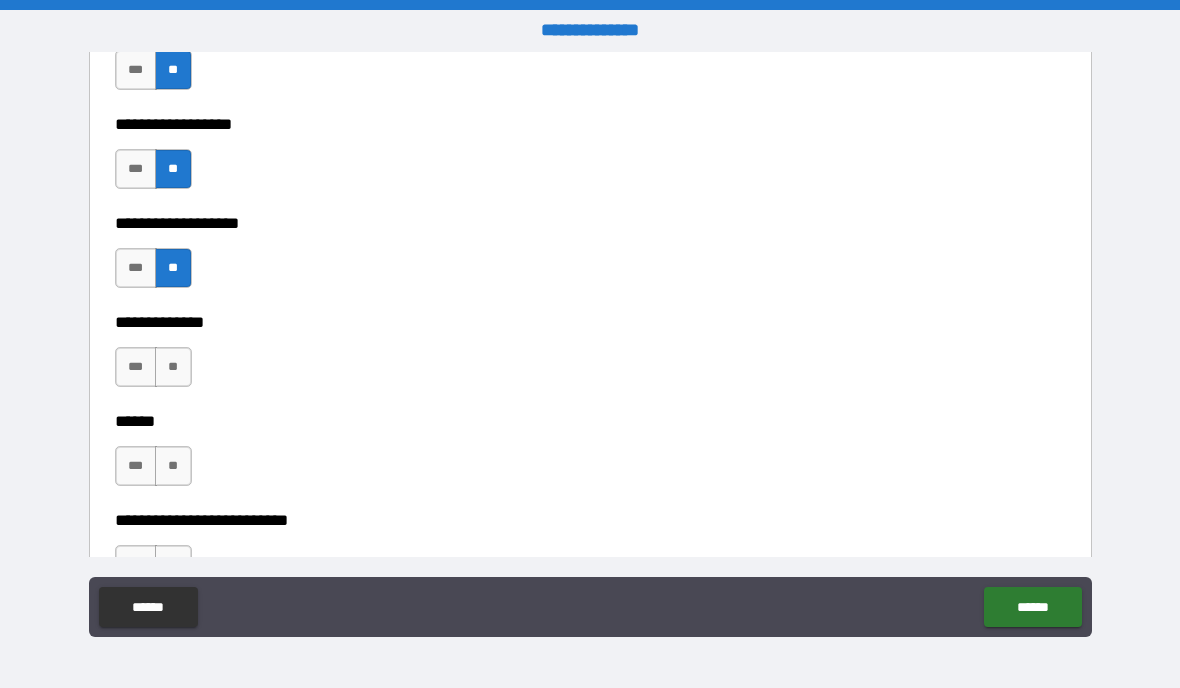 click on "**" at bounding box center [173, 367] 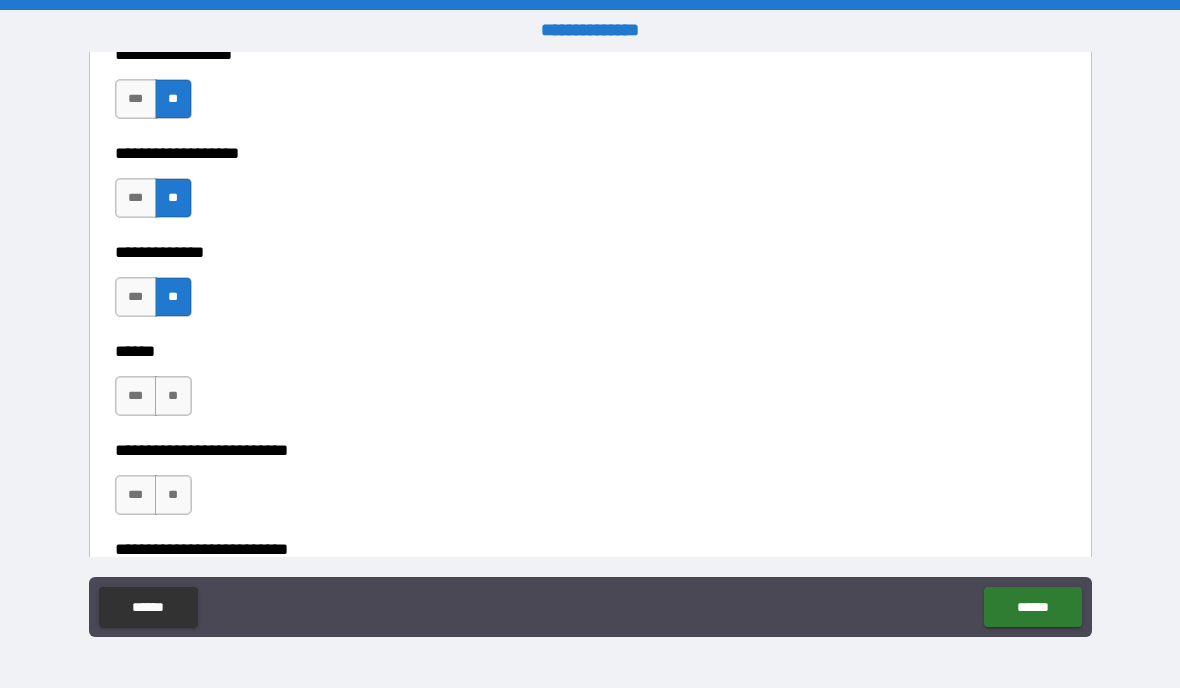 scroll, scrollTop: 2816, scrollLeft: 0, axis: vertical 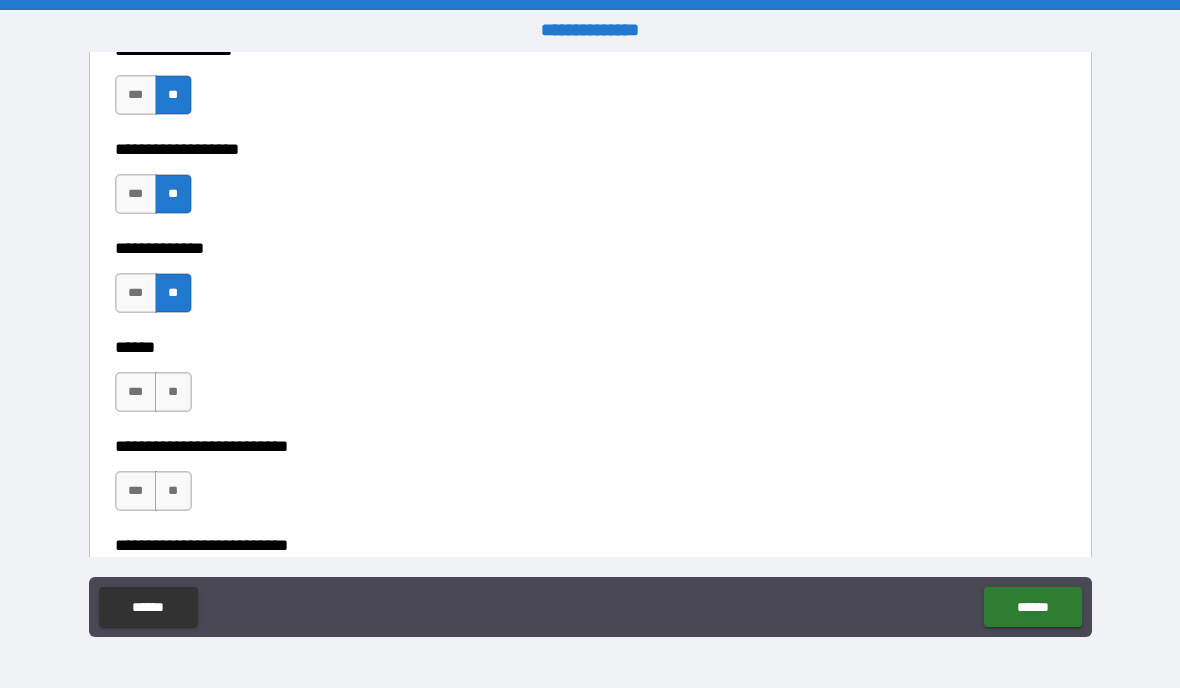 click on "**" at bounding box center (173, 392) 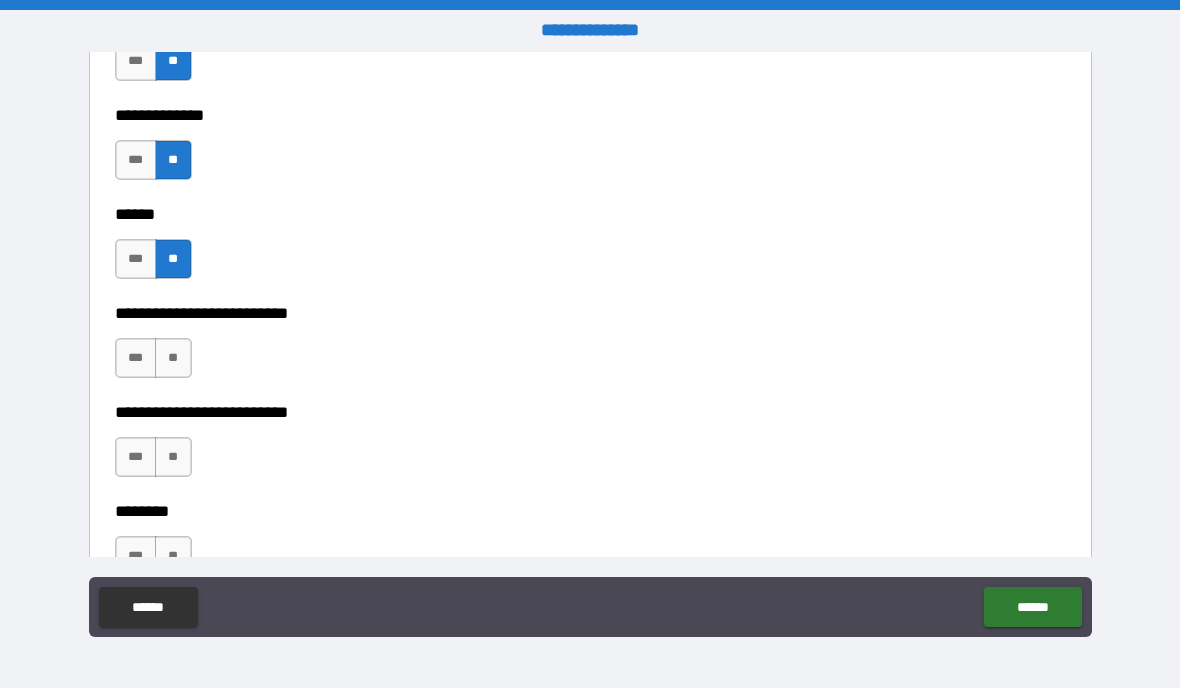 click on "**" at bounding box center [173, 358] 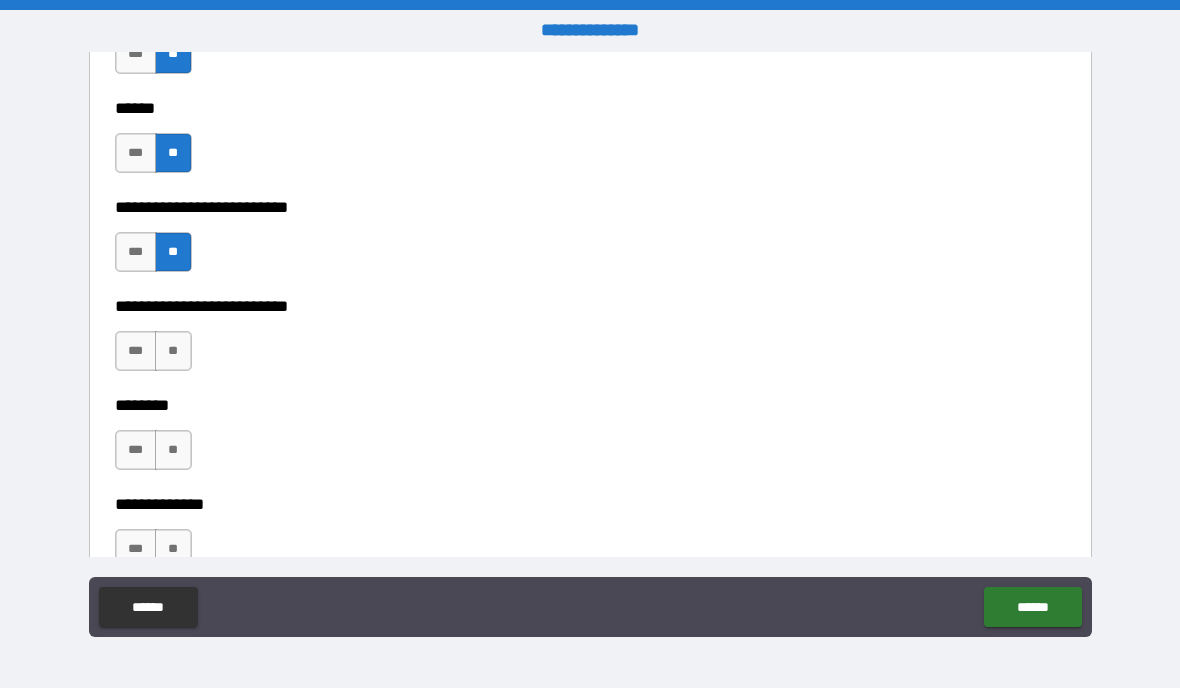 click on "**" at bounding box center (173, 351) 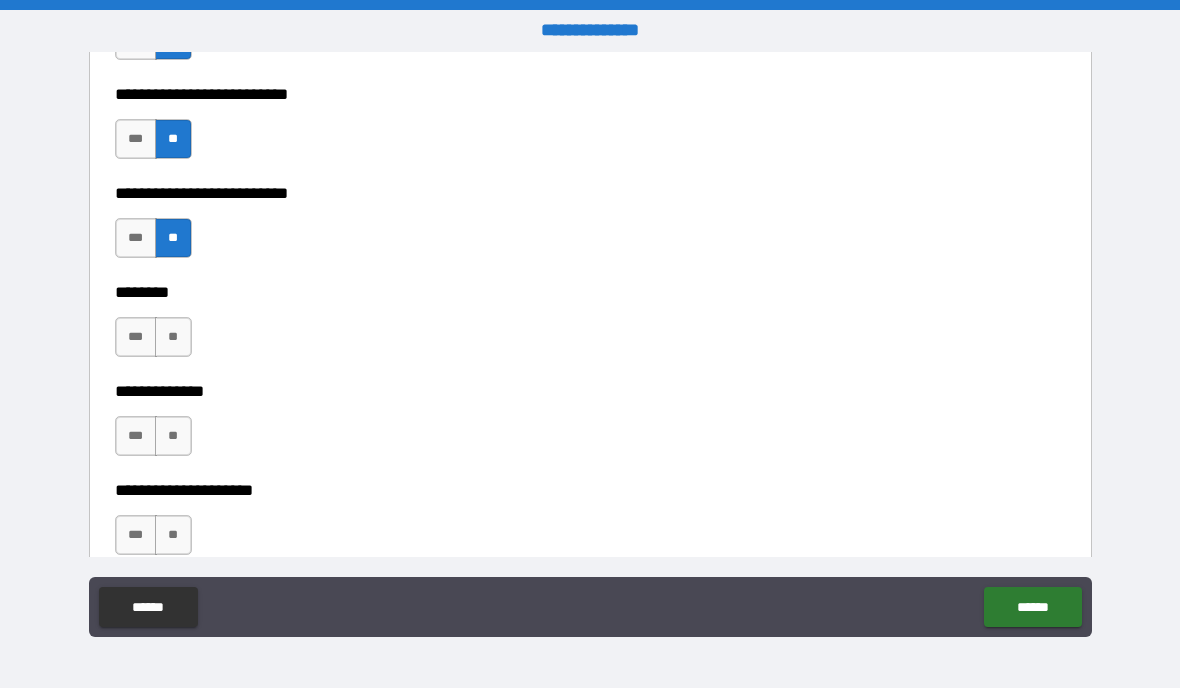 click on "**" at bounding box center [173, 337] 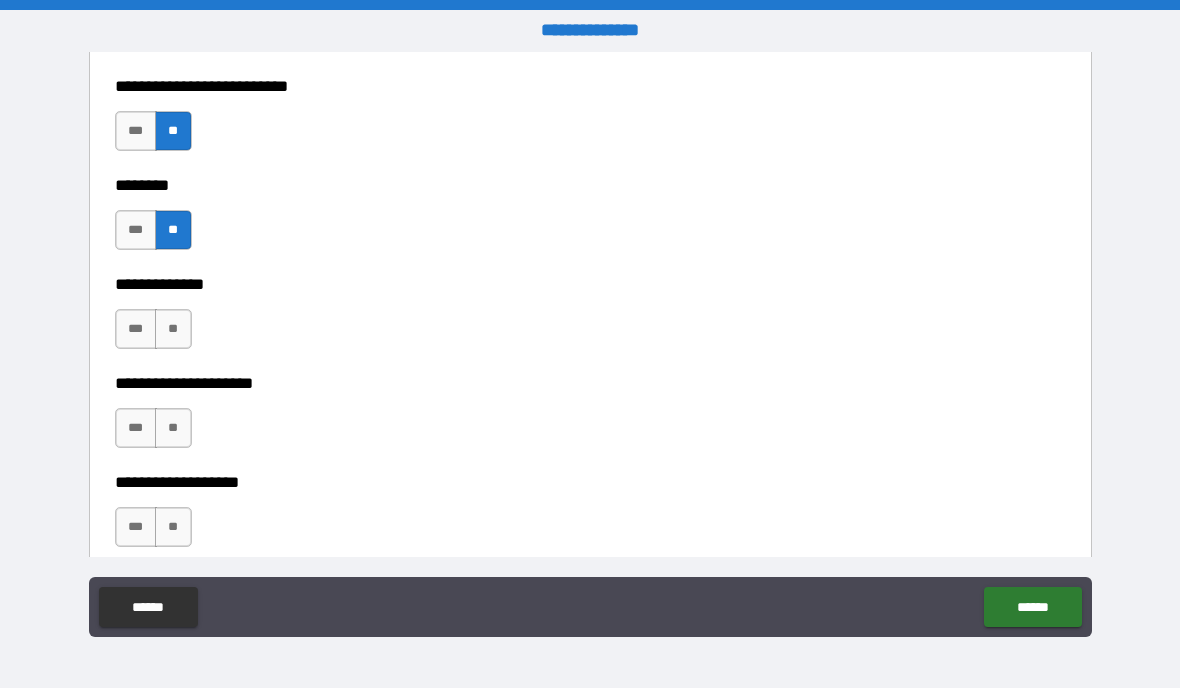 click on "**" at bounding box center (173, 329) 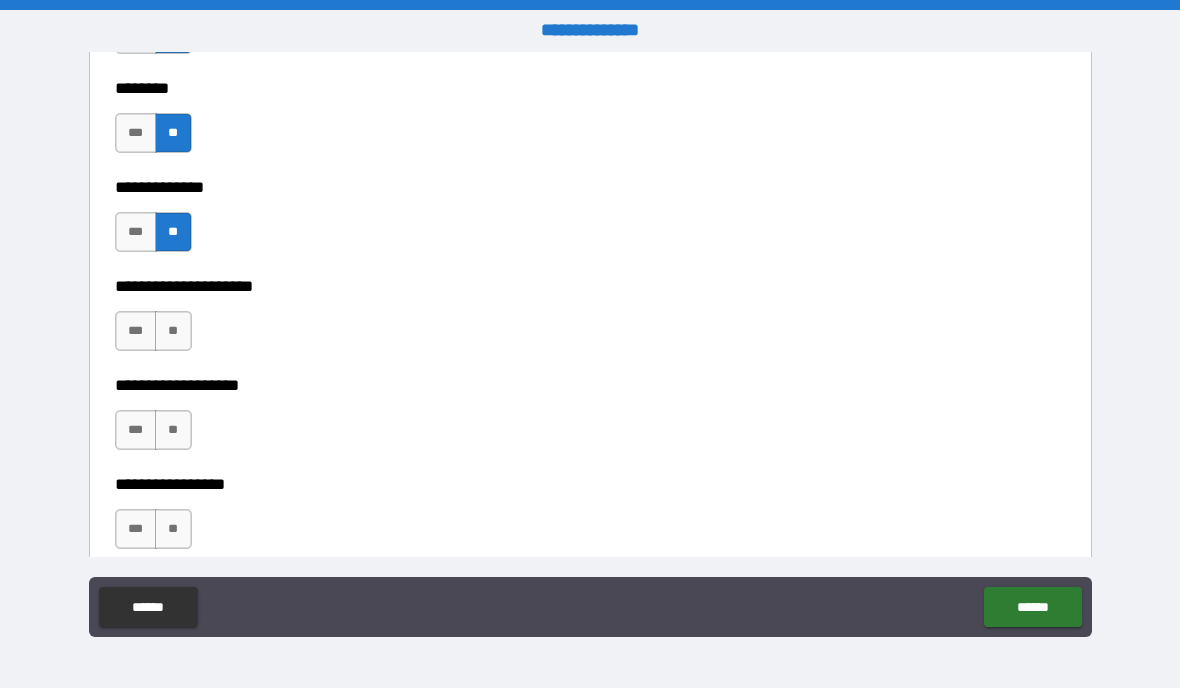 click on "**" at bounding box center (173, 331) 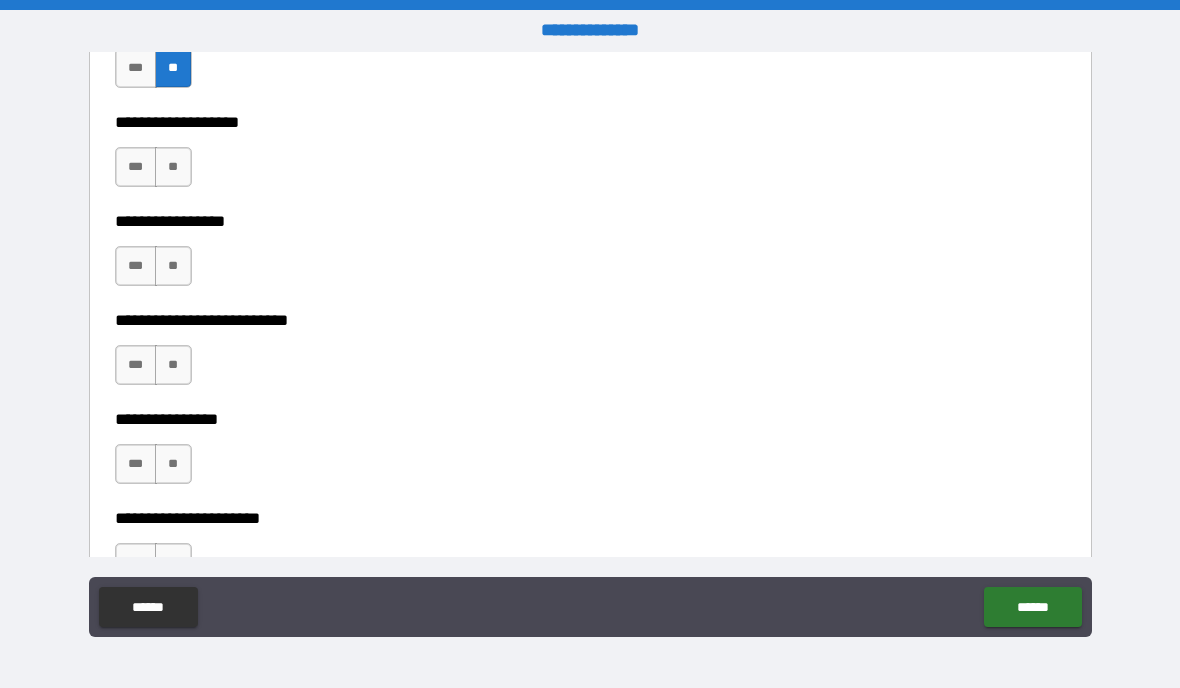 scroll, scrollTop: 3635, scrollLeft: 0, axis: vertical 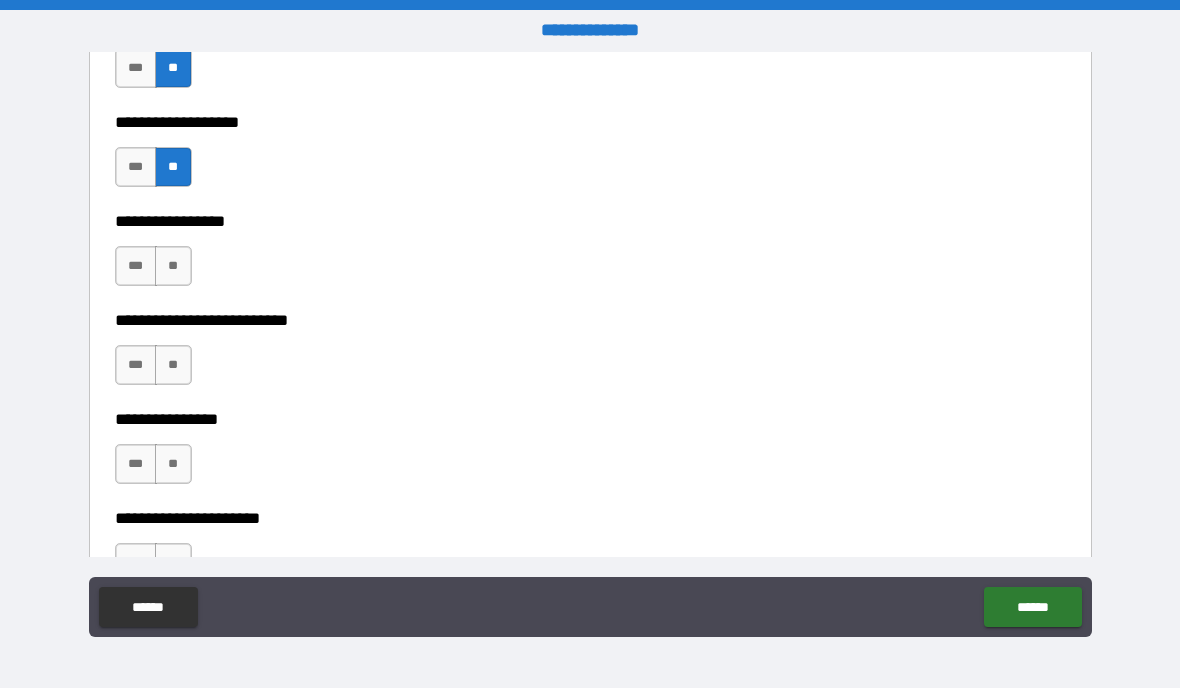 click on "**" at bounding box center [173, 266] 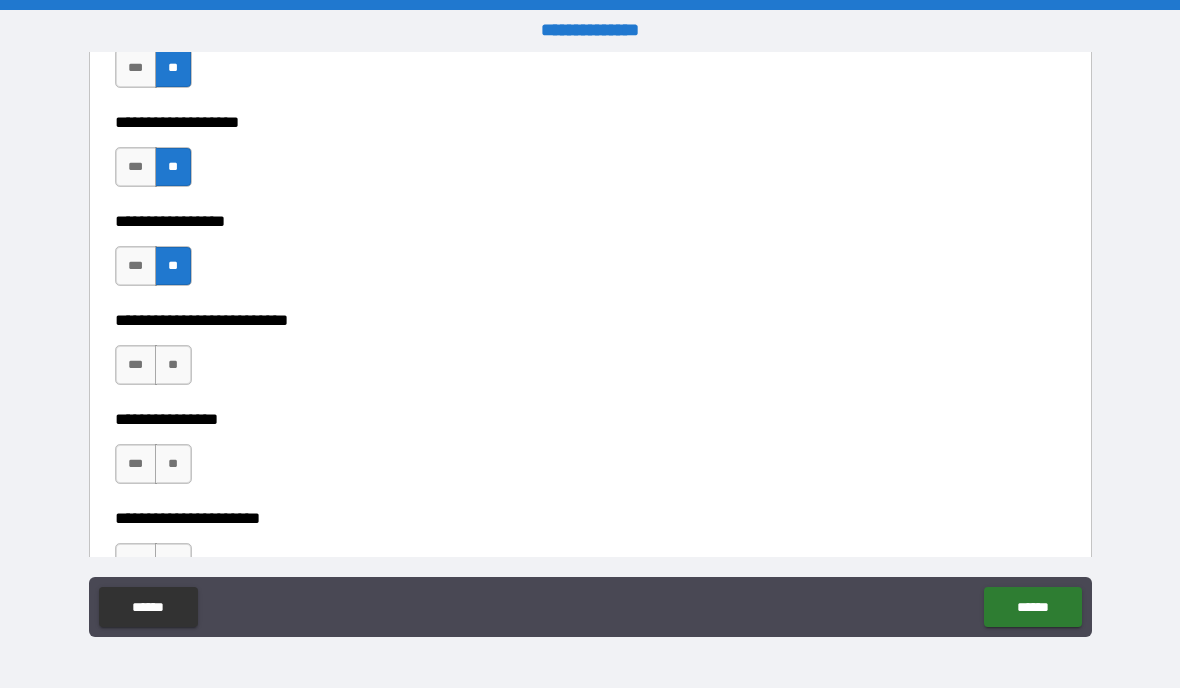 click on "**" at bounding box center (173, 365) 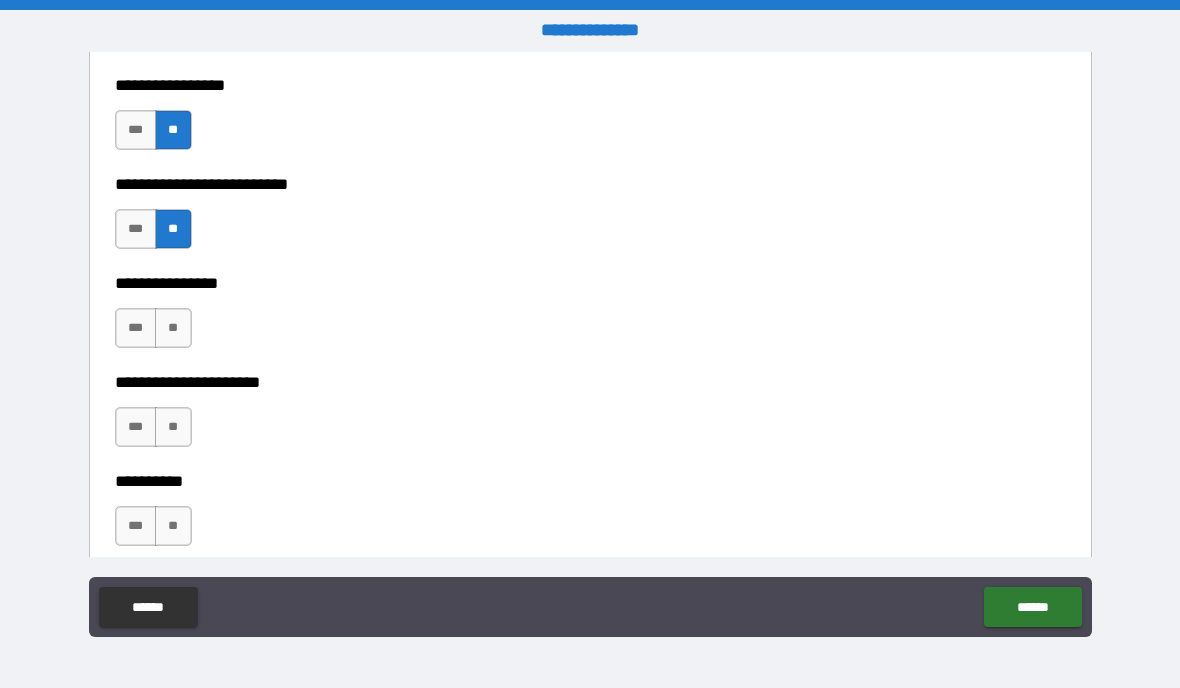 scroll, scrollTop: 3777, scrollLeft: 0, axis: vertical 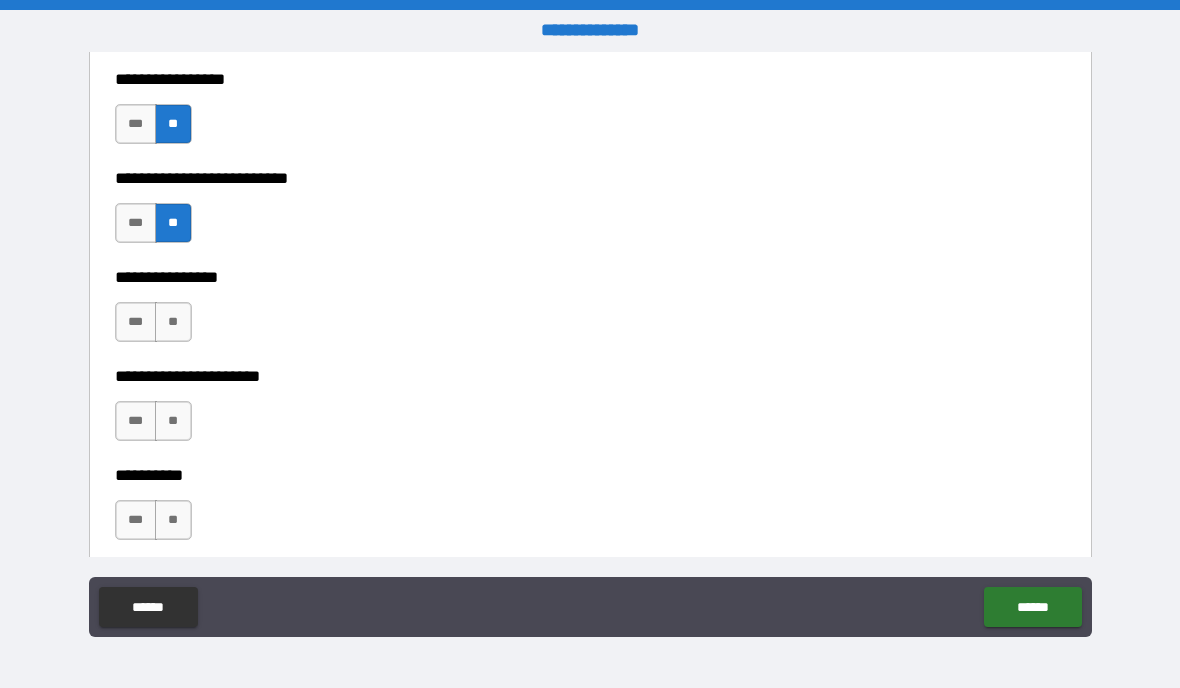 click on "**" at bounding box center (173, 322) 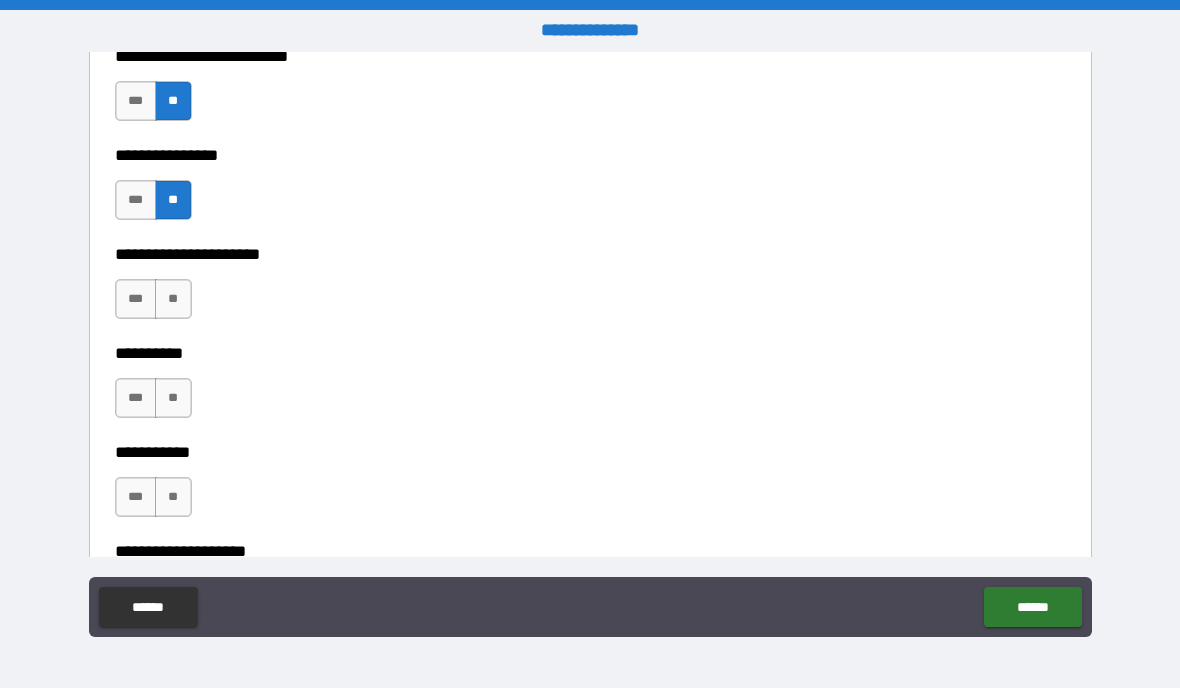 scroll, scrollTop: 3917, scrollLeft: 0, axis: vertical 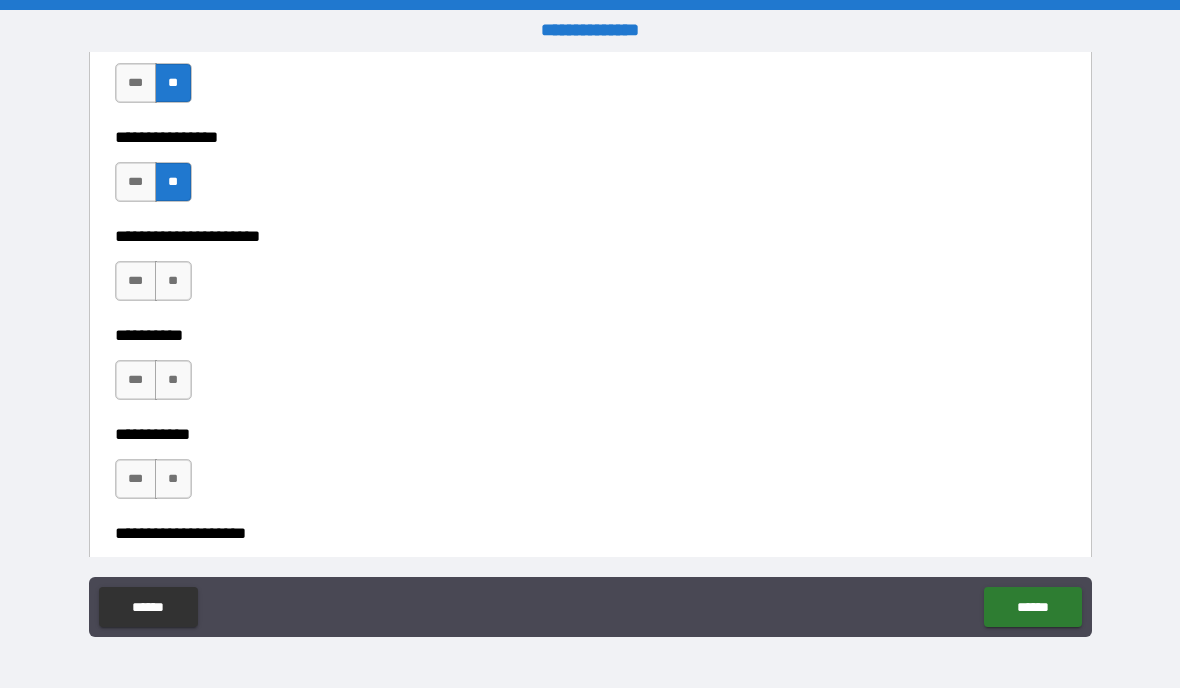 click on "**" at bounding box center (173, 281) 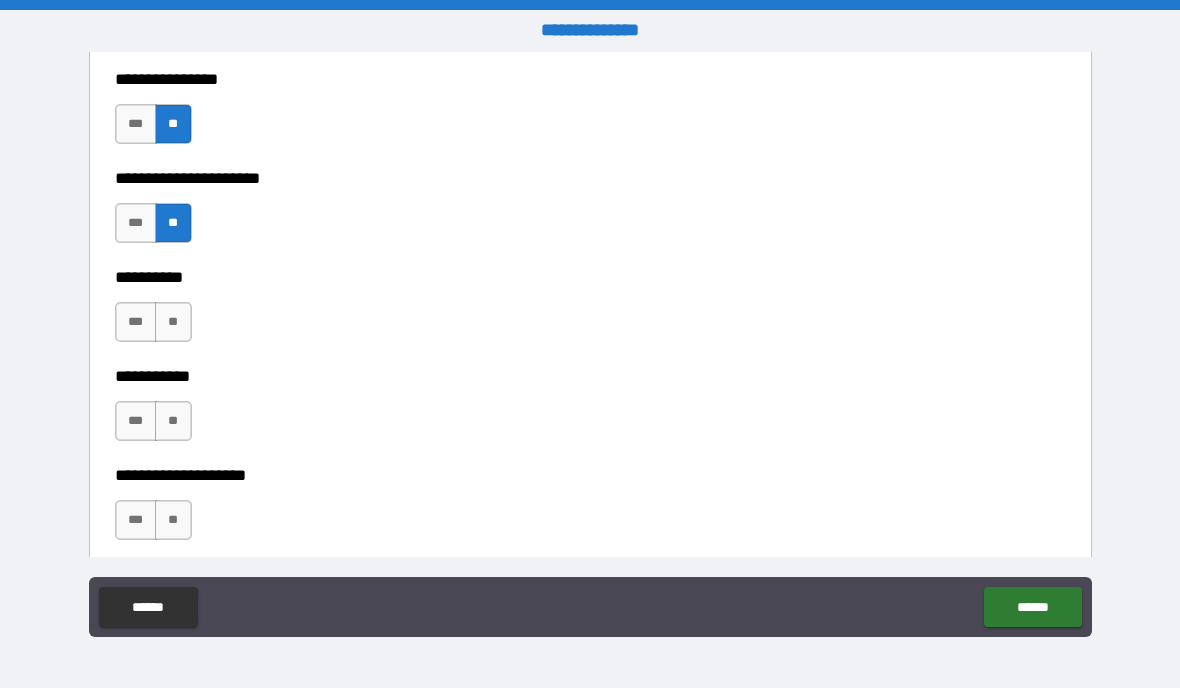 scroll, scrollTop: 4010, scrollLeft: 0, axis: vertical 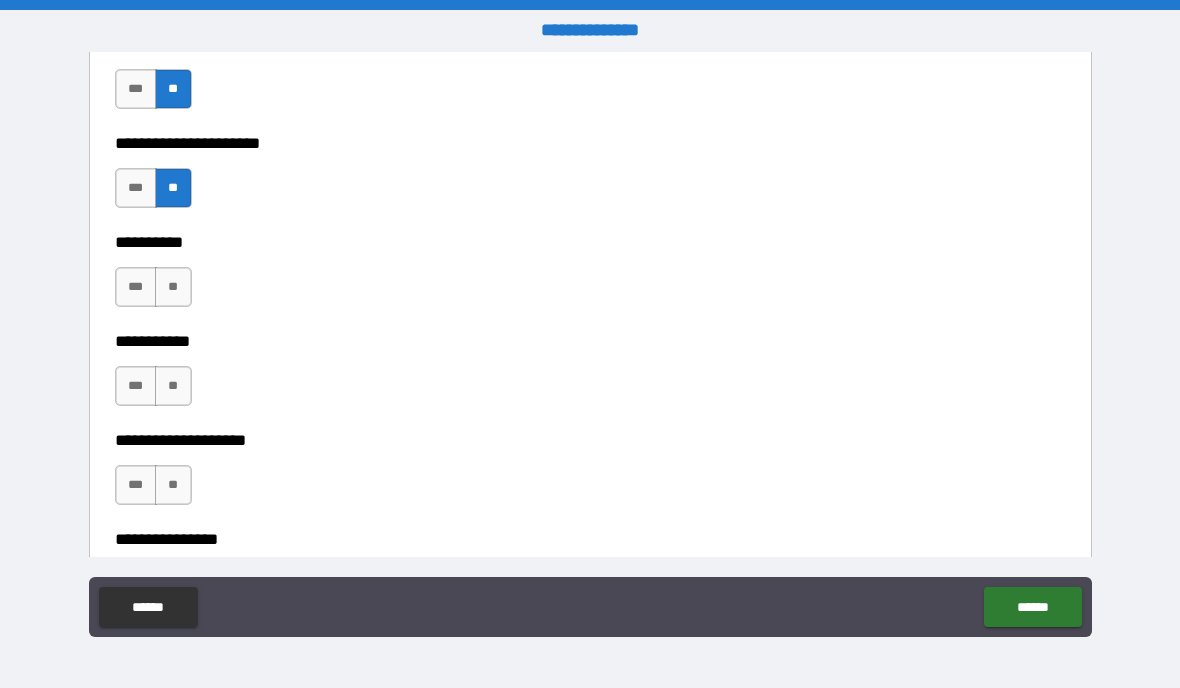 click on "**" at bounding box center (173, 287) 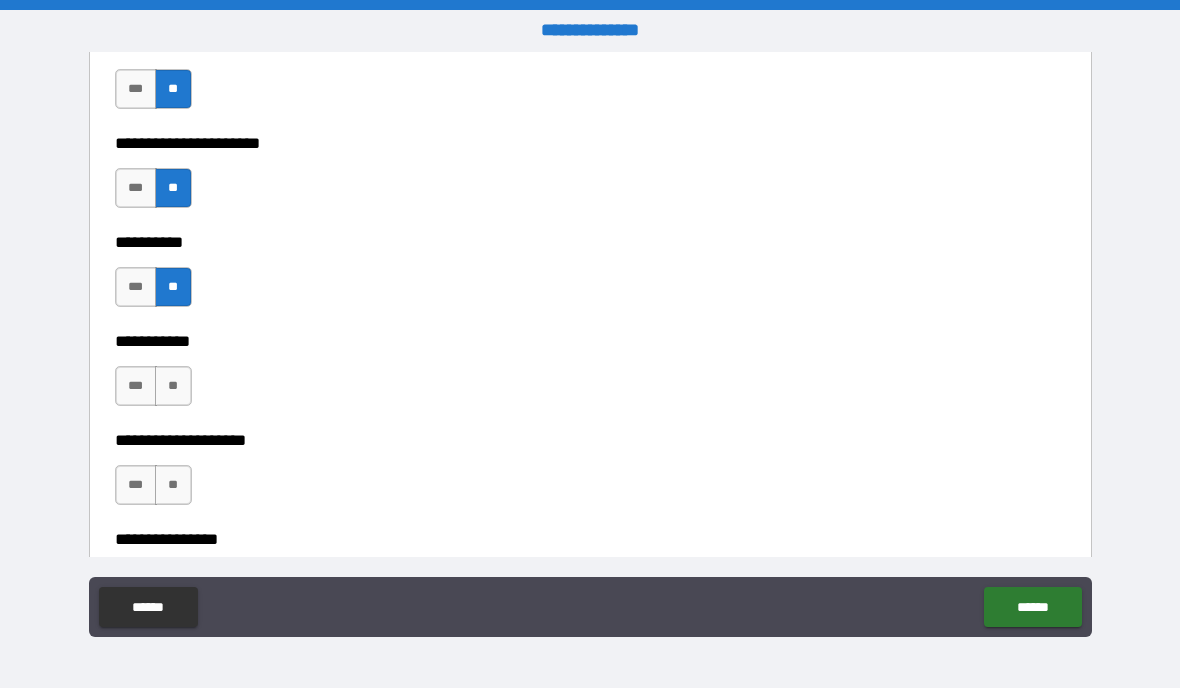 click on "**" at bounding box center [173, 386] 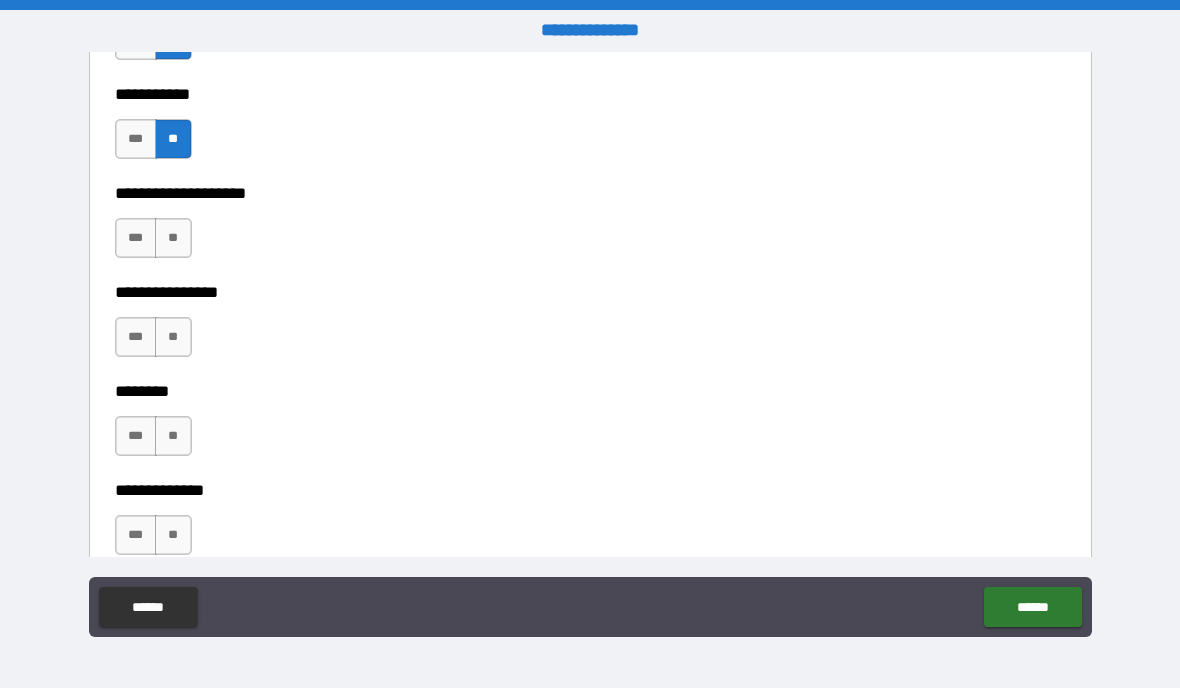 scroll, scrollTop: 4275, scrollLeft: 0, axis: vertical 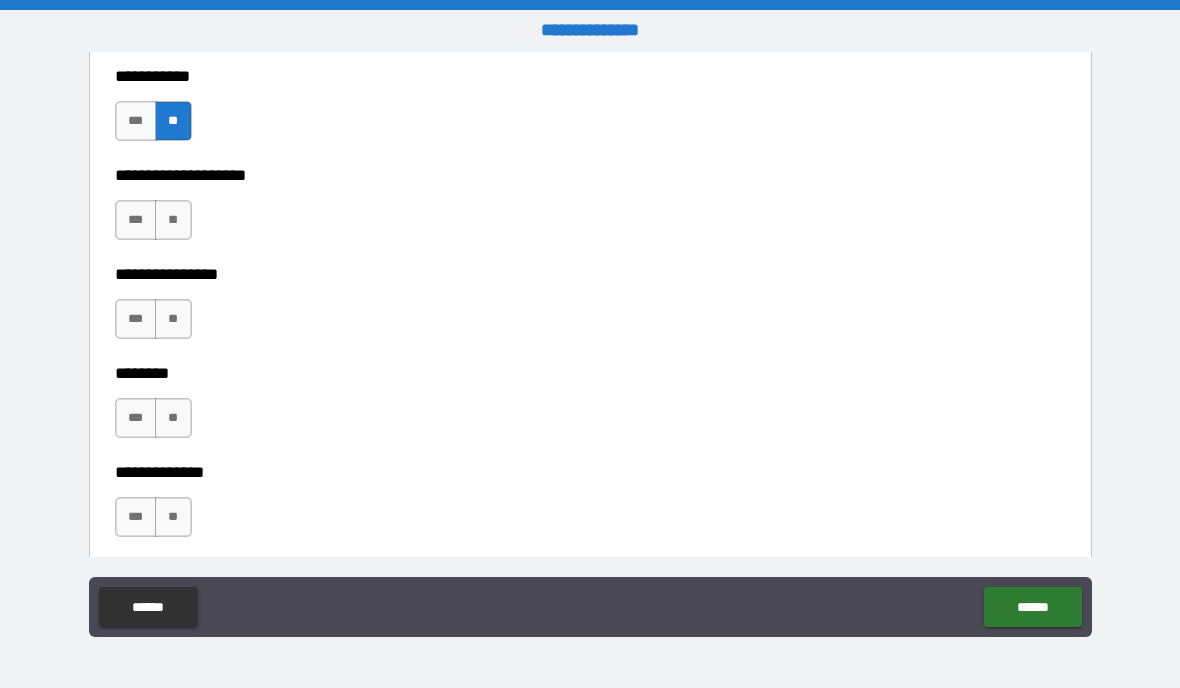 click on "**" at bounding box center [173, 220] 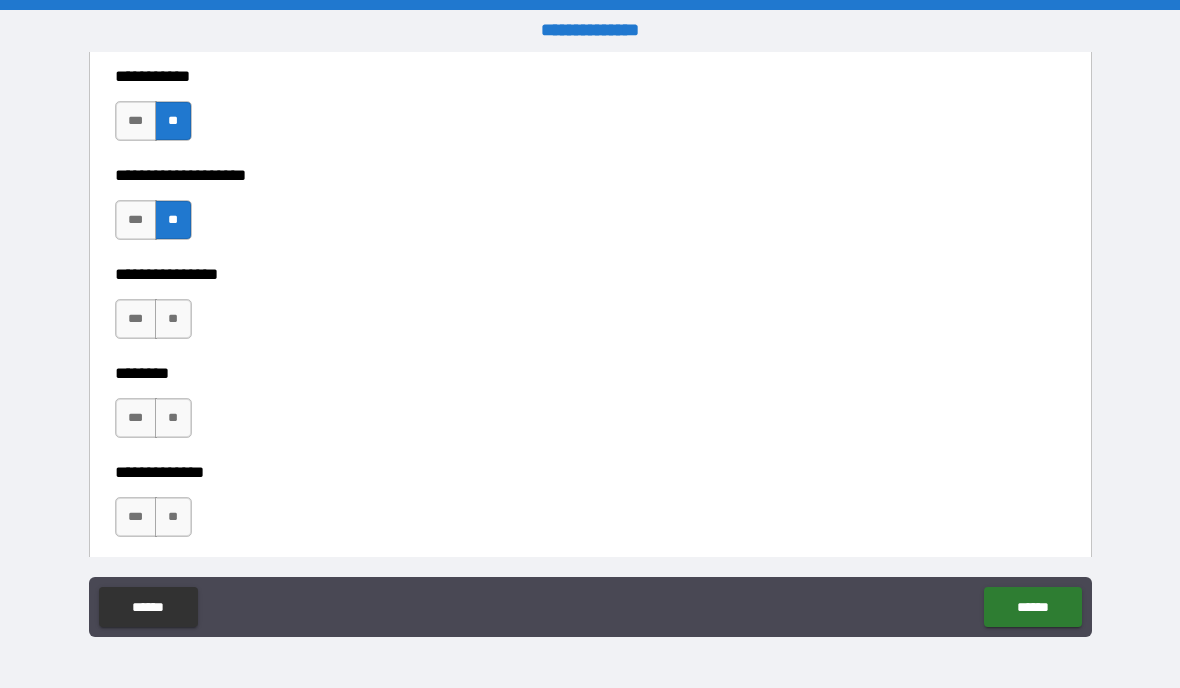 click on "**" at bounding box center [173, 319] 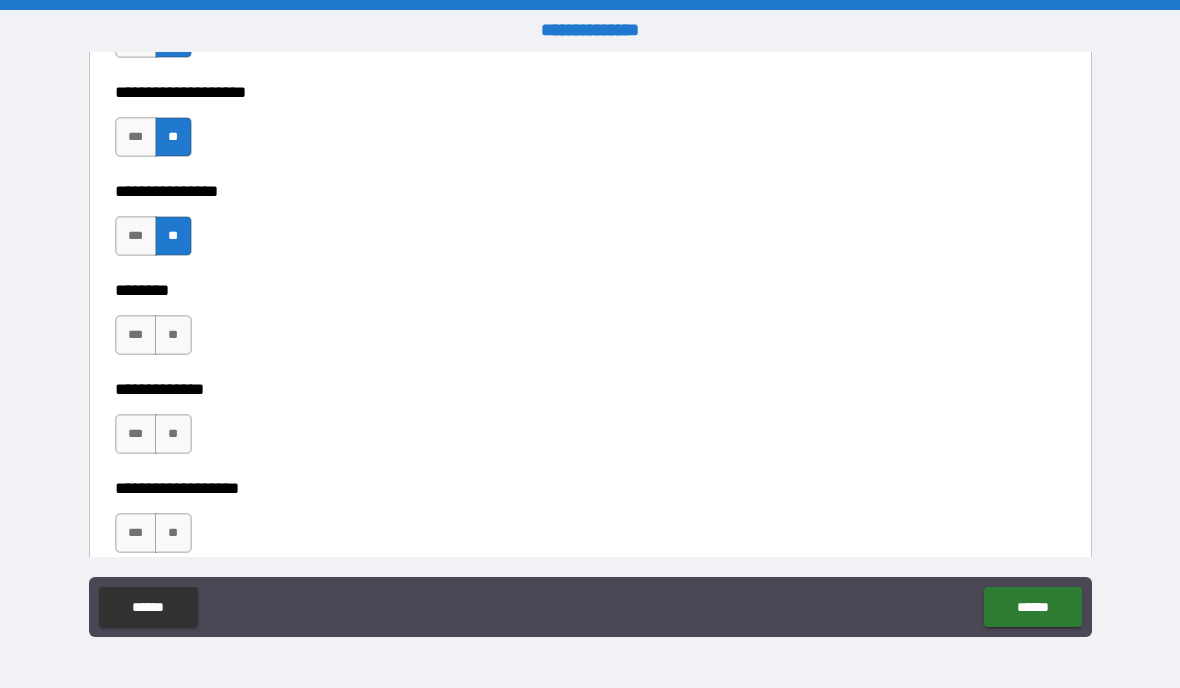 scroll, scrollTop: 4366, scrollLeft: 0, axis: vertical 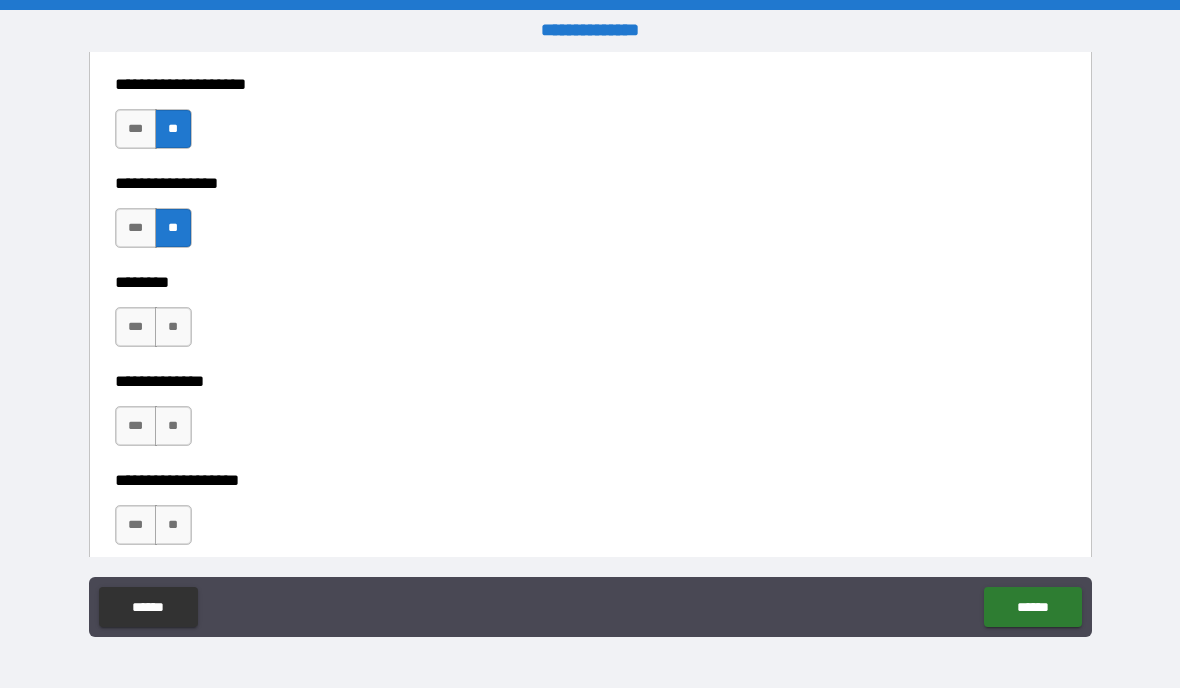 click on "**" at bounding box center [173, 327] 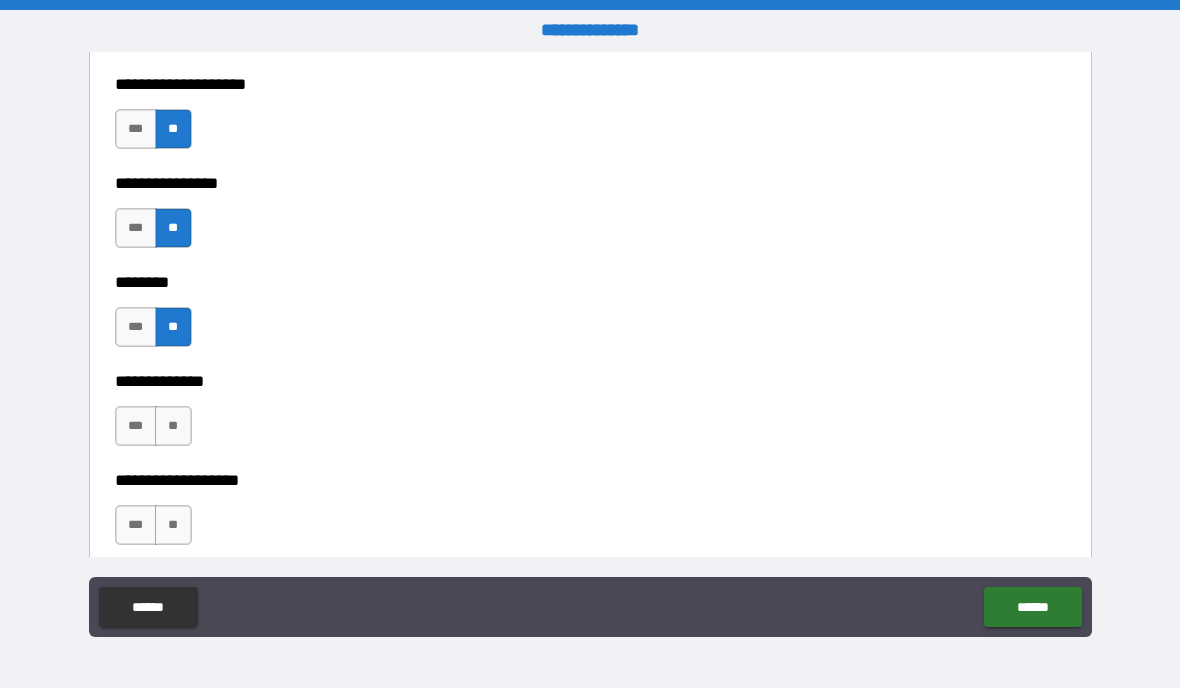 click on "**" at bounding box center [173, 426] 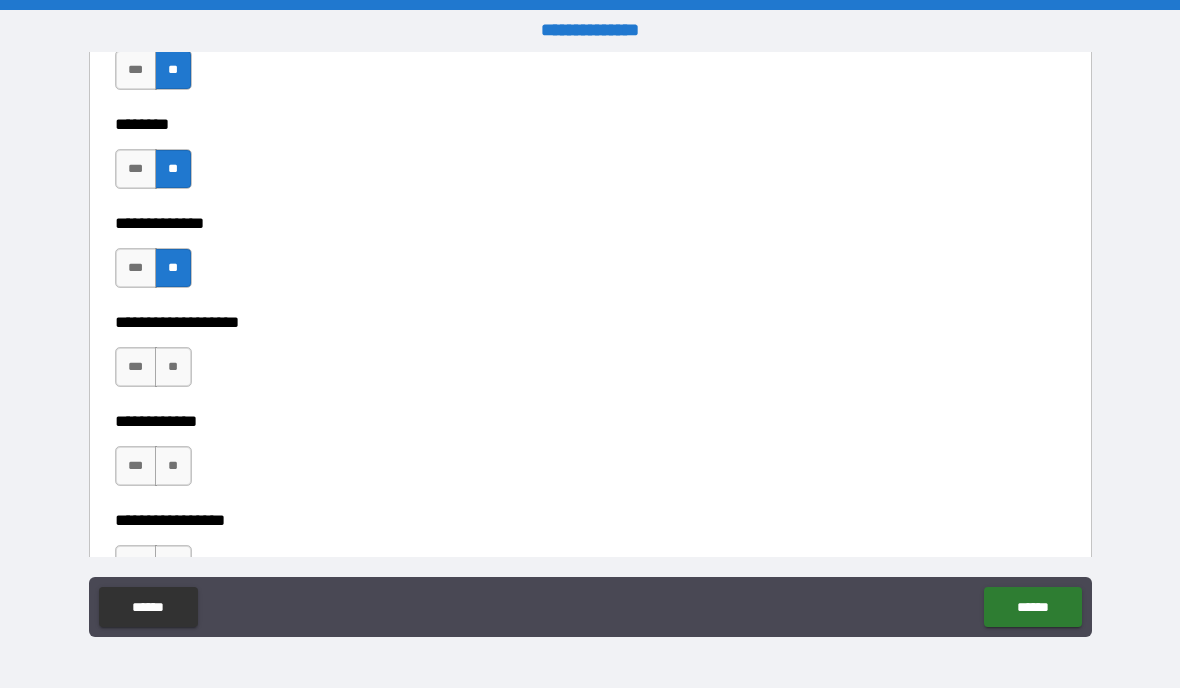click on "**" at bounding box center [173, 367] 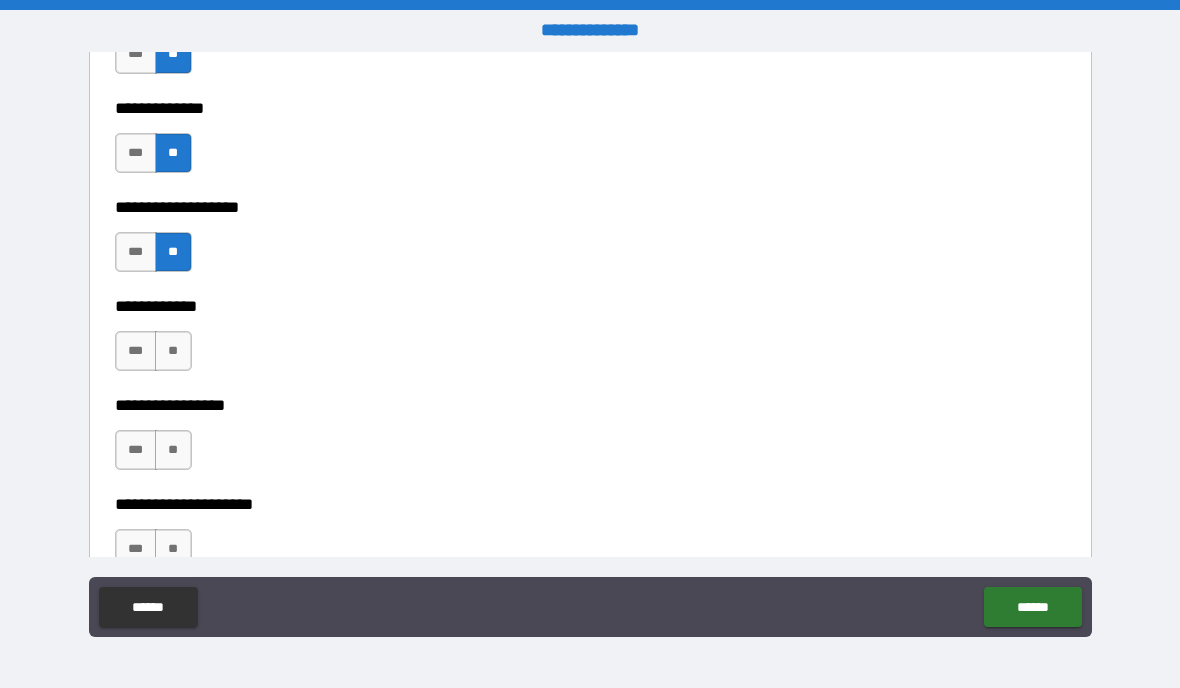 scroll, scrollTop: 4644, scrollLeft: 0, axis: vertical 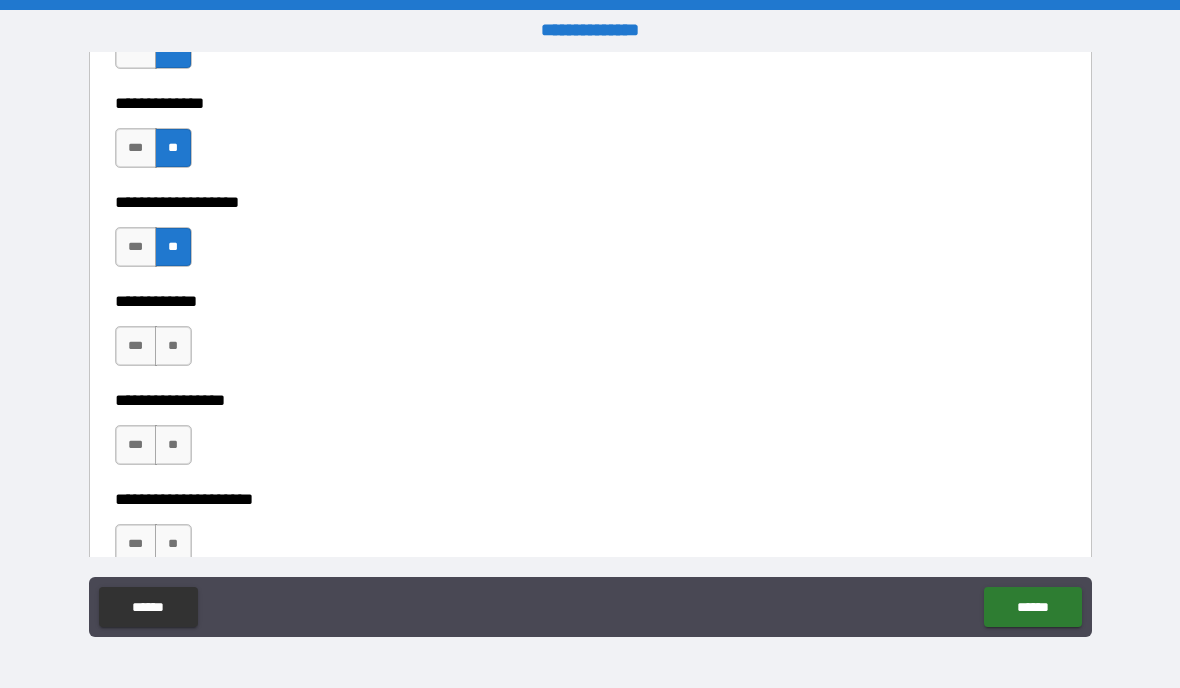 click on "**" at bounding box center (173, 346) 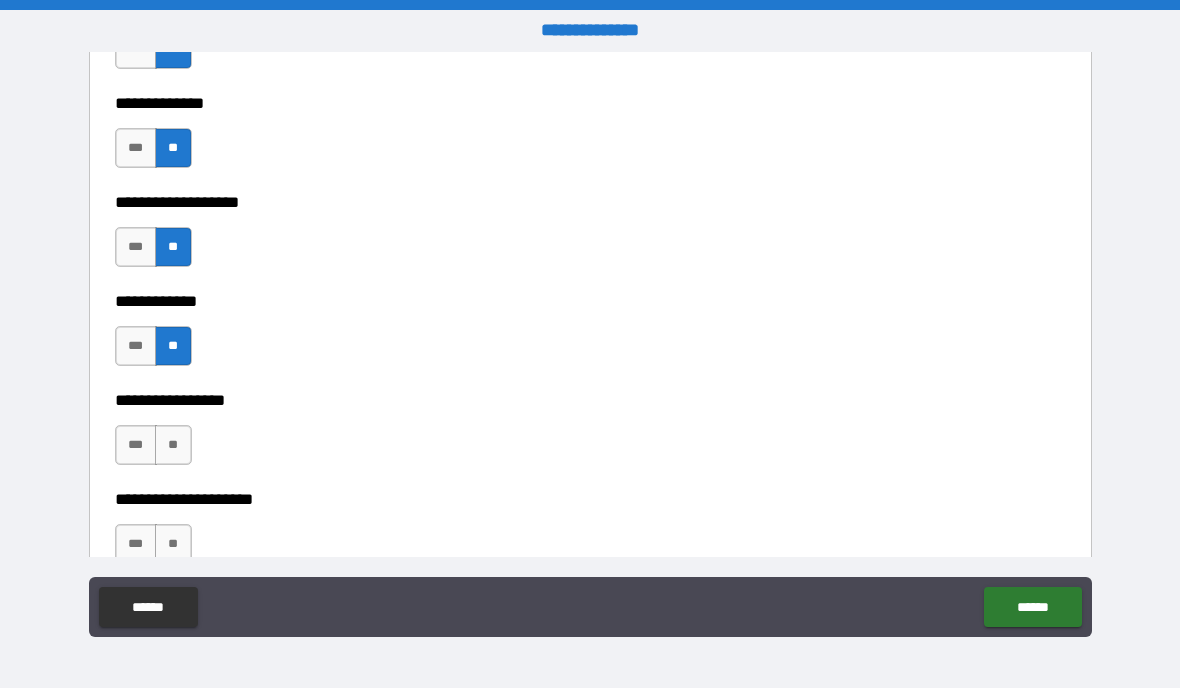 click on "**" at bounding box center (173, 445) 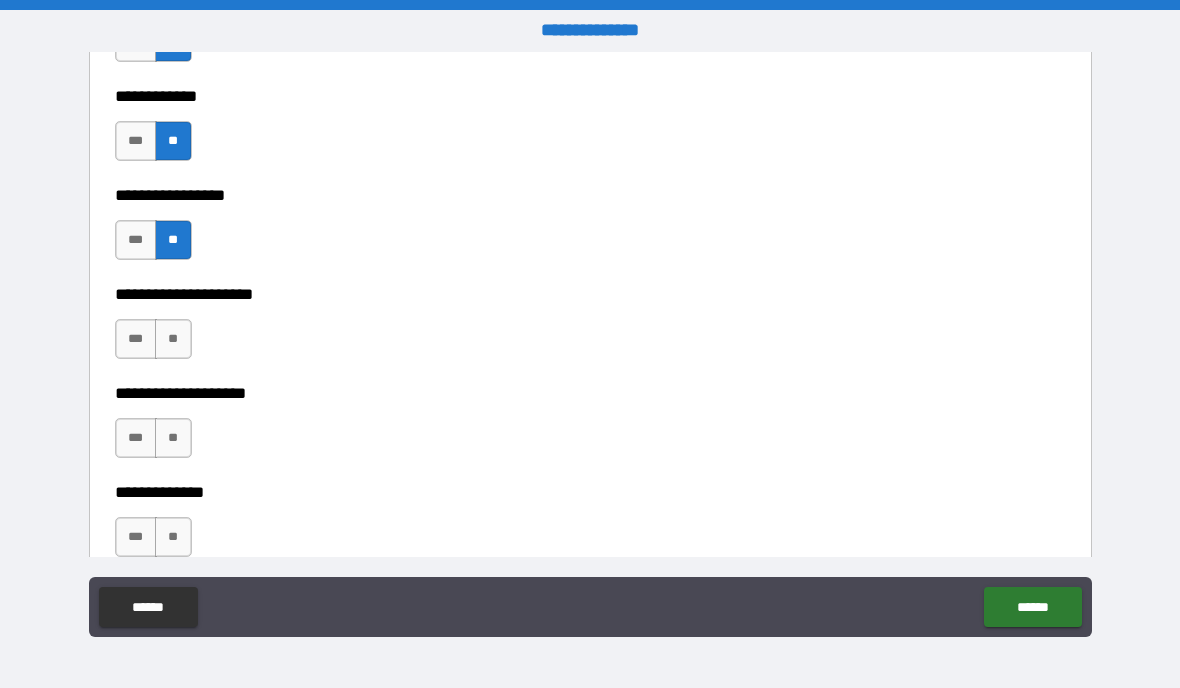 scroll, scrollTop: 4848, scrollLeft: 0, axis: vertical 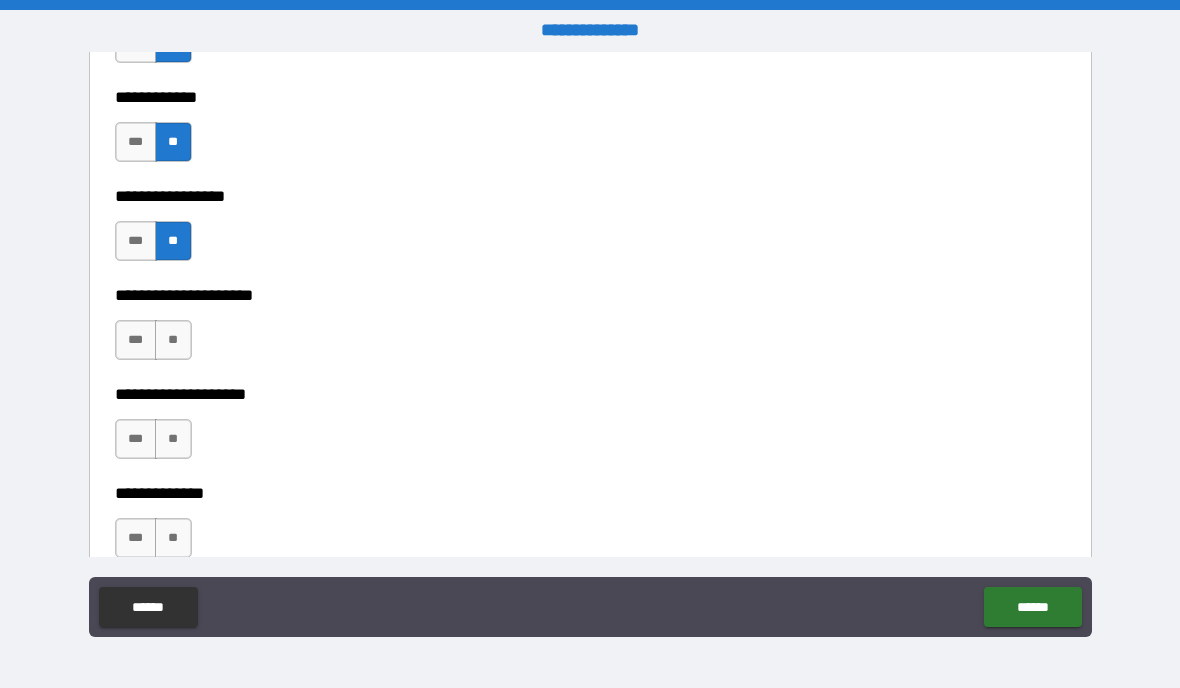 click on "**" at bounding box center [173, 340] 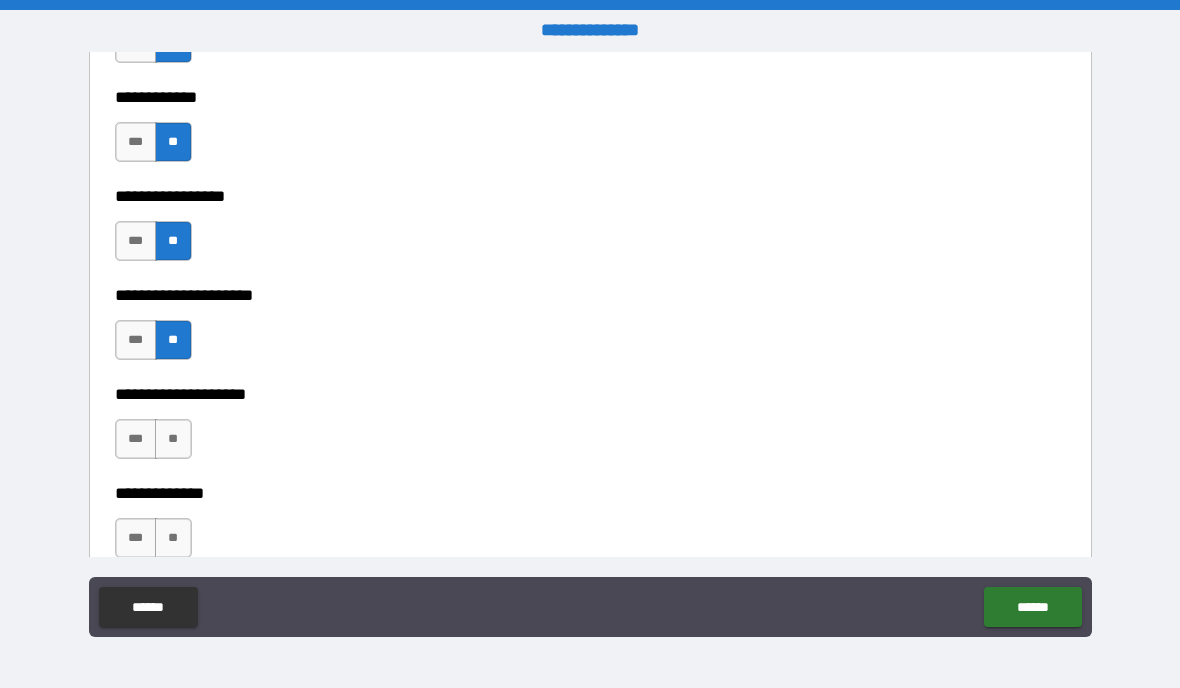 click on "**" at bounding box center [173, 439] 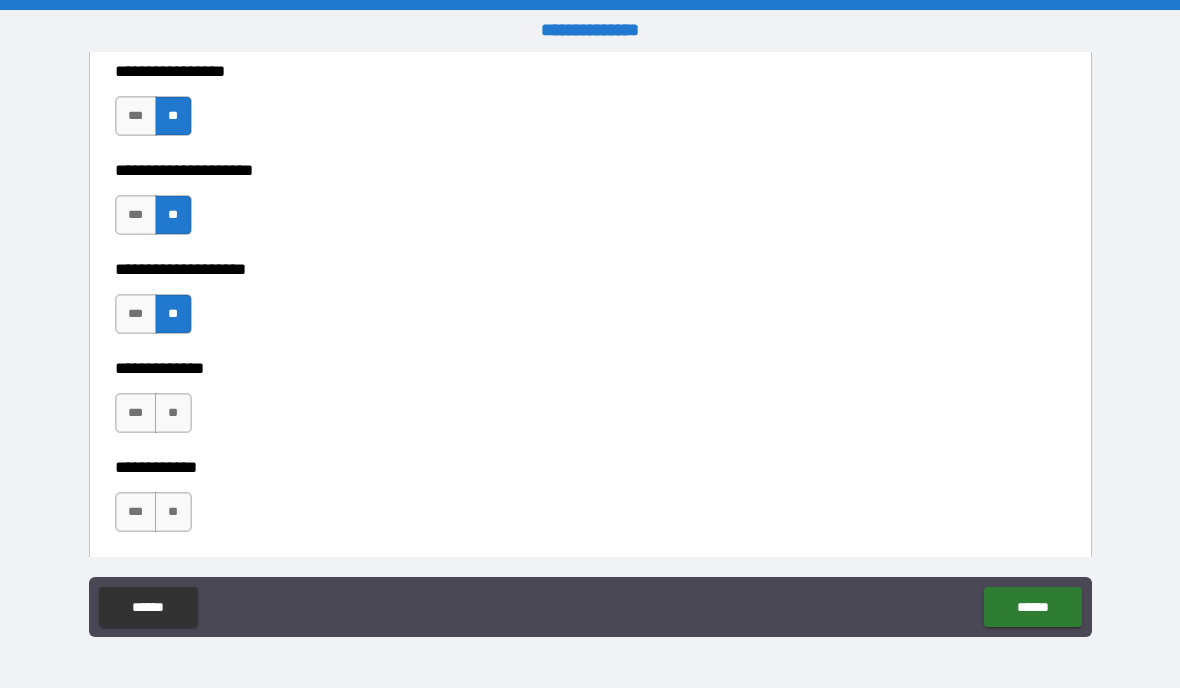 click on "**" at bounding box center (173, 413) 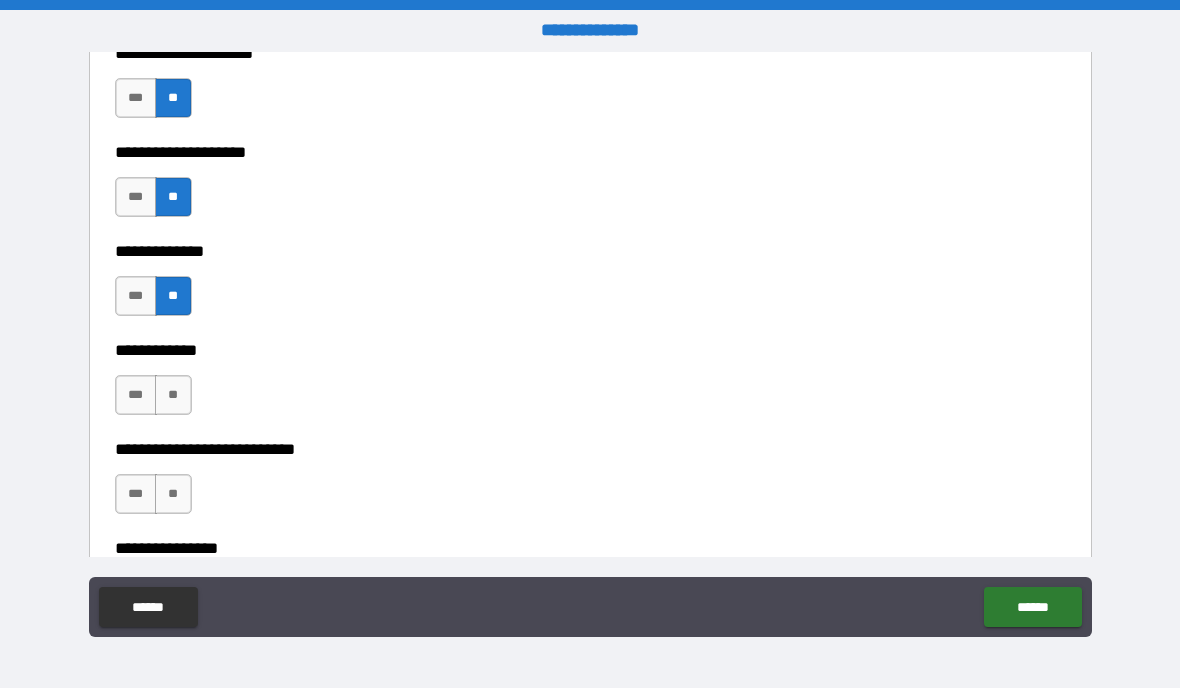 scroll, scrollTop: 5092, scrollLeft: 0, axis: vertical 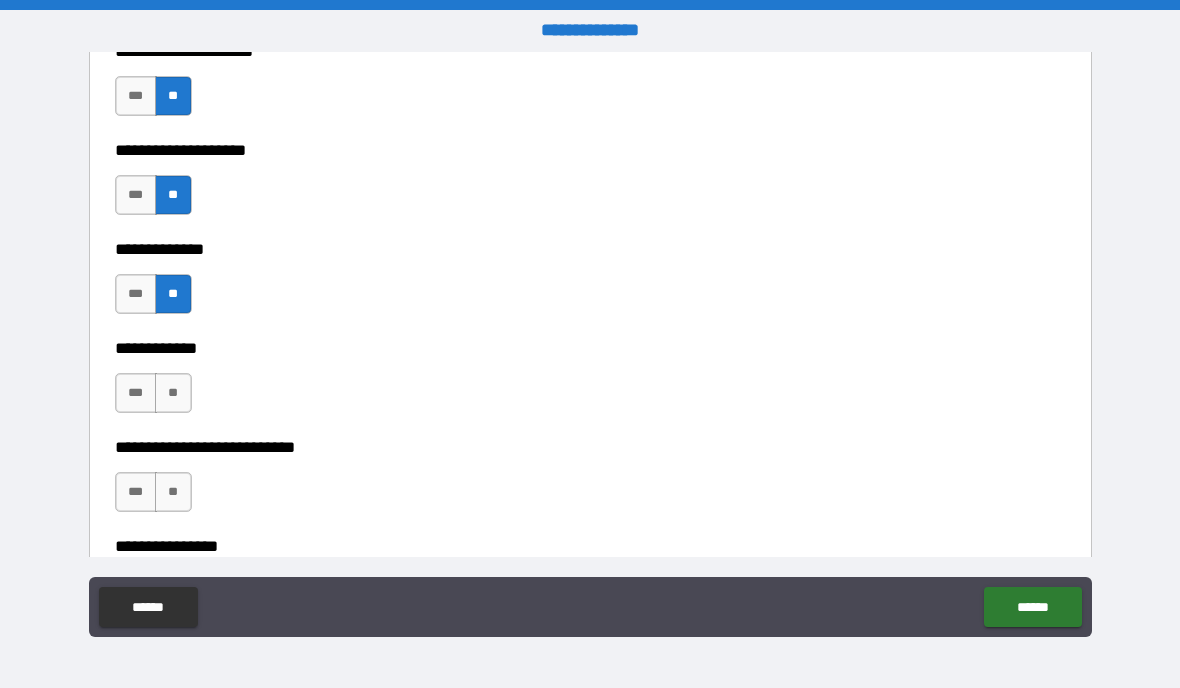 click on "**" at bounding box center [173, 393] 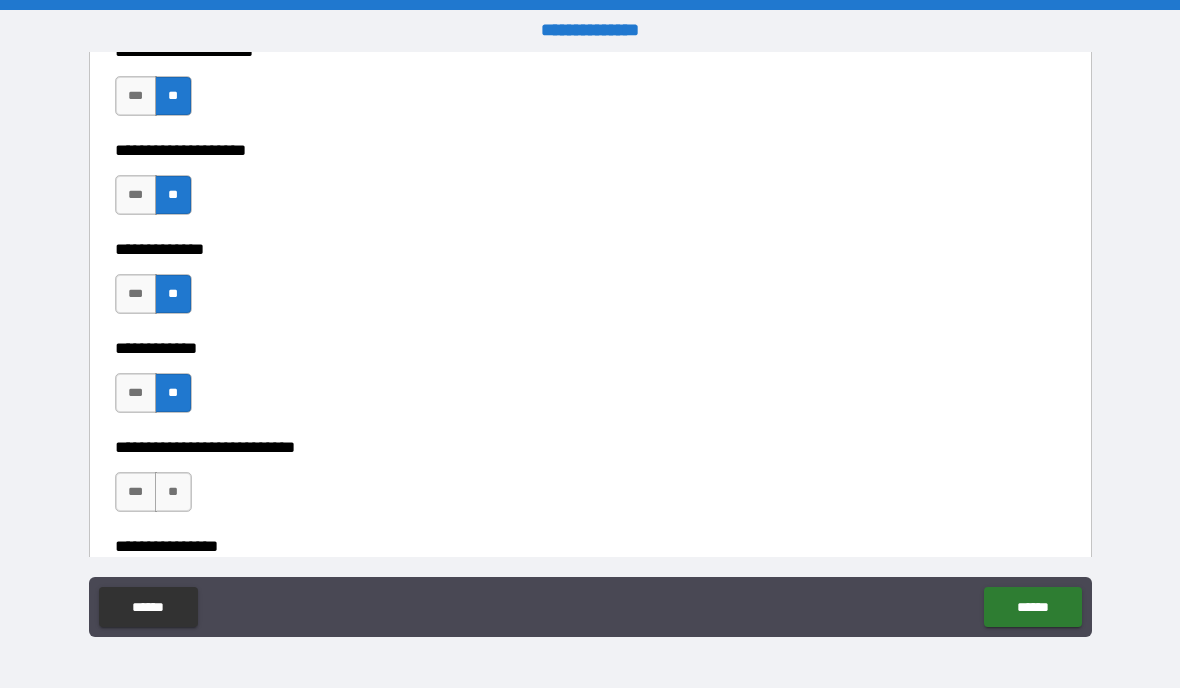 click on "**" at bounding box center (173, 492) 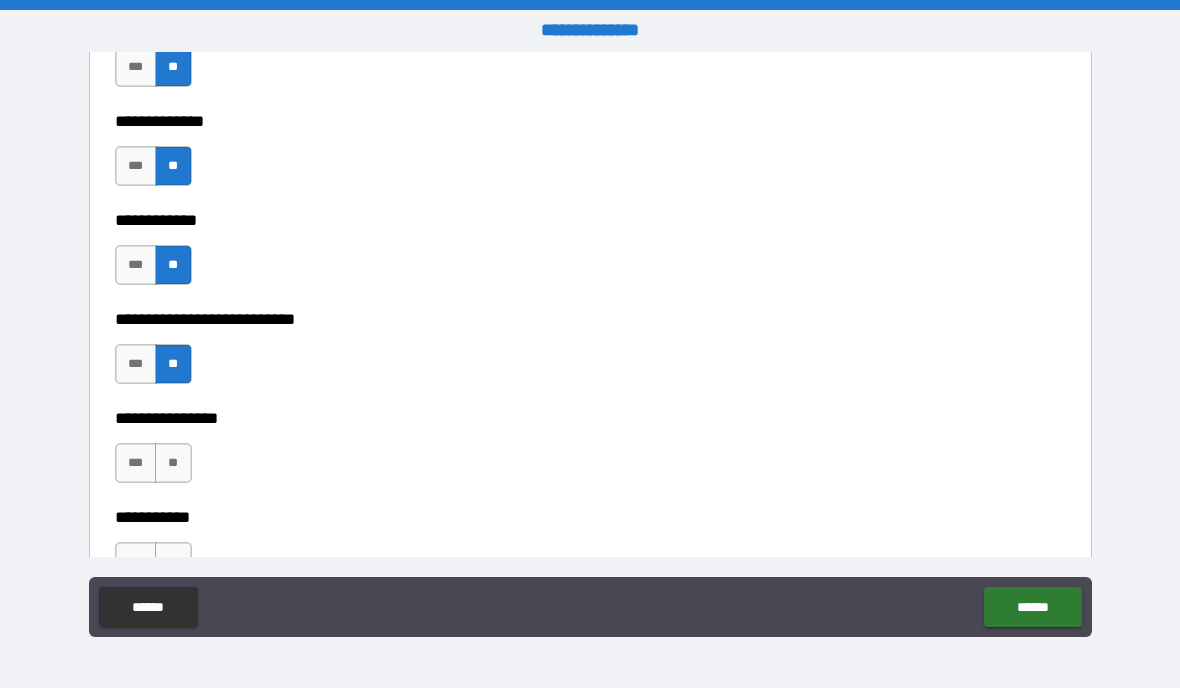 scroll, scrollTop: 5328, scrollLeft: 0, axis: vertical 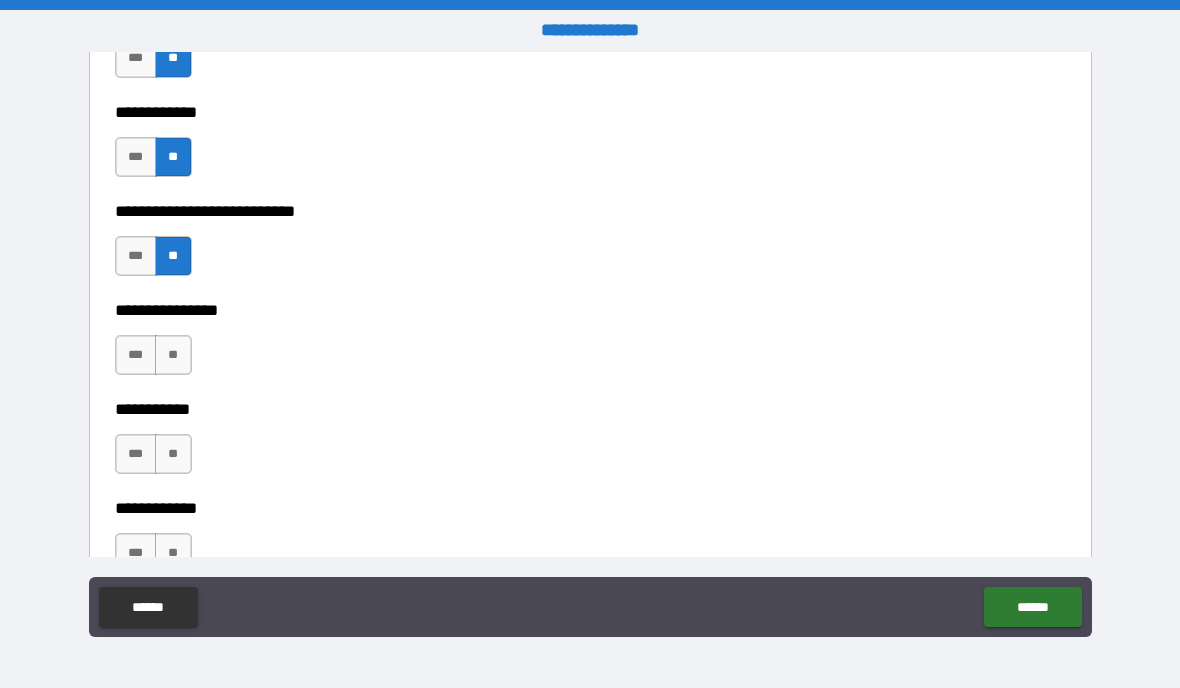 click on "**" at bounding box center [173, 355] 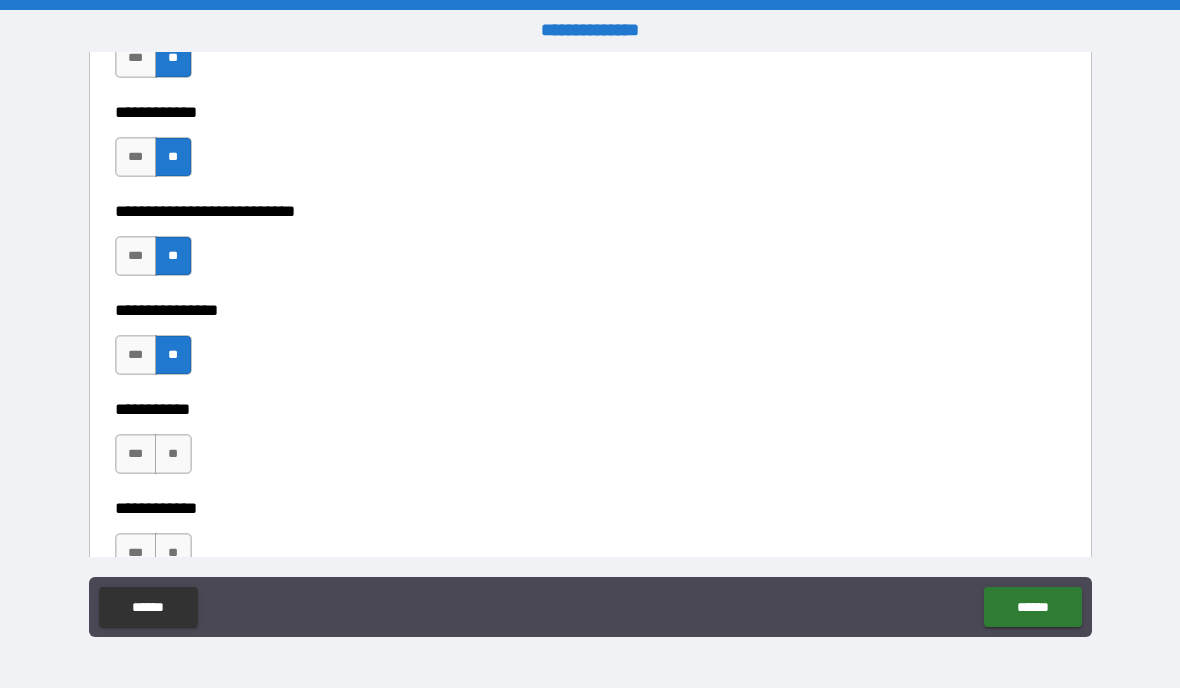 click on "**" at bounding box center (173, 454) 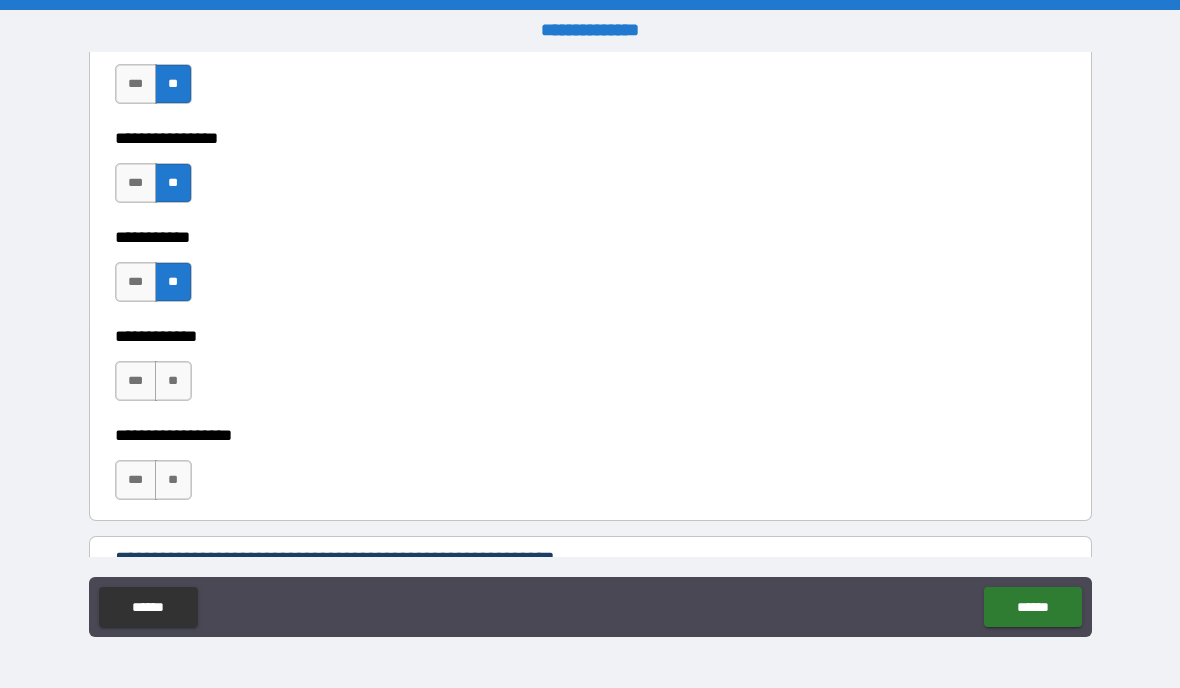 scroll, scrollTop: 5539, scrollLeft: 0, axis: vertical 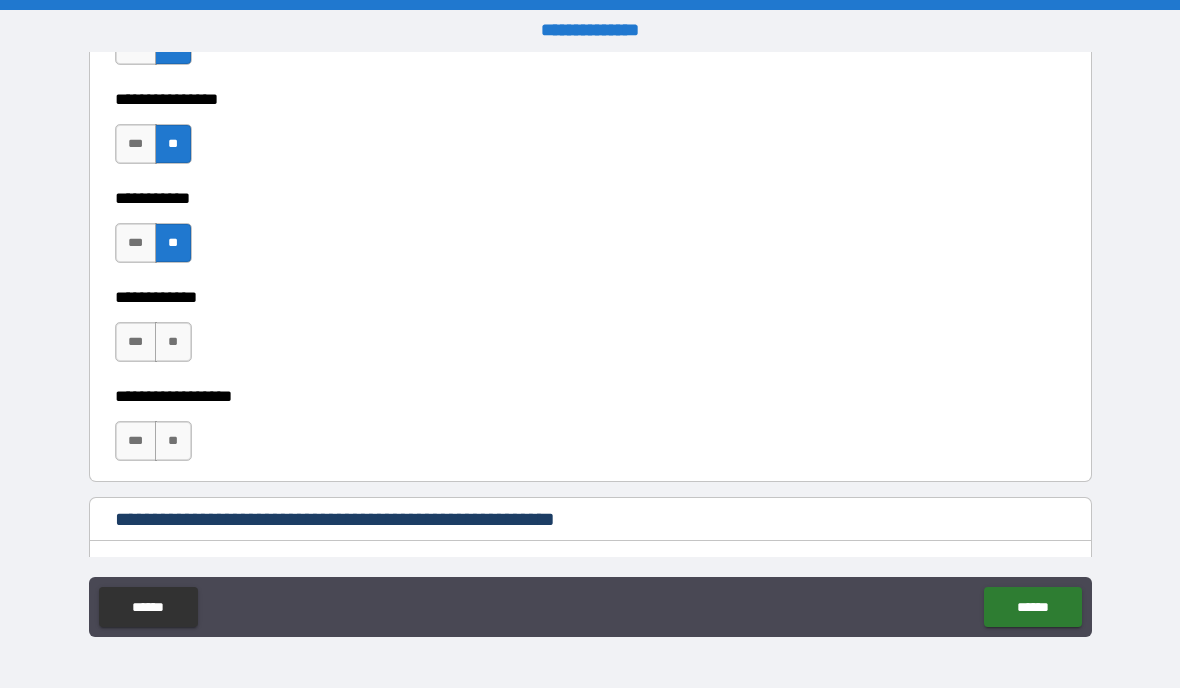click on "**" at bounding box center [173, 342] 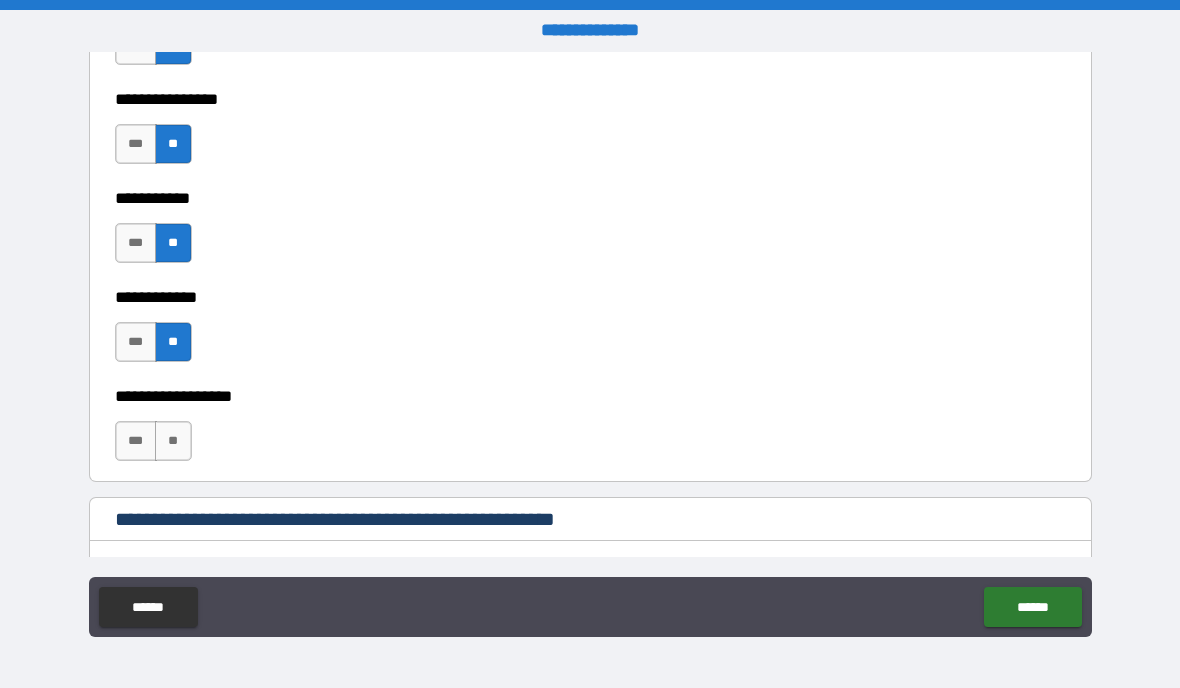 scroll, scrollTop: 5625, scrollLeft: 0, axis: vertical 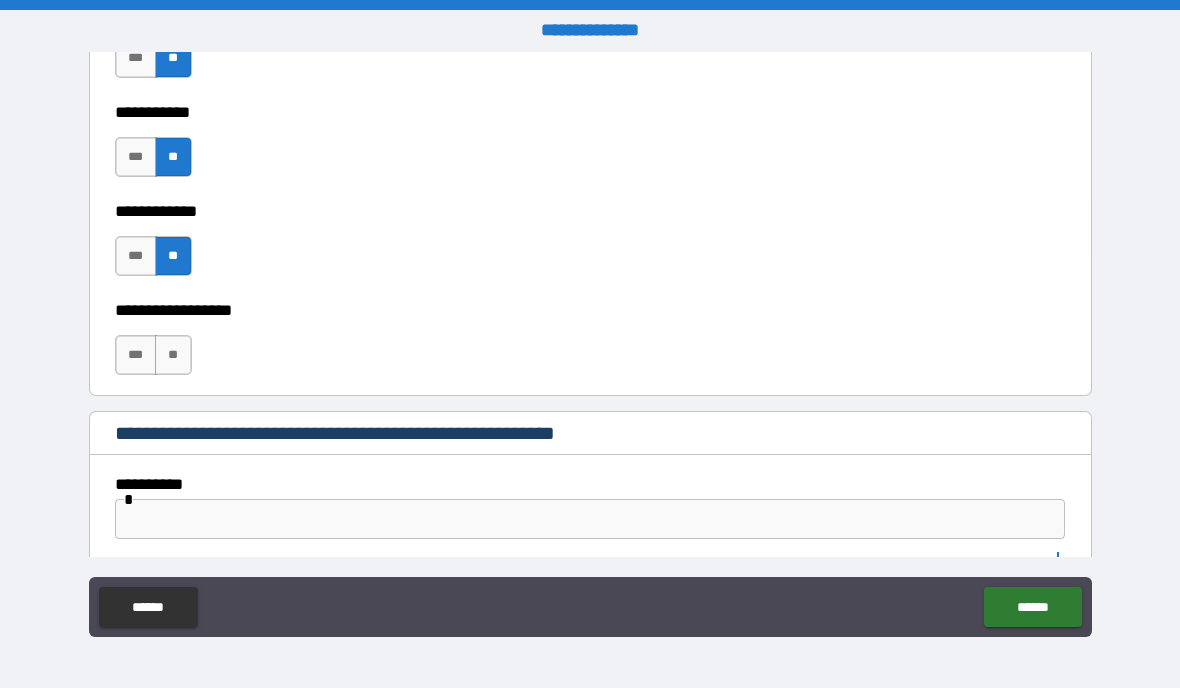 click on "**" at bounding box center [173, 355] 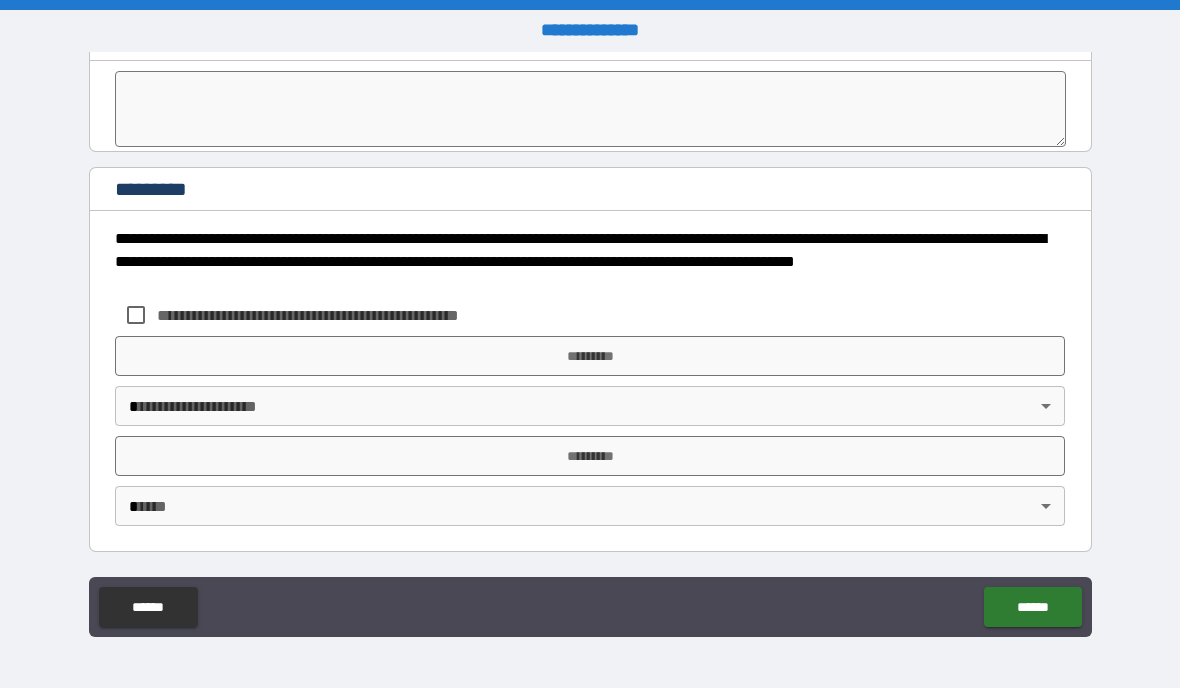 scroll, scrollTop: 6203, scrollLeft: 0, axis: vertical 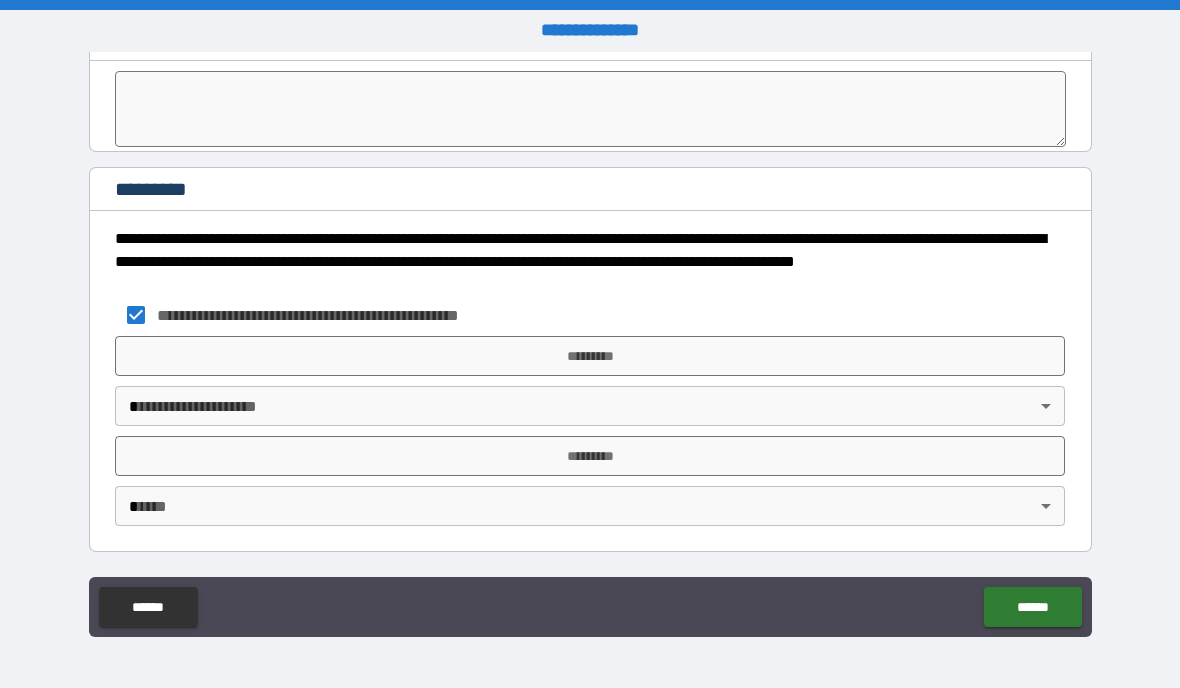 click on "*********" at bounding box center (590, 356) 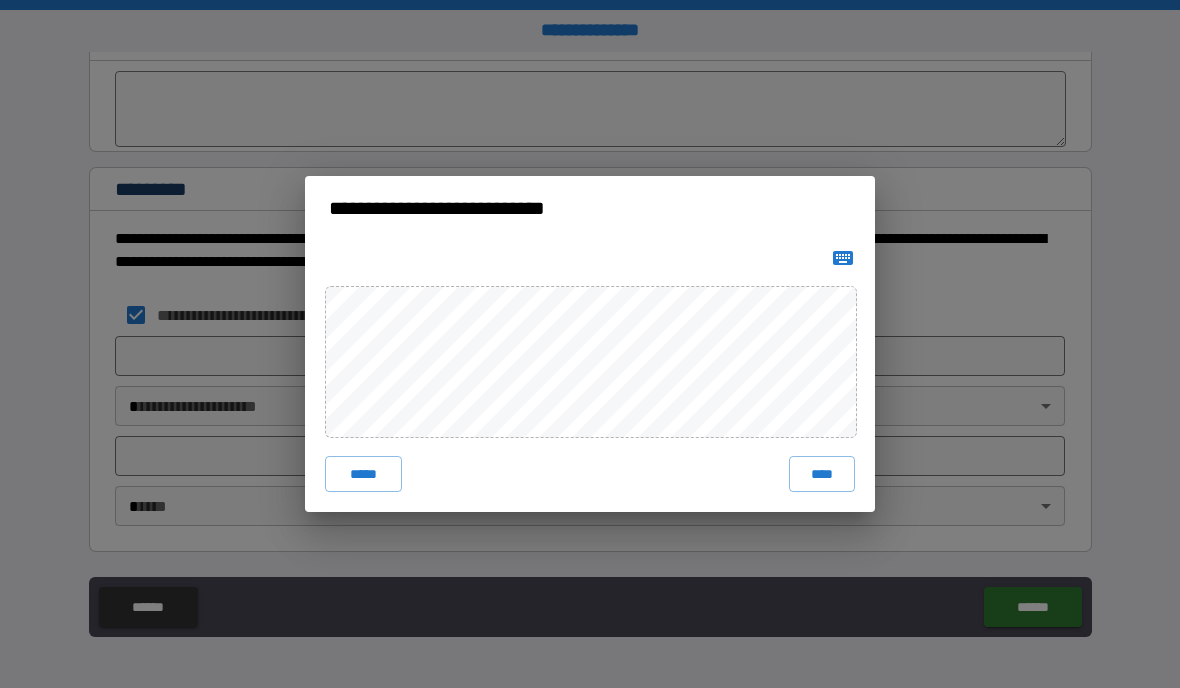 click on "*****" at bounding box center [363, 474] 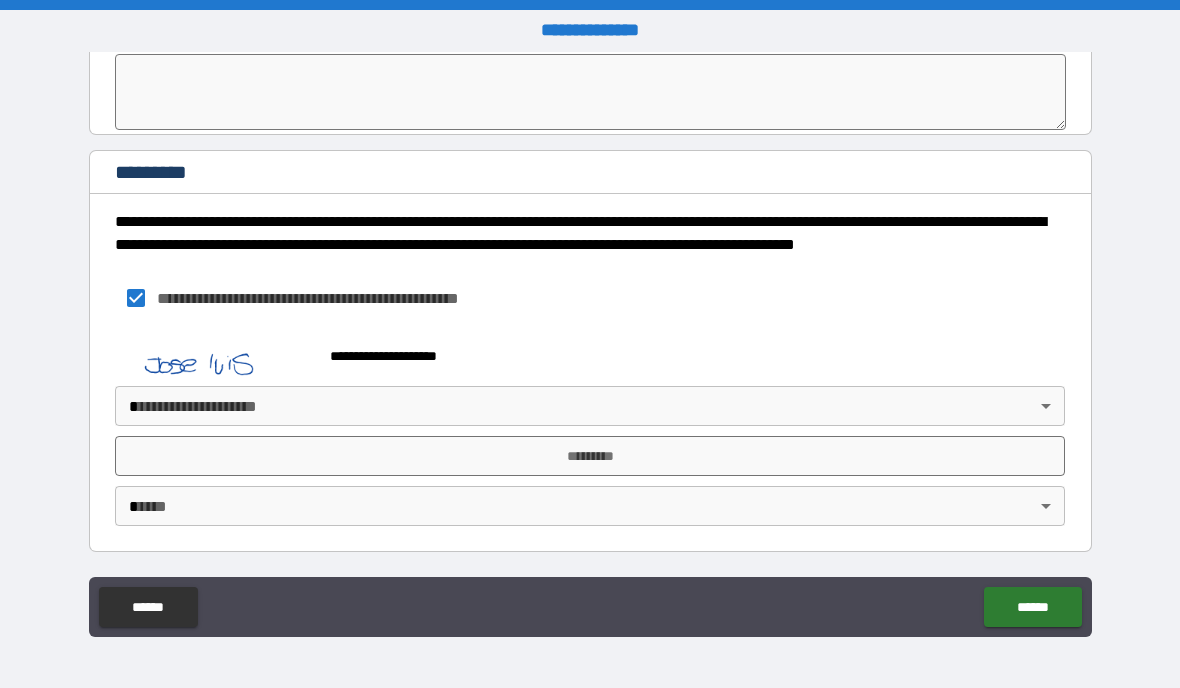 scroll, scrollTop: 6220, scrollLeft: 0, axis: vertical 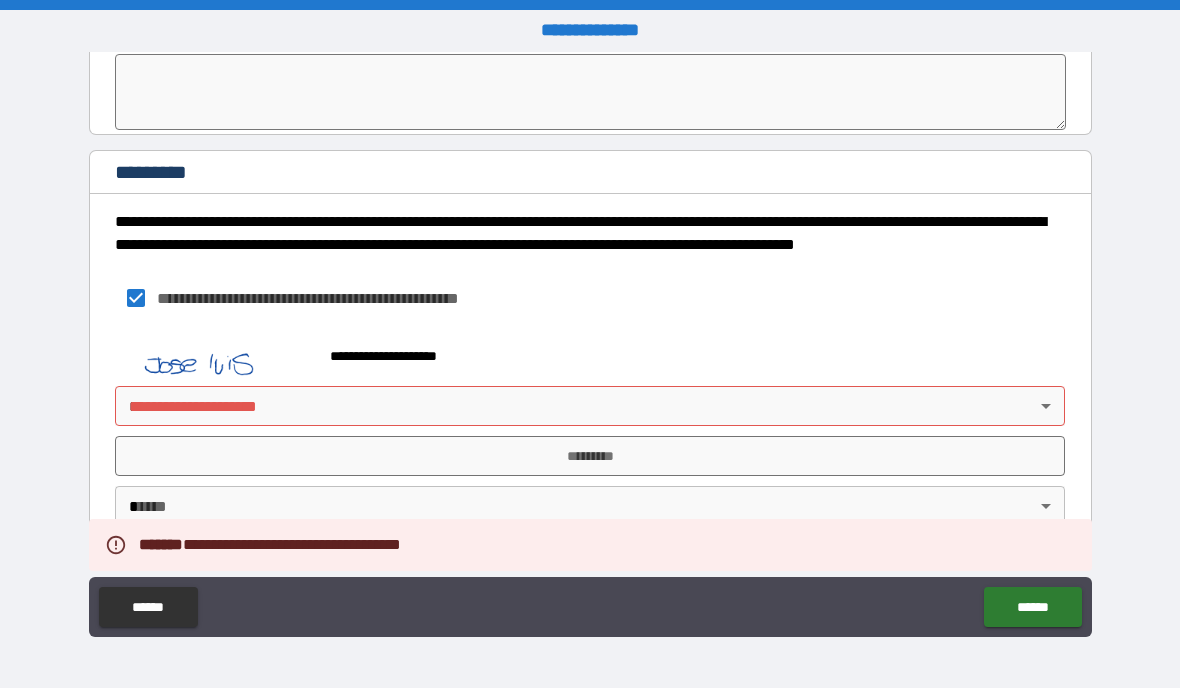 click on "**********" at bounding box center [590, 344] 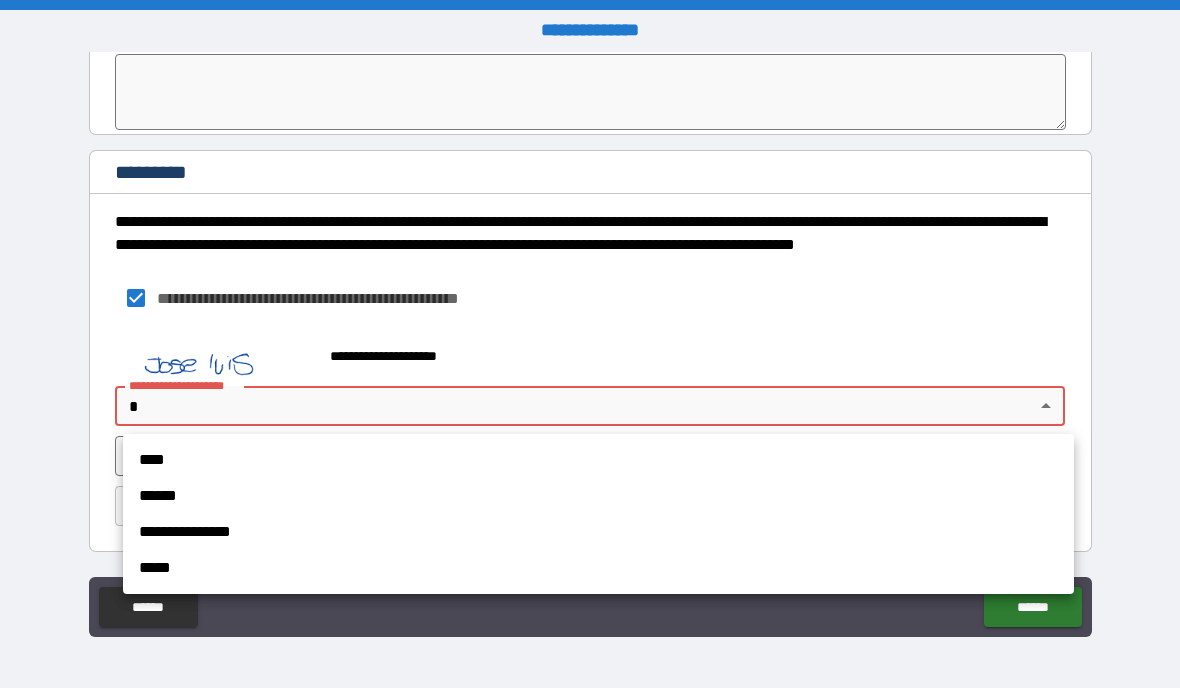 click on "**********" at bounding box center [598, 532] 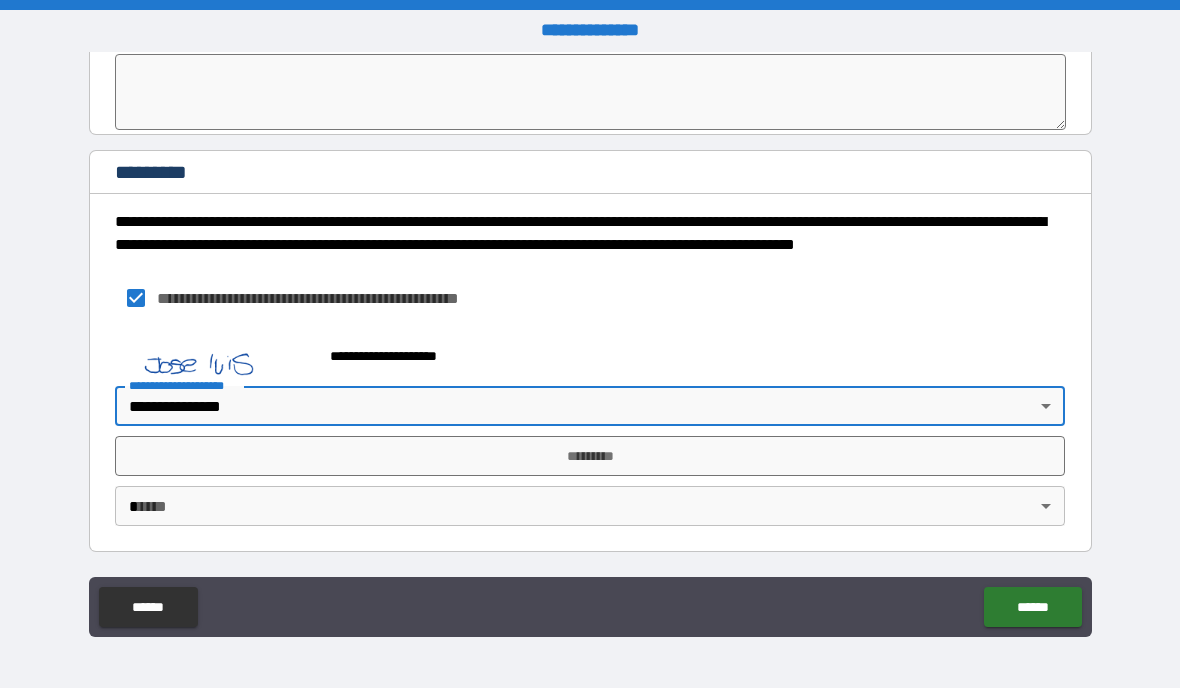 click on "******" at bounding box center [1032, 607] 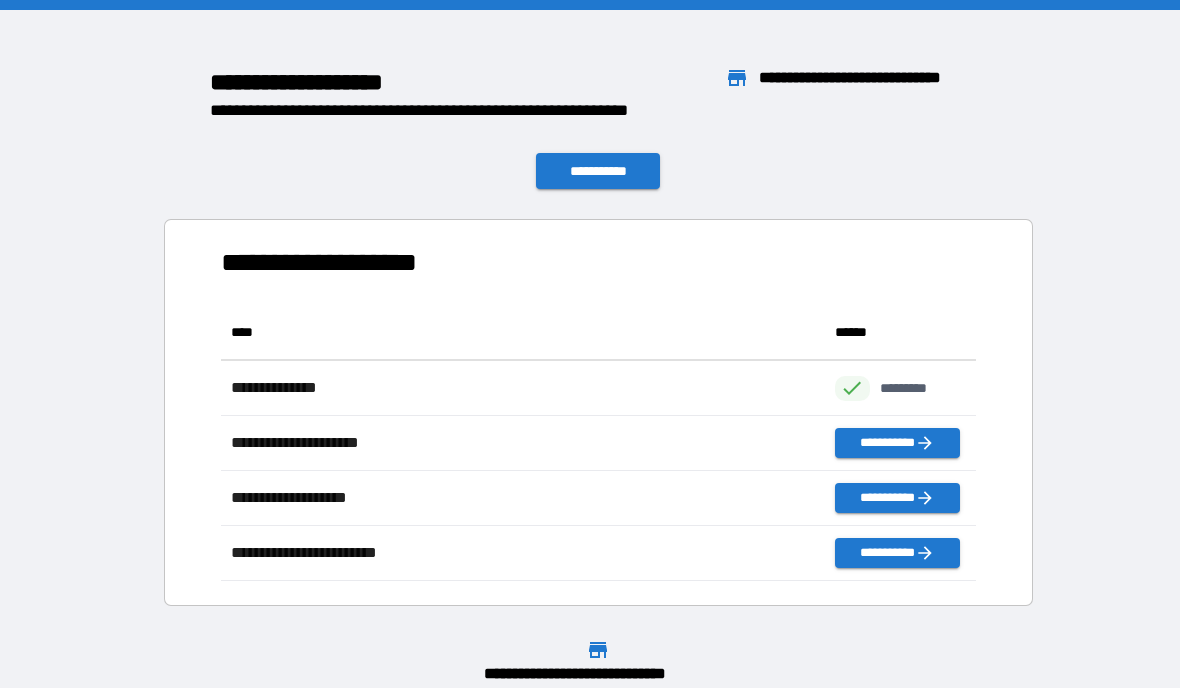 scroll, scrollTop: 276, scrollLeft: 755, axis: both 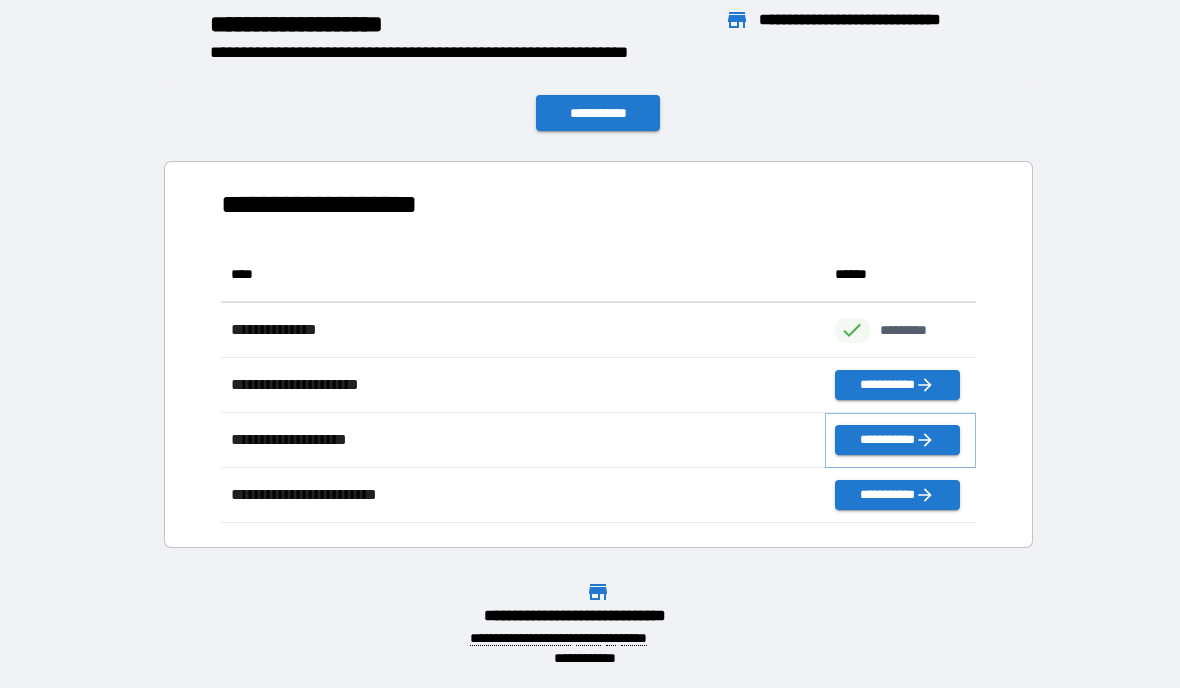 click on "**********" at bounding box center (897, 440) 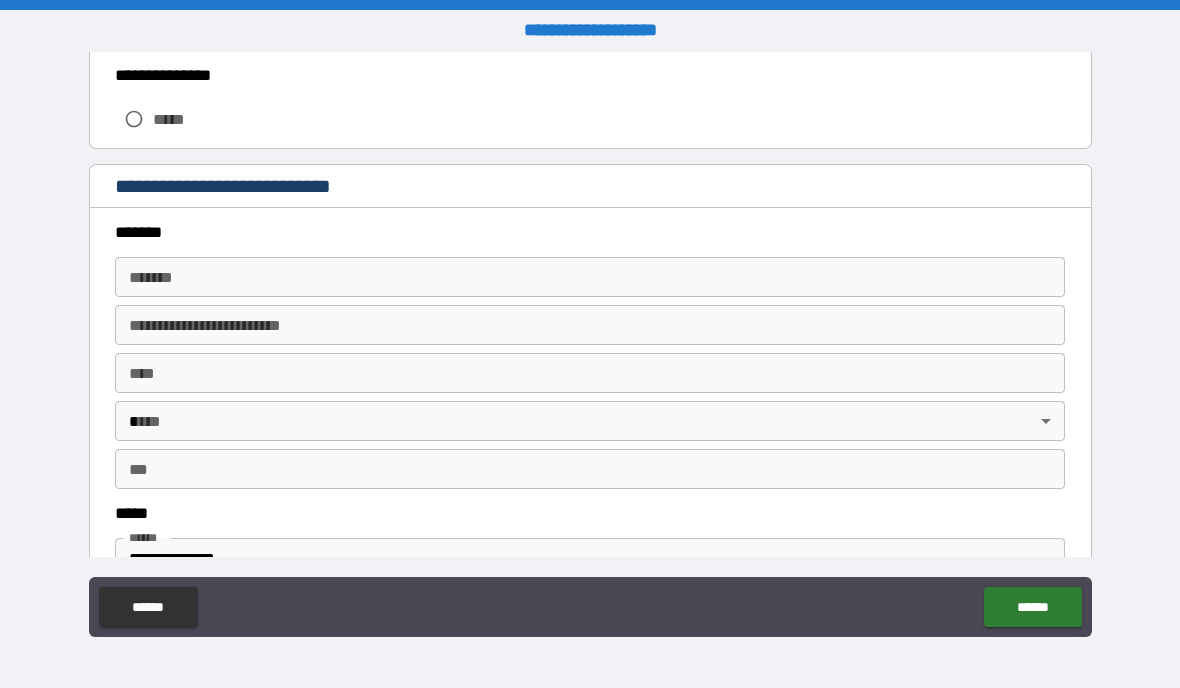 scroll, scrollTop: 522, scrollLeft: 0, axis: vertical 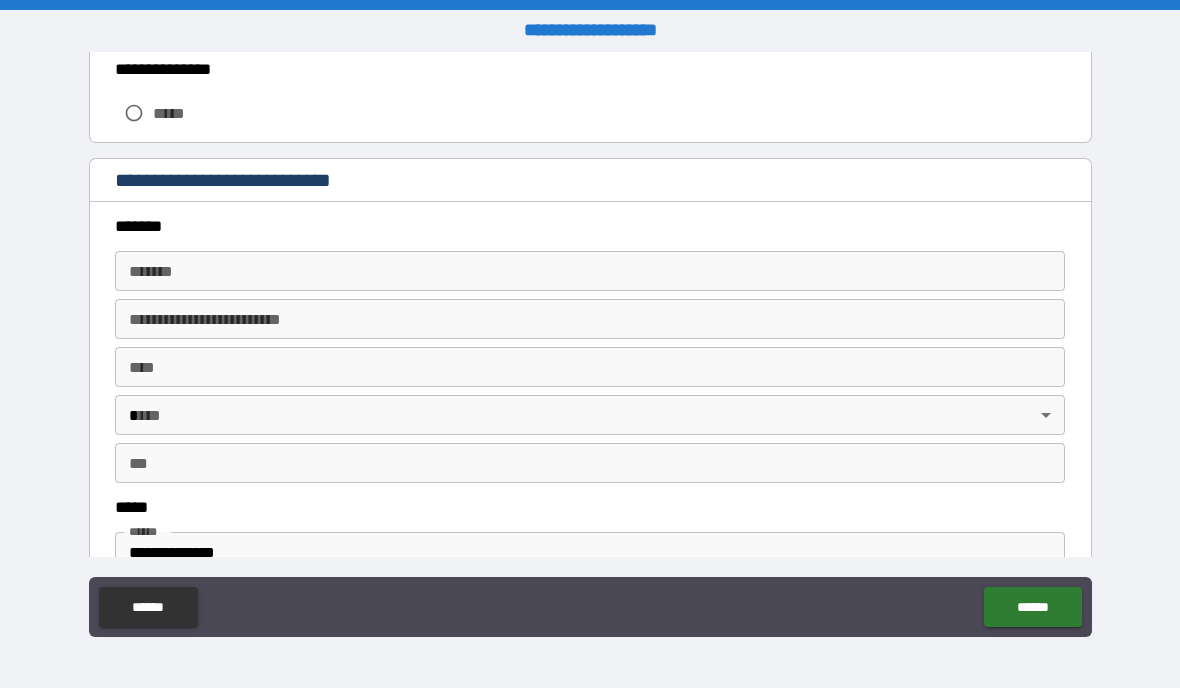click on "*******" at bounding box center [590, 271] 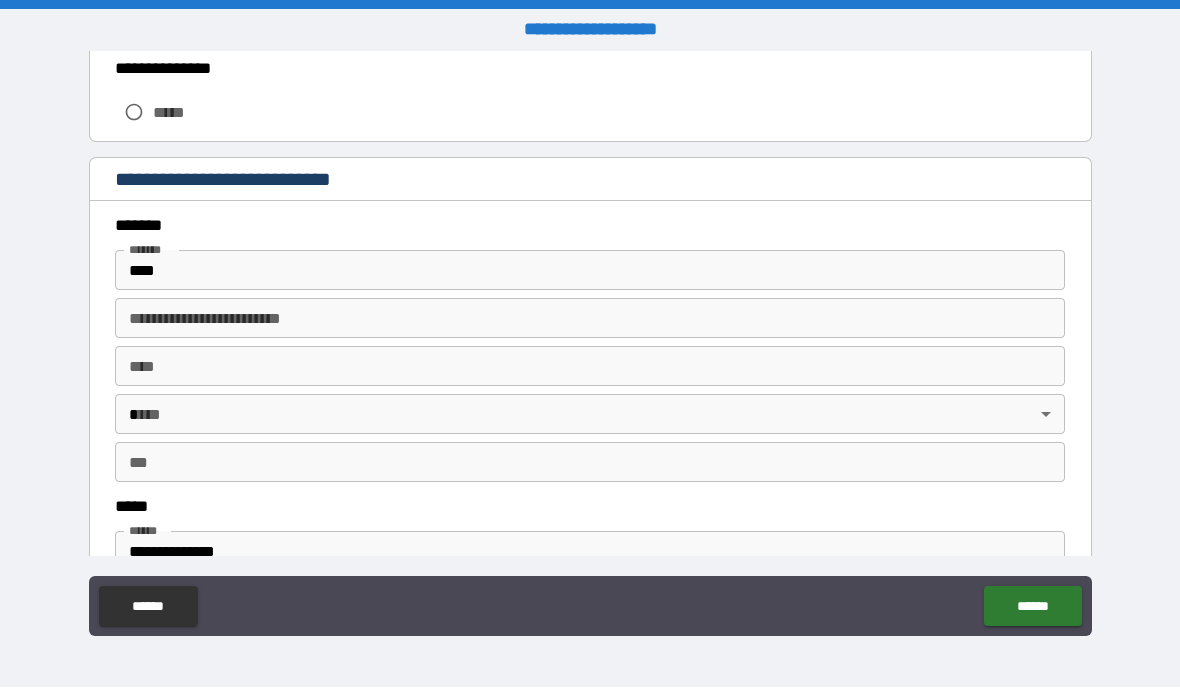 type on "**********" 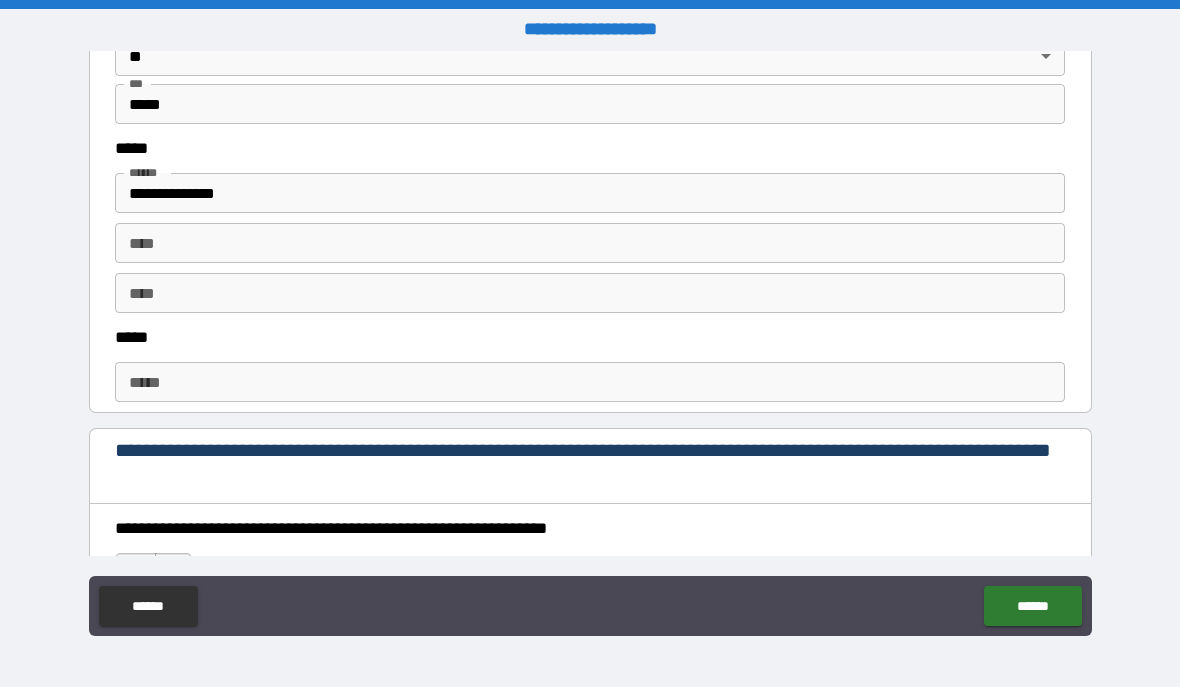 scroll, scrollTop: 879, scrollLeft: 0, axis: vertical 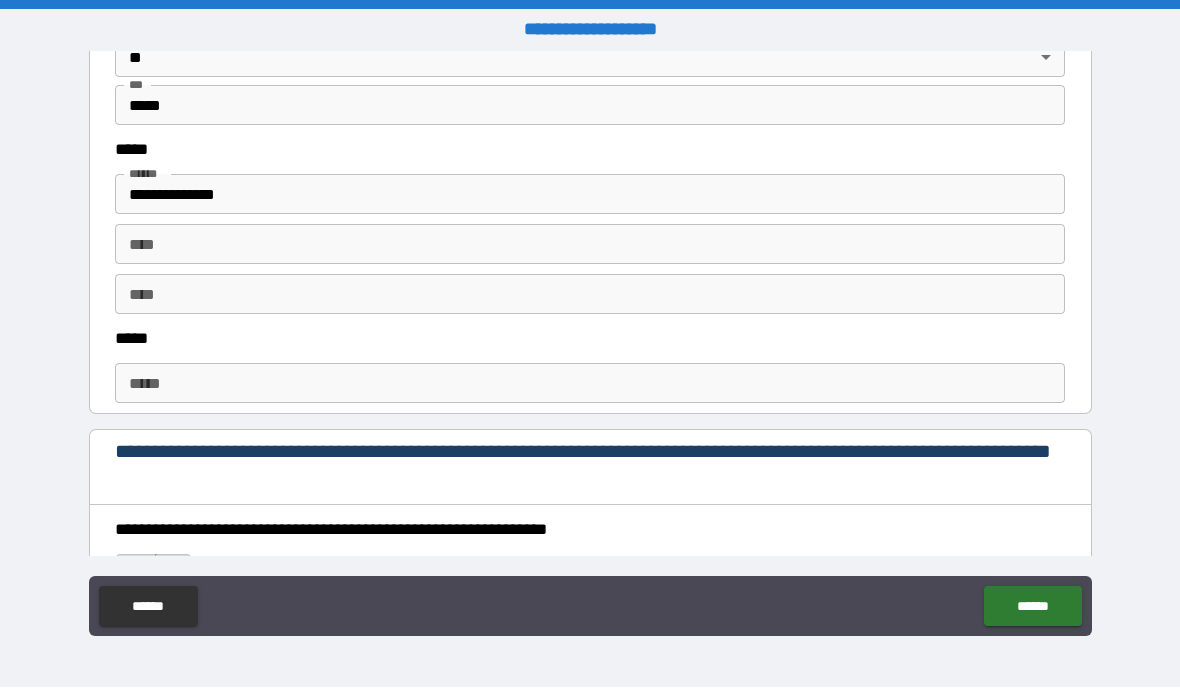 click on "**********" at bounding box center [590, 195] 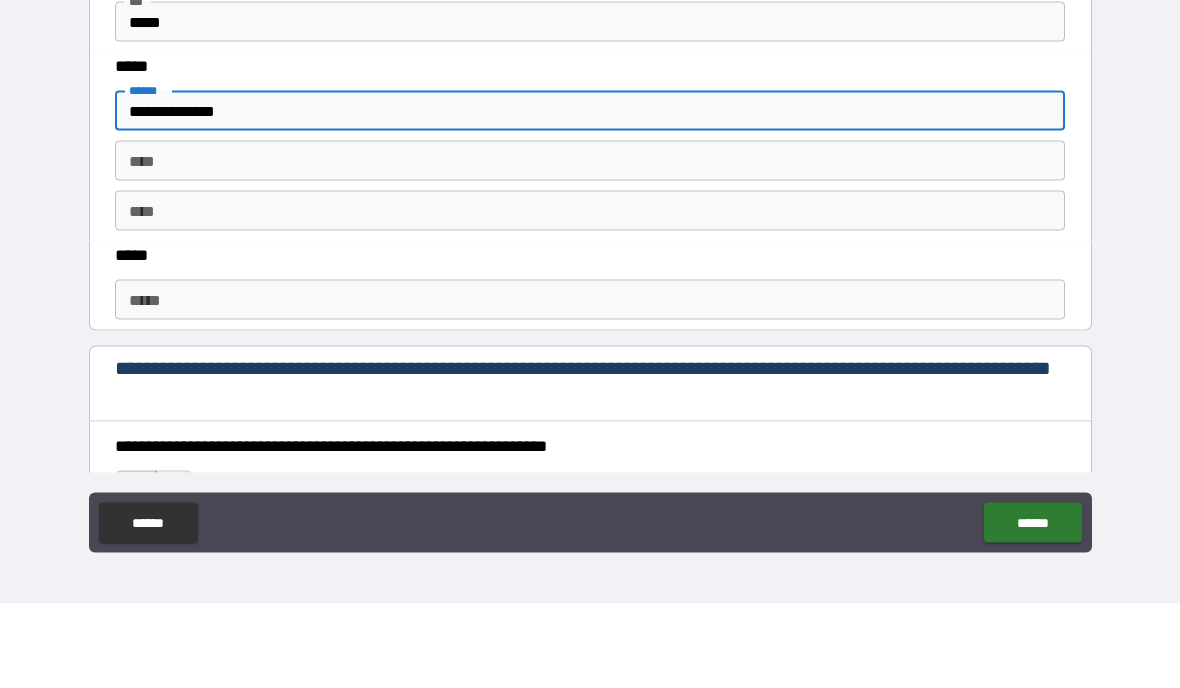 type on "*" 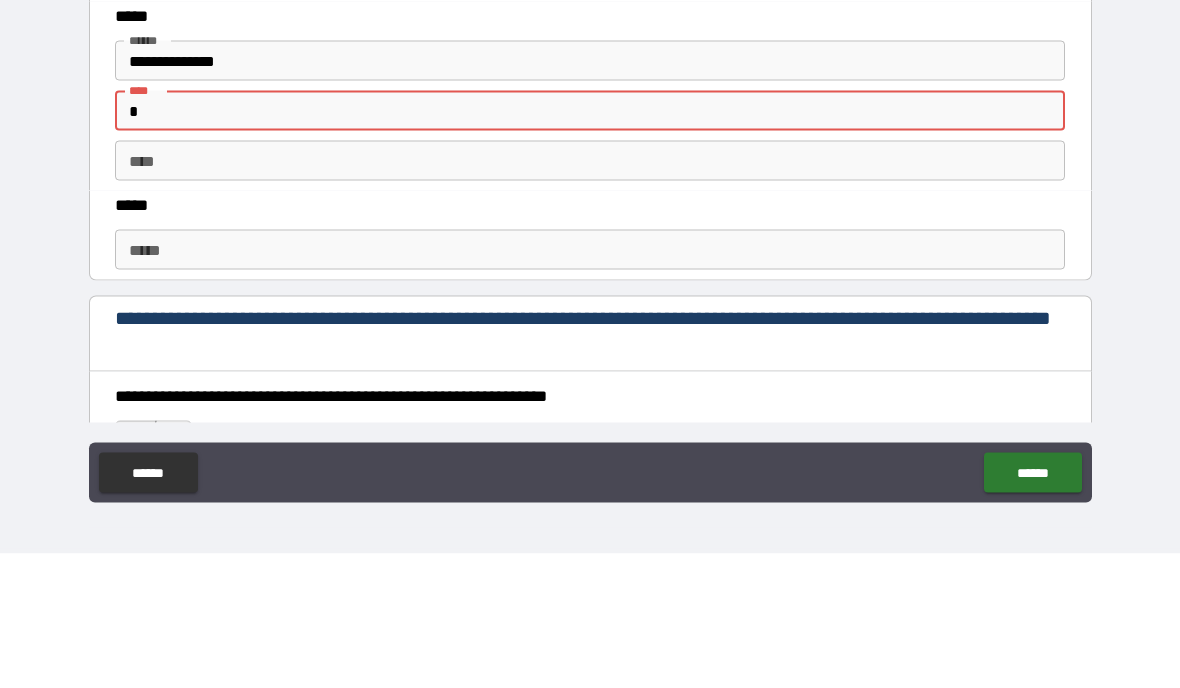 scroll, scrollTop: 980, scrollLeft: 0, axis: vertical 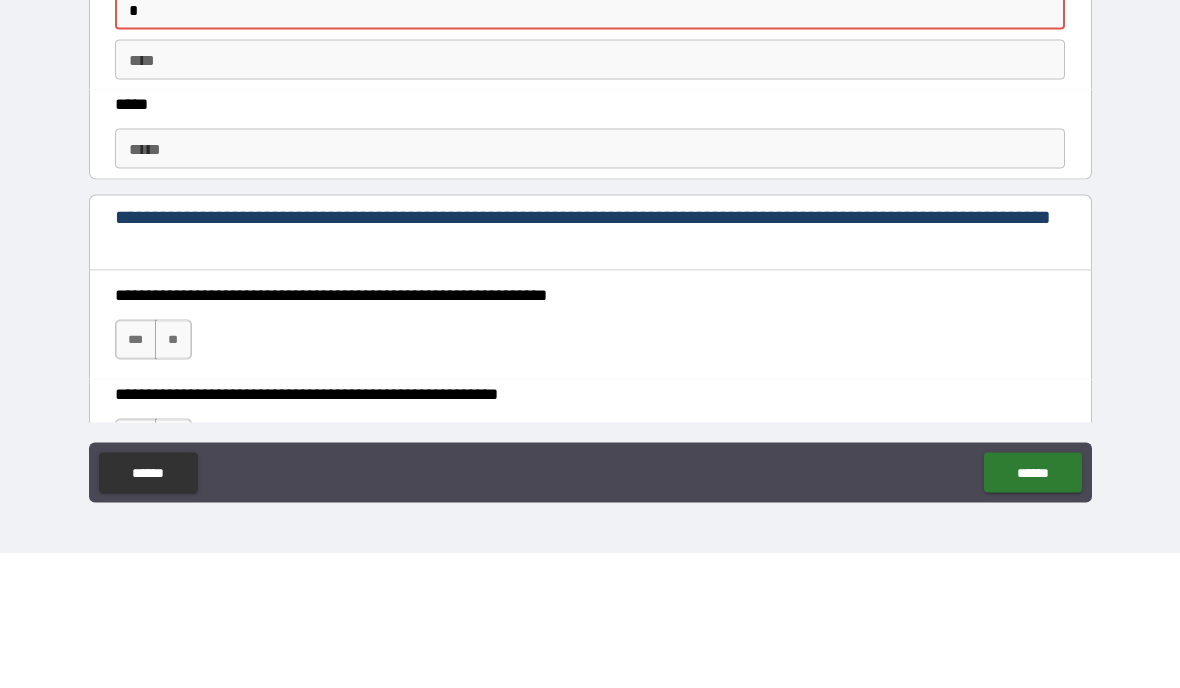 click on "**********" at bounding box center (590, 346) 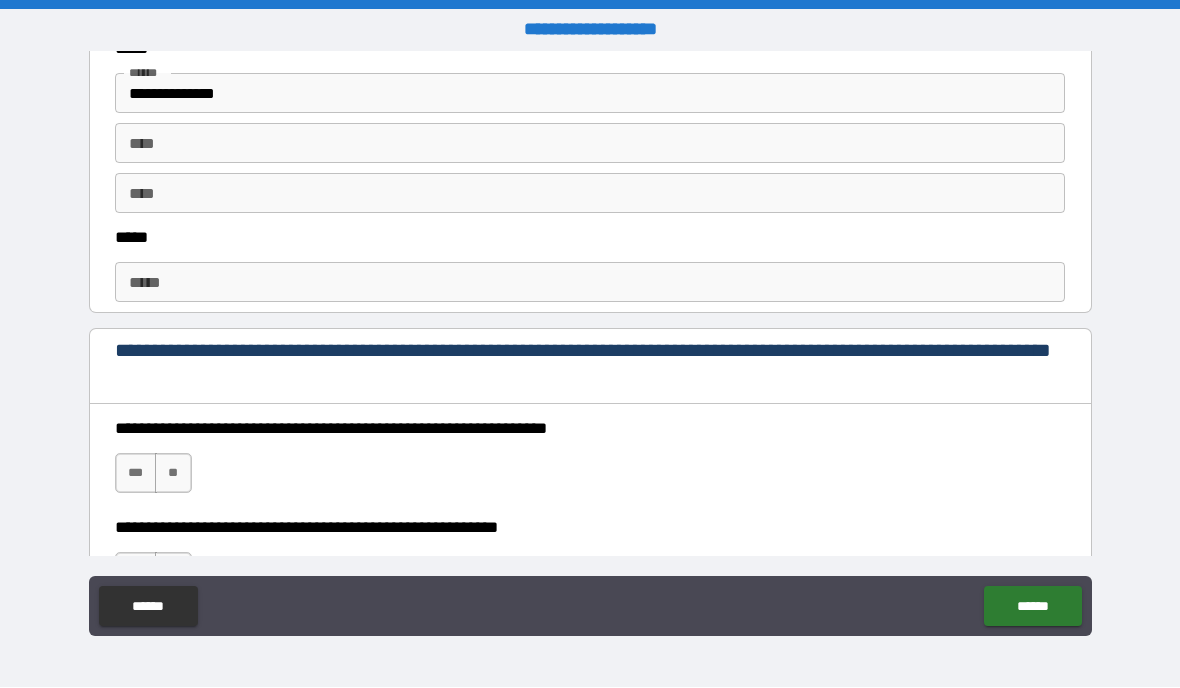 click on "*****" at bounding box center [590, 283] 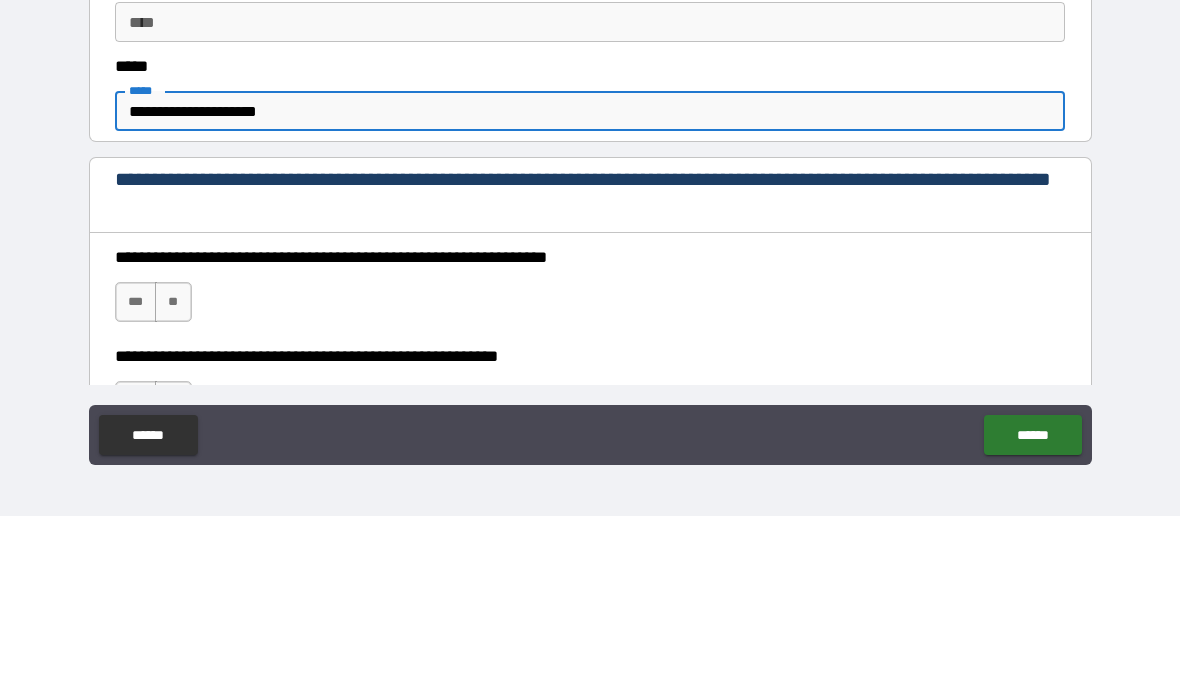 type on "**********" 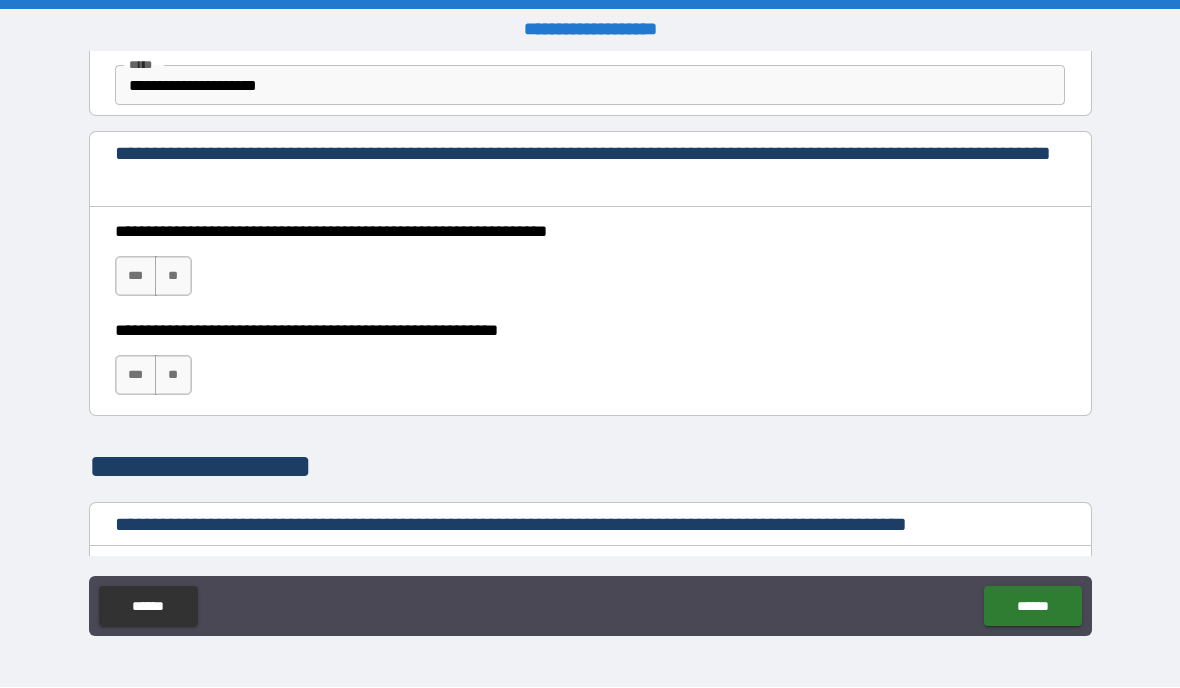 scroll, scrollTop: 1199, scrollLeft: 0, axis: vertical 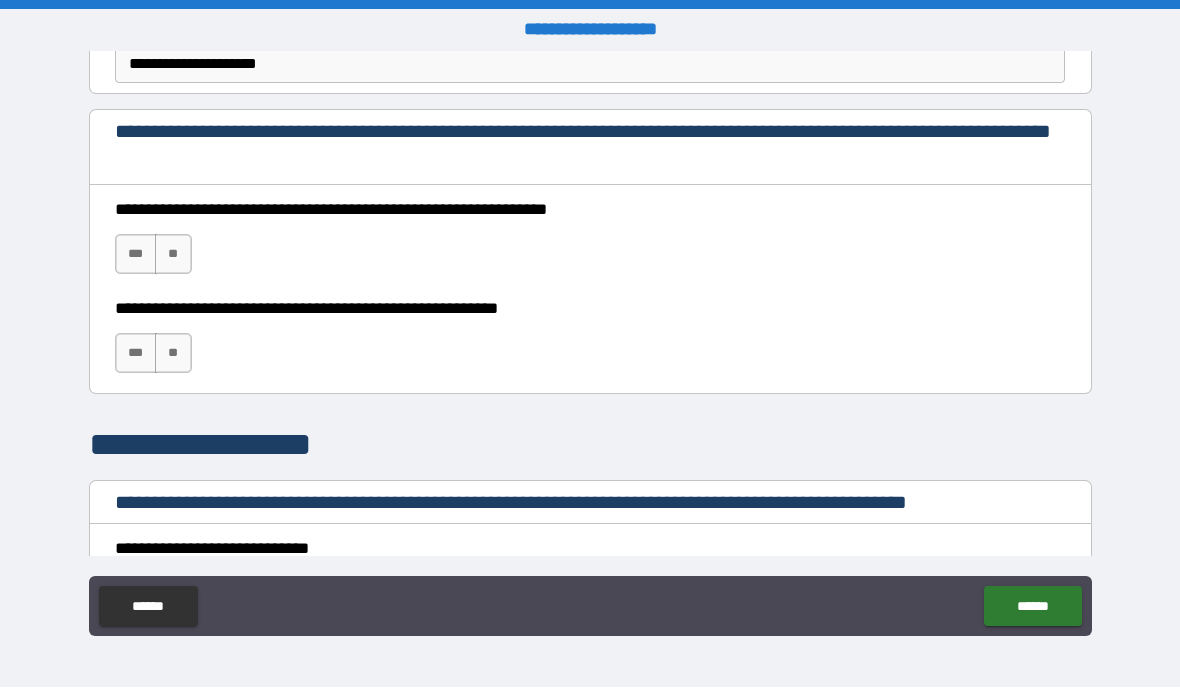 click on "***" at bounding box center (136, 255) 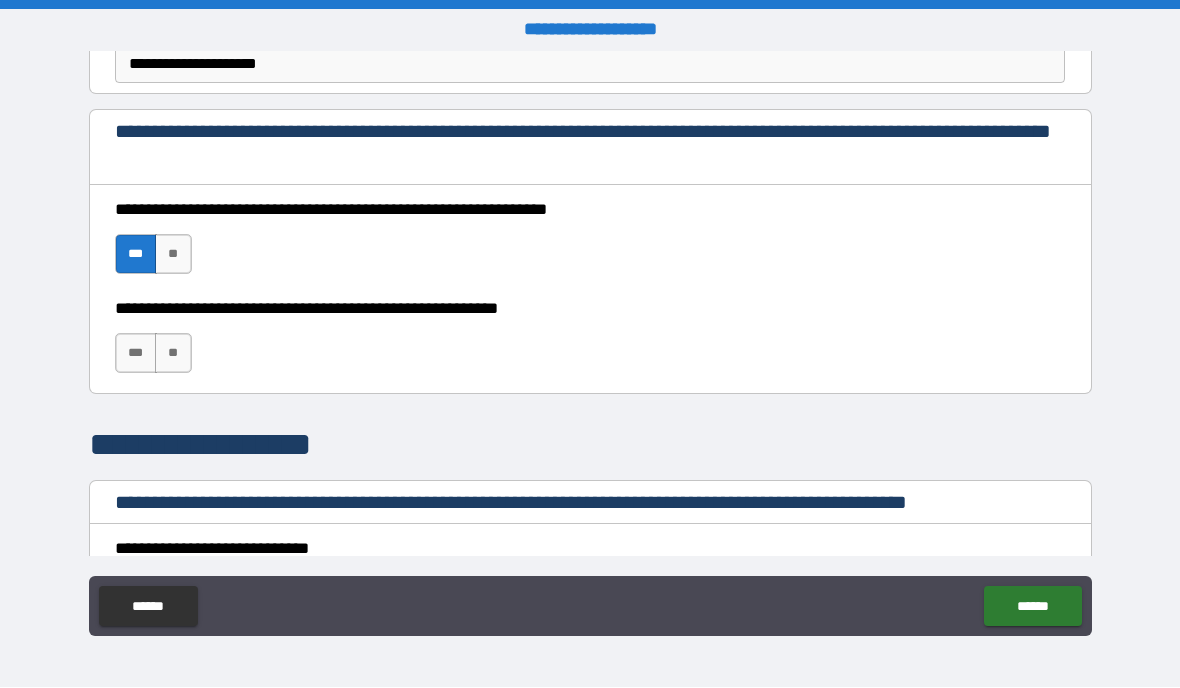 click on "***" at bounding box center [136, 354] 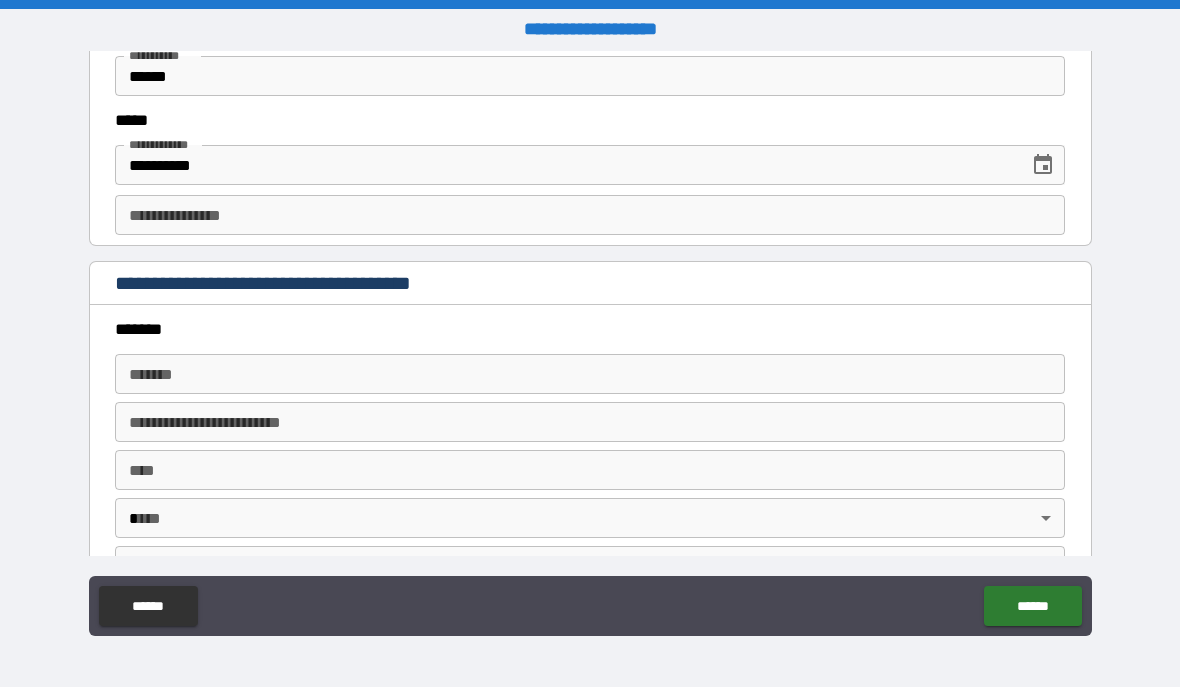 scroll, scrollTop: 1975, scrollLeft: 0, axis: vertical 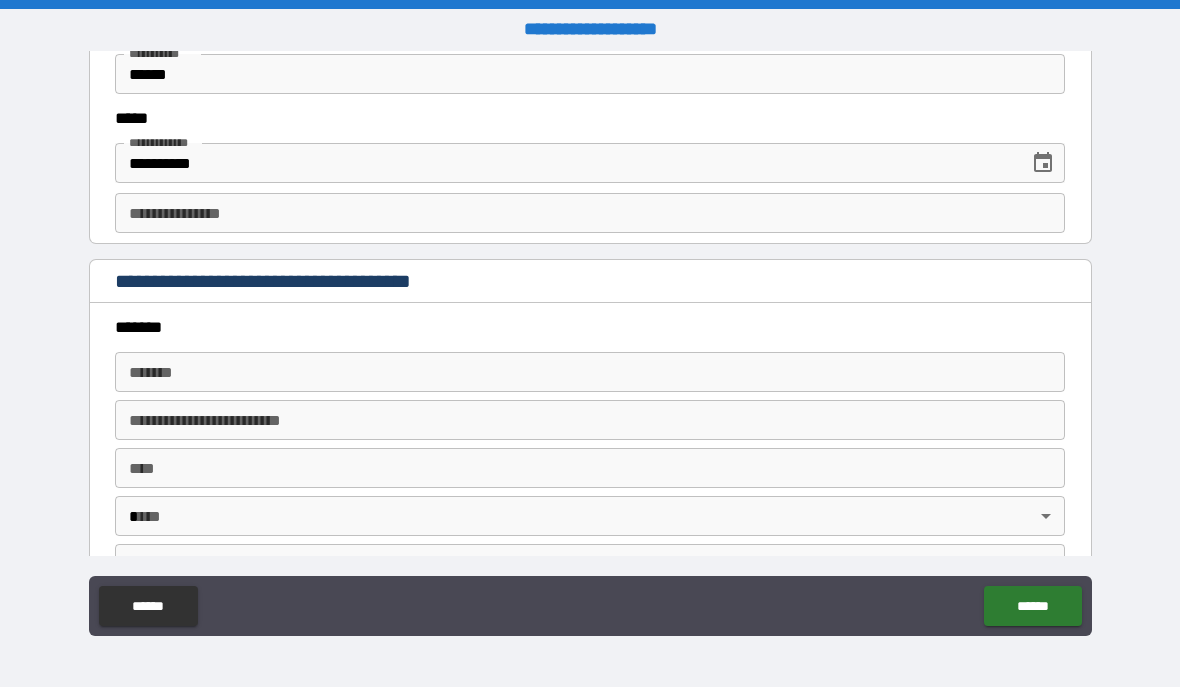 click on "**********" at bounding box center (590, 214) 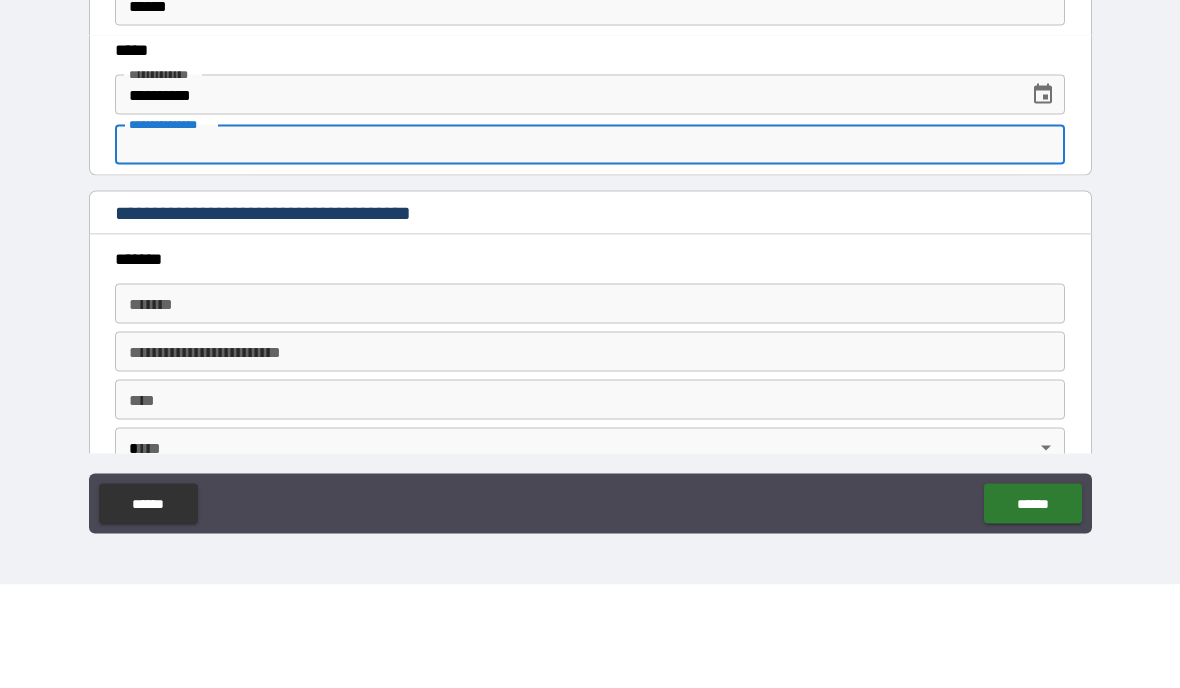 scroll, scrollTop: 1954, scrollLeft: 0, axis: vertical 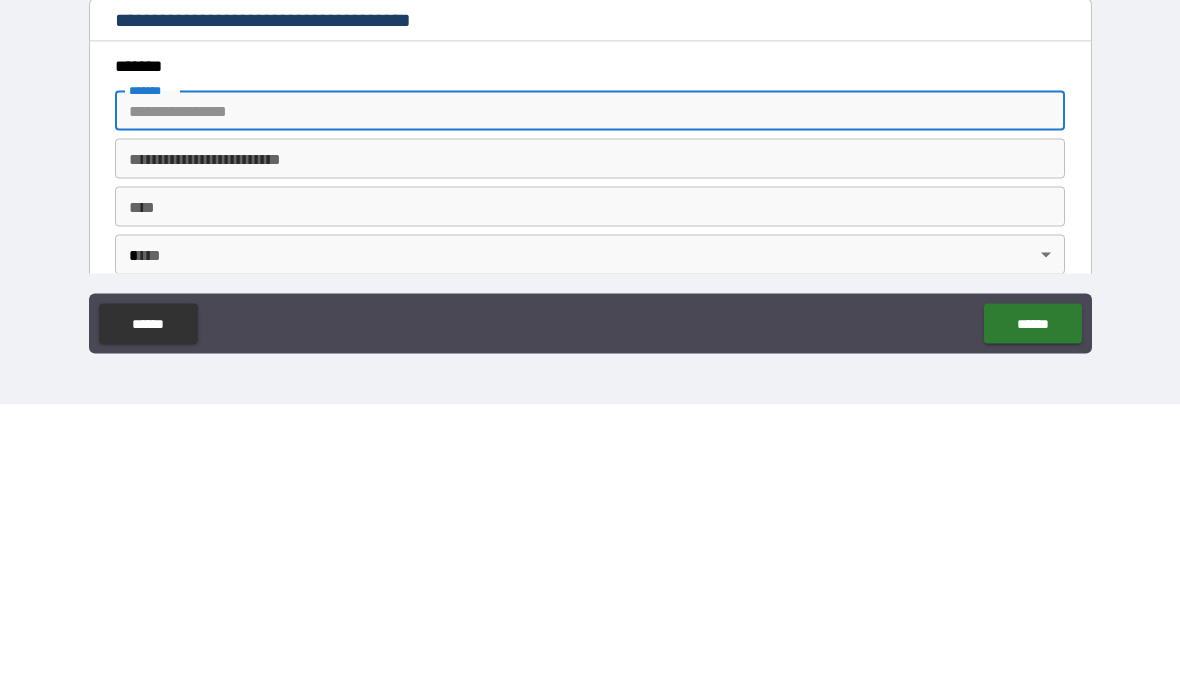 click on "**********" at bounding box center [590, 442] 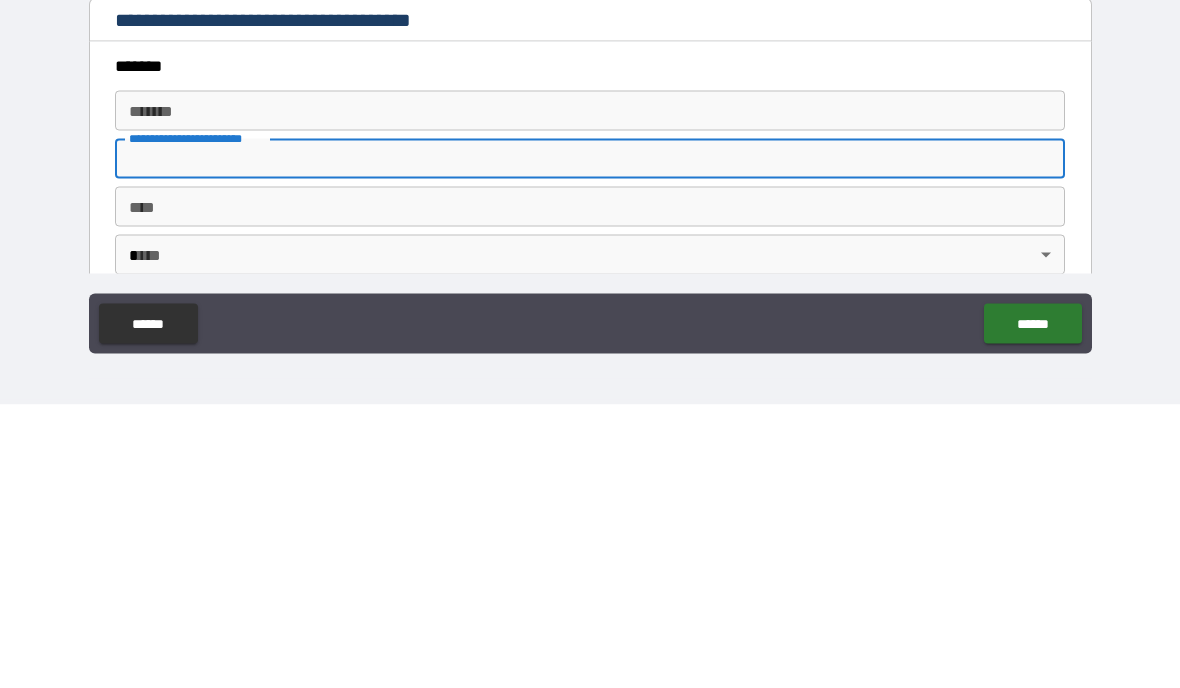 click on "**********" at bounding box center [590, 346] 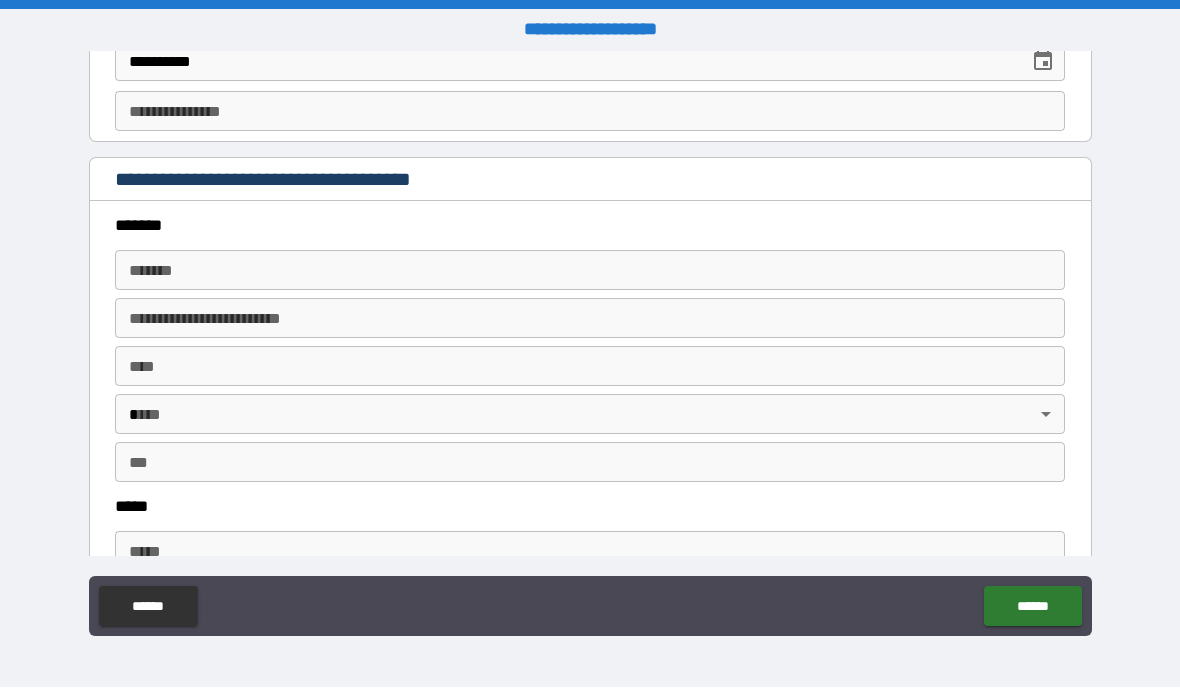 scroll, scrollTop: 2079, scrollLeft: 0, axis: vertical 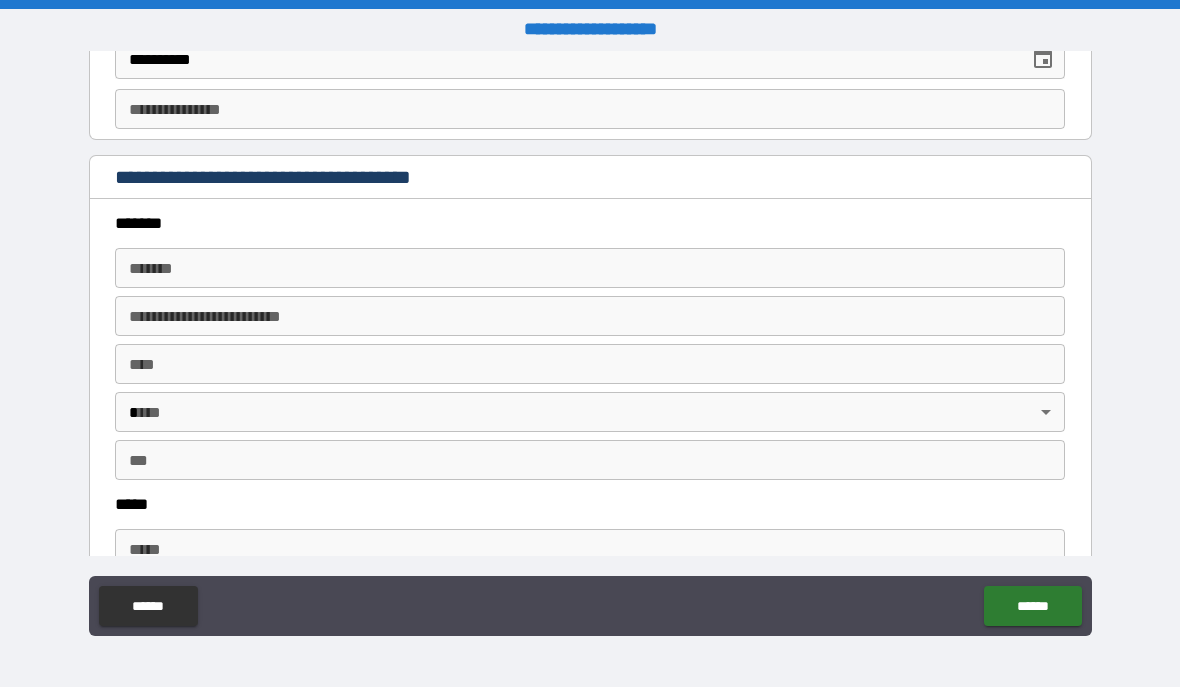 click on "******* *******" at bounding box center (590, 269) 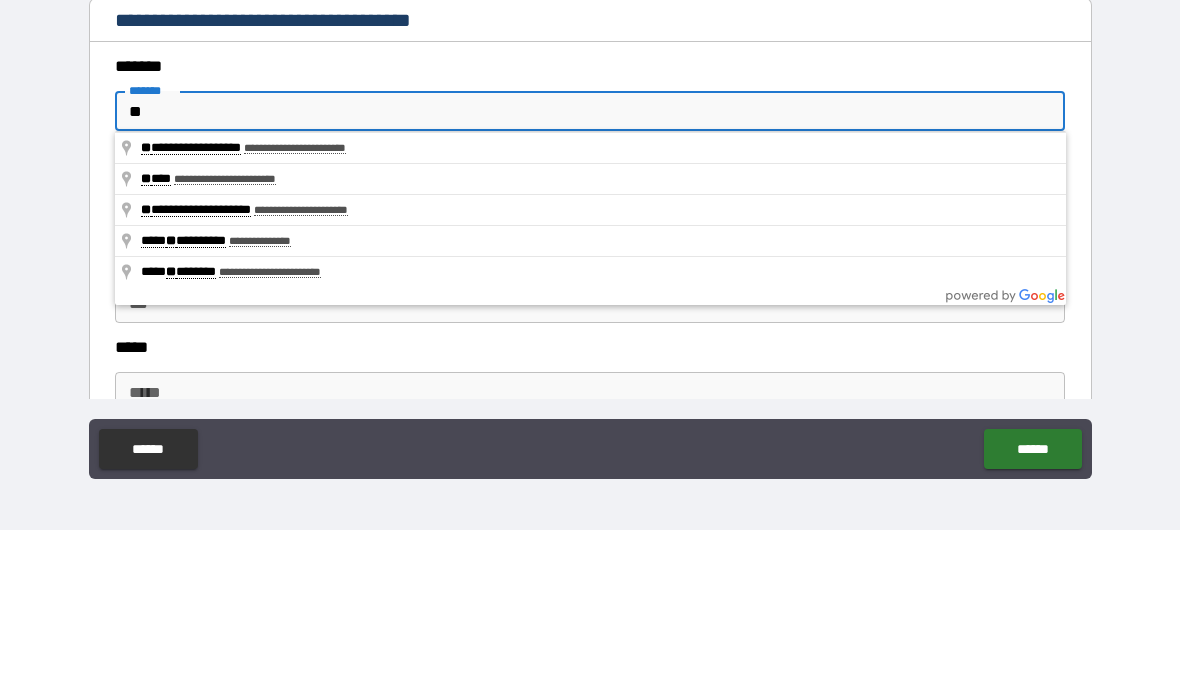 type on "**********" 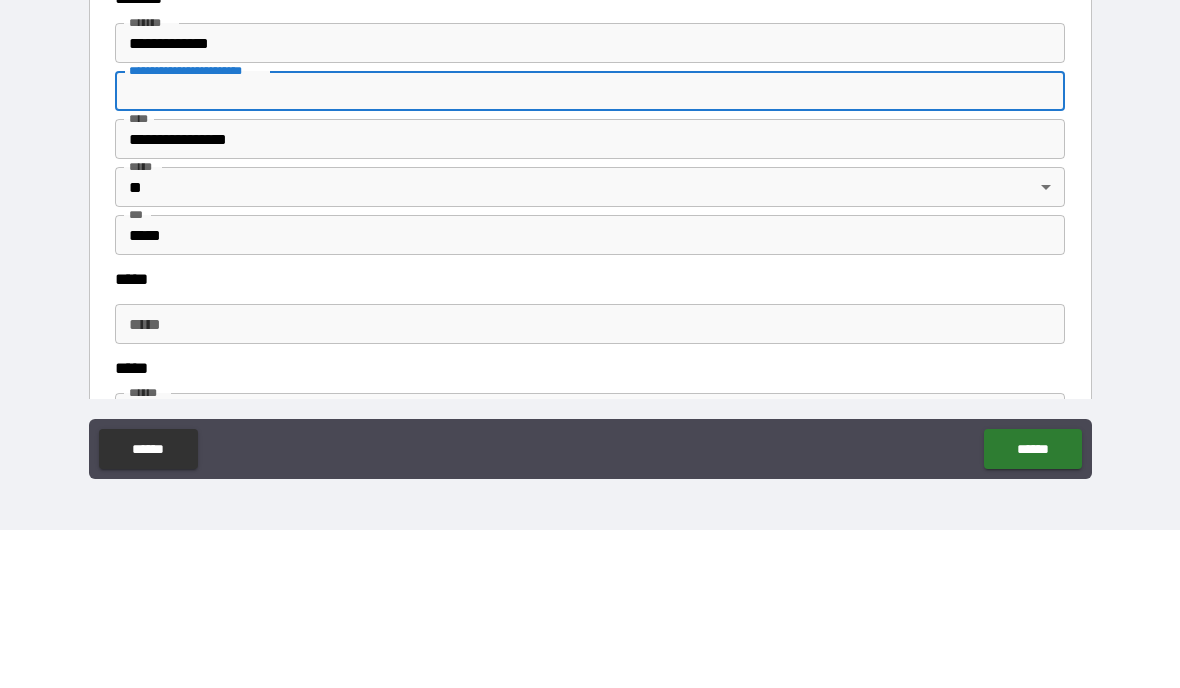 scroll, scrollTop: 2146, scrollLeft: 0, axis: vertical 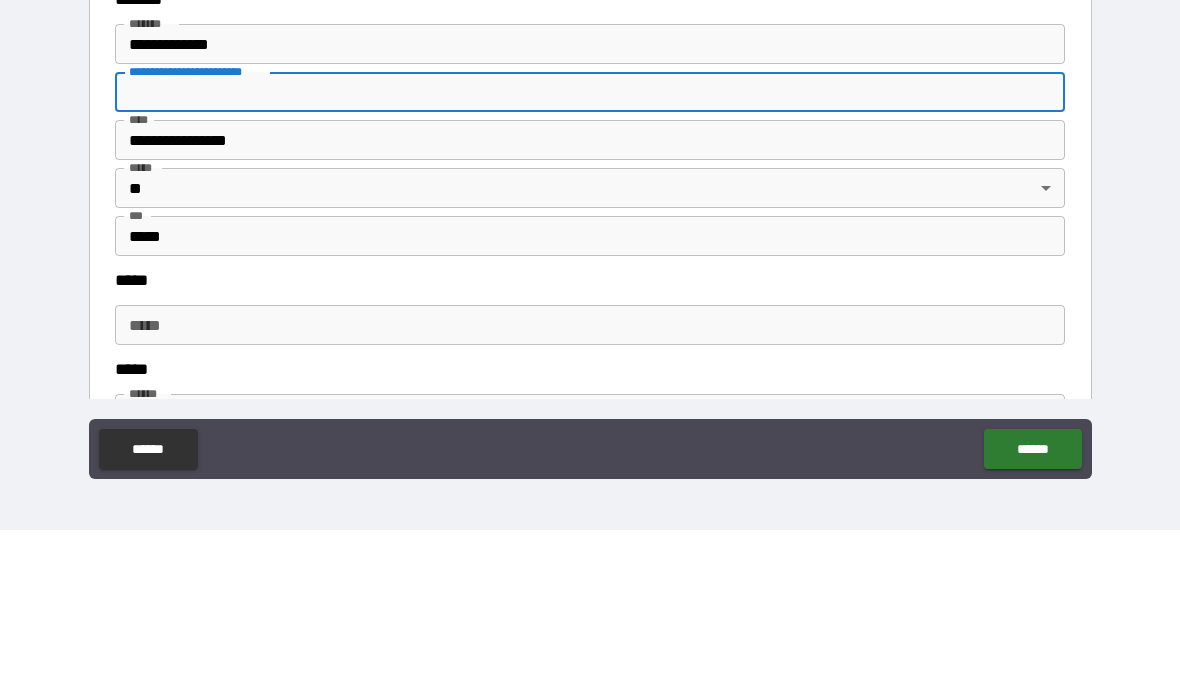 click on "**********" at bounding box center [590, 346] 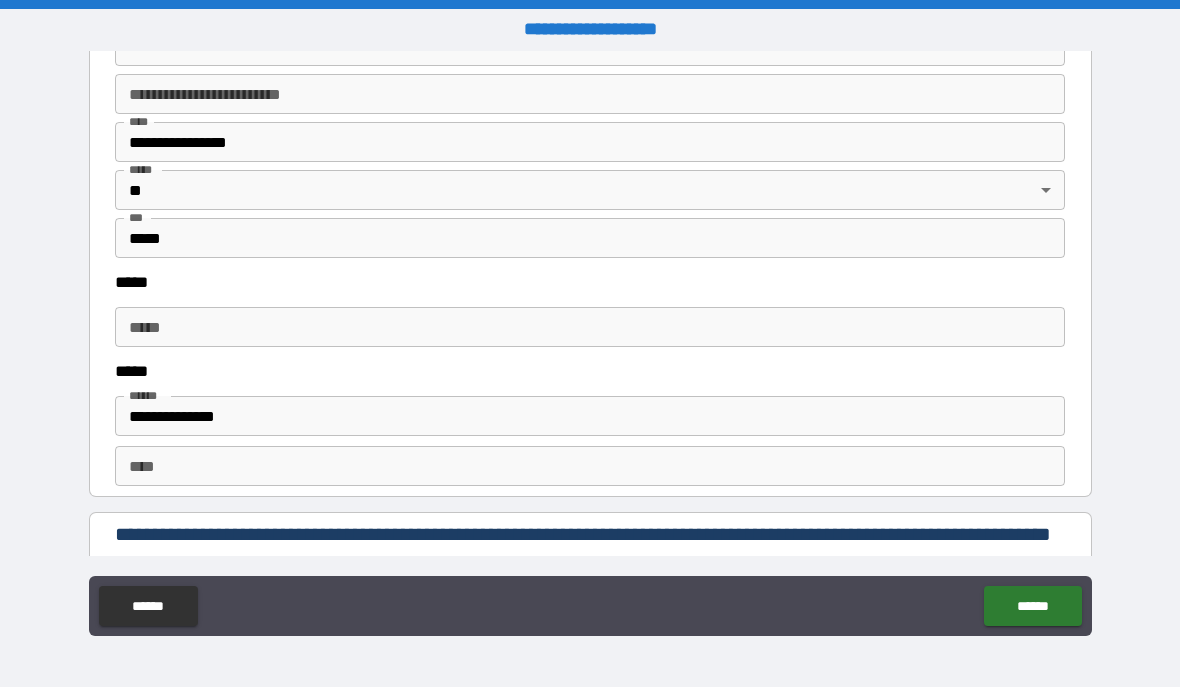 scroll, scrollTop: 2338, scrollLeft: 0, axis: vertical 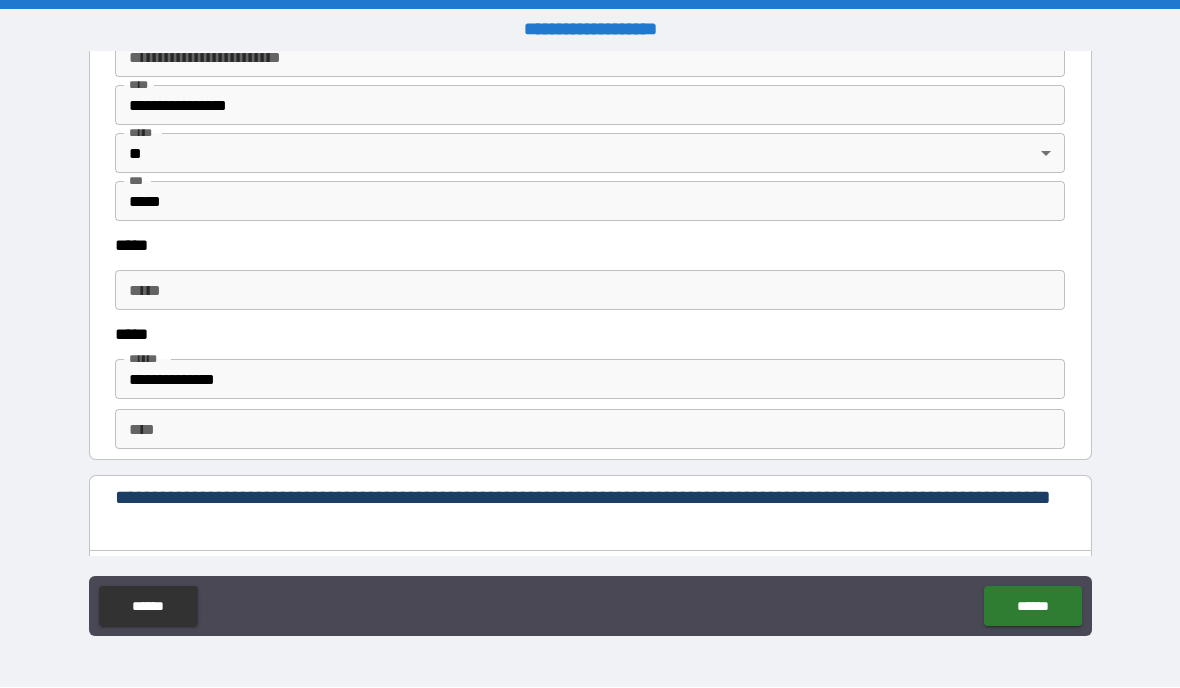 click on "*****" at bounding box center (590, 291) 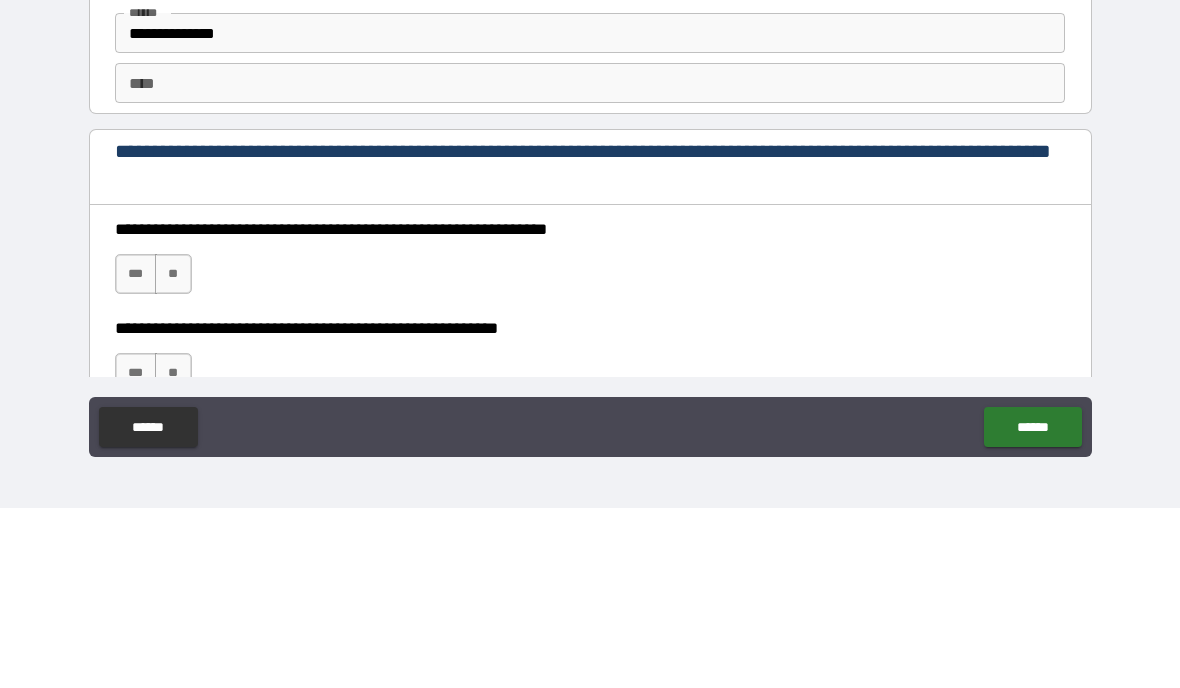 scroll, scrollTop: 2504, scrollLeft: 0, axis: vertical 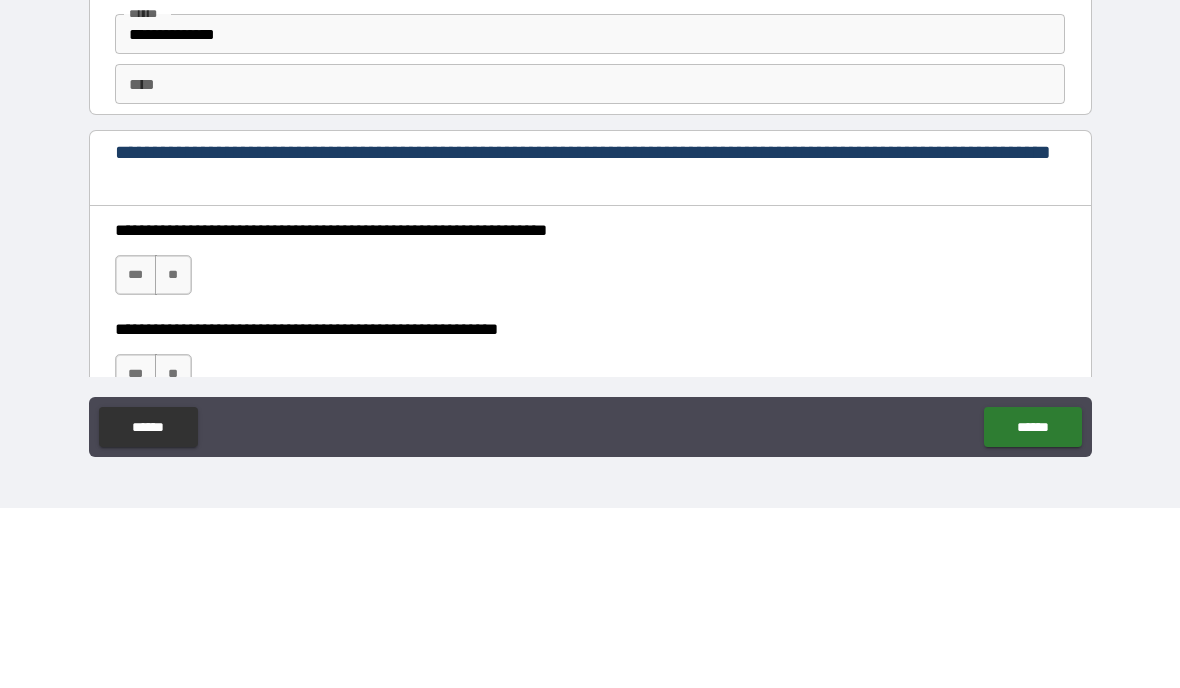 type on "**********" 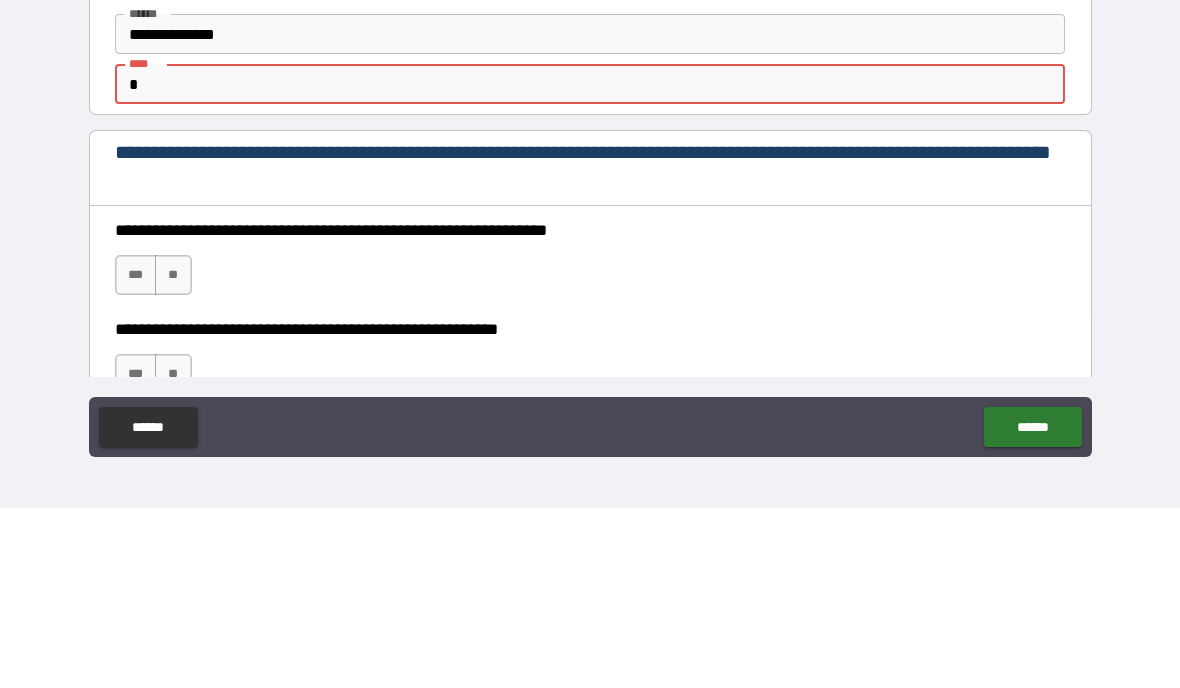 click on "**********" at bounding box center [590, 346] 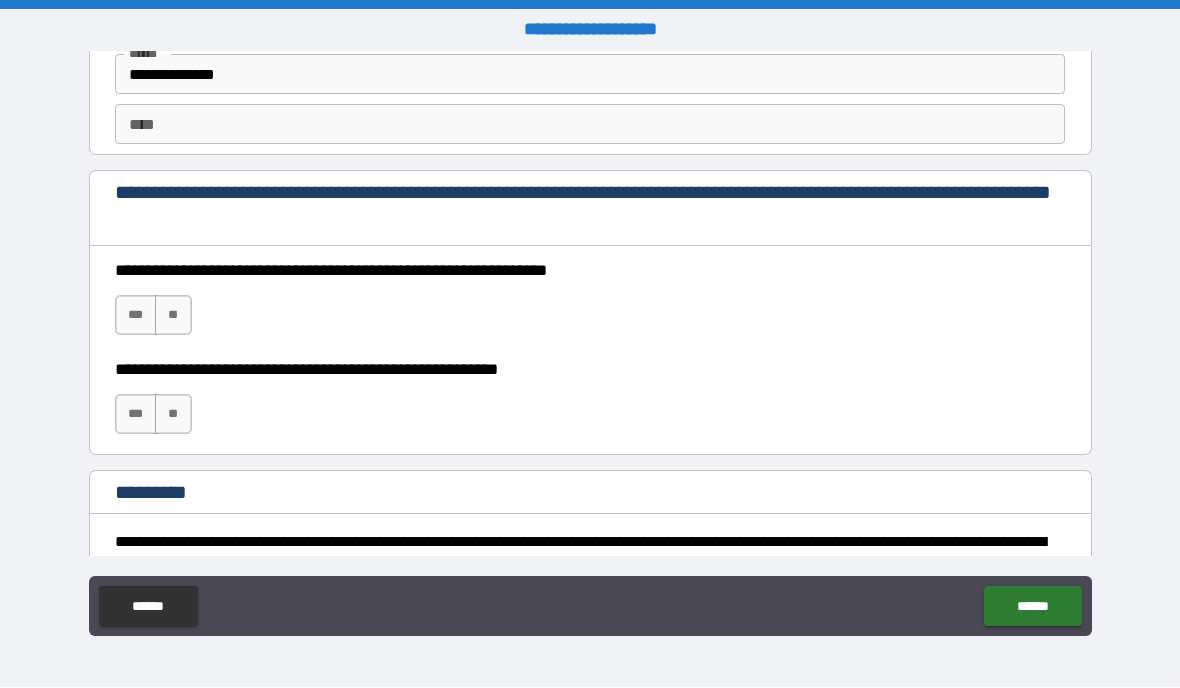 scroll, scrollTop: 2650, scrollLeft: 0, axis: vertical 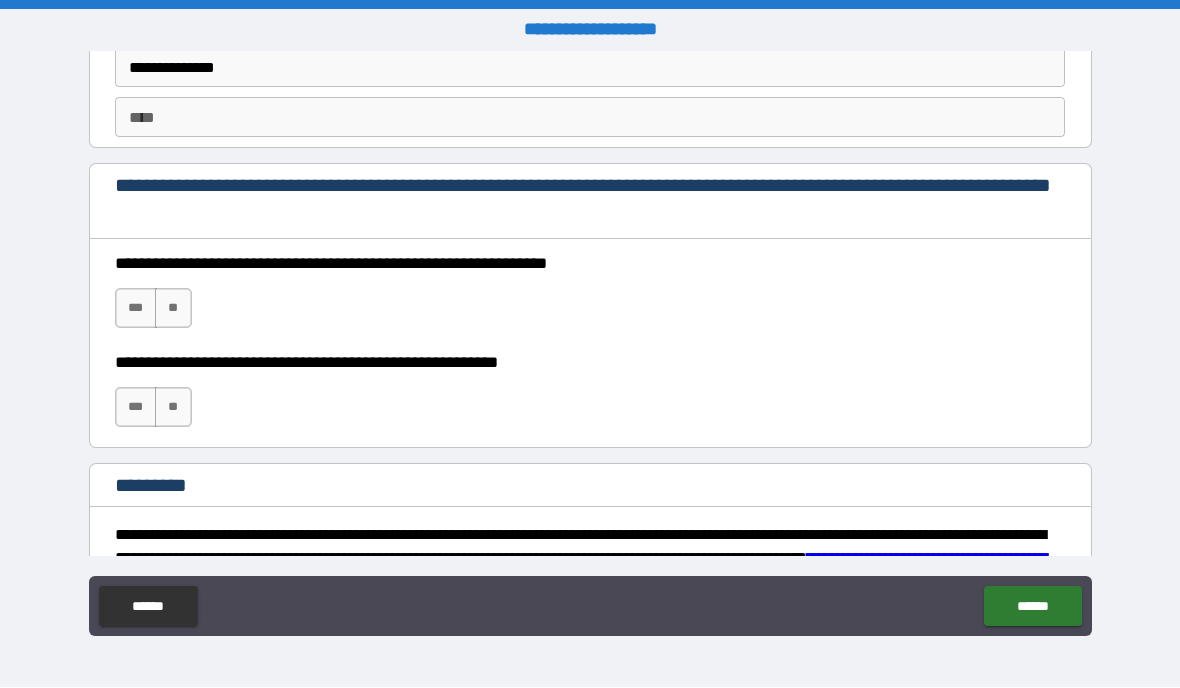 click on "***" at bounding box center (136, 309) 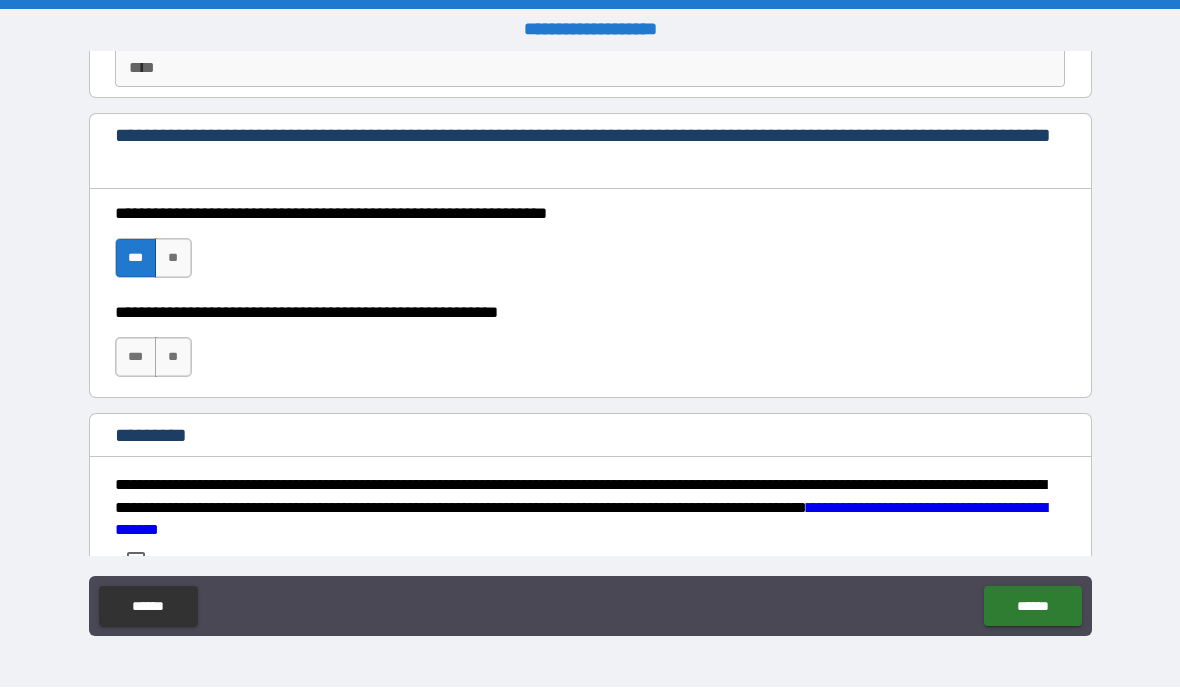 click on "***" at bounding box center (136, 358) 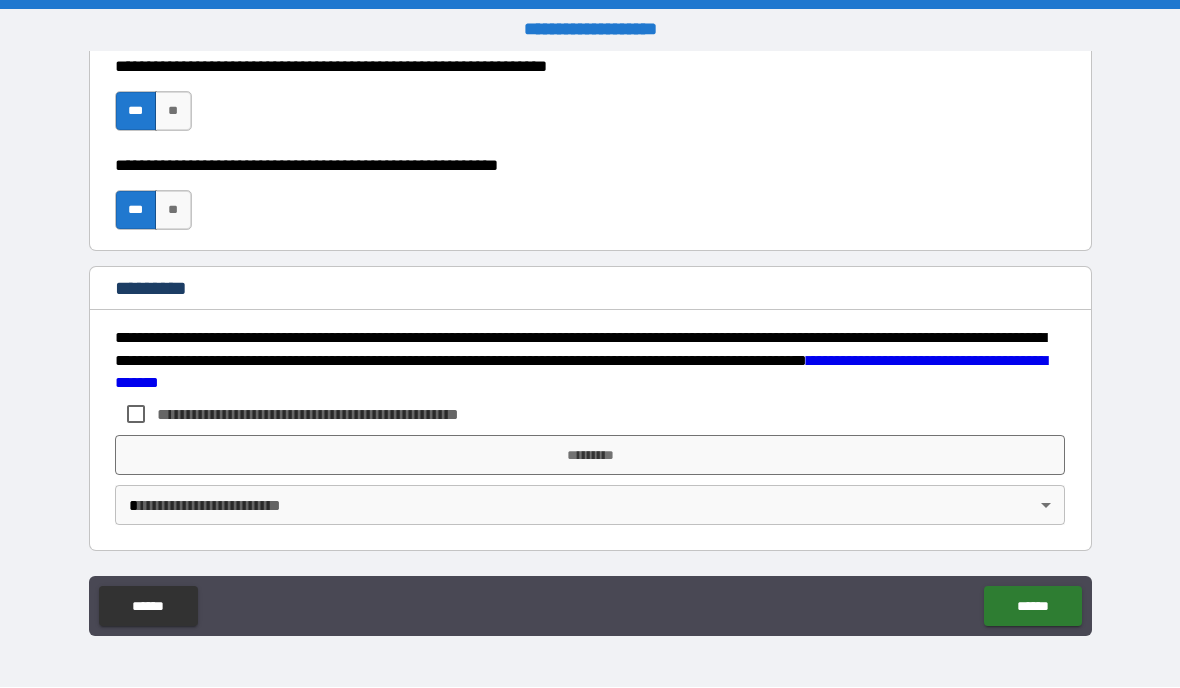 scroll, scrollTop: 2847, scrollLeft: 0, axis: vertical 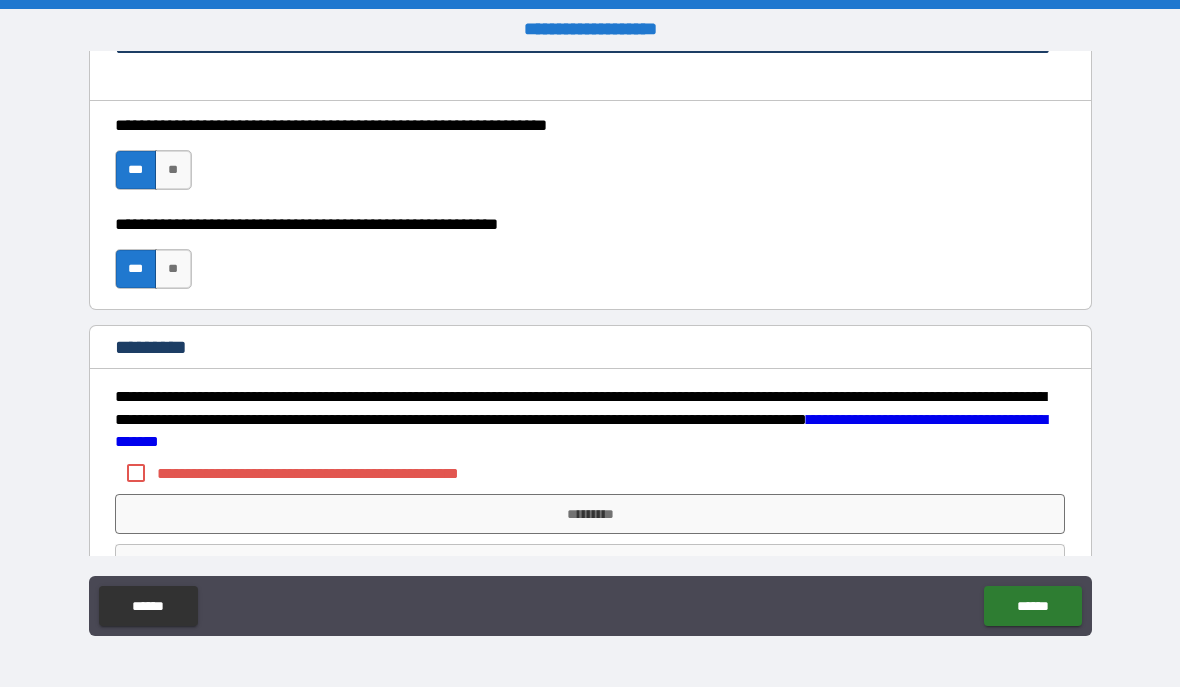 click on "**********" at bounding box center [590, 260] 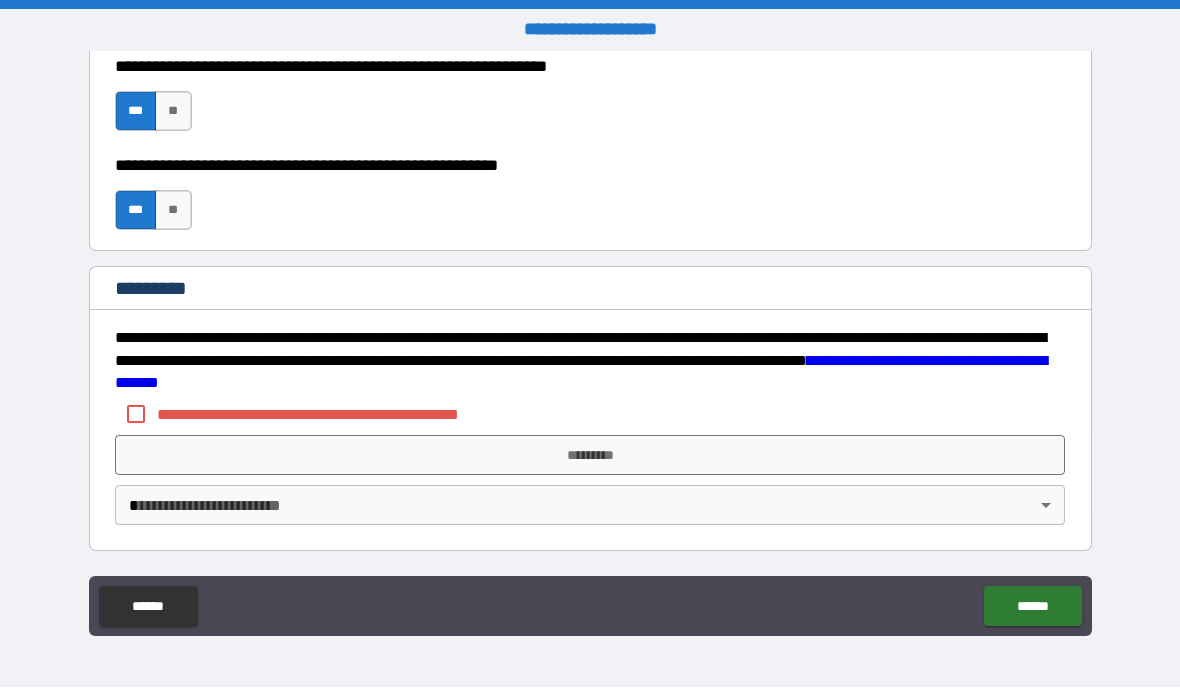 scroll, scrollTop: 2847, scrollLeft: 0, axis: vertical 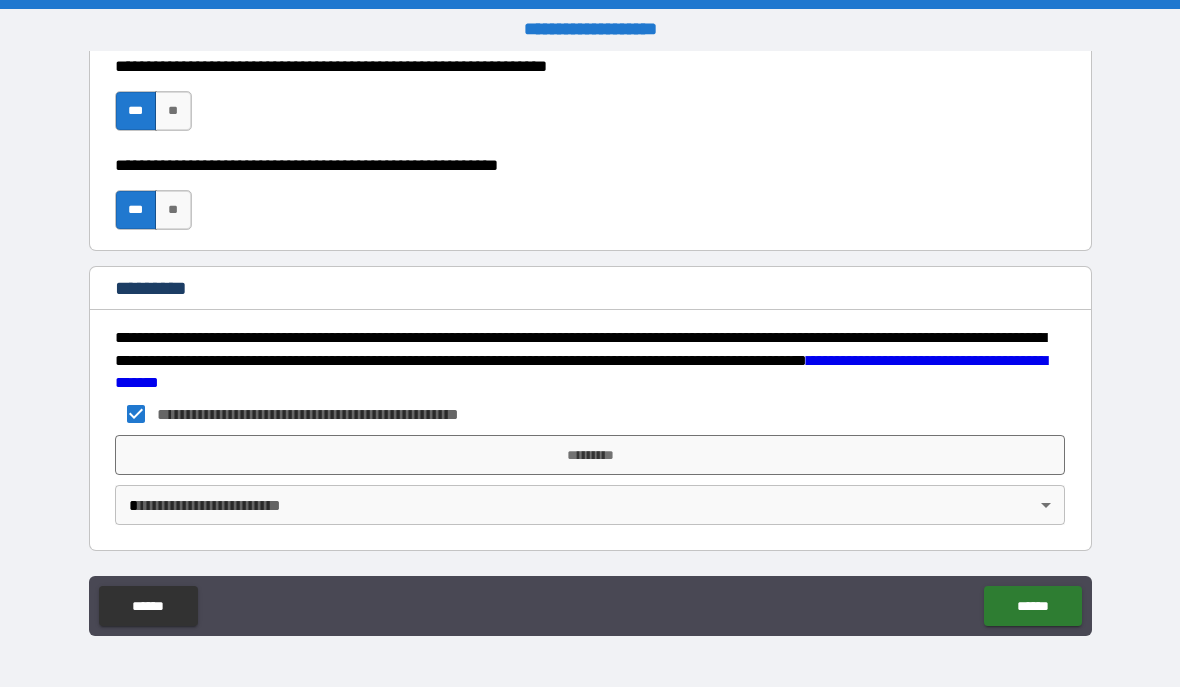click on "**********" at bounding box center [590, 344] 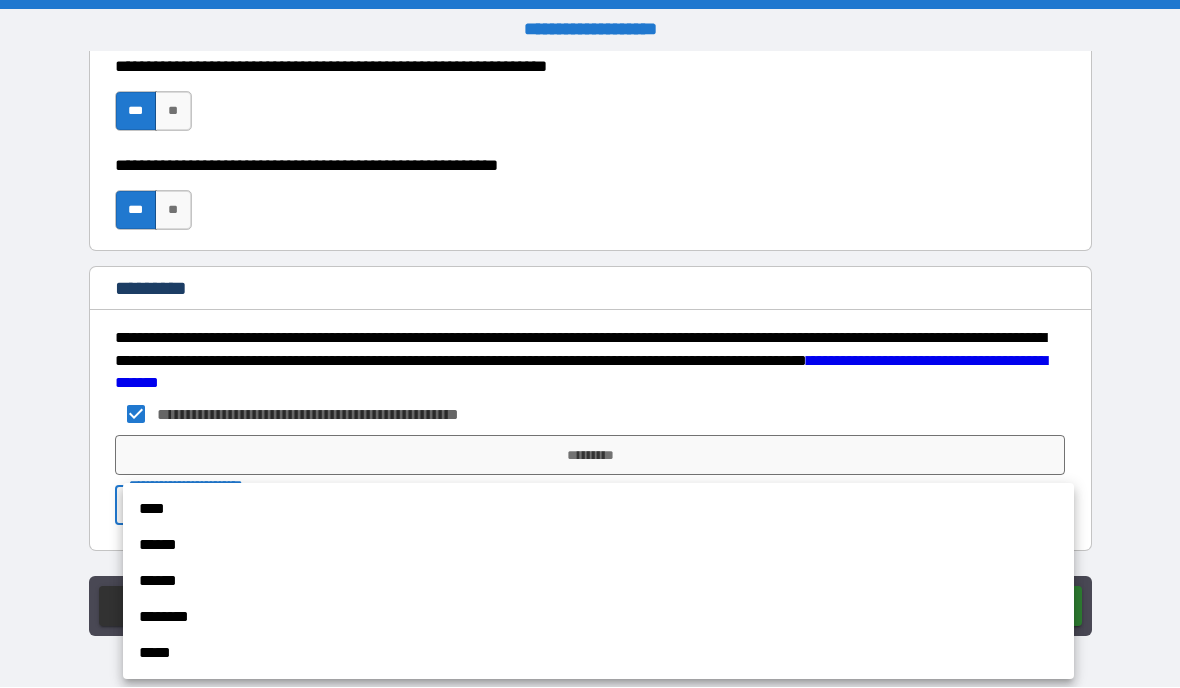 click on "******" at bounding box center (598, 546) 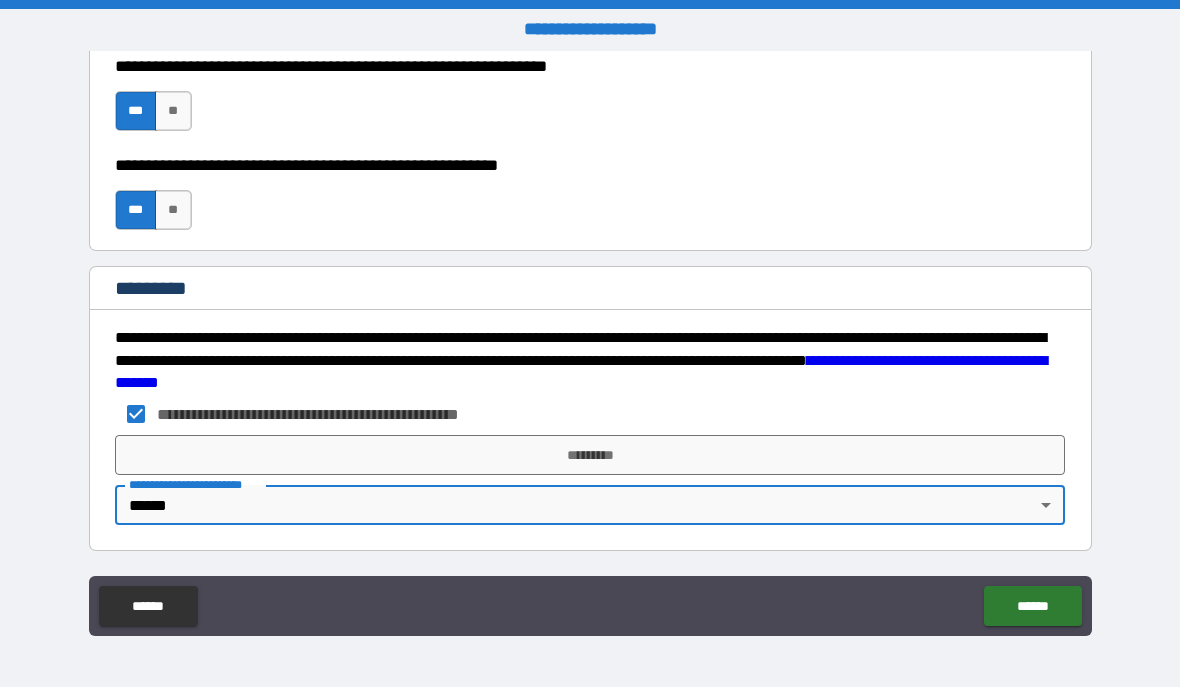 click on "*********" at bounding box center (590, 456) 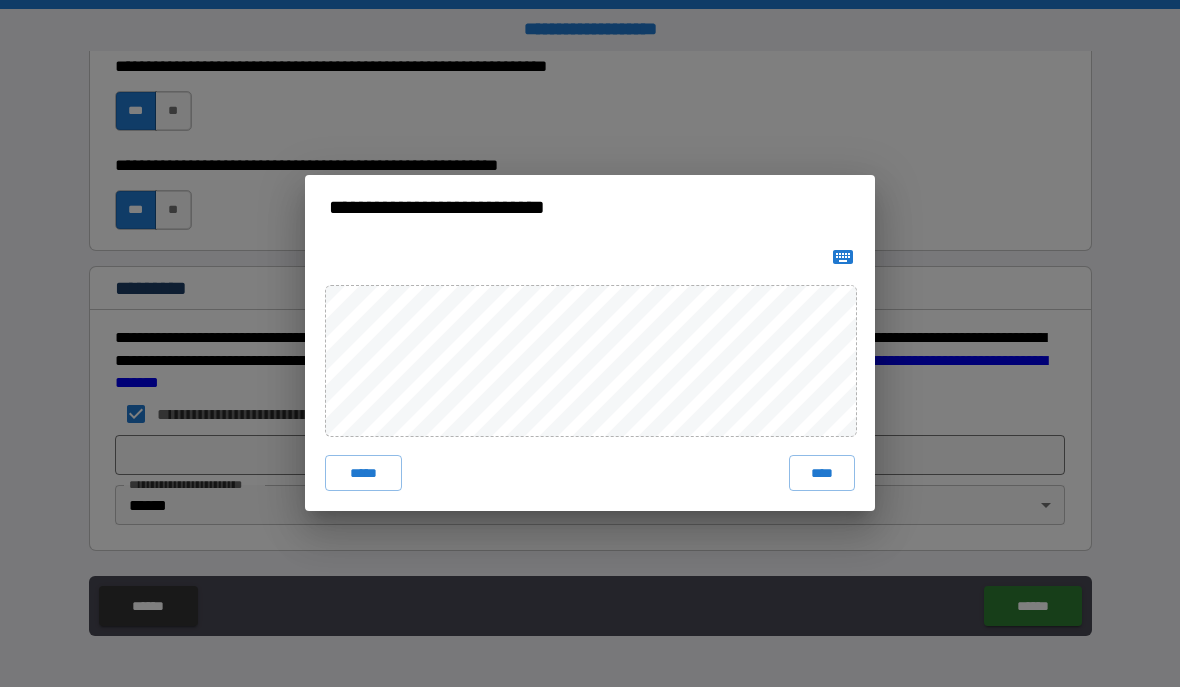 click on "****" at bounding box center (822, 474) 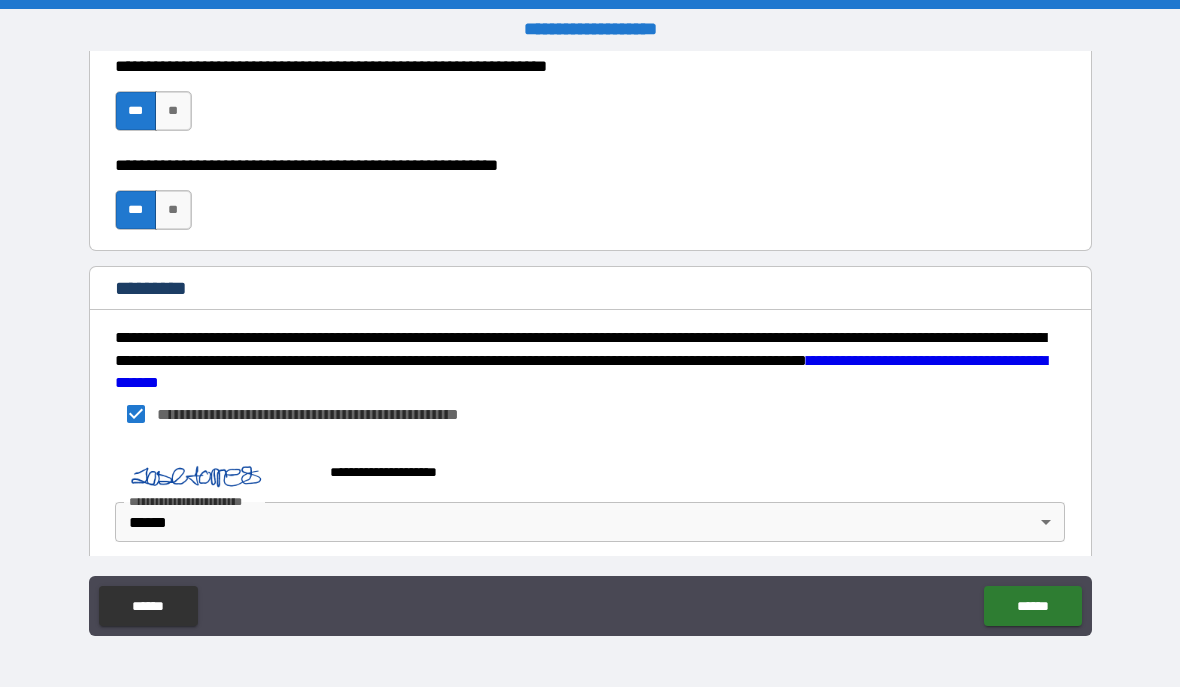 scroll, scrollTop: 2837, scrollLeft: 0, axis: vertical 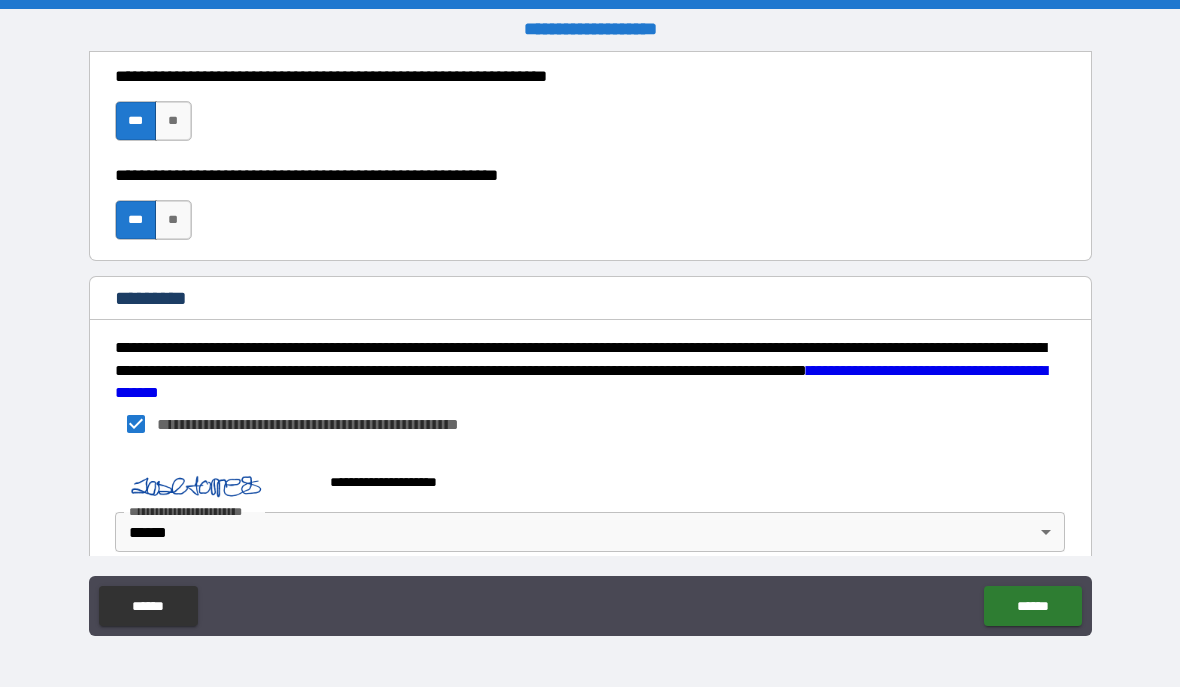 click on "******" at bounding box center [1032, 607] 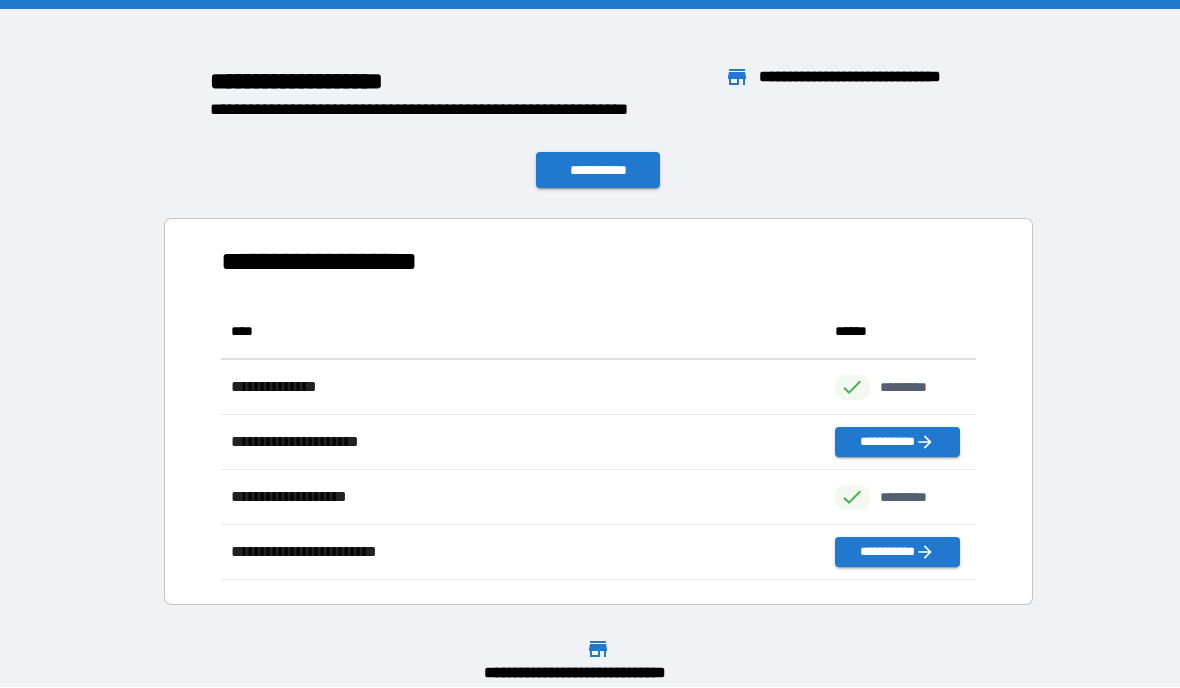 scroll, scrollTop: 1, scrollLeft: 1, axis: both 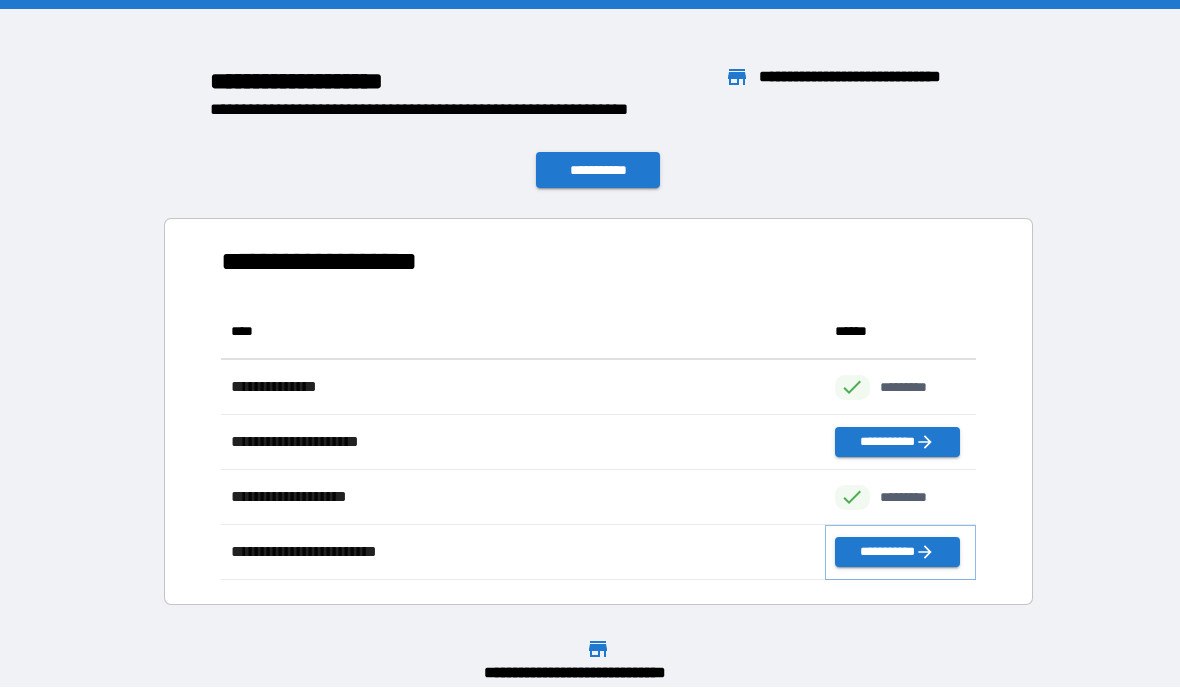 click on "**********" at bounding box center [897, 553] 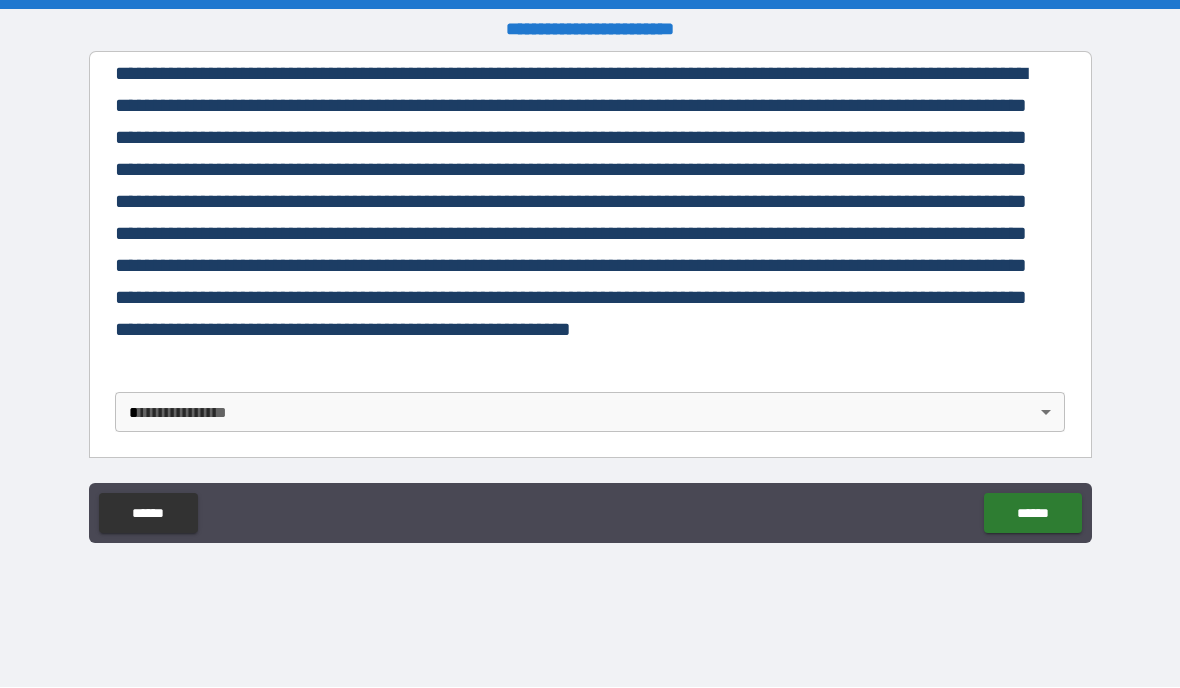 click on "**********" at bounding box center [590, 344] 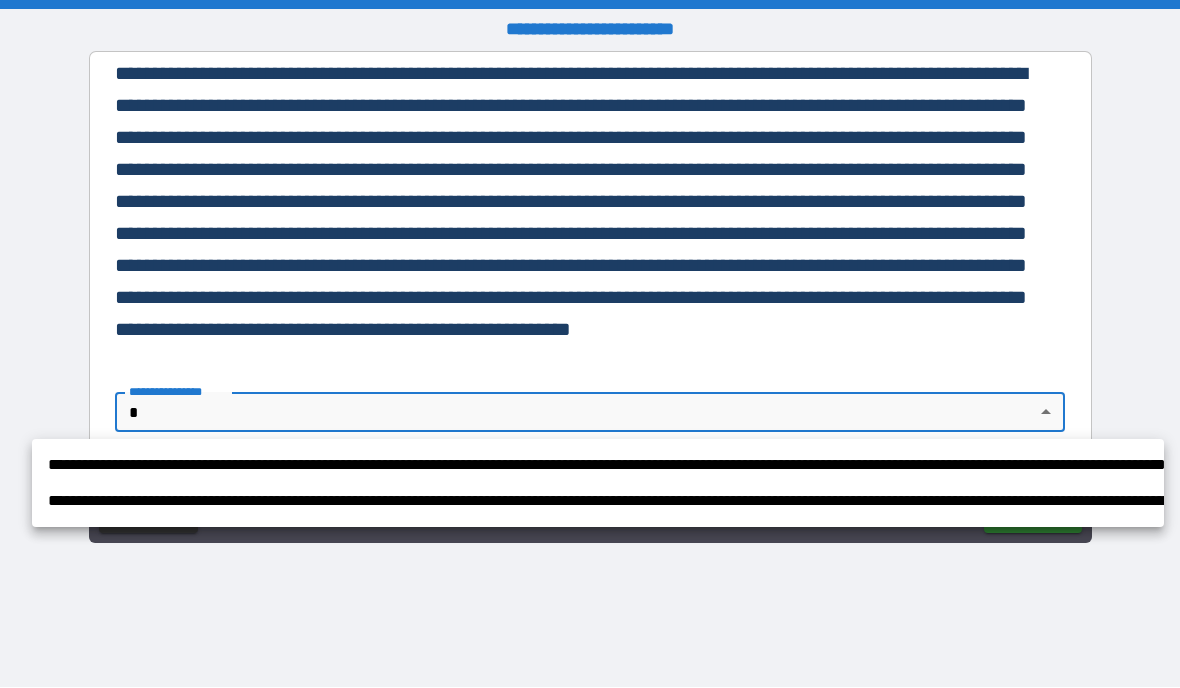 click on "**********" at bounding box center [598, 466] 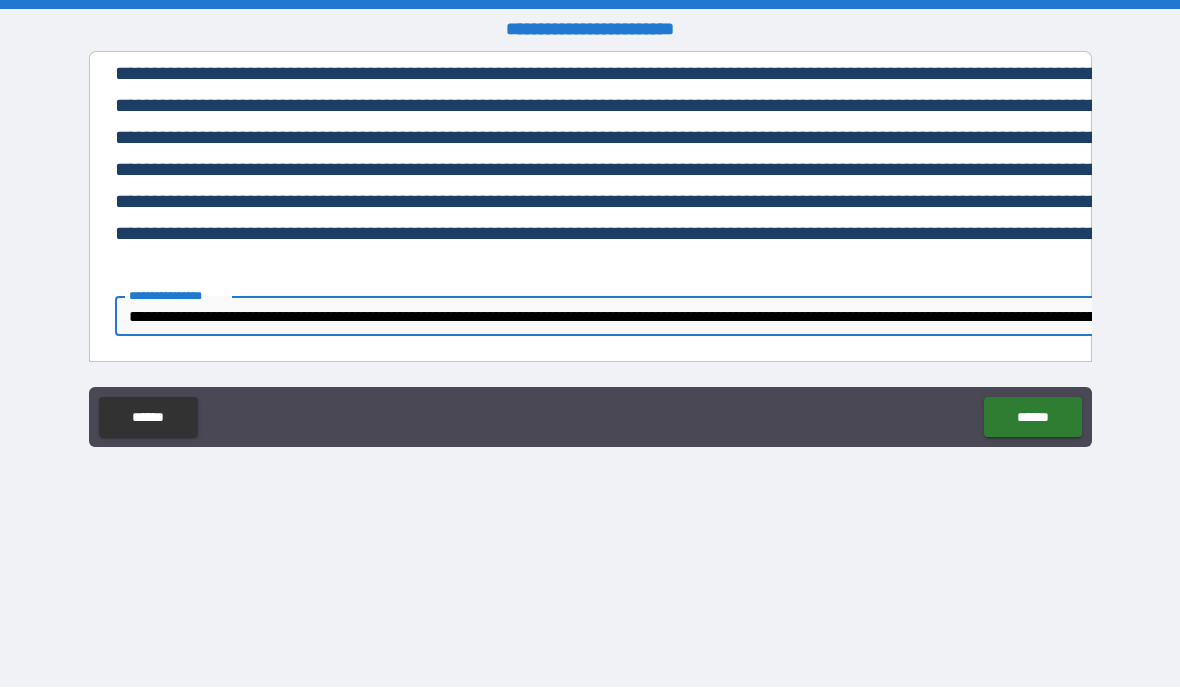 click on "******" at bounding box center [1032, 418] 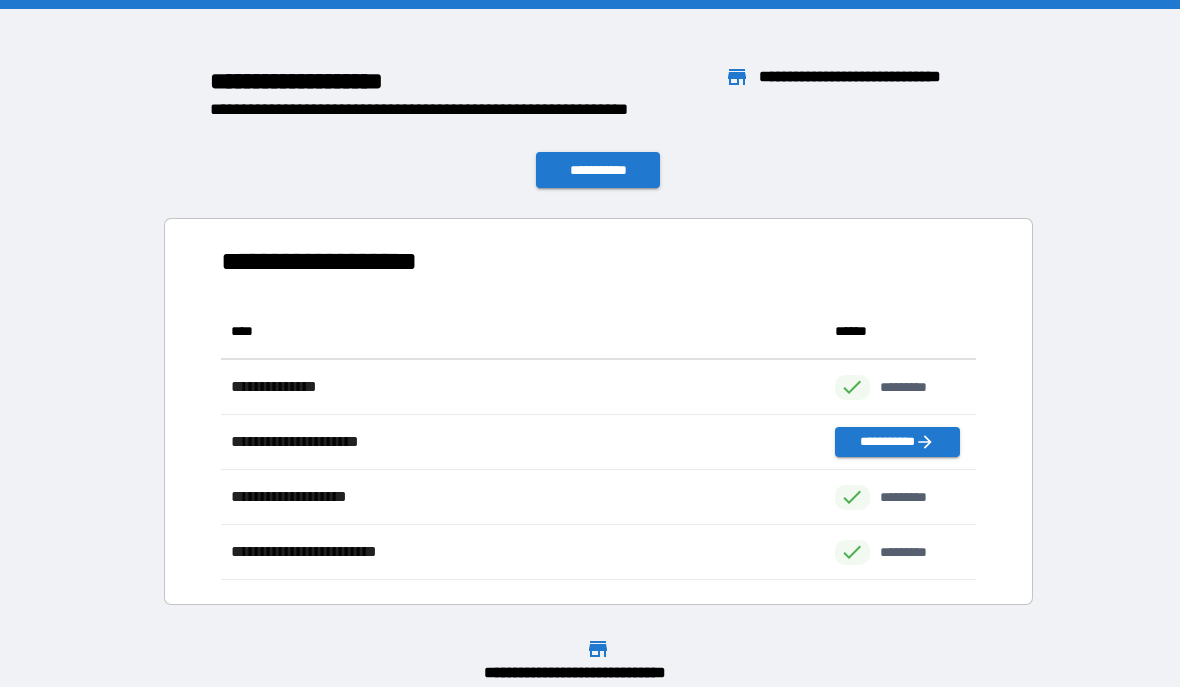 scroll, scrollTop: 1, scrollLeft: 1, axis: both 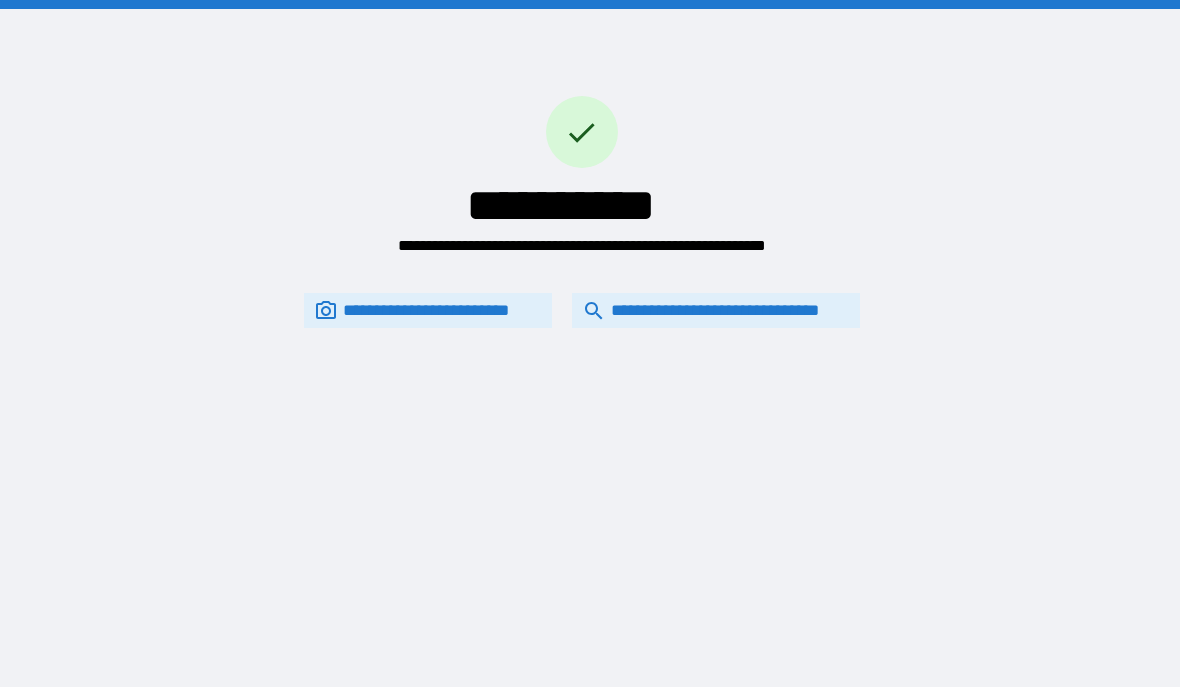 click on "**********" at bounding box center (716, 311) 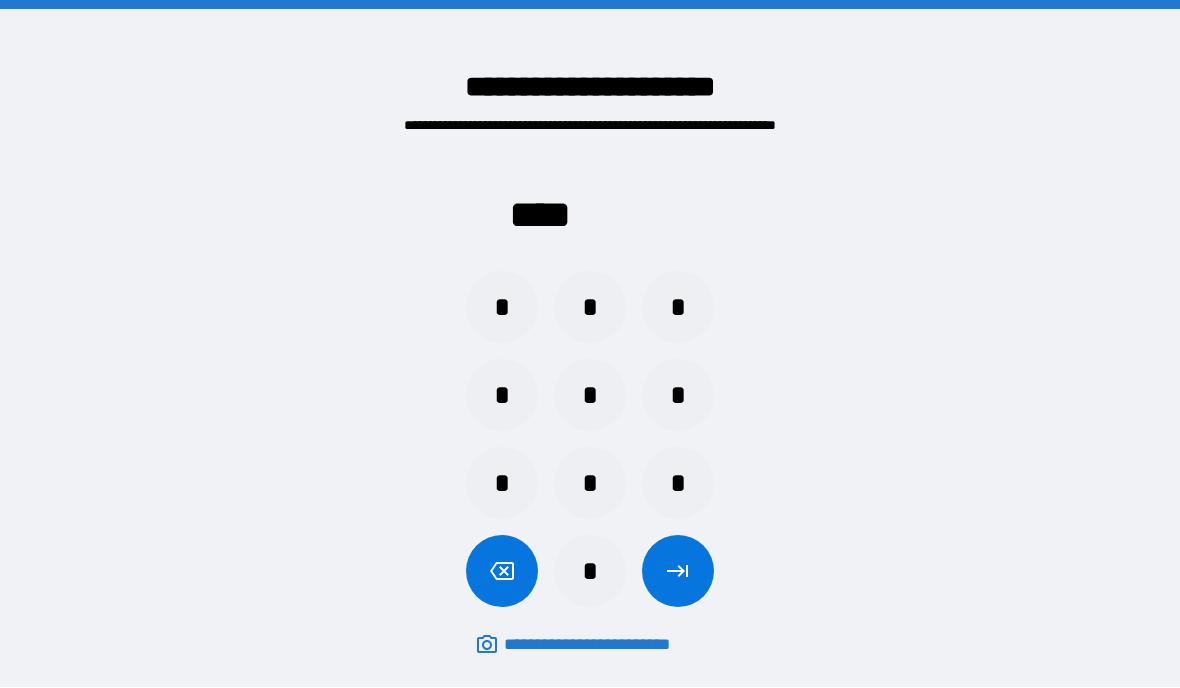 click on "*" at bounding box center (590, 484) 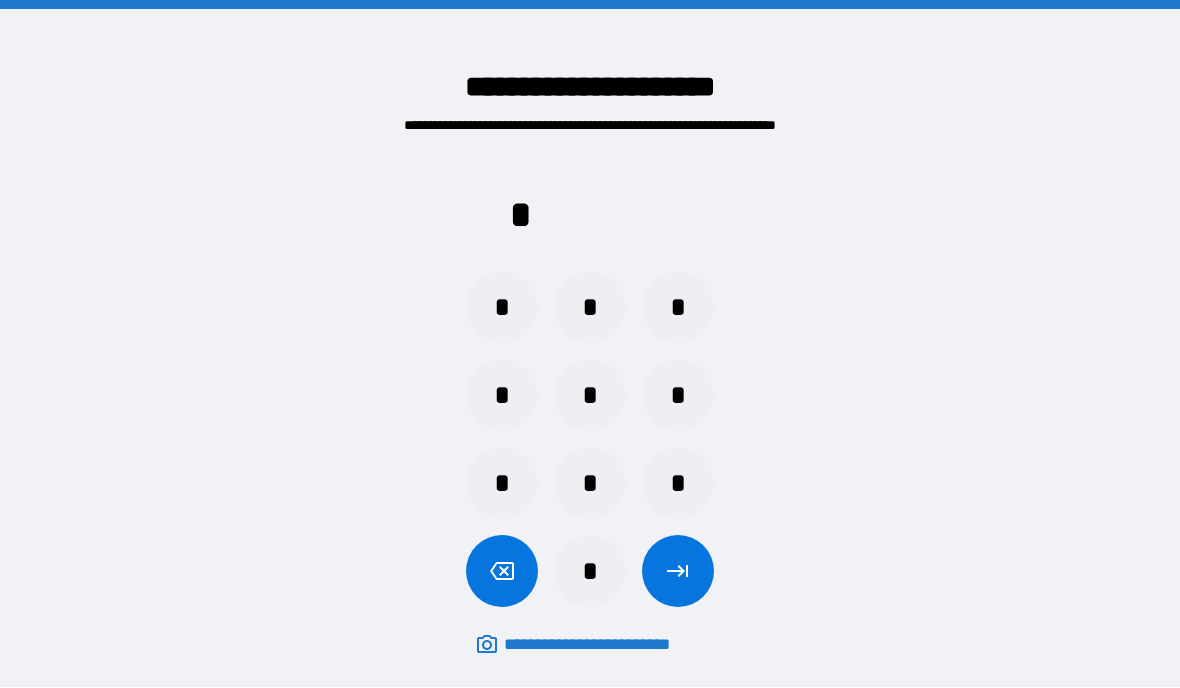 click on "*" at bounding box center (590, 572) 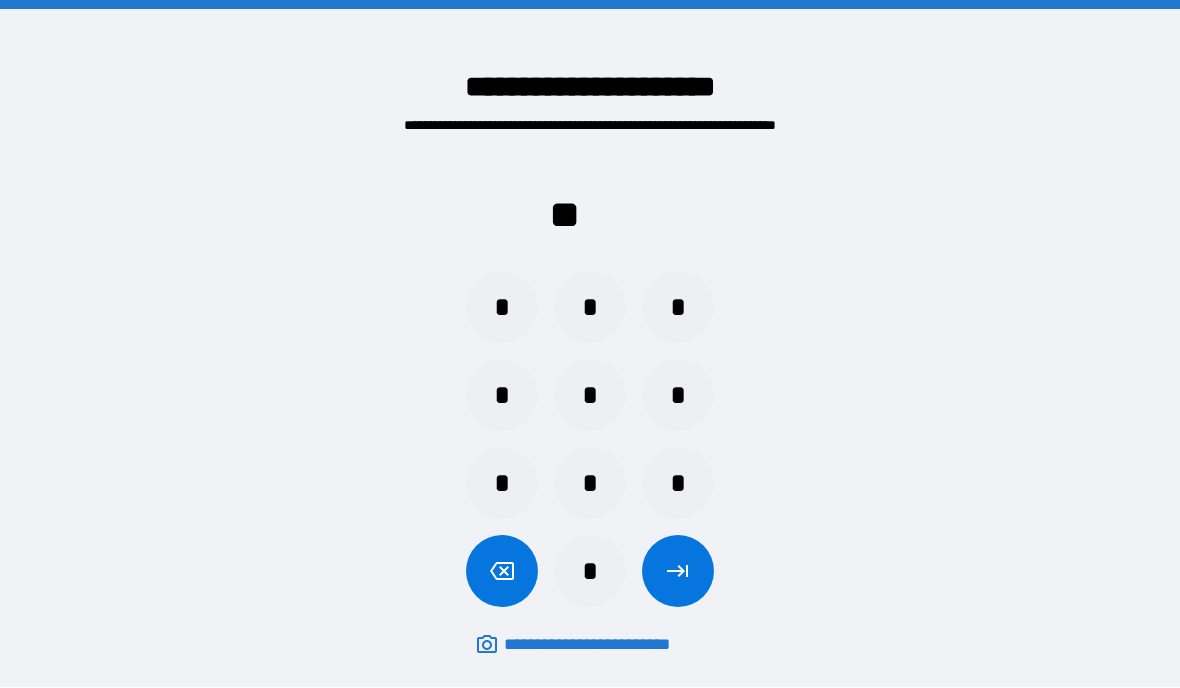 click on "*" at bounding box center [678, 308] 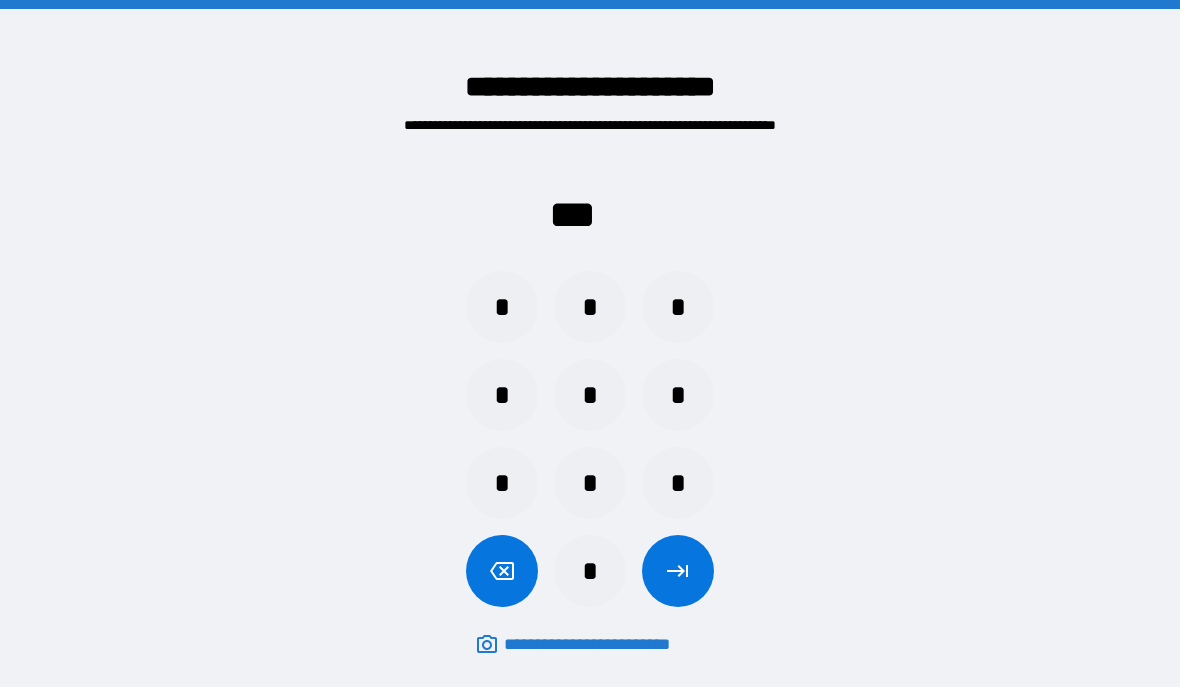 click on "*" at bounding box center [502, 308] 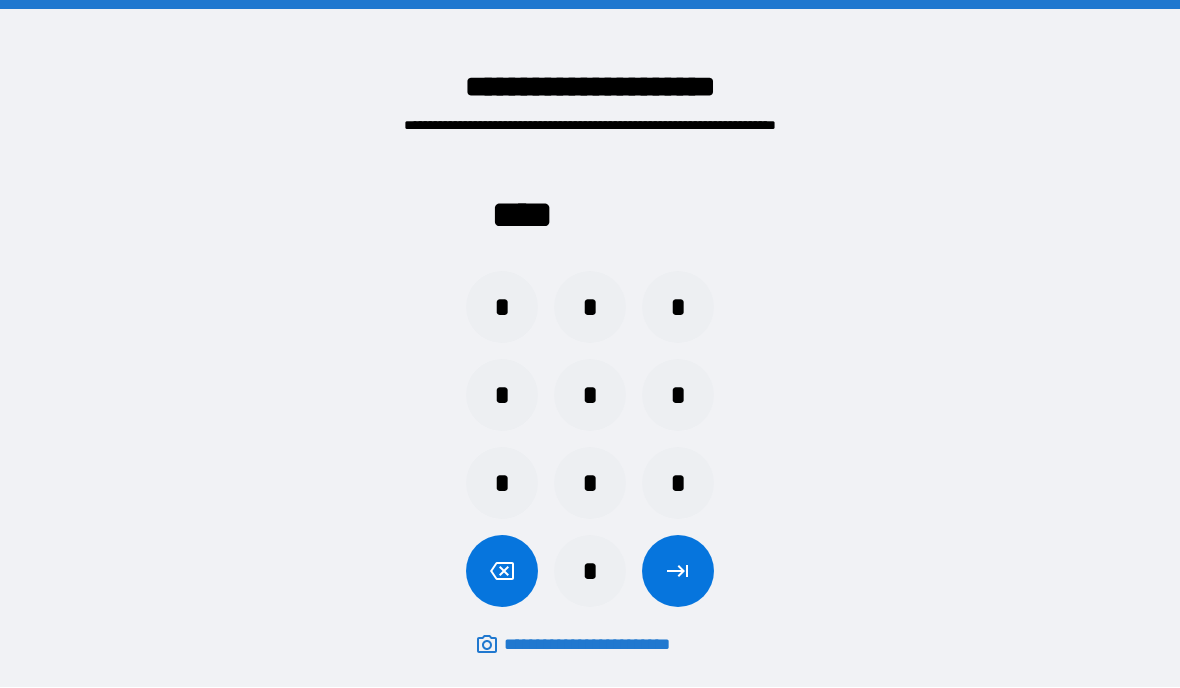 click 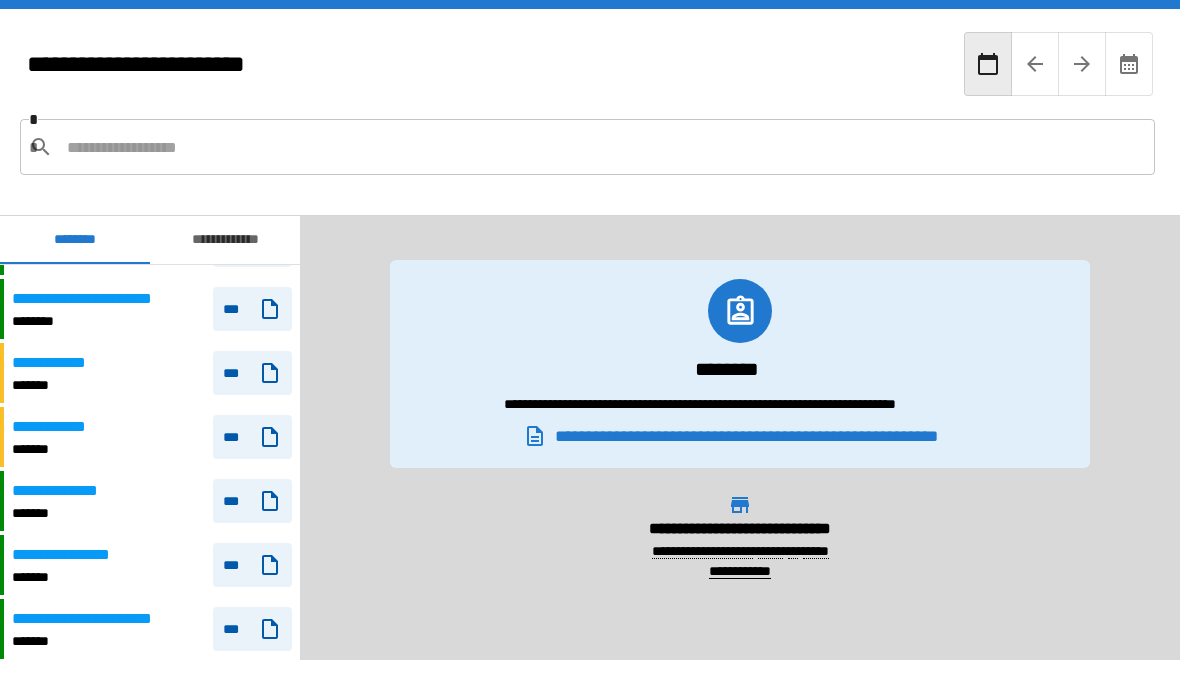 scroll, scrollTop: 830, scrollLeft: 0, axis: vertical 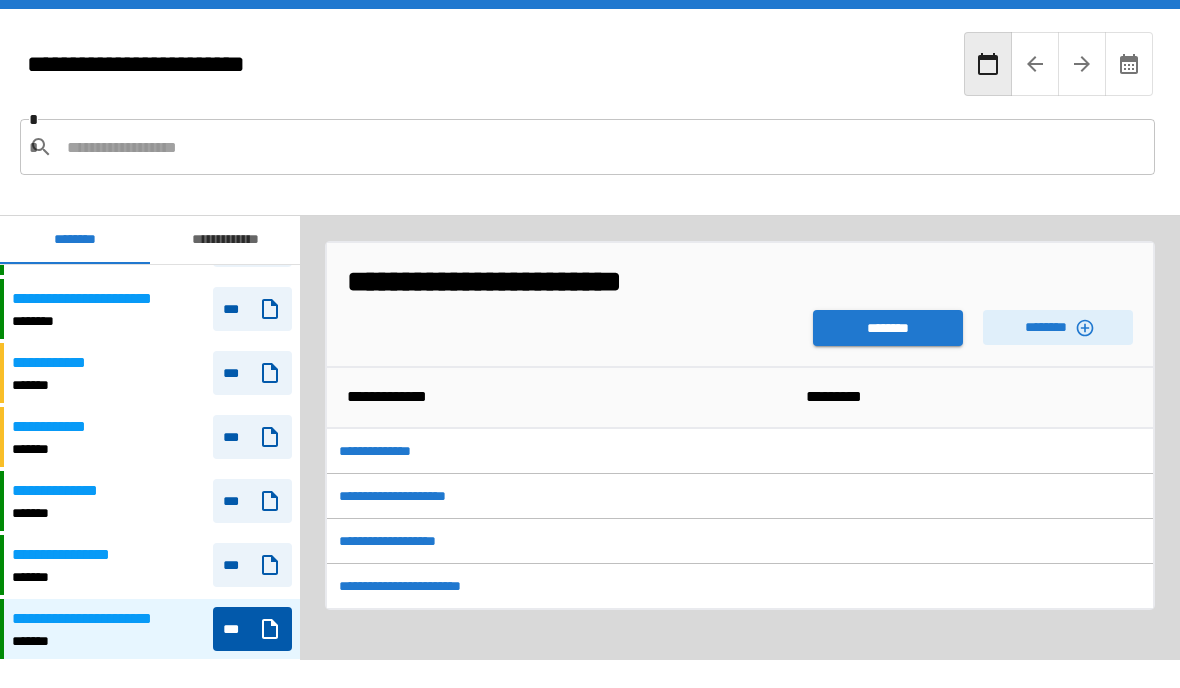 click on "********" at bounding box center (888, 329) 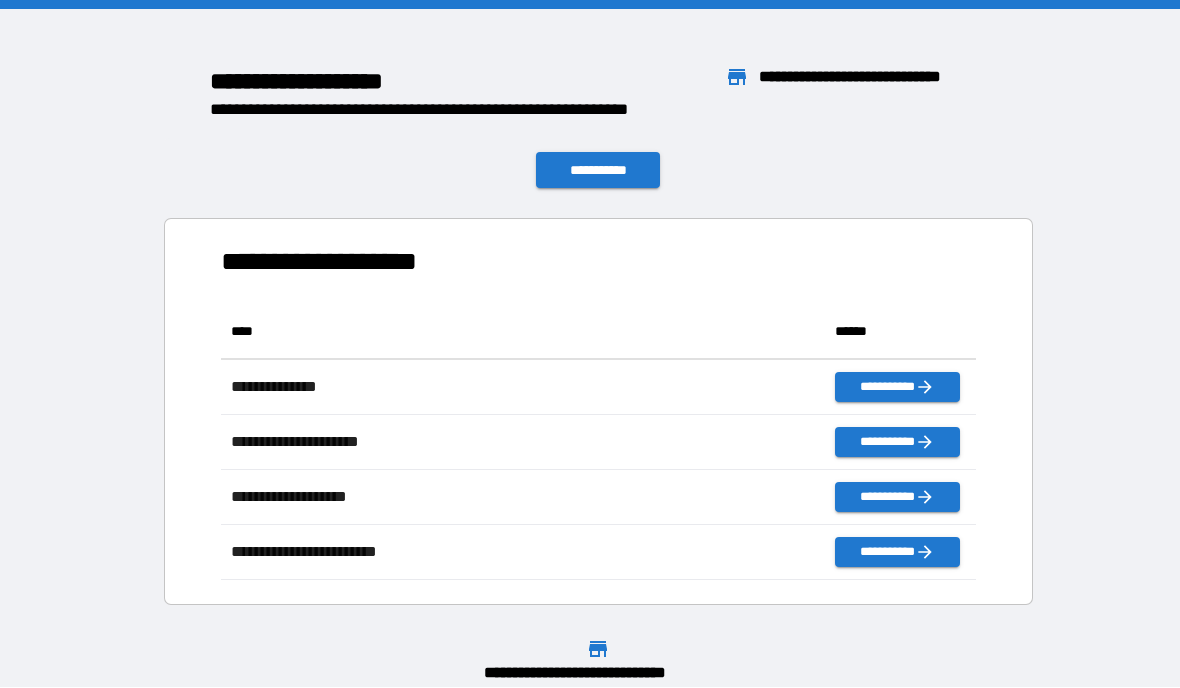 scroll, scrollTop: 1, scrollLeft: 1, axis: both 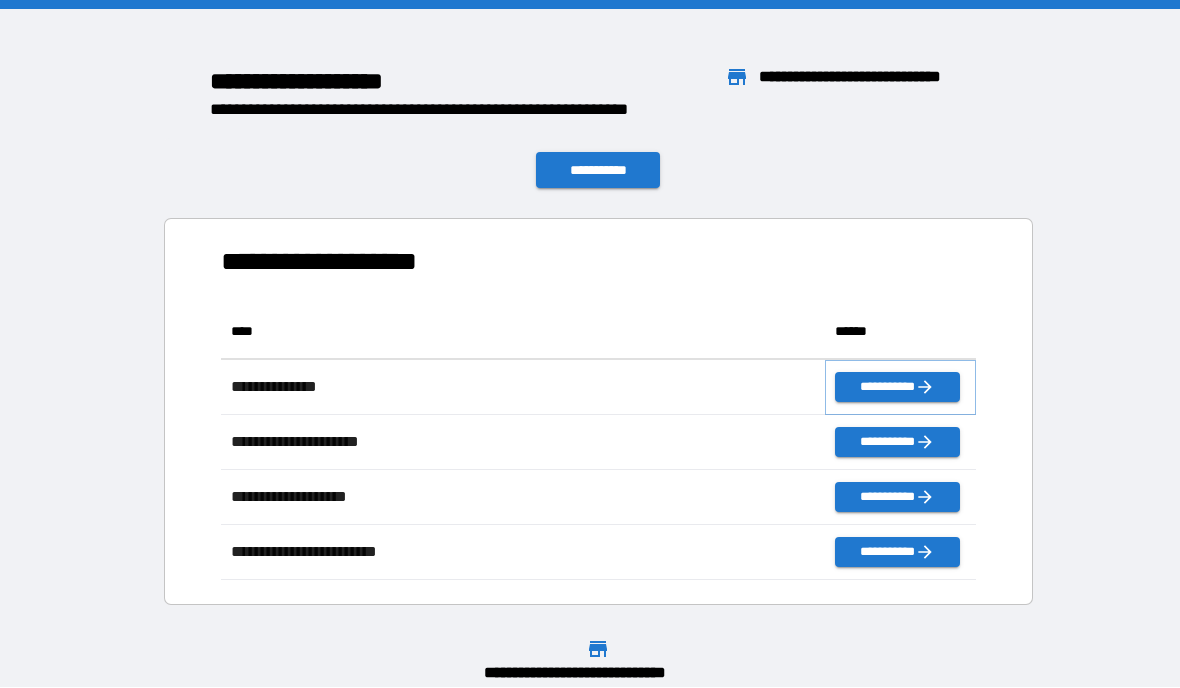 click on "**********" at bounding box center [897, 388] 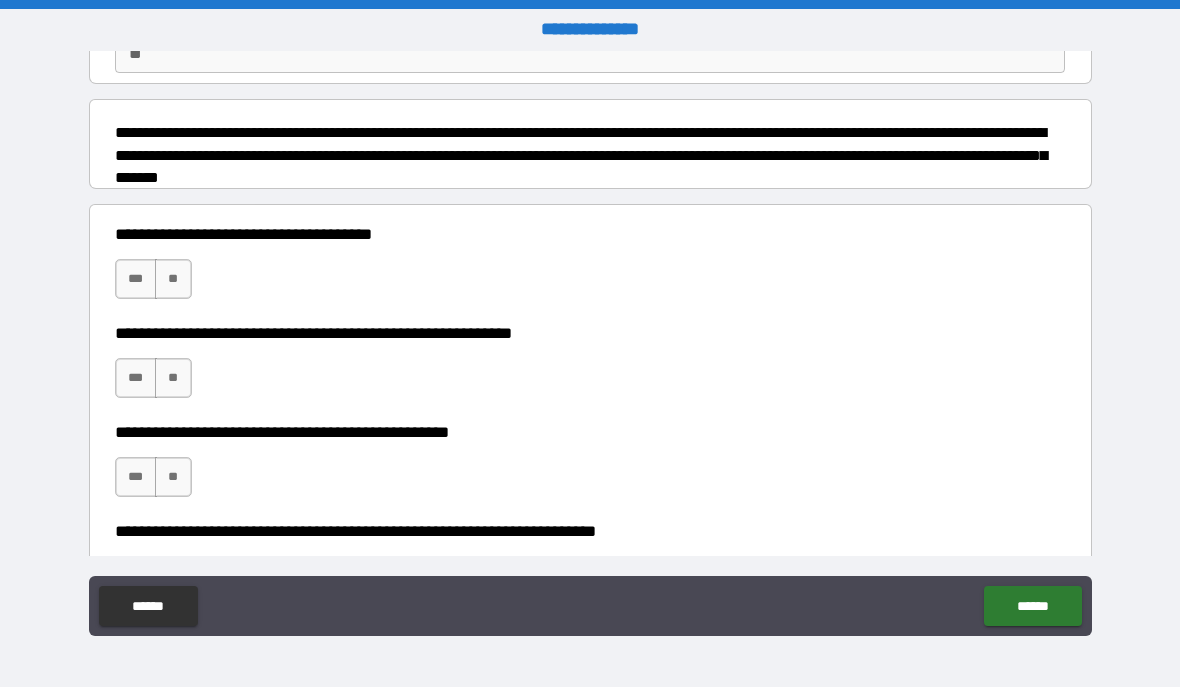 scroll, scrollTop: 215, scrollLeft: 0, axis: vertical 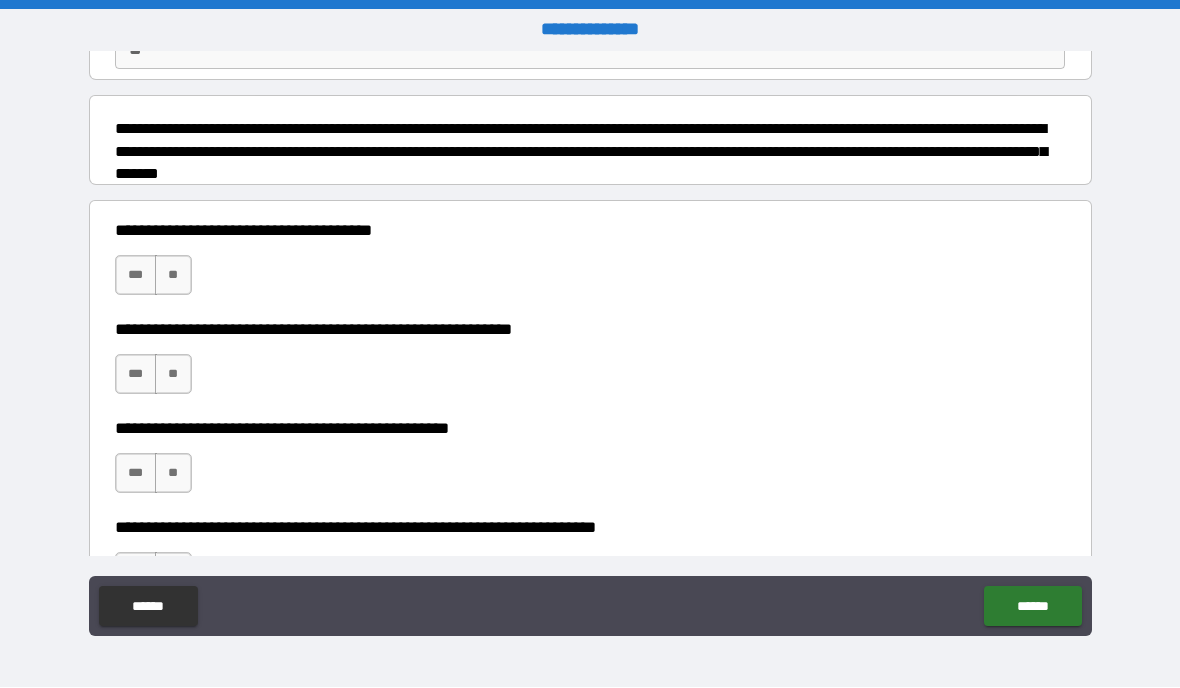 click on "**" at bounding box center (173, 276) 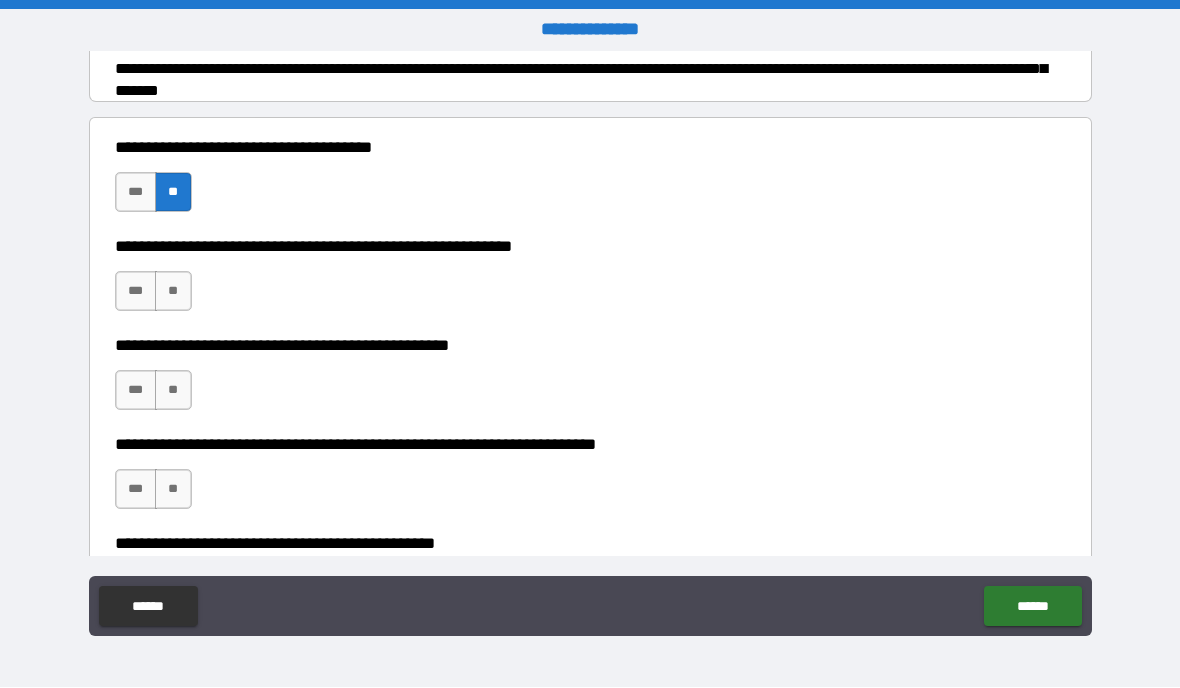 scroll, scrollTop: 299, scrollLeft: 0, axis: vertical 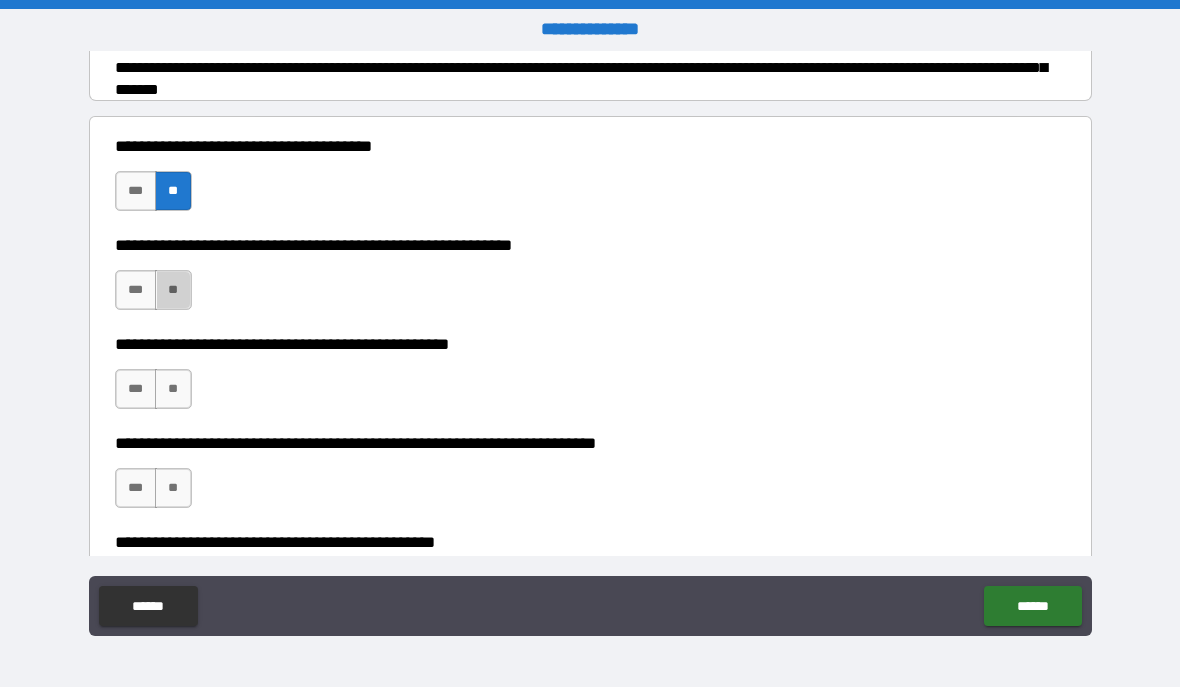 click on "**" at bounding box center [173, 291] 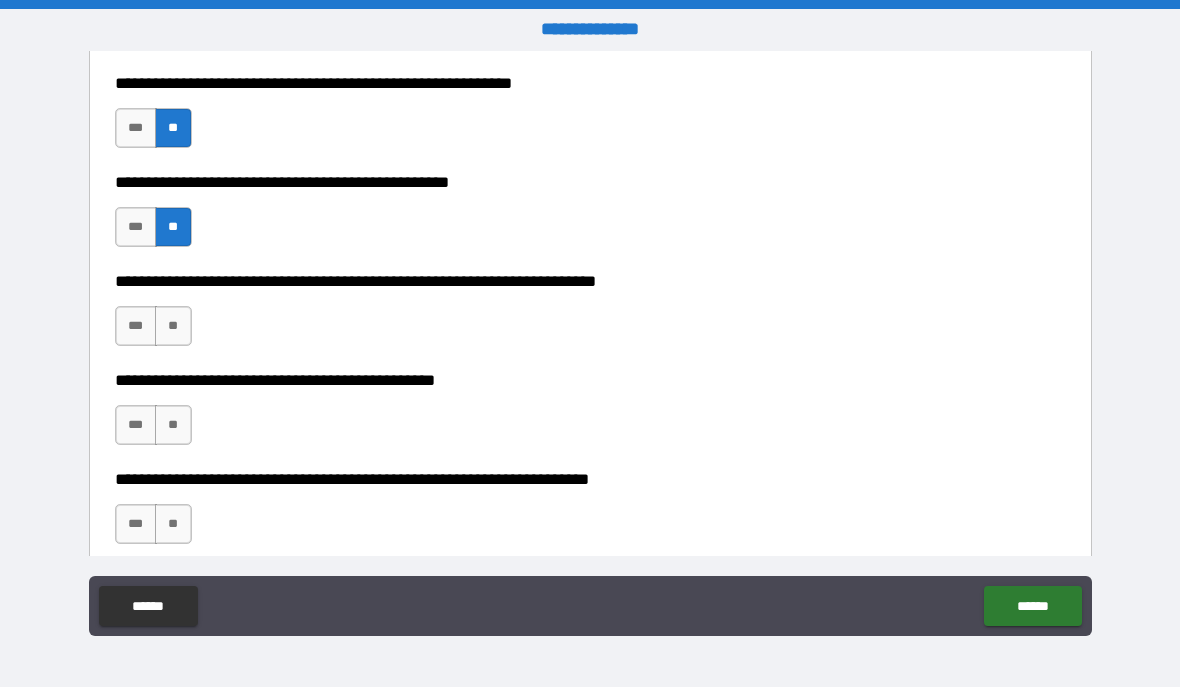 scroll, scrollTop: 463, scrollLeft: 0, axis: vertical 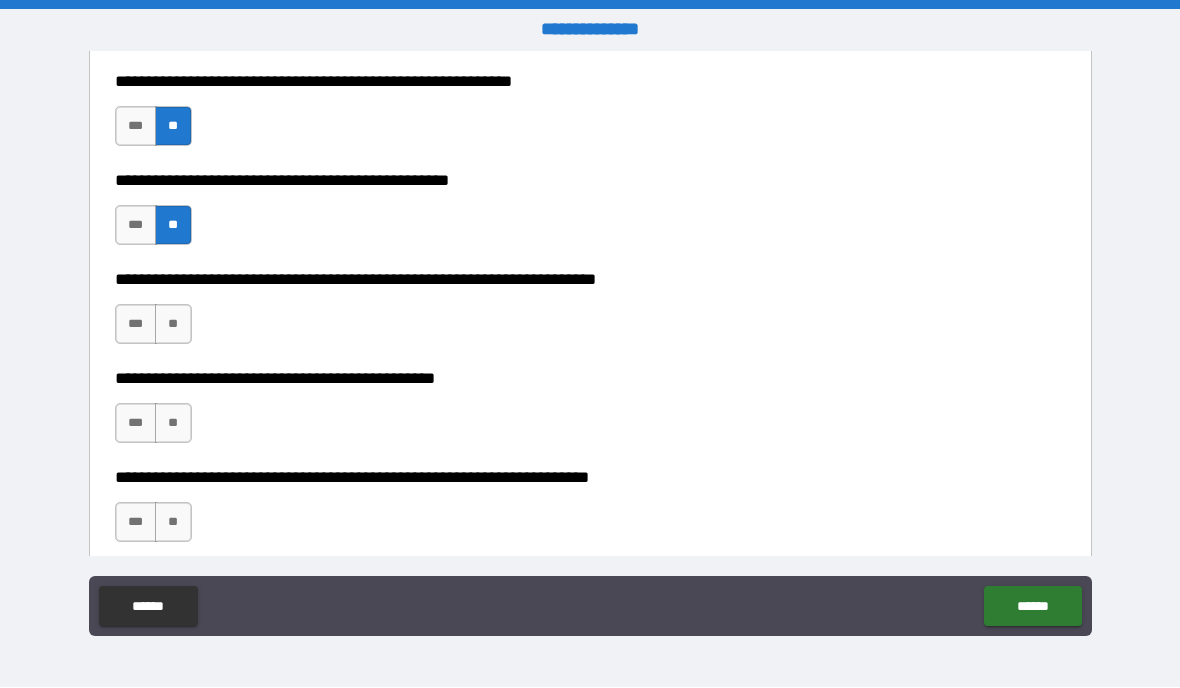click on "**" at bounding box center (173, 325) 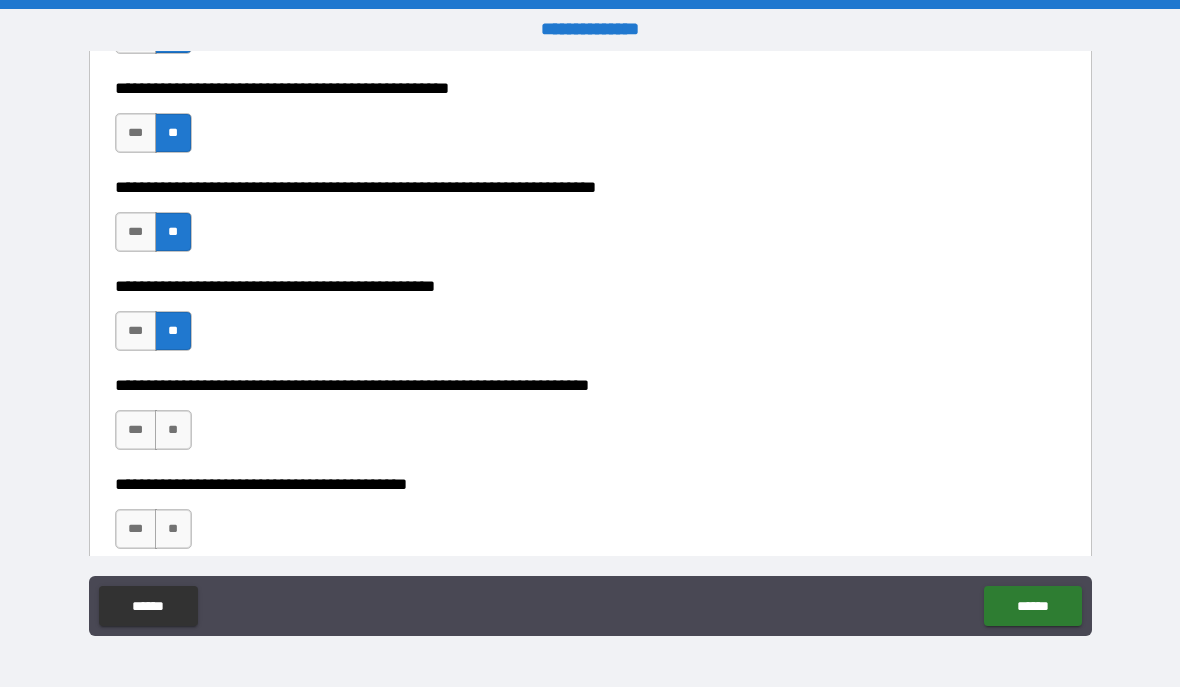 scroll, scrollTop: 573, scrollLeft: 0, axis: vertical 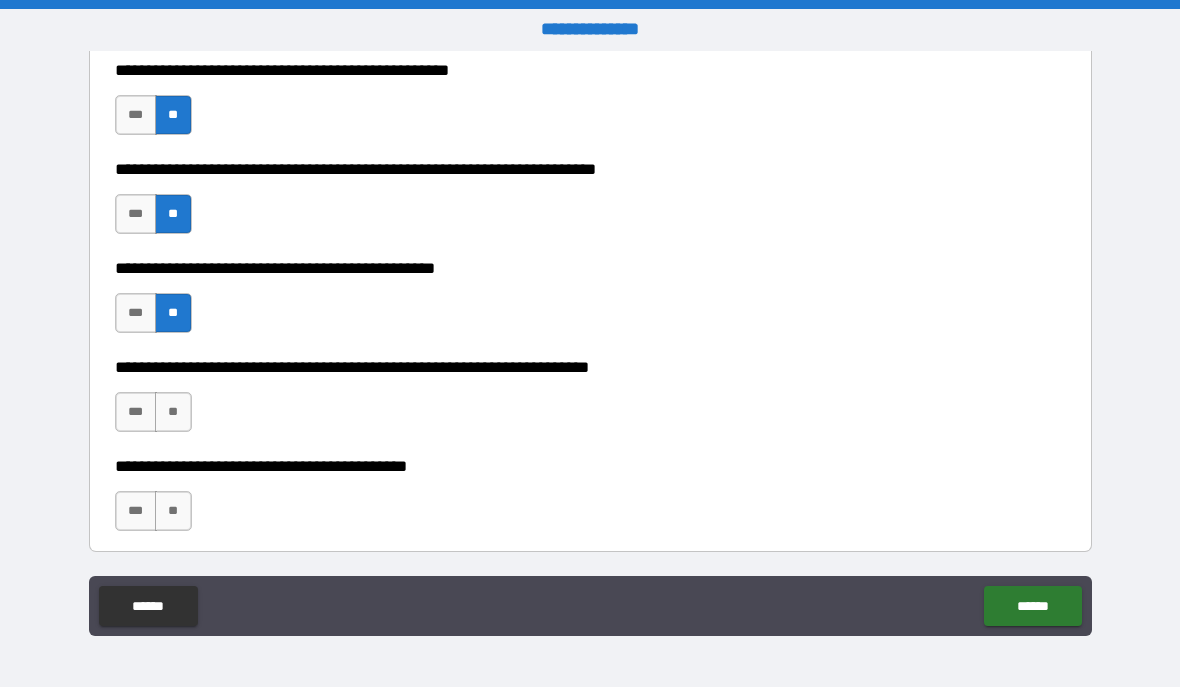 click on "**" at bounding box center [173, 413] 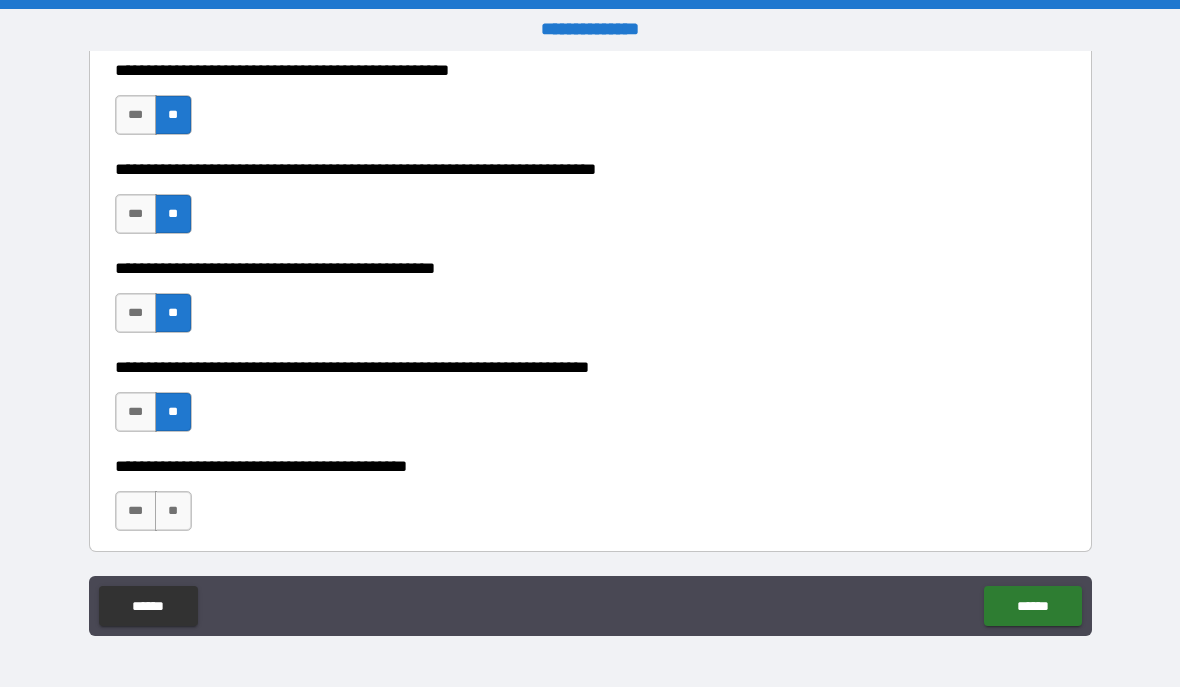 click on "**" at bounding box center [173, 512] 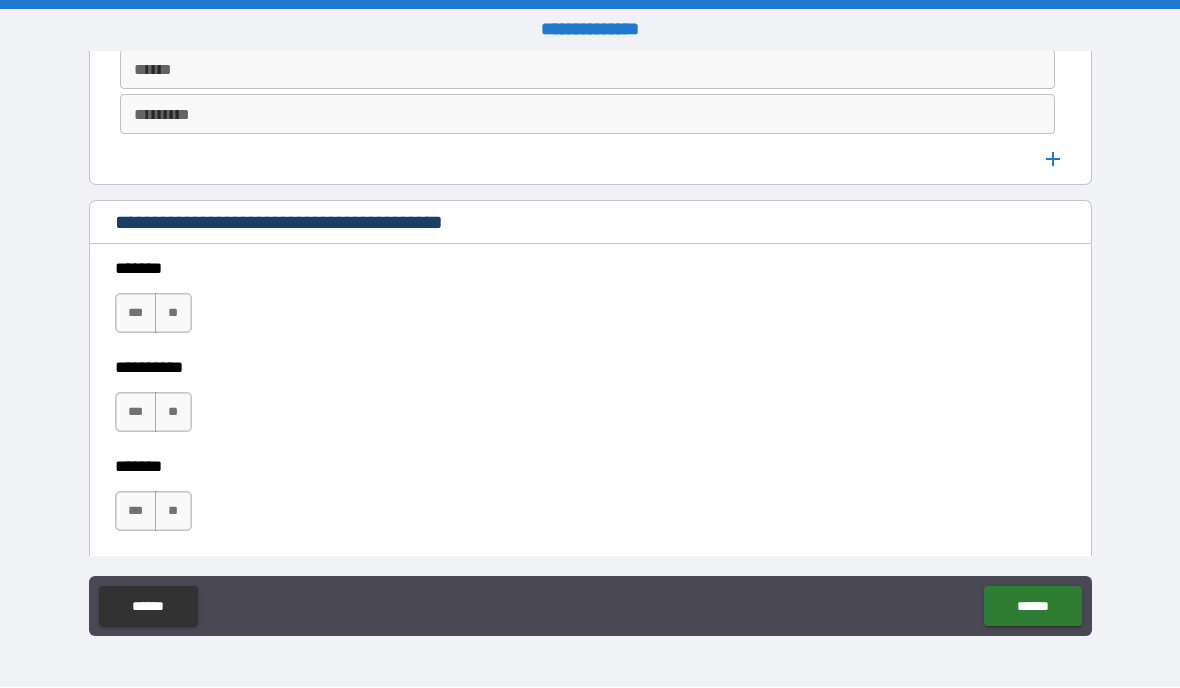 scroll, scrollTop: 1238, scrollLeft: 0, axis: vertical 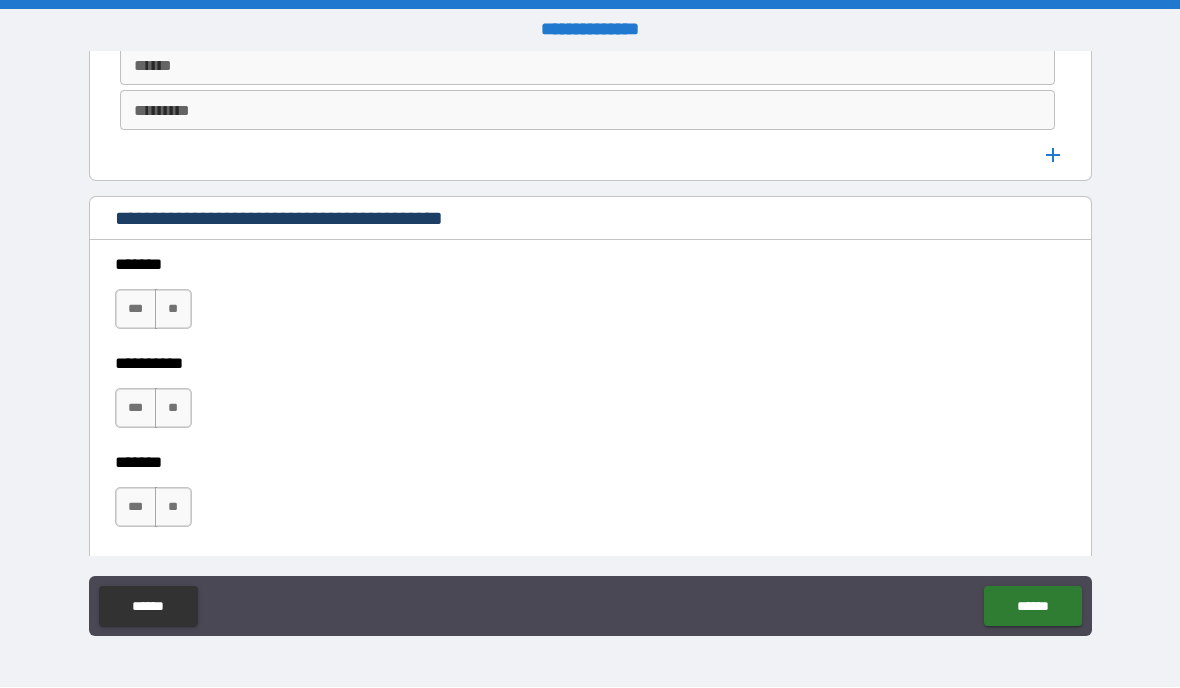 click on "**" at bounding box center (173, 310) 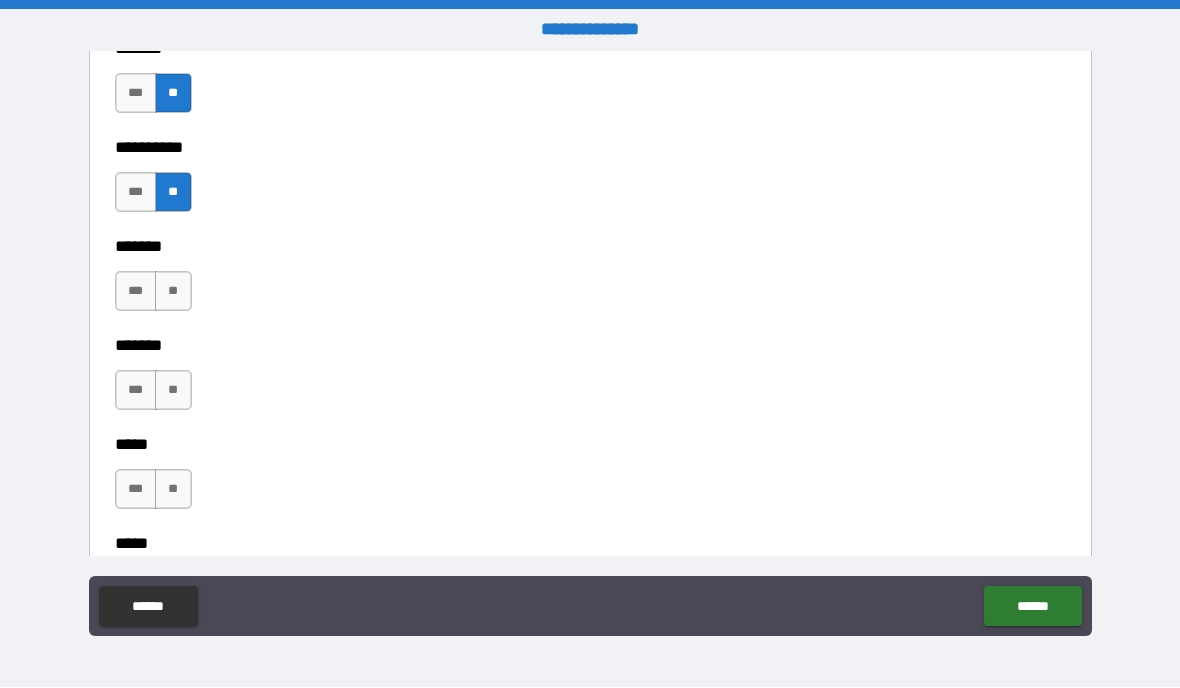 scroll, scrollTop: 1492, scrollLeft: 0, axis: vertical 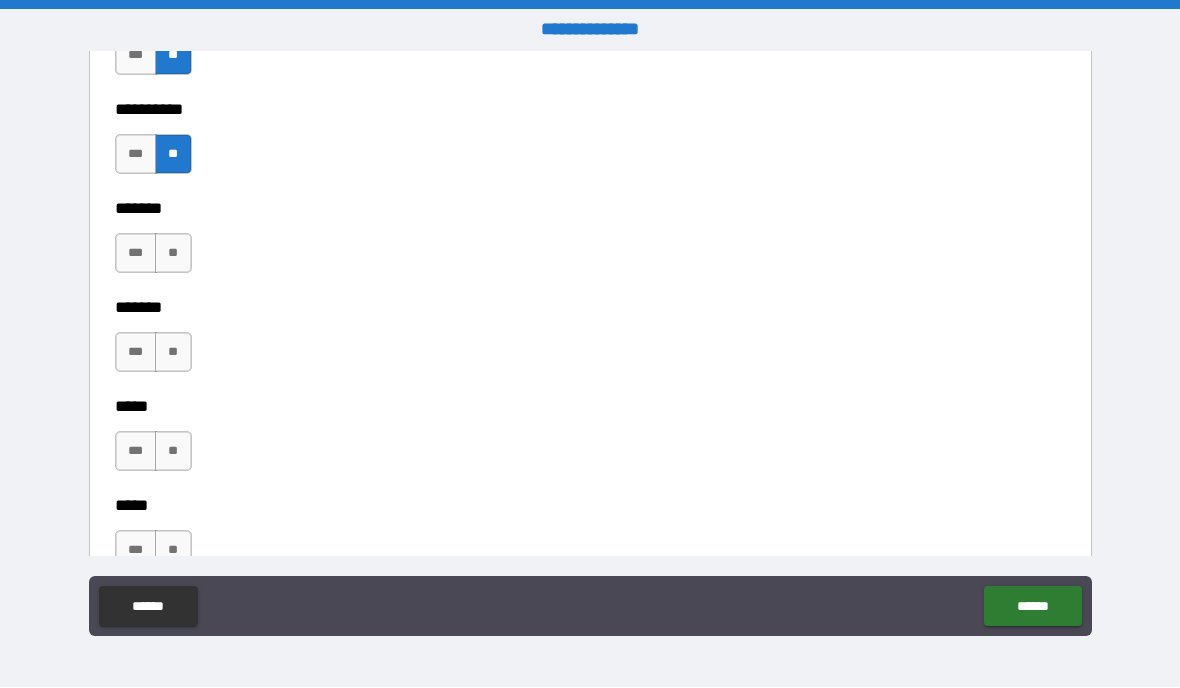 click on "**" at bounding box center (173, 254) 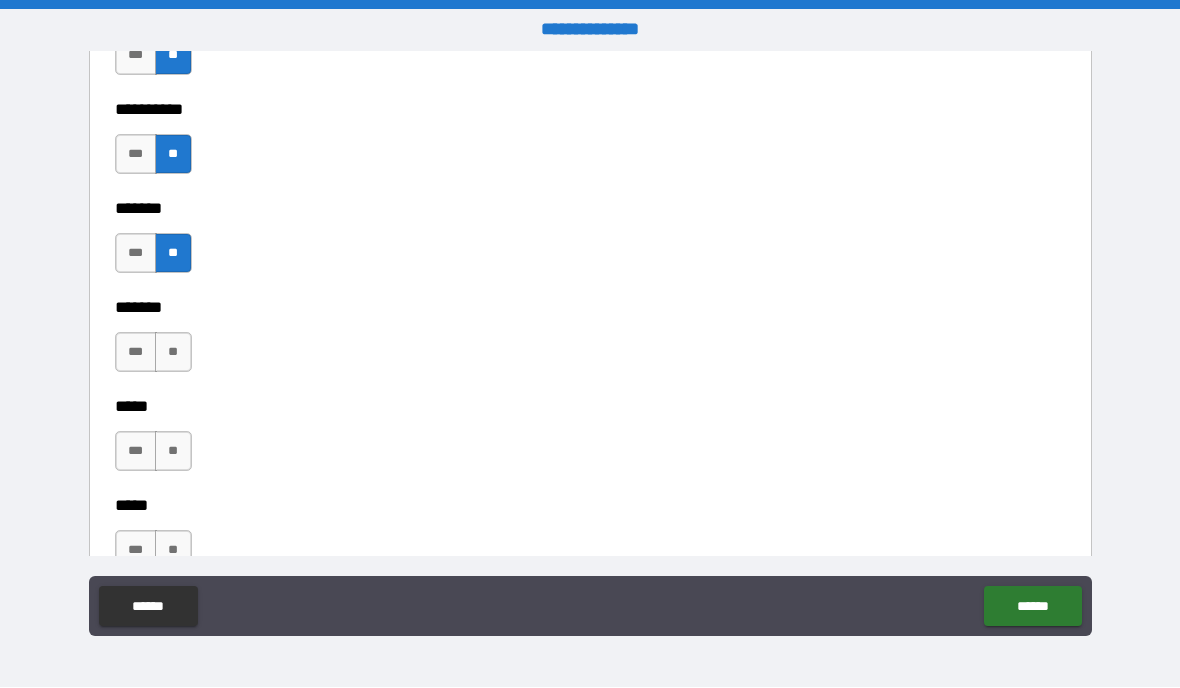click on "**" at bounding box center [173, 353] 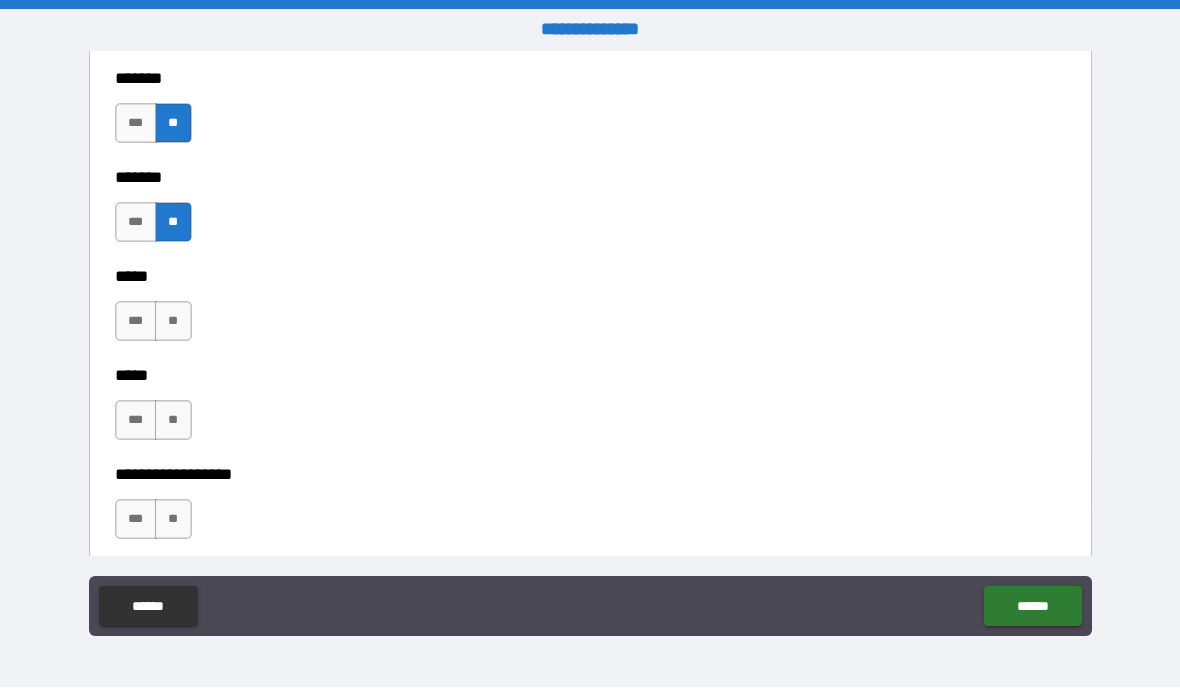 scroll, scrollTop: 1630, scrollLeft: 0, axis: vertical 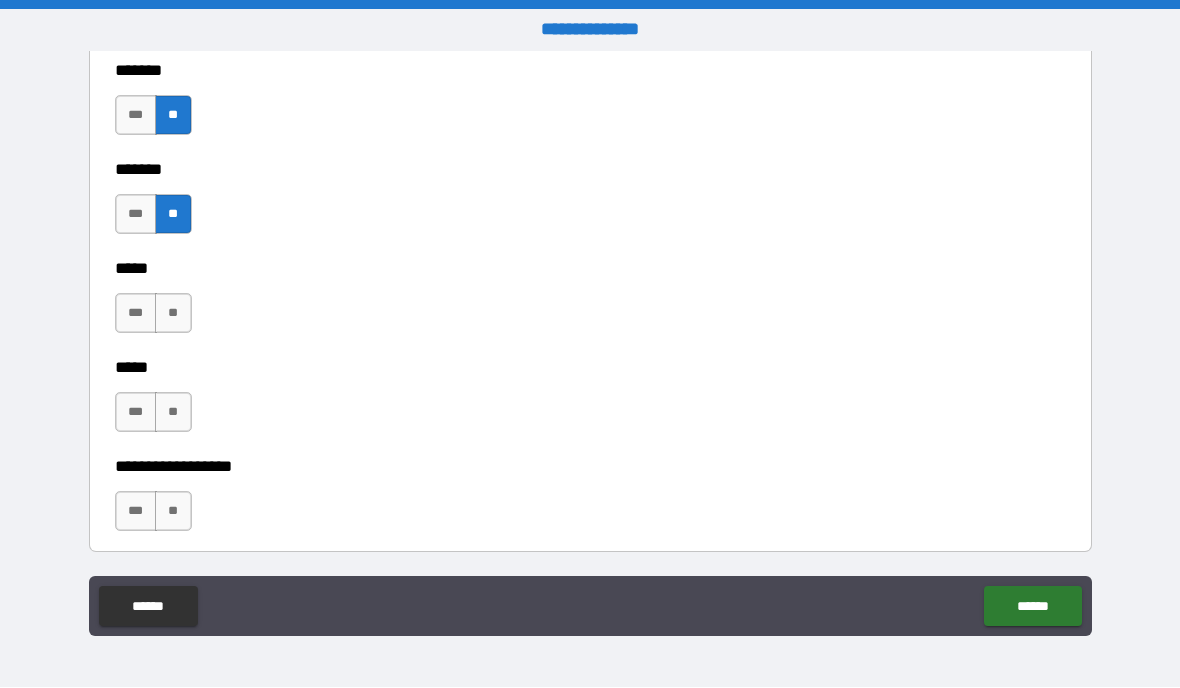 click on "**" at bounding box center (173, 314) 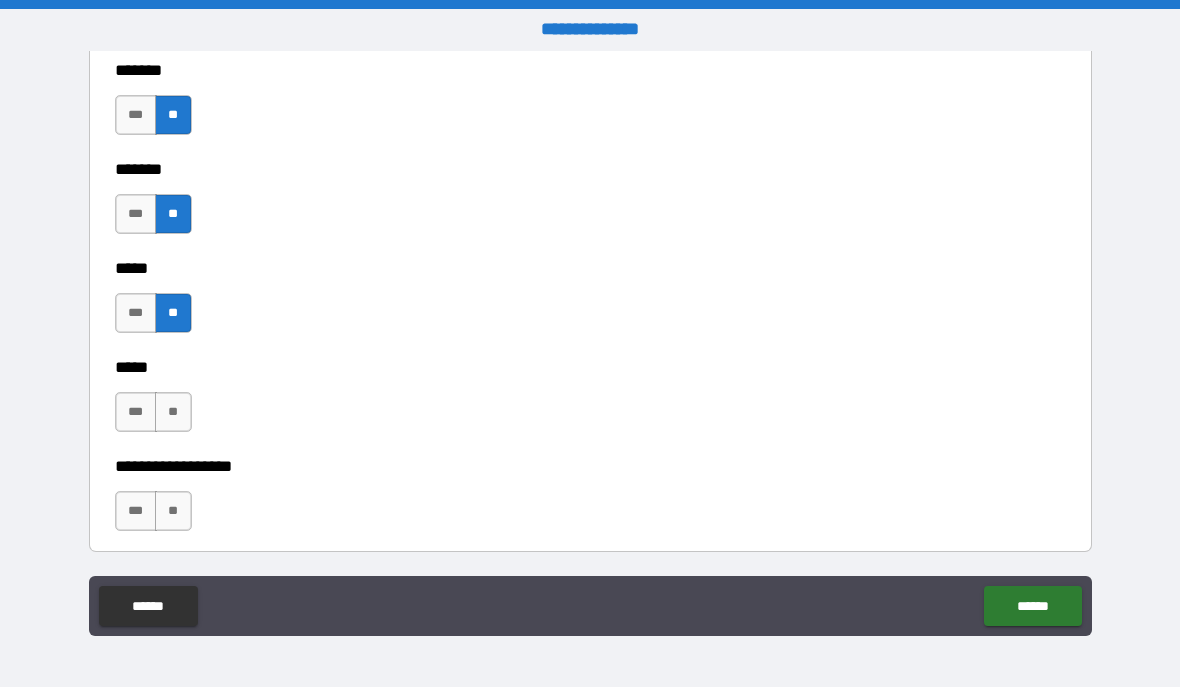 click on "**" at bounding box center (173, 413) 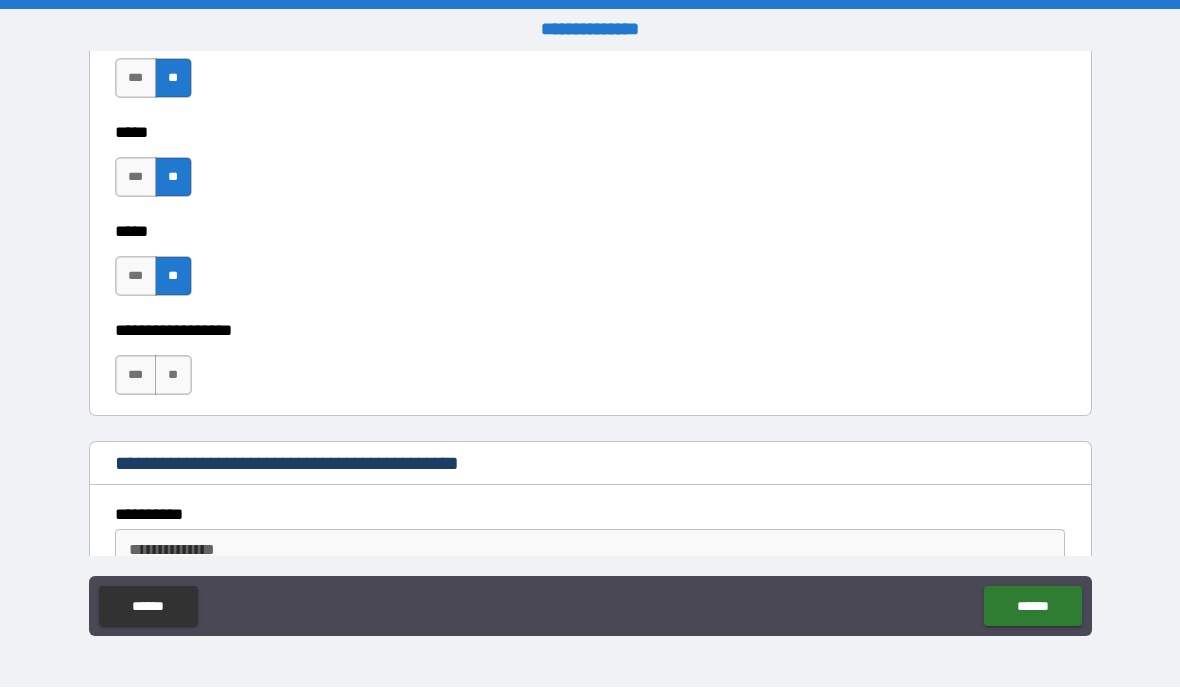 click on "**" at bounding box center (173, 376) 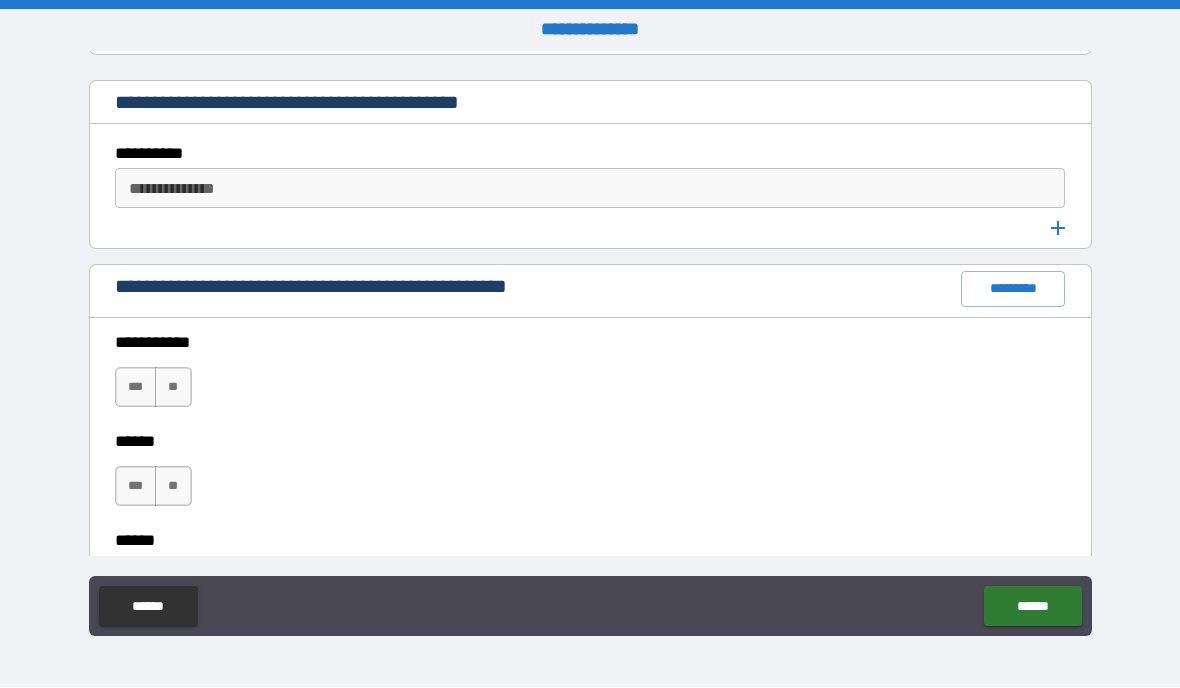 scroll, scrollTop: 2221, scrollLeft: 0, axis: vertical 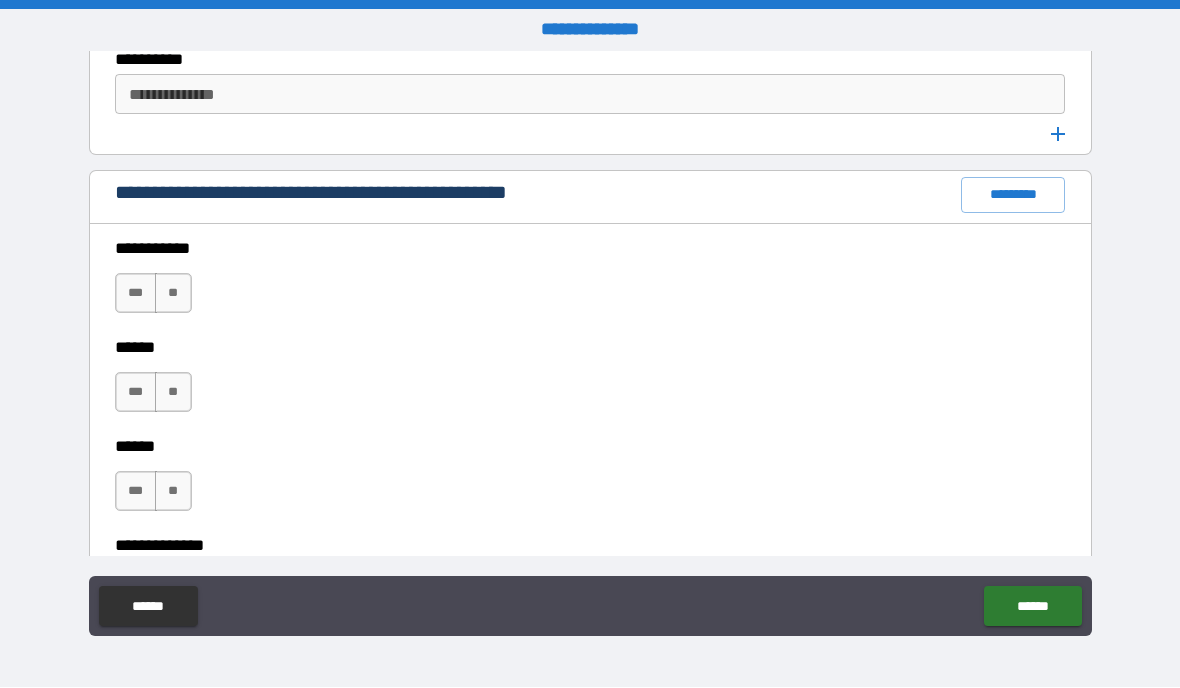 click on "**" at bounding box center (173, 294) 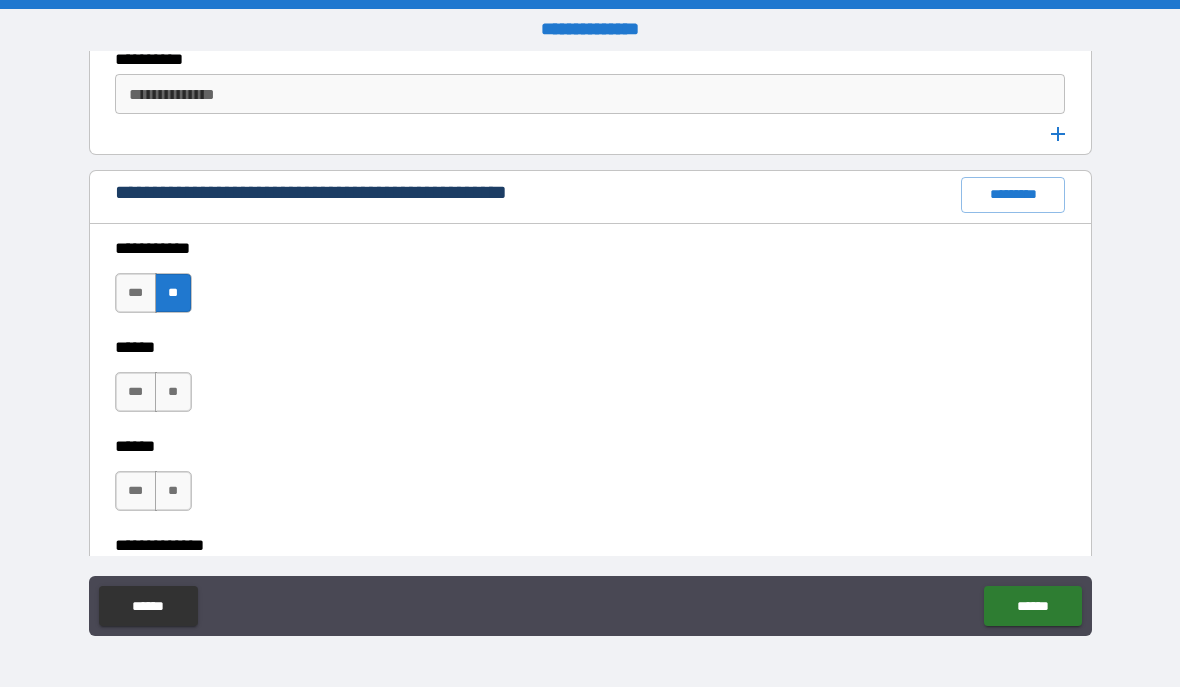 click on "**" at bounding box center [173, 393] 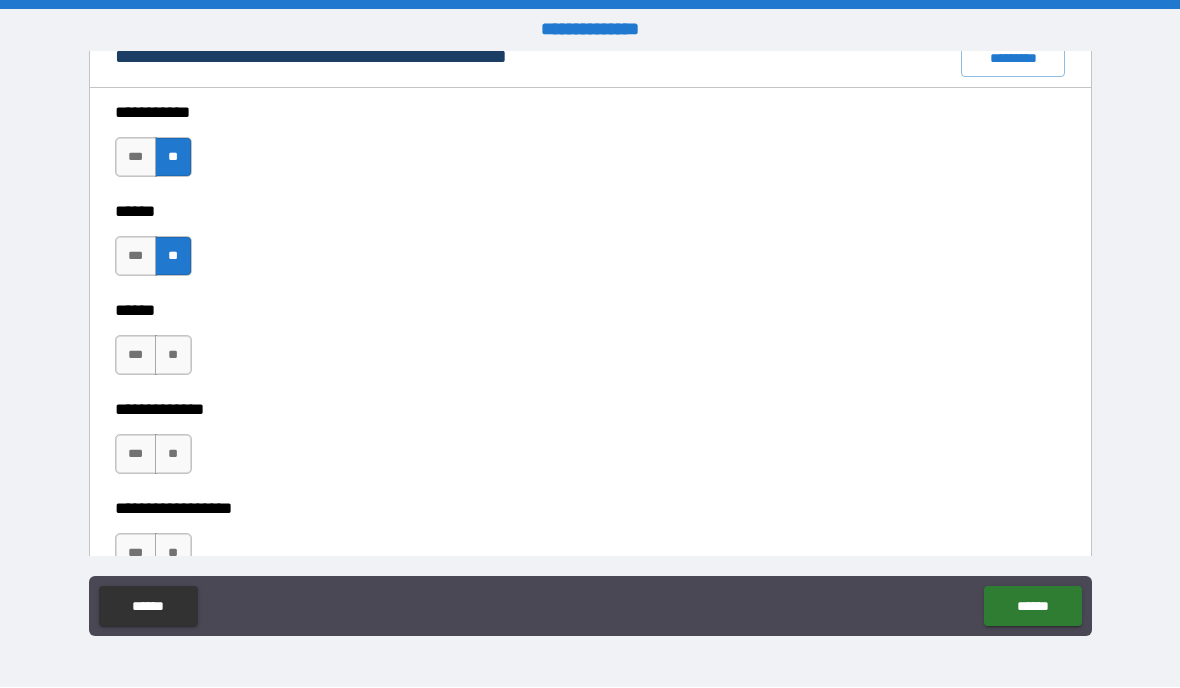 click on "**" at bounding box center [173, 356] 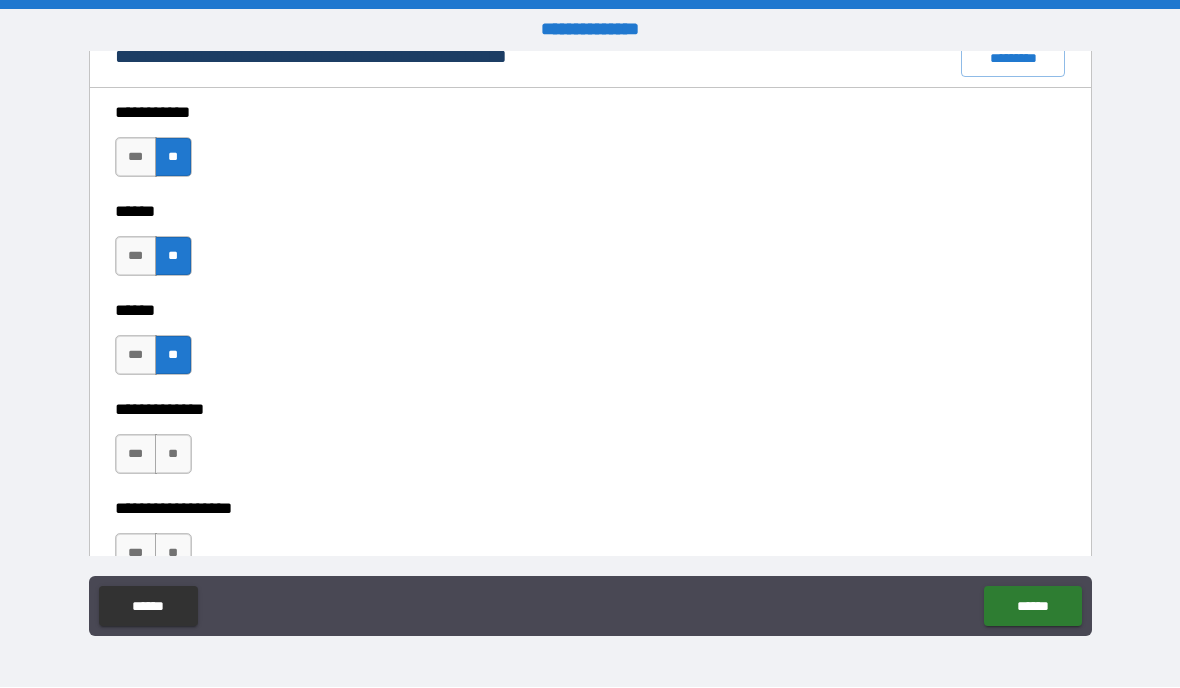 click on "**" at bounding box center [173, 455] 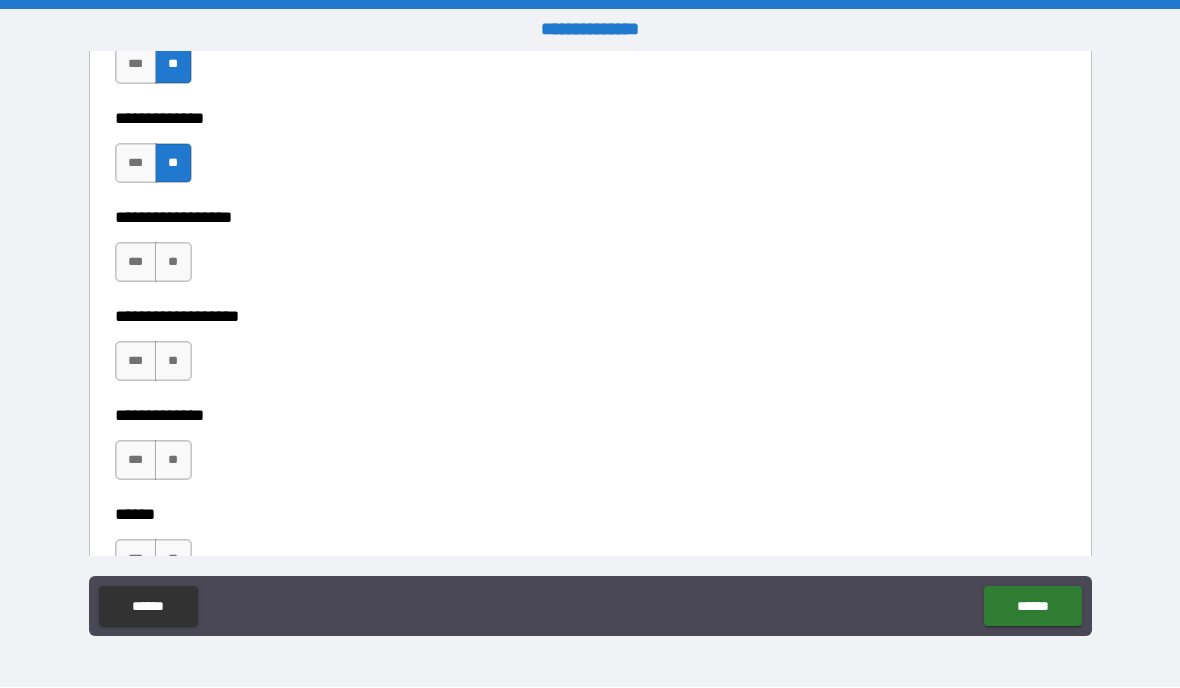 scroll, scrollTop: 2679, scrollLeft: 0, axis: vertical 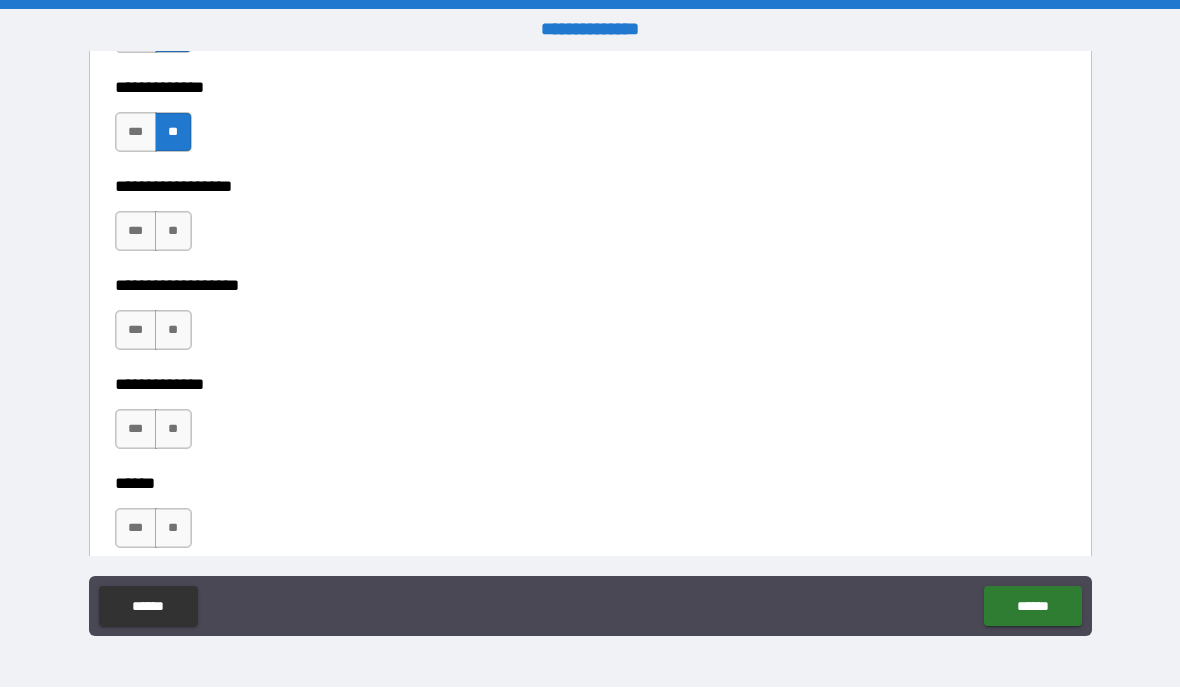 click on "**" at bounding box center (173, 232) 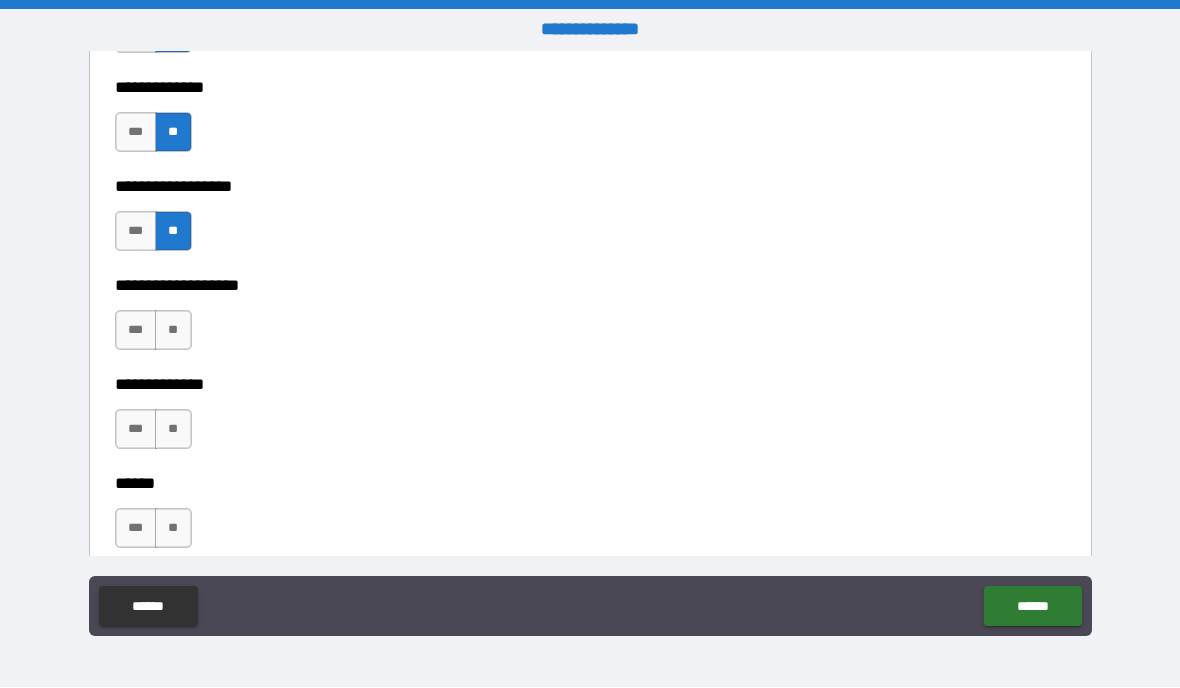 click on "**" at bounding box center [173, 331] 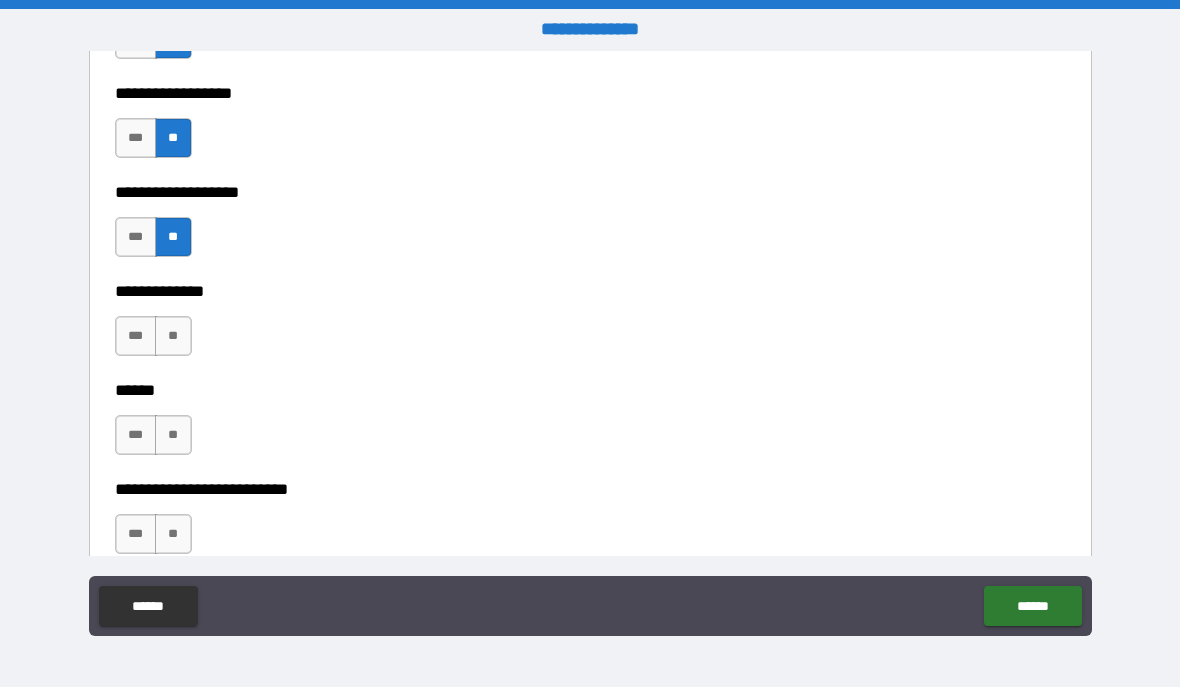 scroll, scrollTop: 2783, scrollLeft: 0, axis: vertical 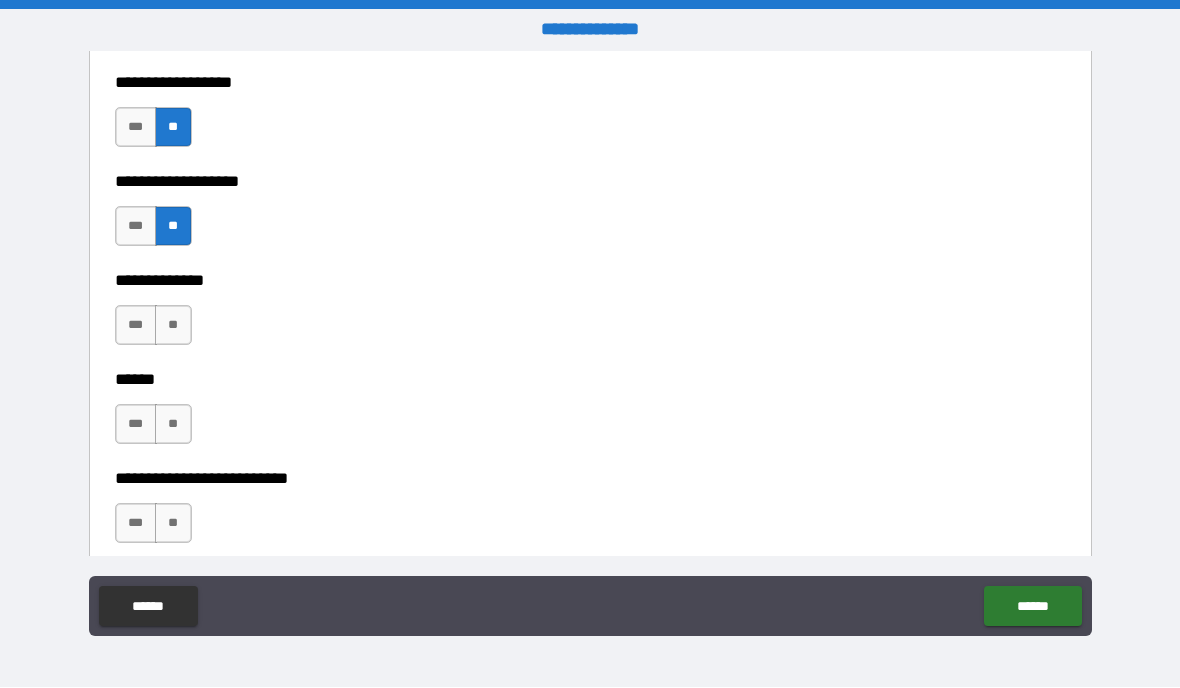 click on "**" at bounding box center (173, 326) 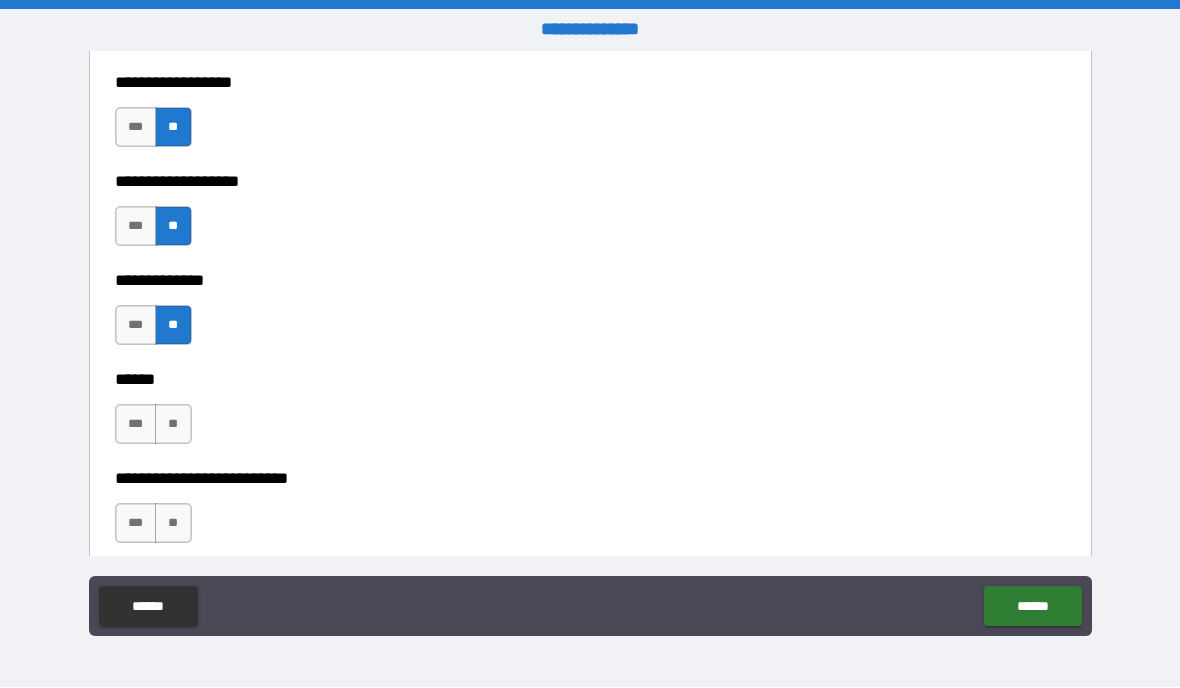 click on "**" at bounding box center (173, 425) 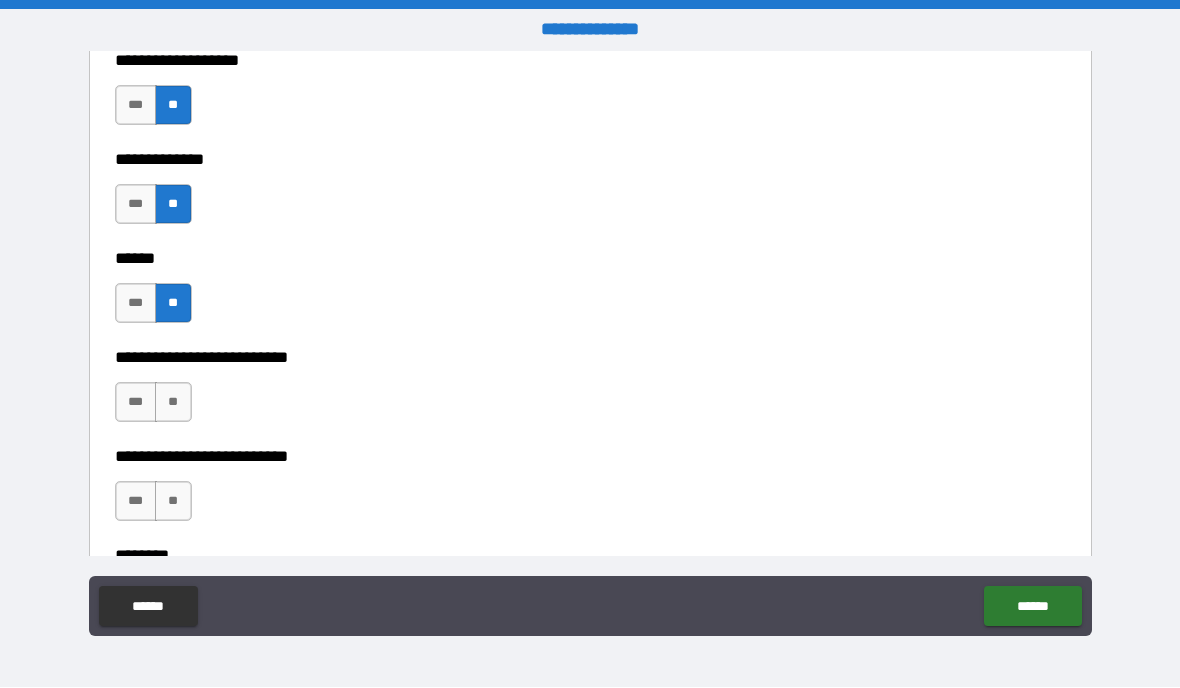 scroll, scrollTop: 2915, scrollLeft: 0, axis: vertical 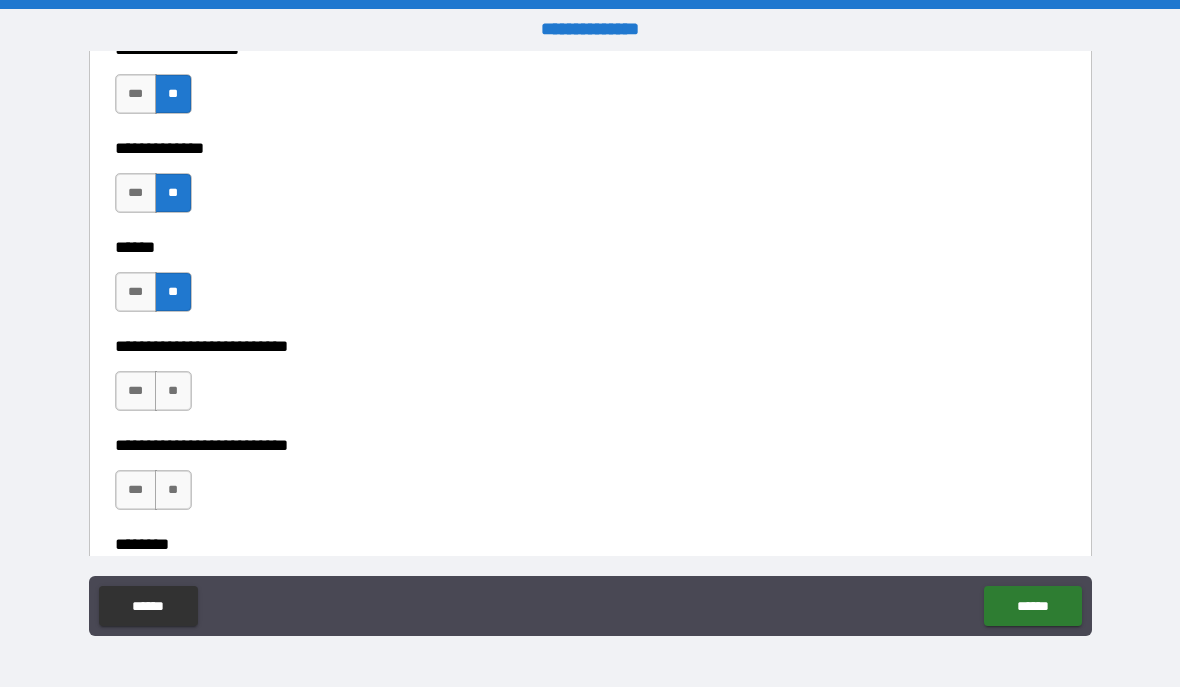 click on "**" at bounding box center (173, 392) 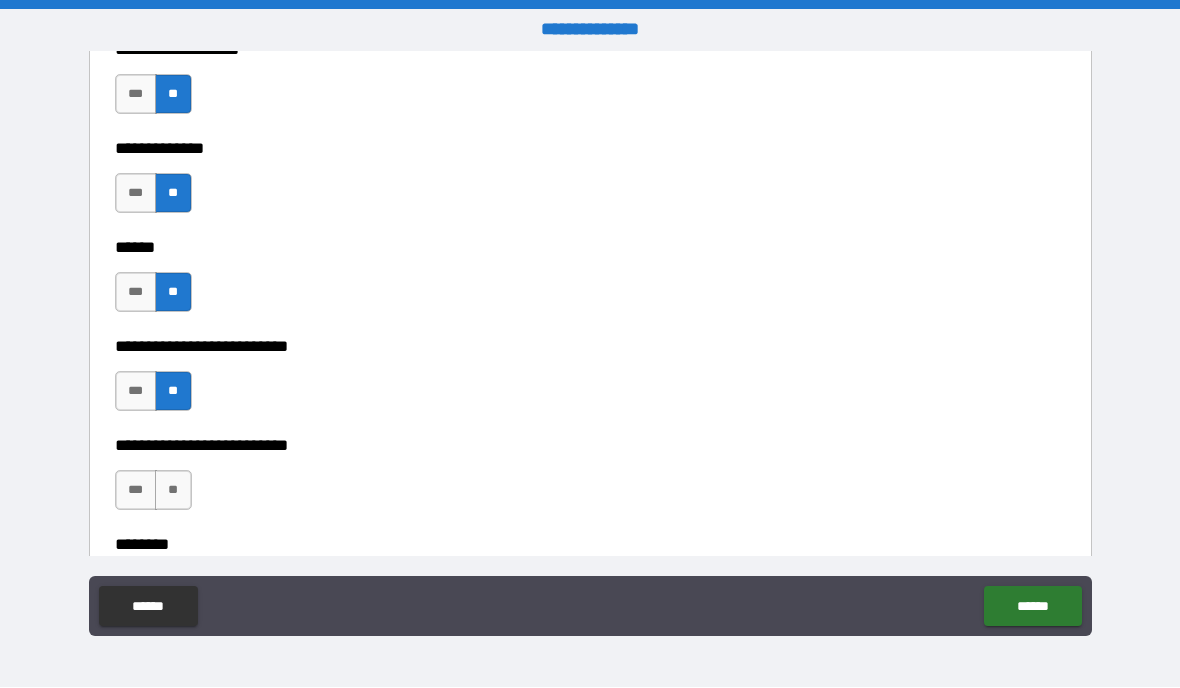 click on "**" at bounding box center (173, 491) 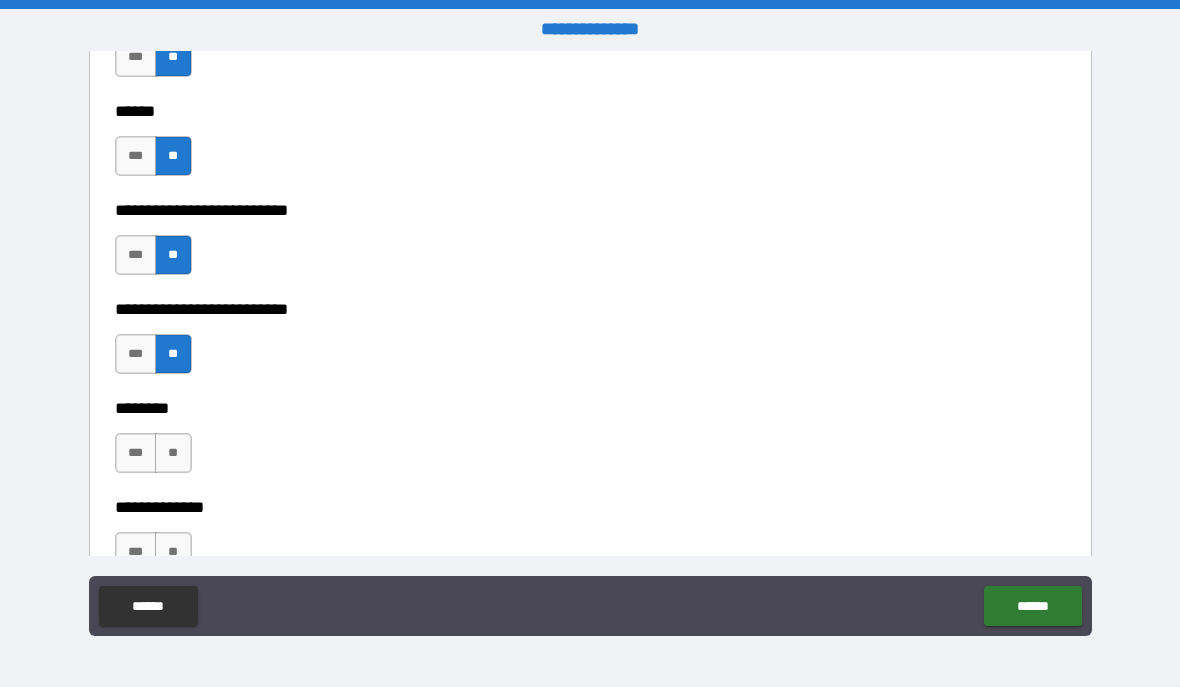 scroll, scrollTop: 3113, scrollLeft: 0, axis: vertical 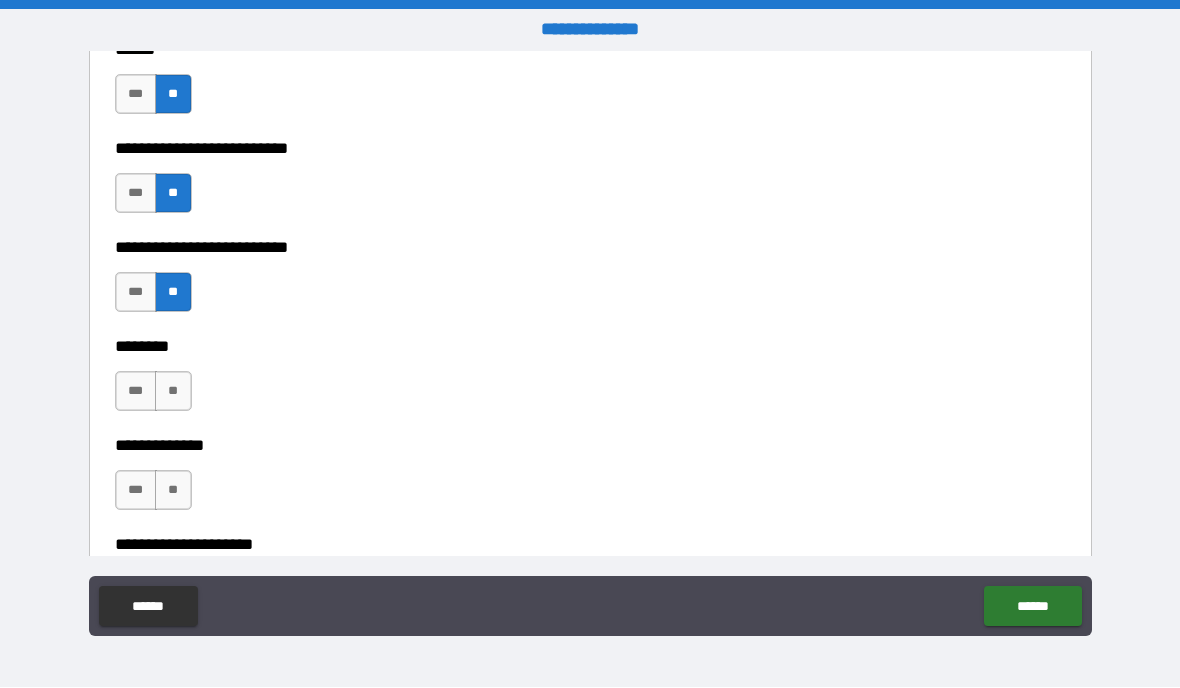 click on "*** **" at bounding box center [156, 397] 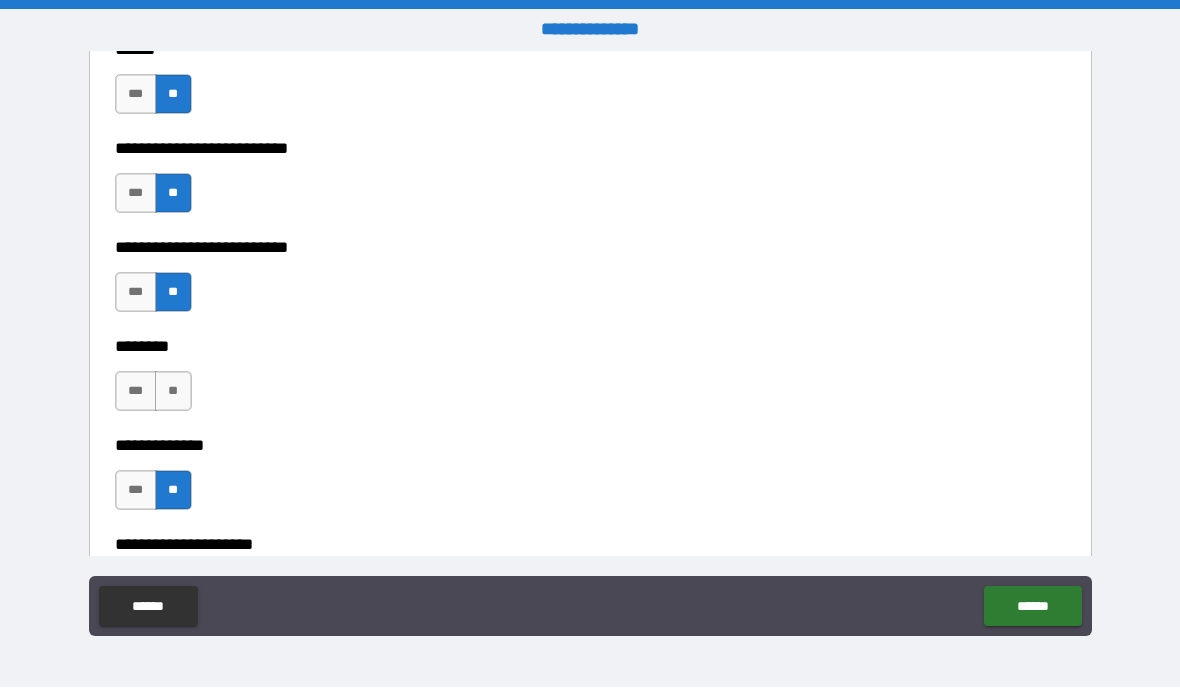 click on "**" at bounding box center (173, 392) 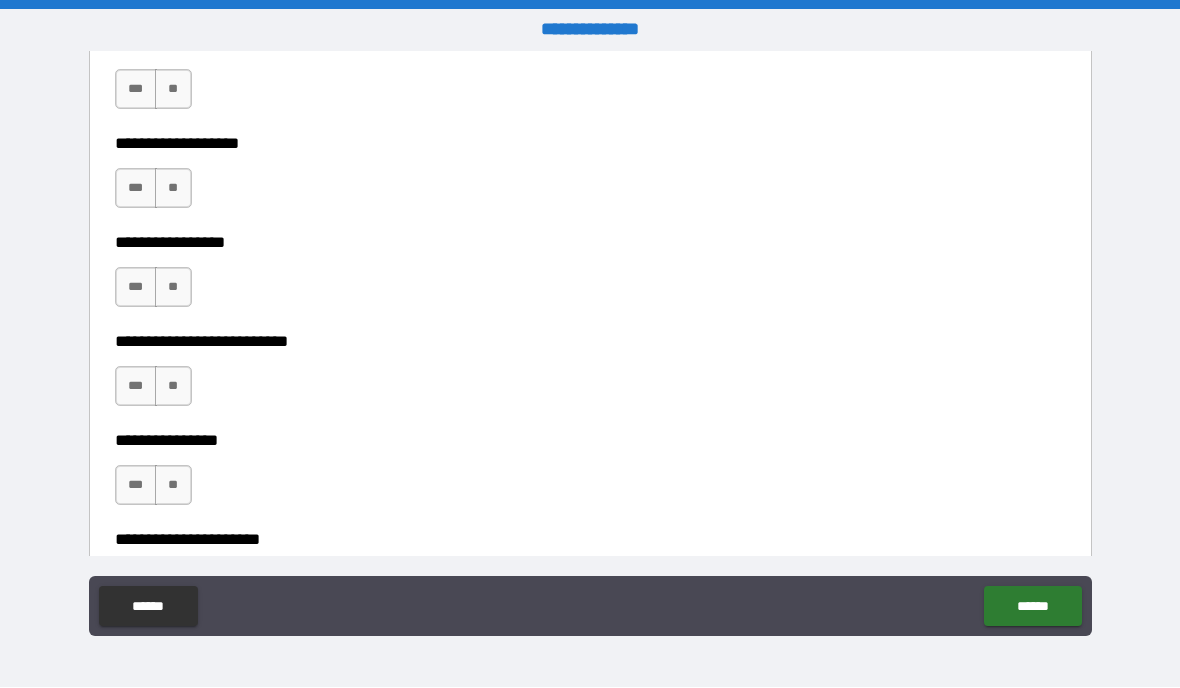 scroll, scrollTop: 3579, scrollLeft: 0, axis: vertical 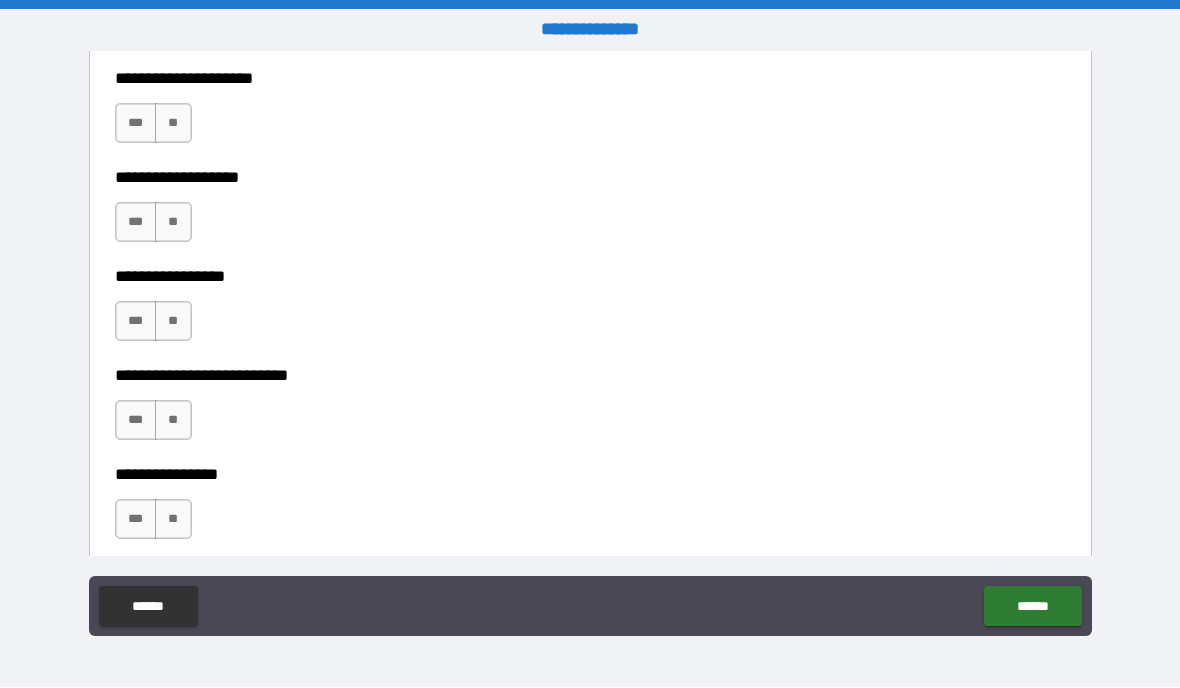 click on "**" at bounding box center [173, 124] 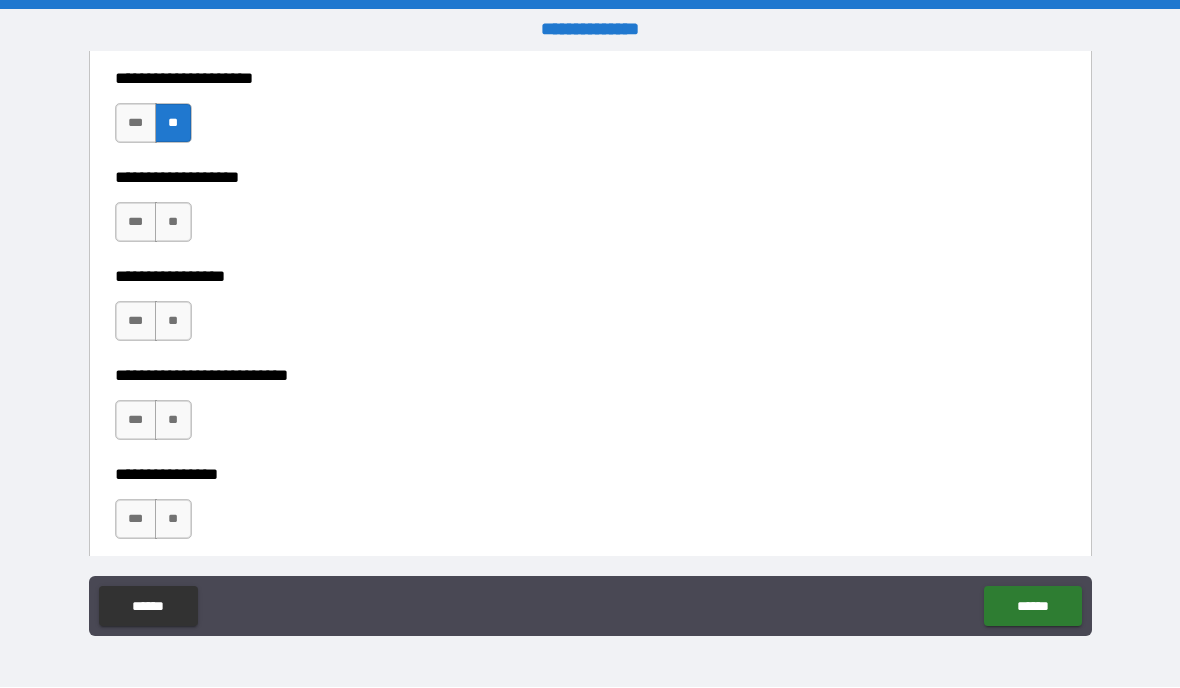 click on "**" at bounding box center [173, 223] 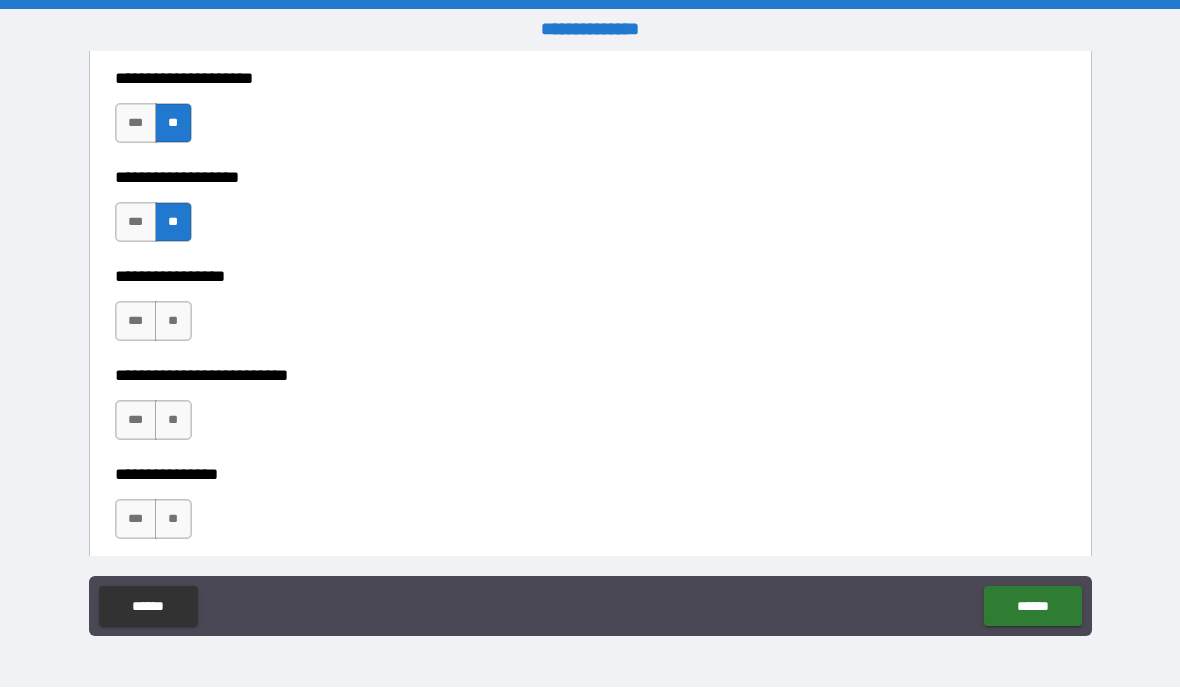 click on "**" at bounding box center [173, 322] 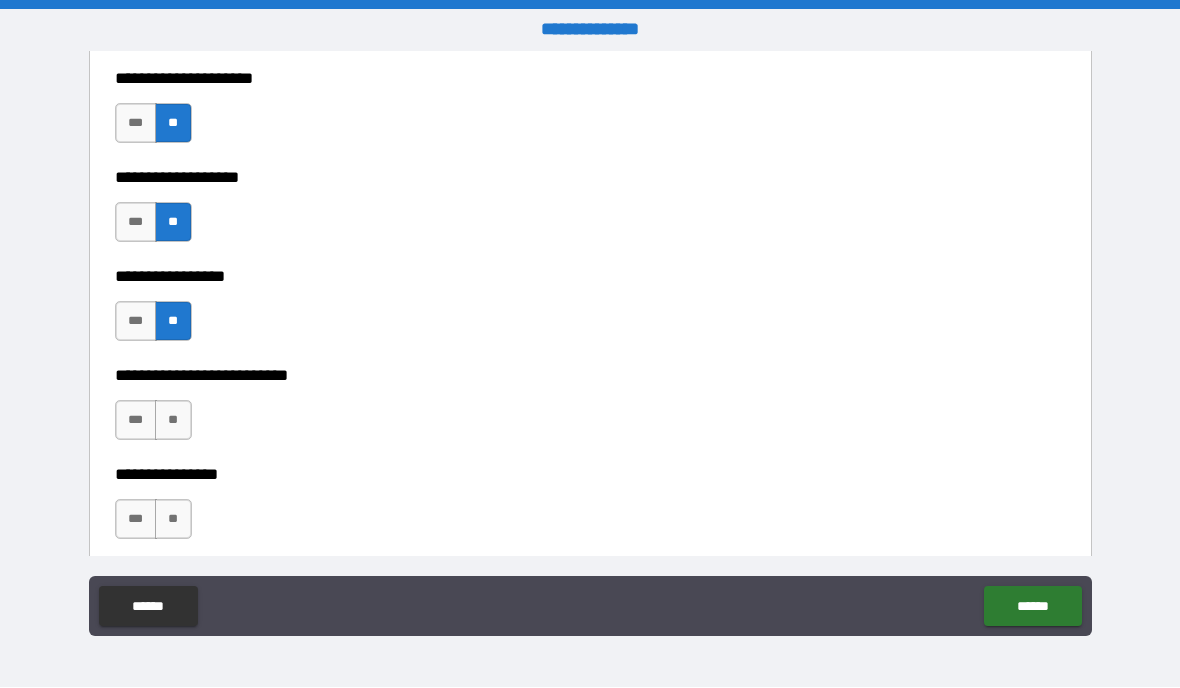 scroll, scrollTop: 3661, scrollLeft: 0, axis: vertical 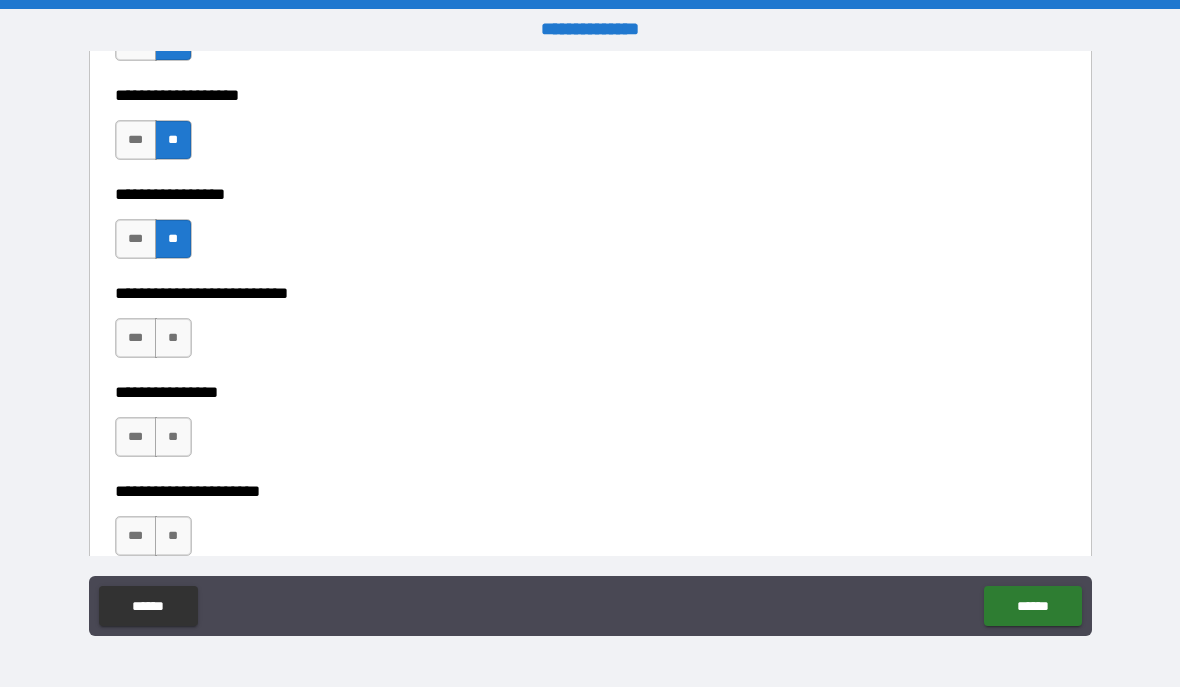 click on "**" at bounding box center (173, 339) 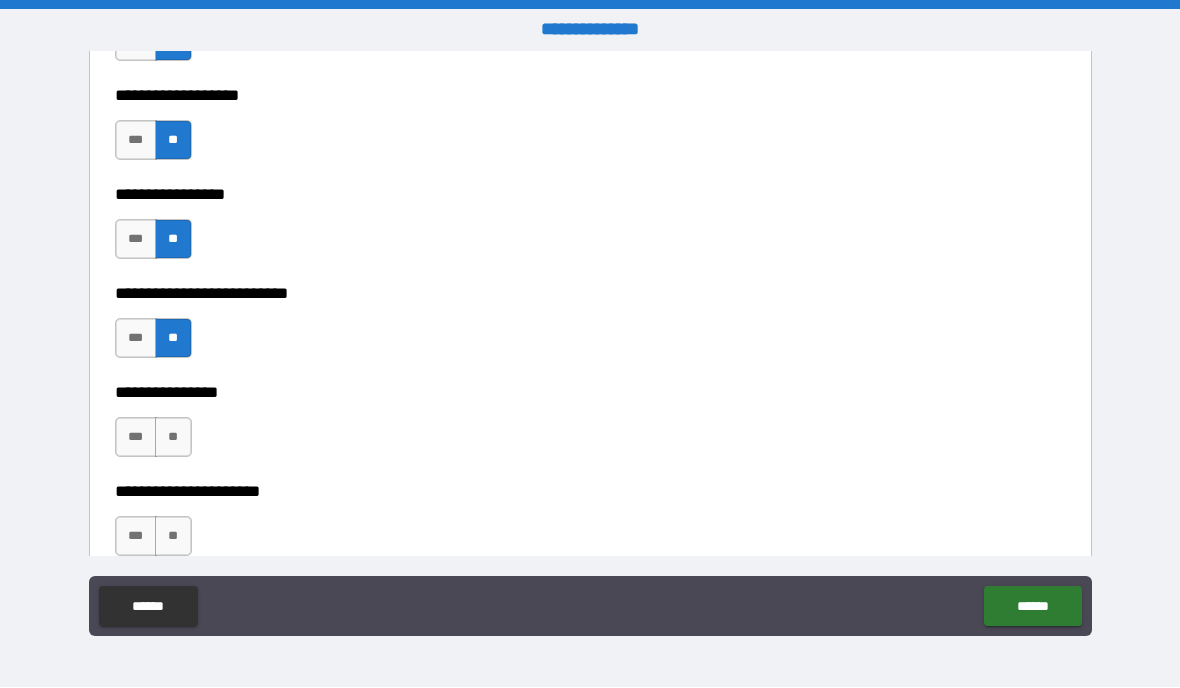click on "**" at bounding box center [173, 438] 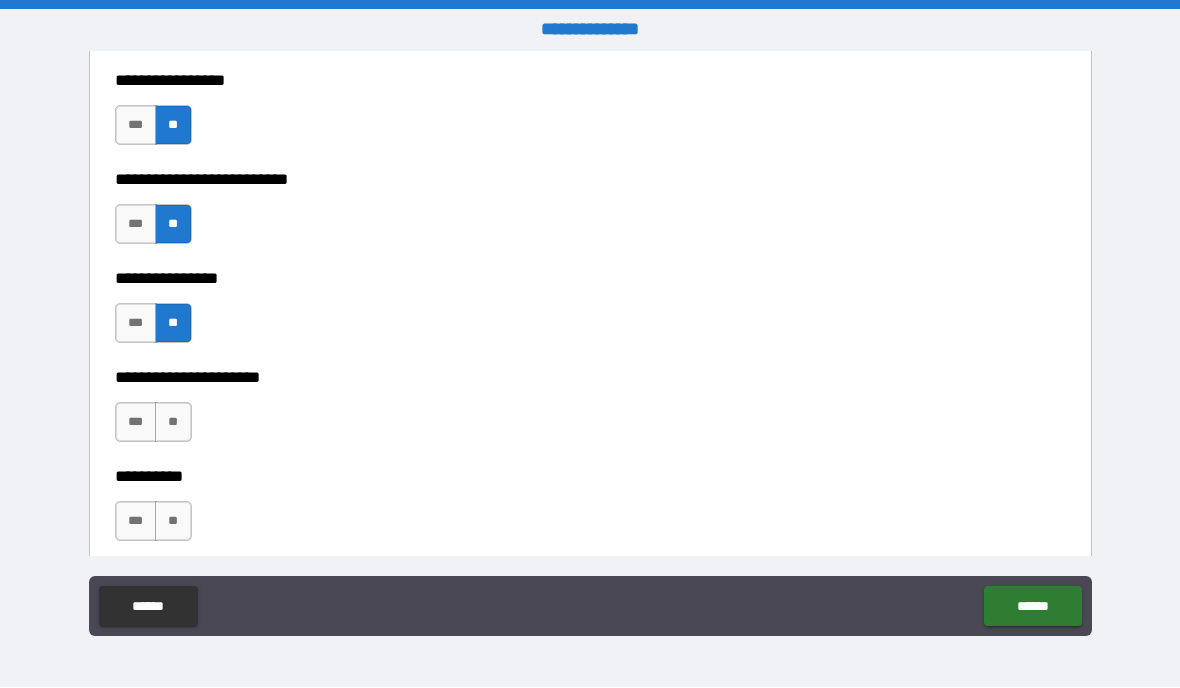 click on "**" at bounding box center (173, 423) 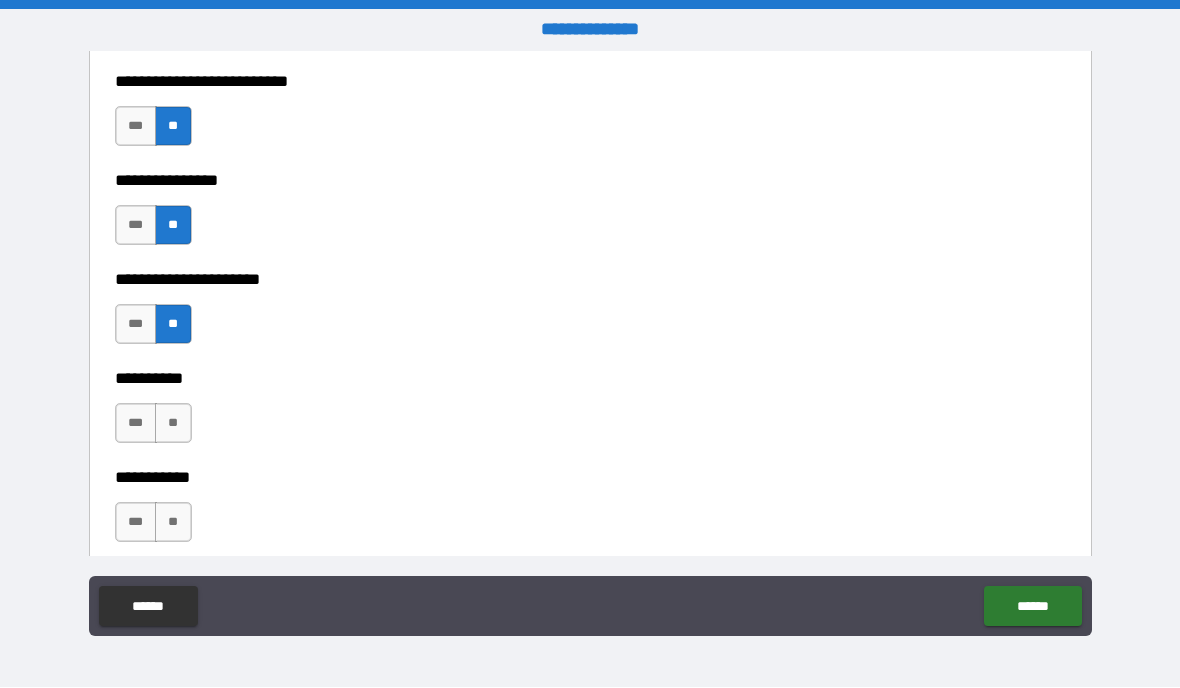 scroll, scrollTop: 3893, scrollLeft: 0, axis: vertical 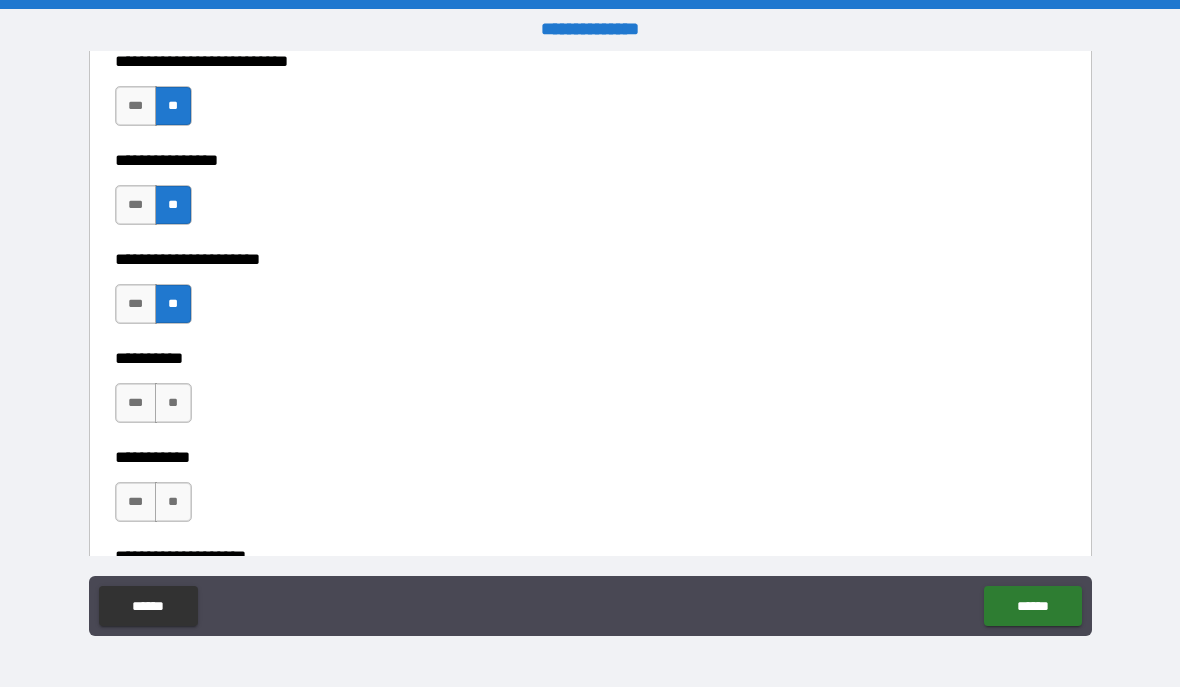click on "**" at bounding box center [173, 404] 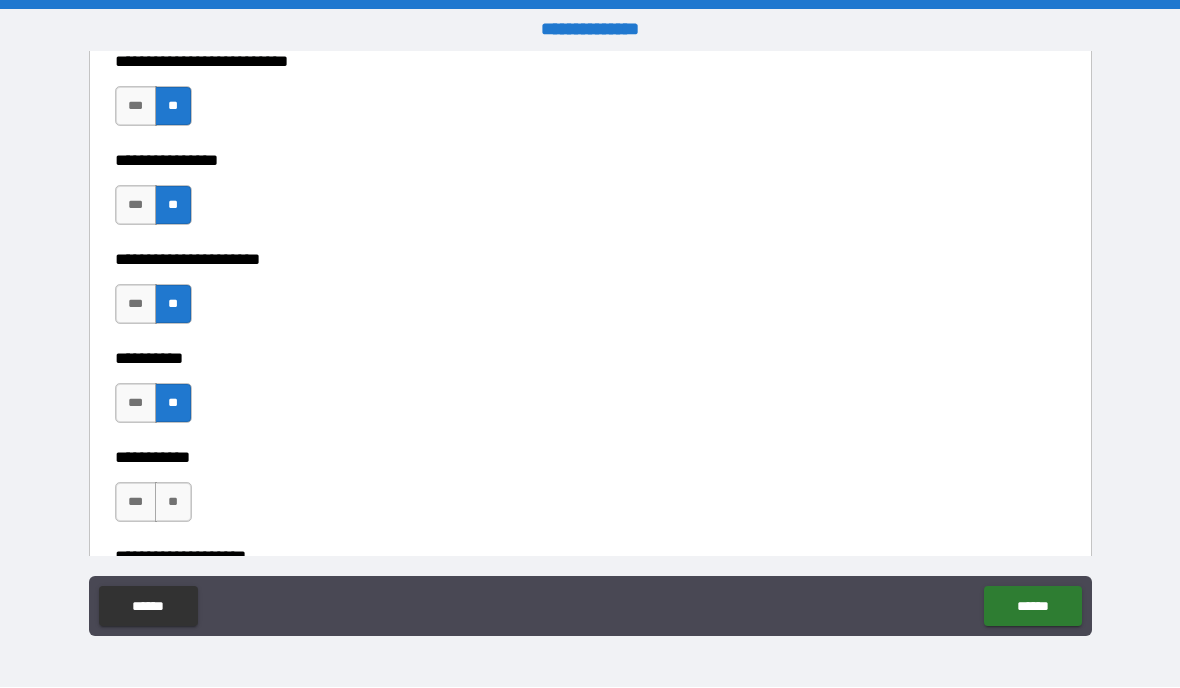 click on "**" at bounding box center [173, 503] 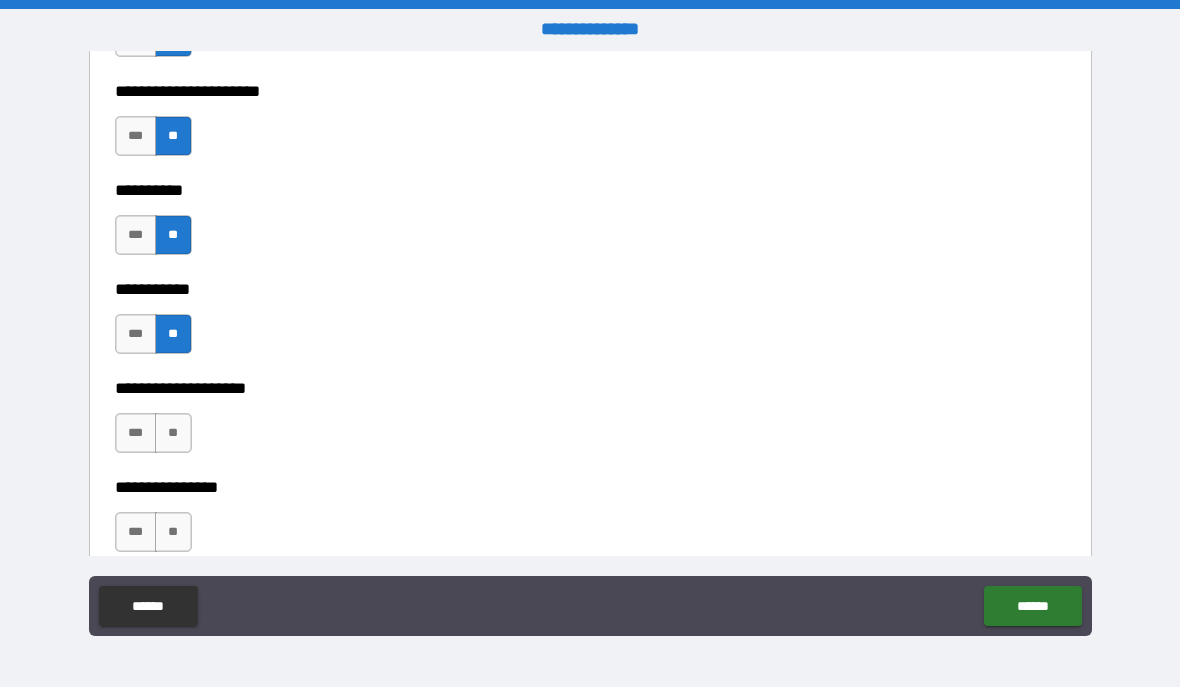 click on "**" at bounding box center (173, 434) 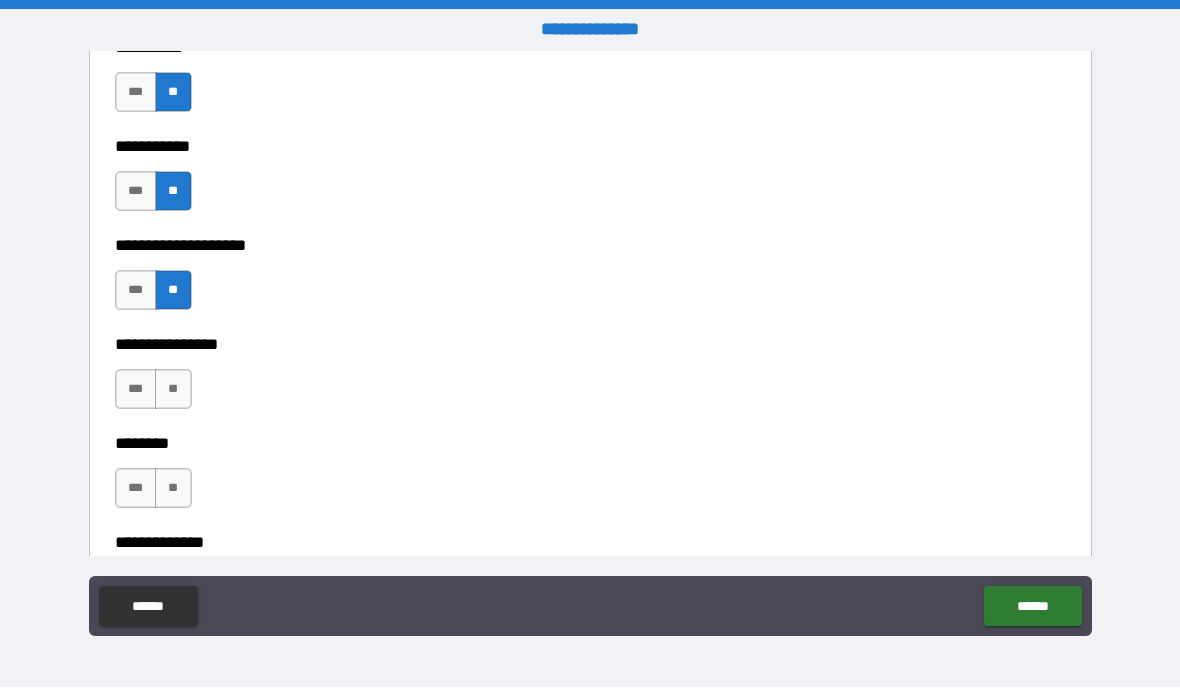 click on "**" at bounding box center [173, 390] 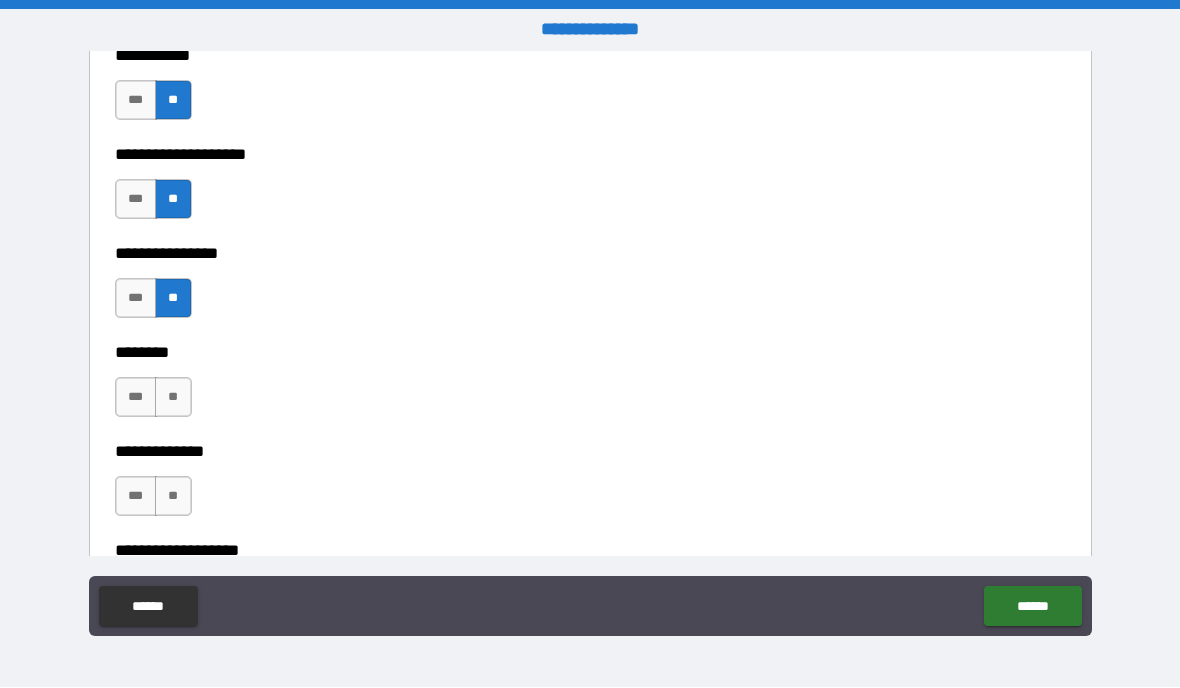scroll, scrollTop: 4299, scrollLeft: 0, axis: vertical 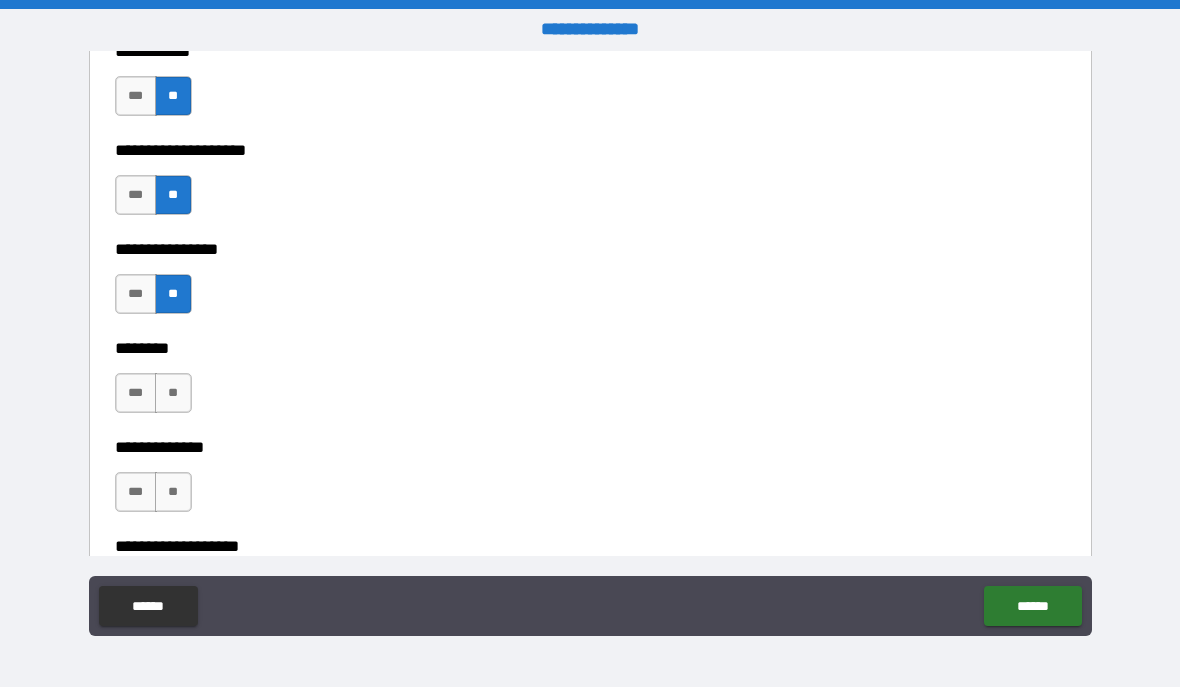 click on "**" at bounding box center [173, 394] 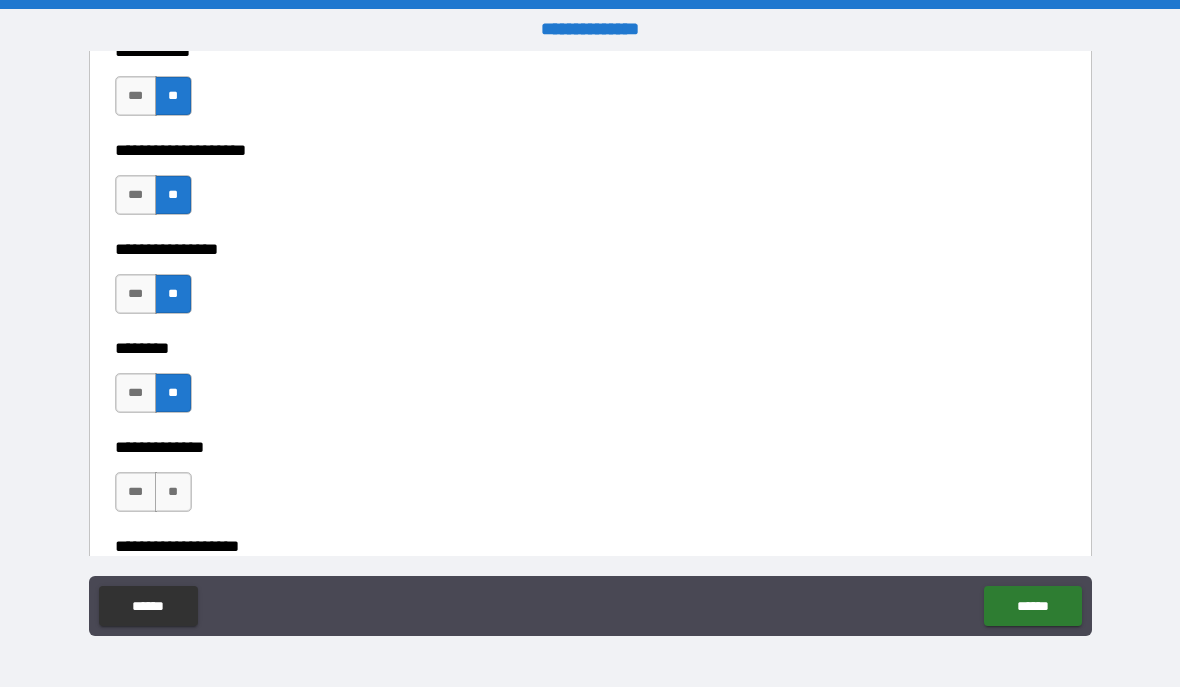 click on "**" at bounding box center [173, 493] 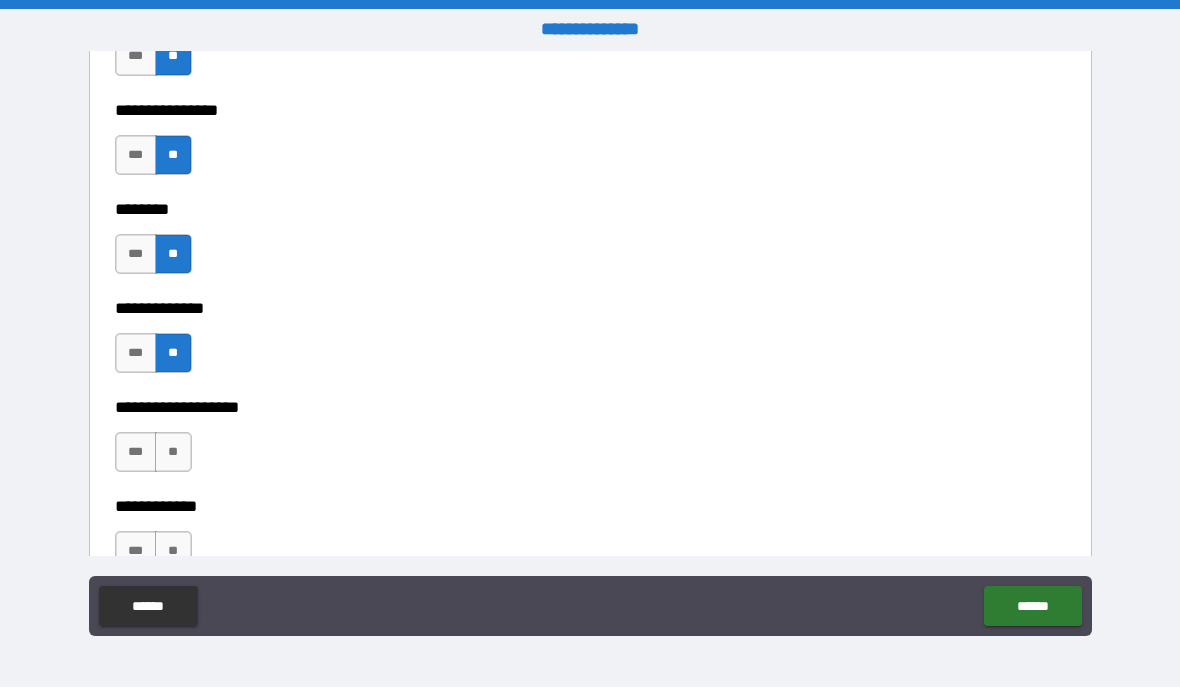 scroll, scrollTop: 4462, scrollLeft: 0, axis: vertical 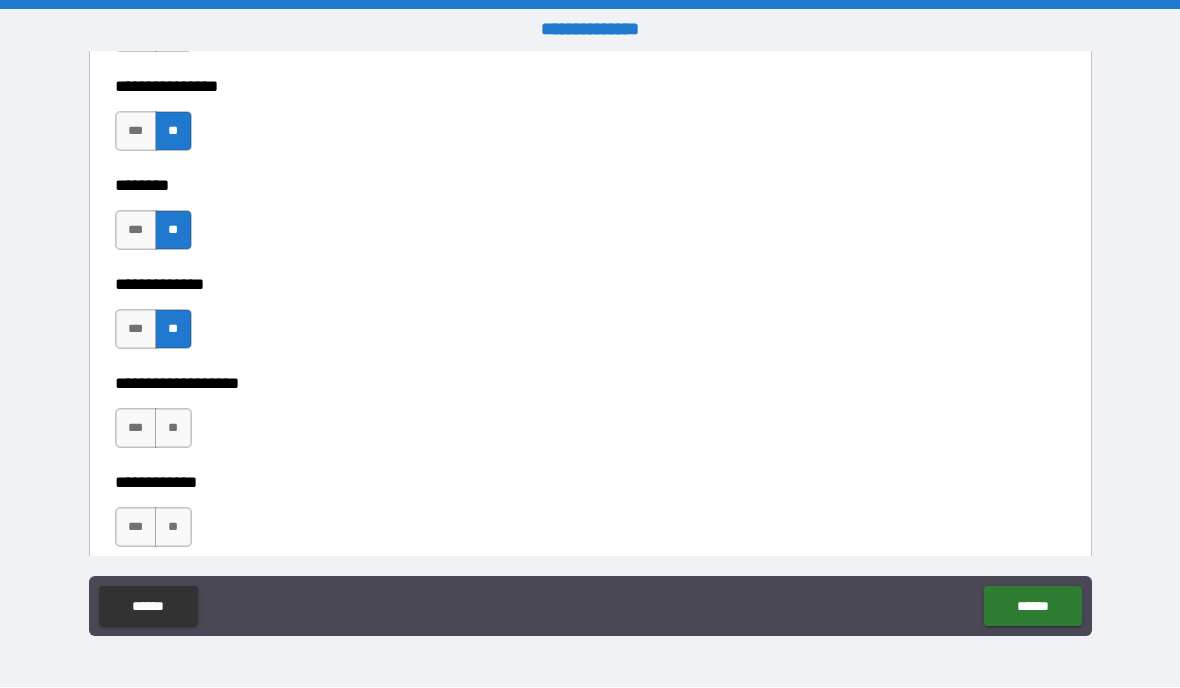 click on "**" at bounding box center [173, 429] 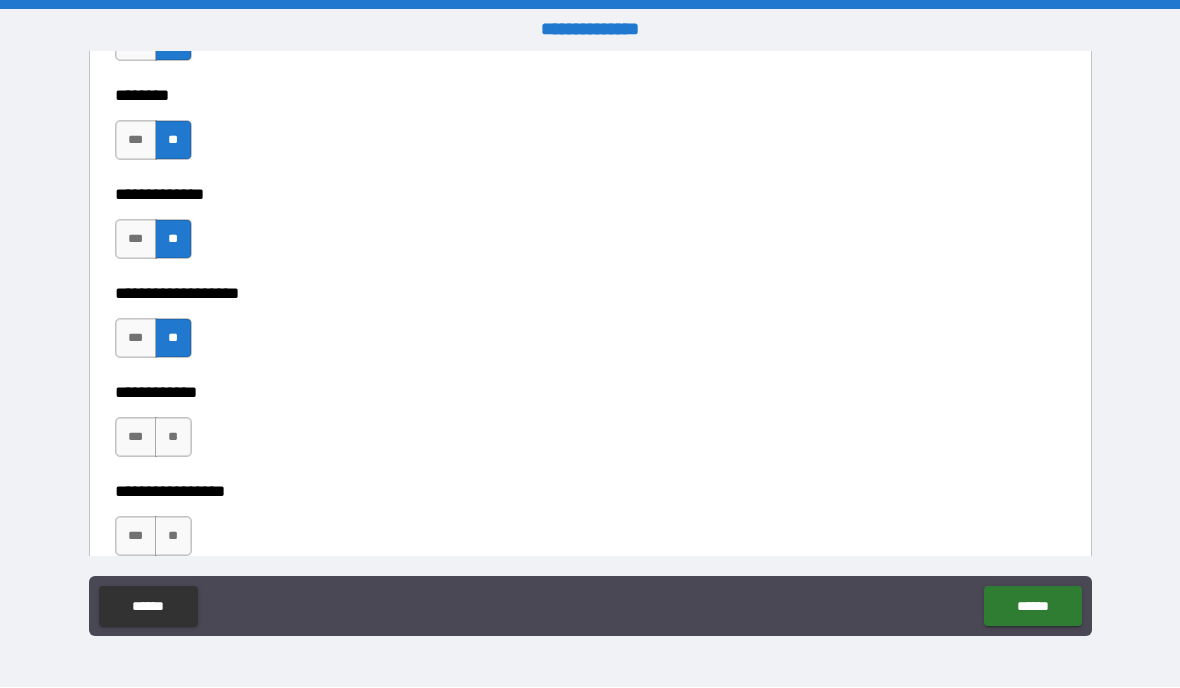 click on "**" at bounding box center [173, 438] 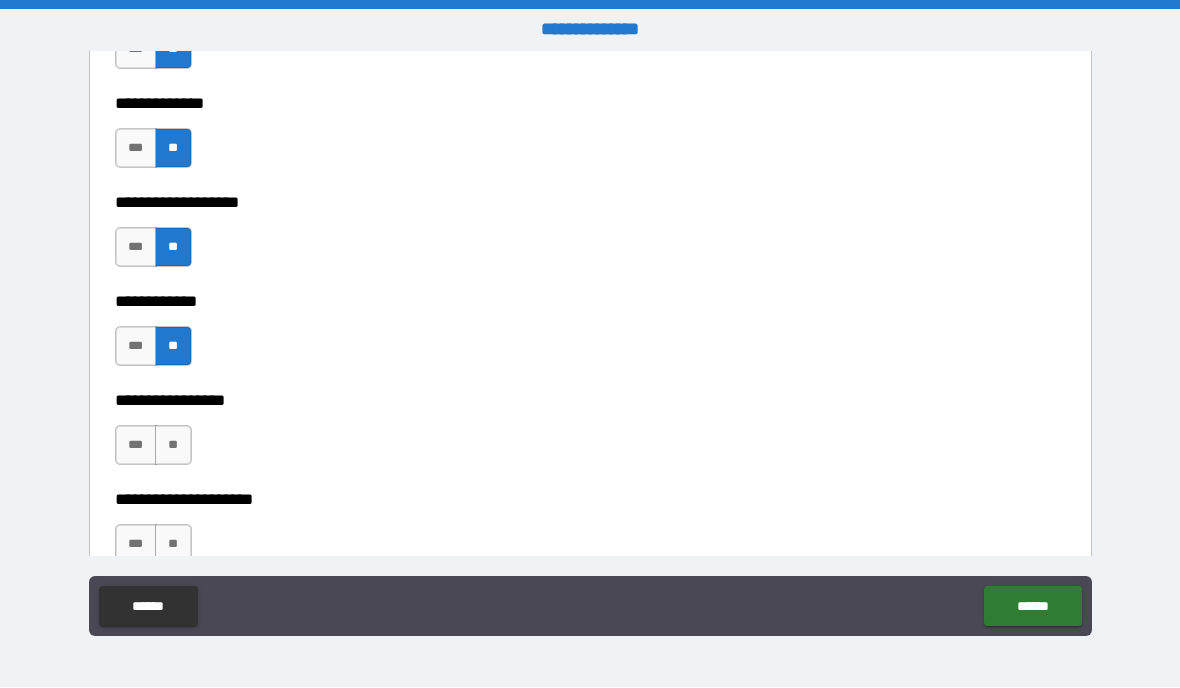 scroll, scrollTop: 4676, scrollLeft: 0, axis: vertical 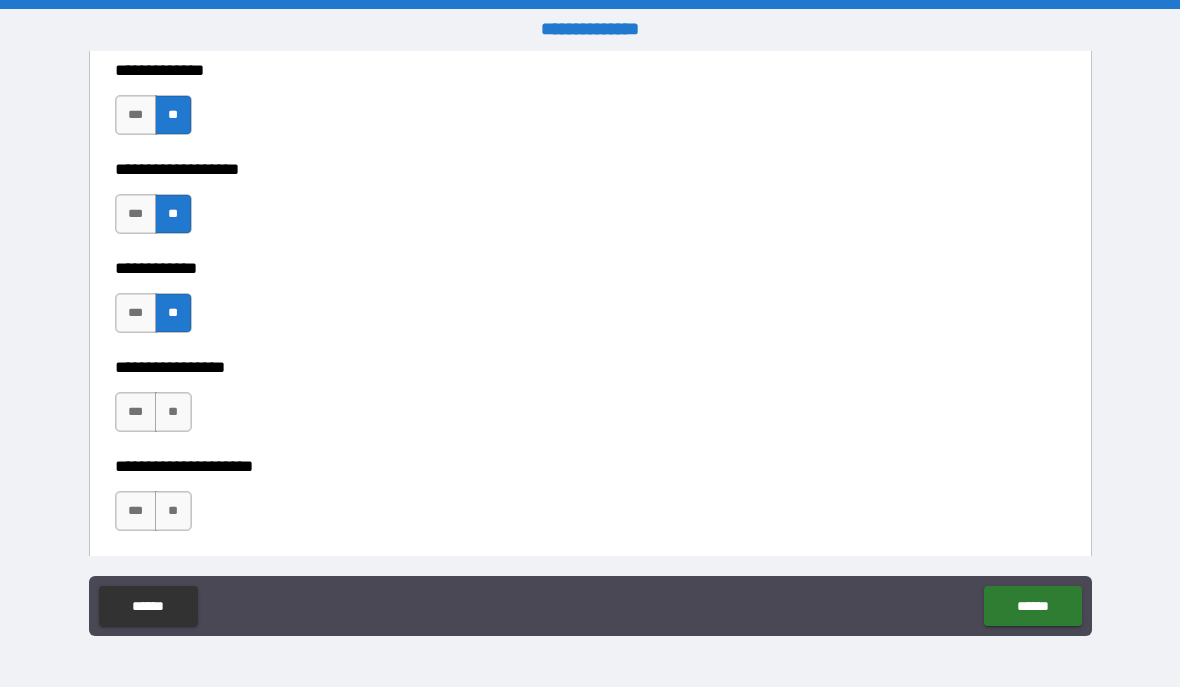 click on "**" at bounding box center [173, 413] 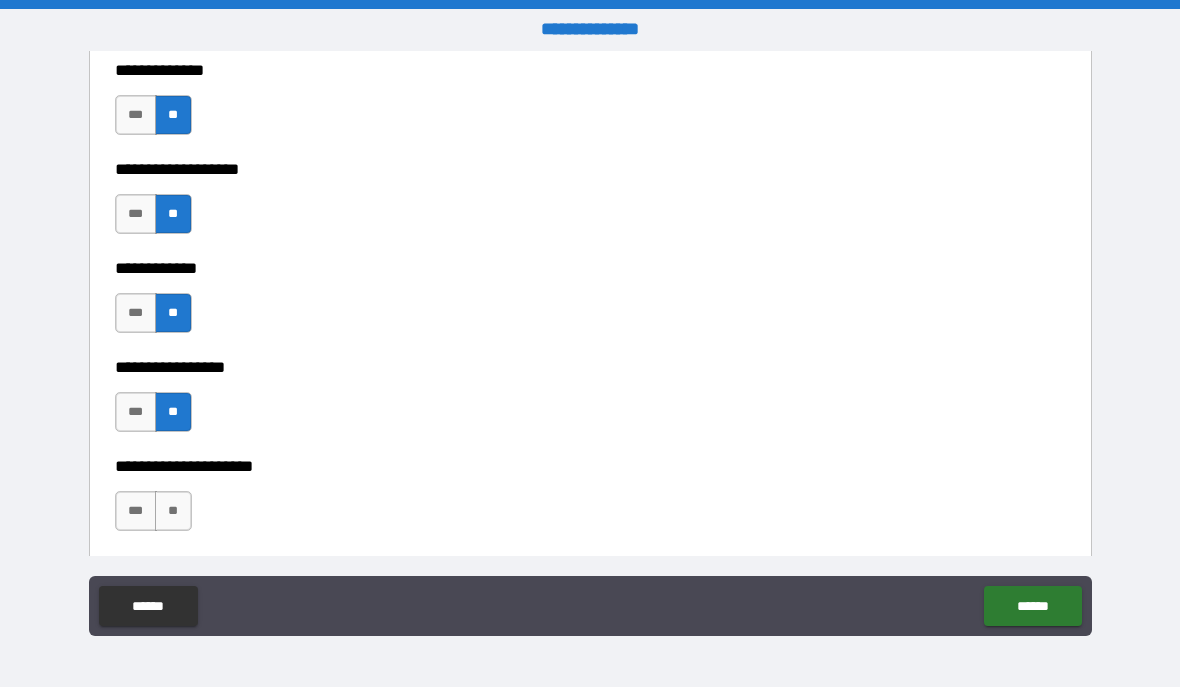 click on "**" at bounding box center [173, 512] 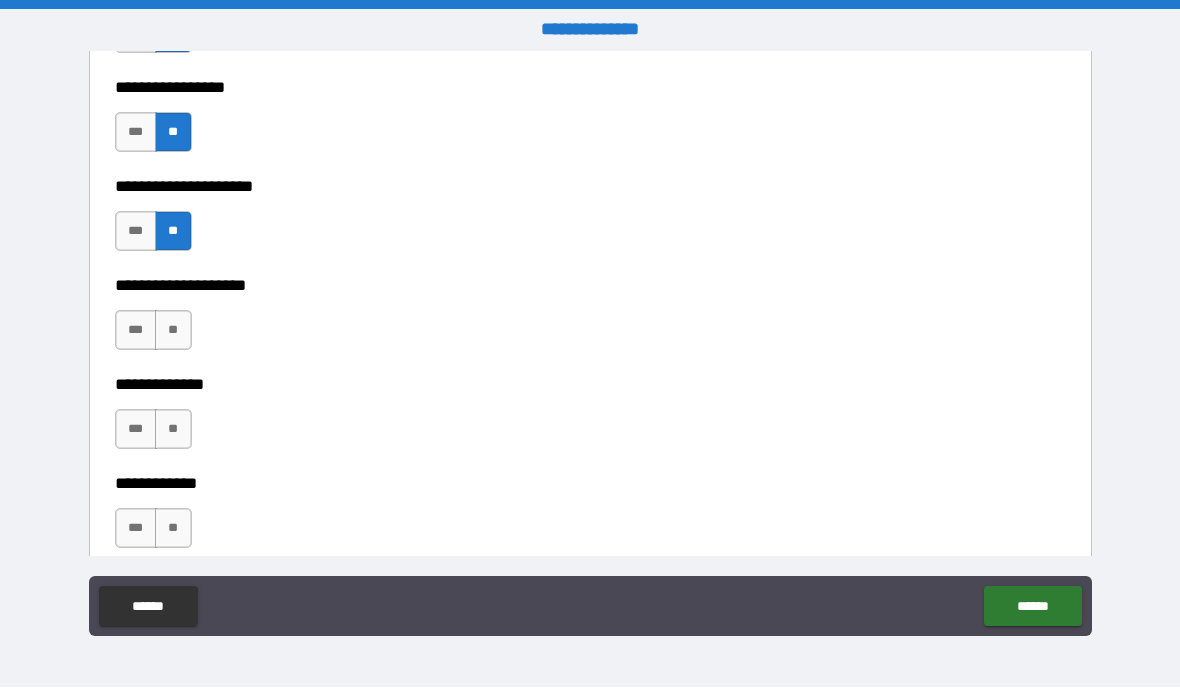 scroll, scrollTop: 4965, scrollLeft: 0, axis: vertical 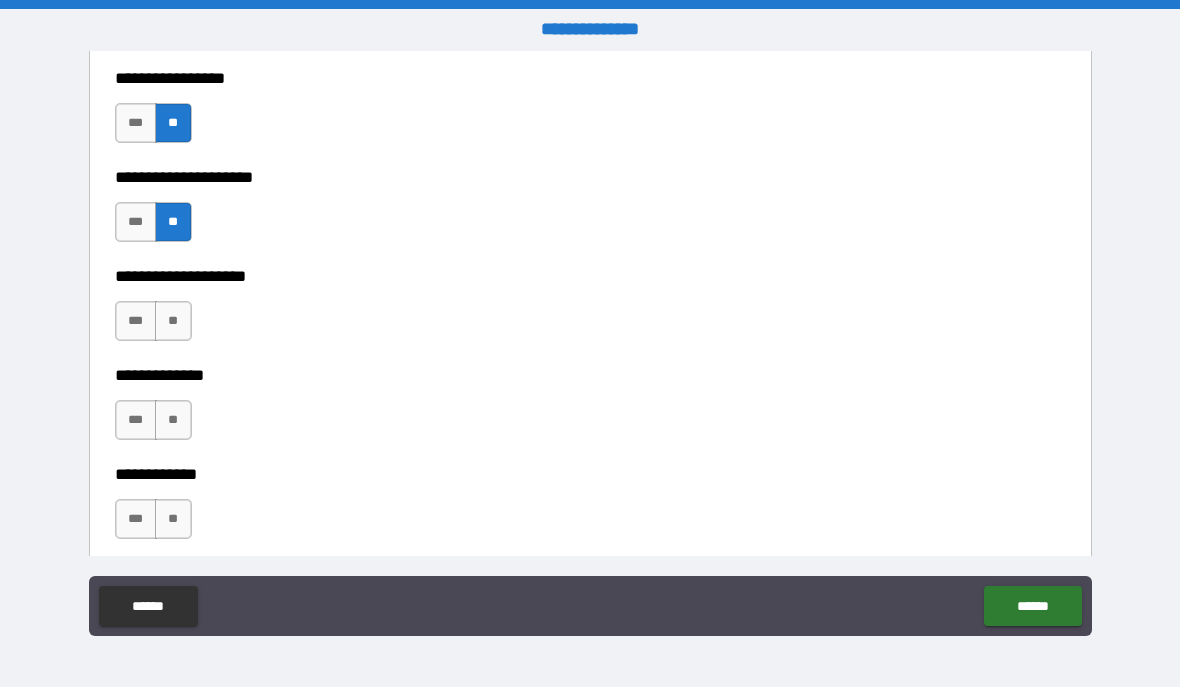 click on "**" at bounding box center [173, 322] 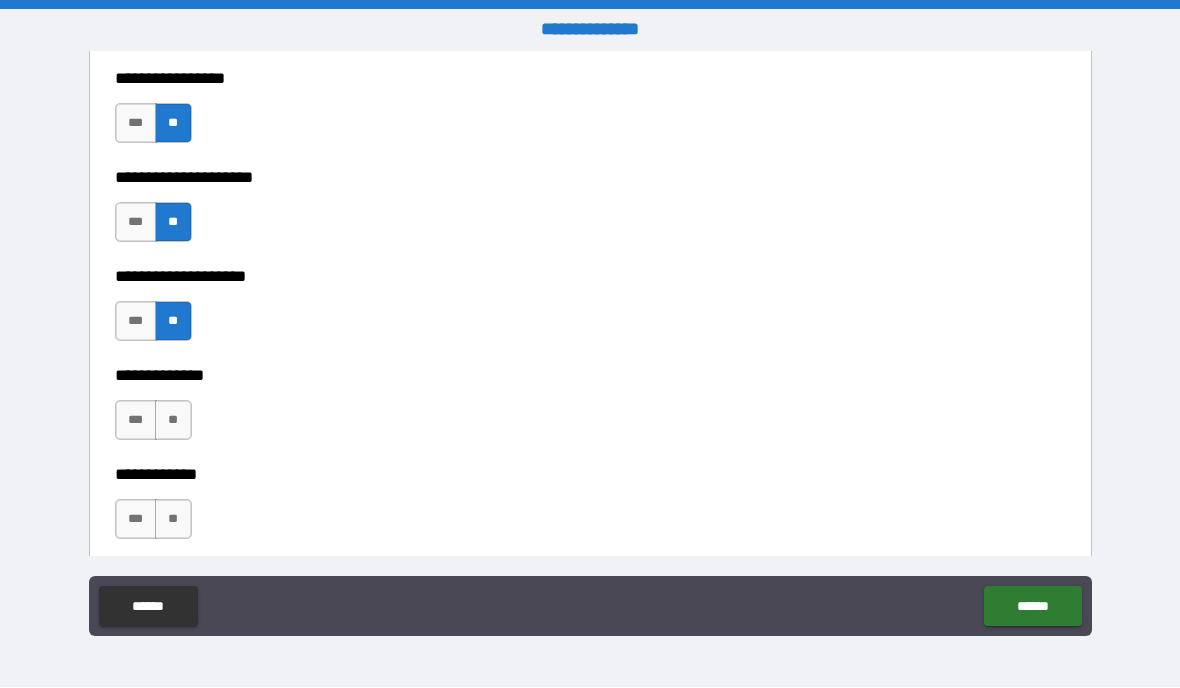 click on "**" at bounding box center (173, 421) 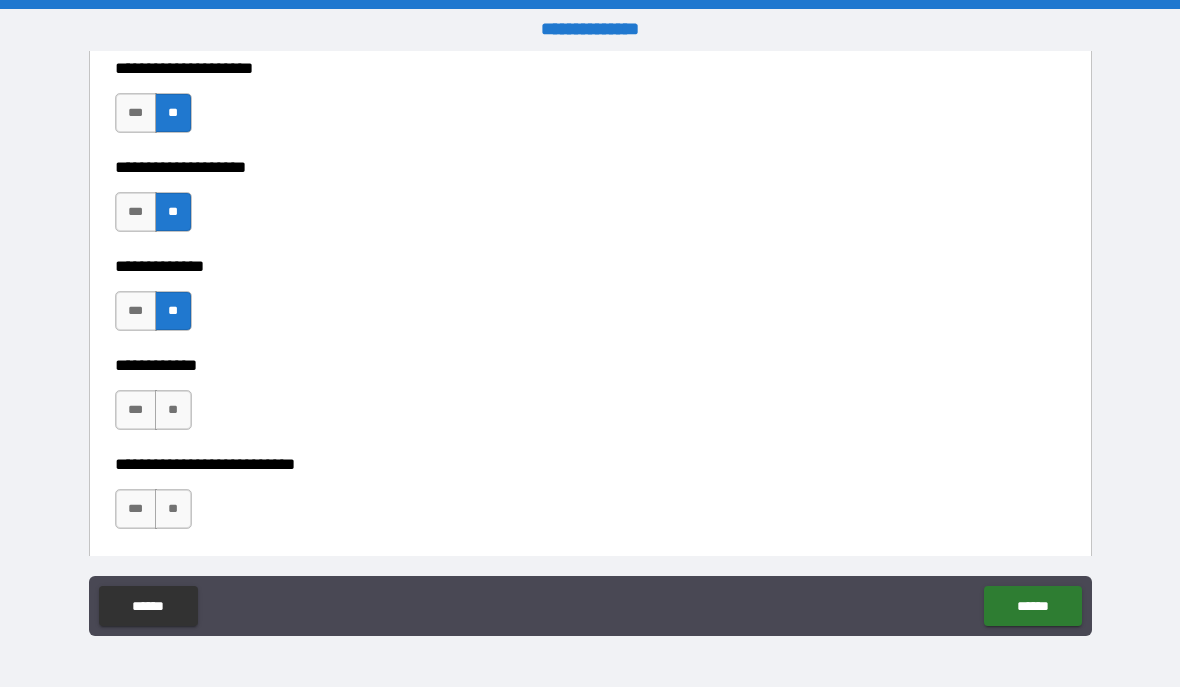 click on "**" at bounding box center [173, 411] 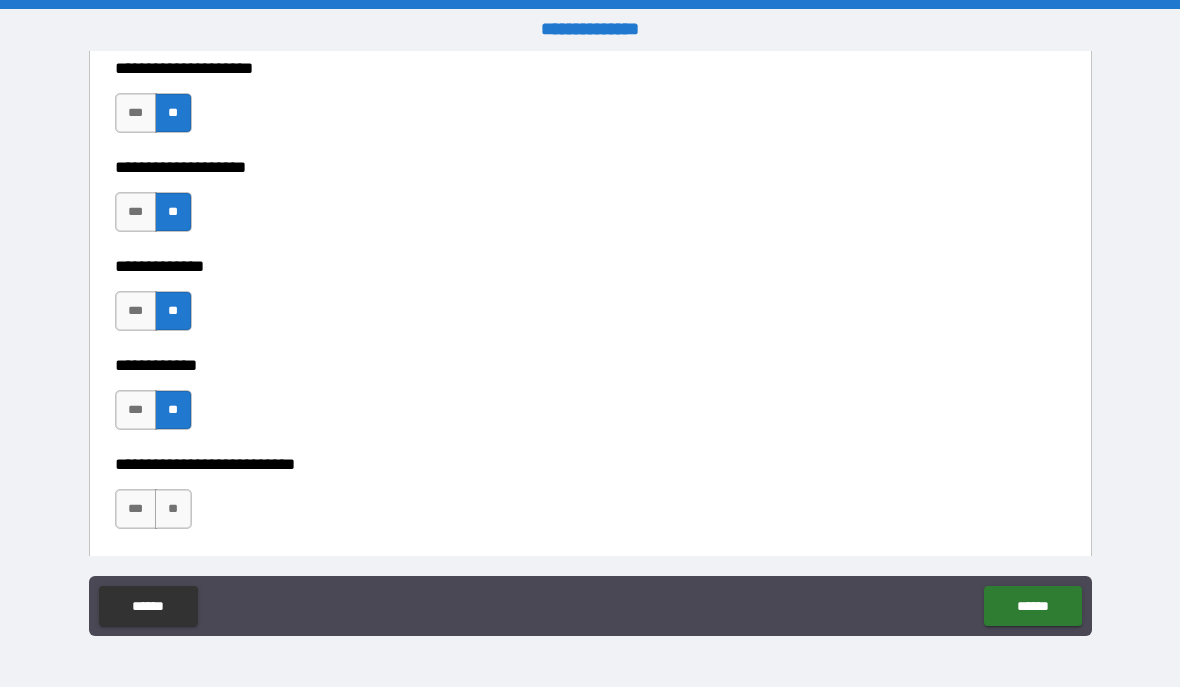 click on "**" at bounding box center [173, 510] 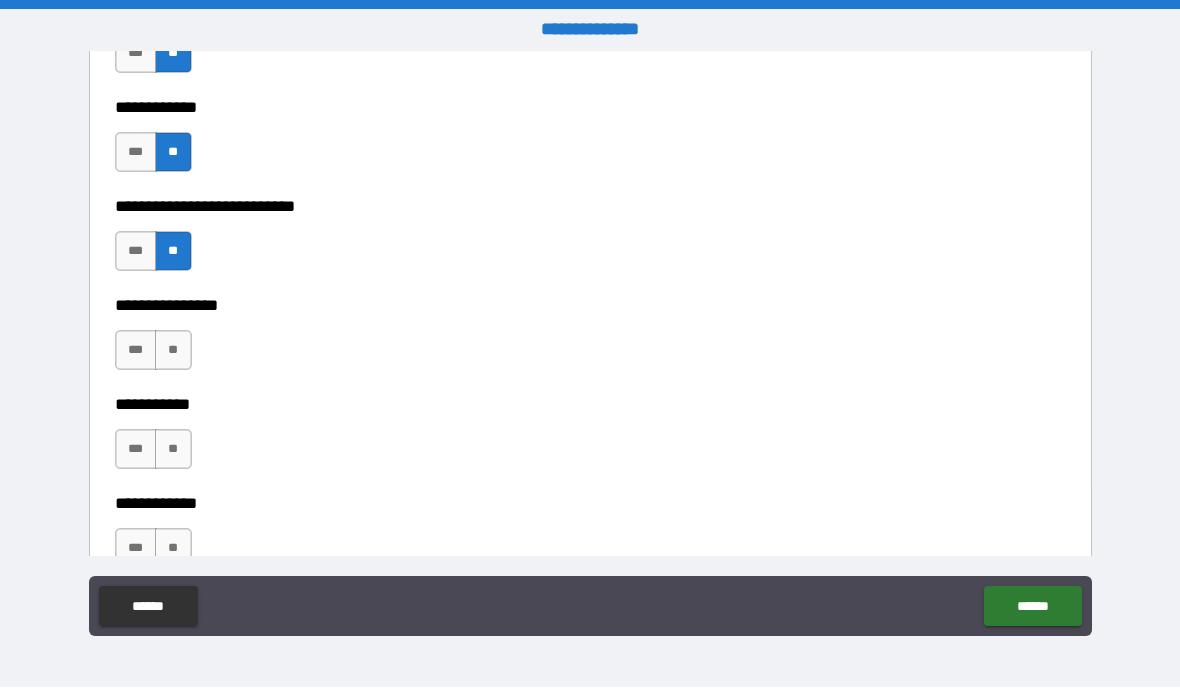 scroll, scrollTop: 5368, scrollLeft: 0, axis: vertical 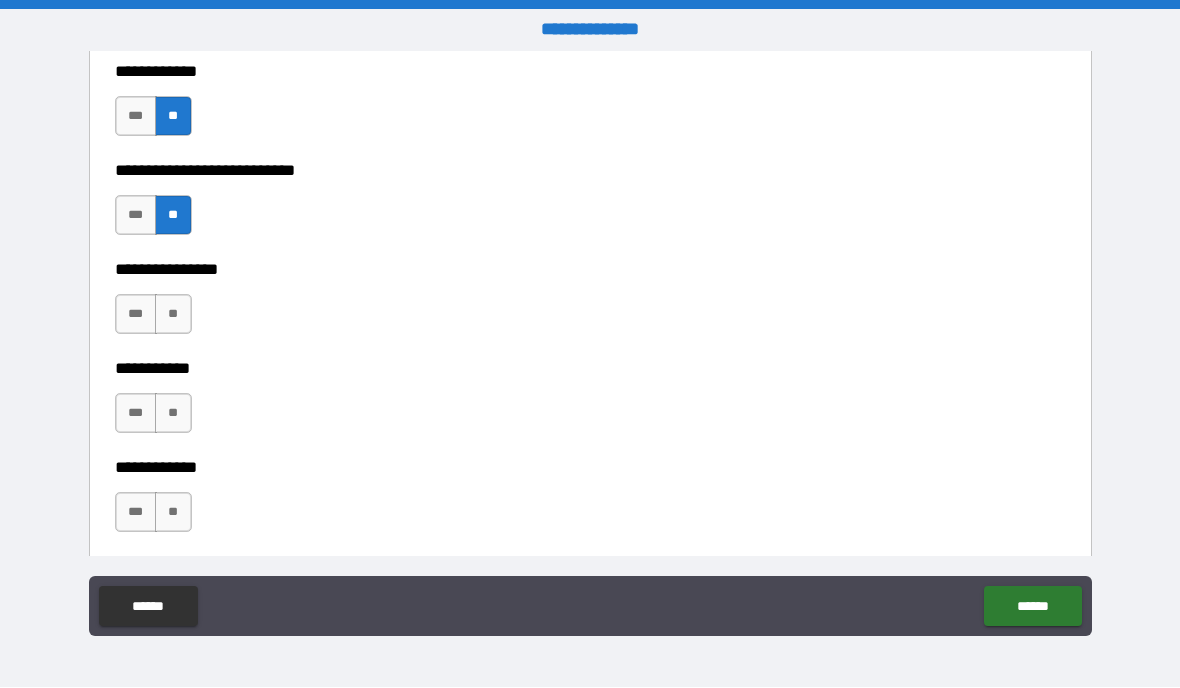 click on "**" at bounding box center [173, 315] 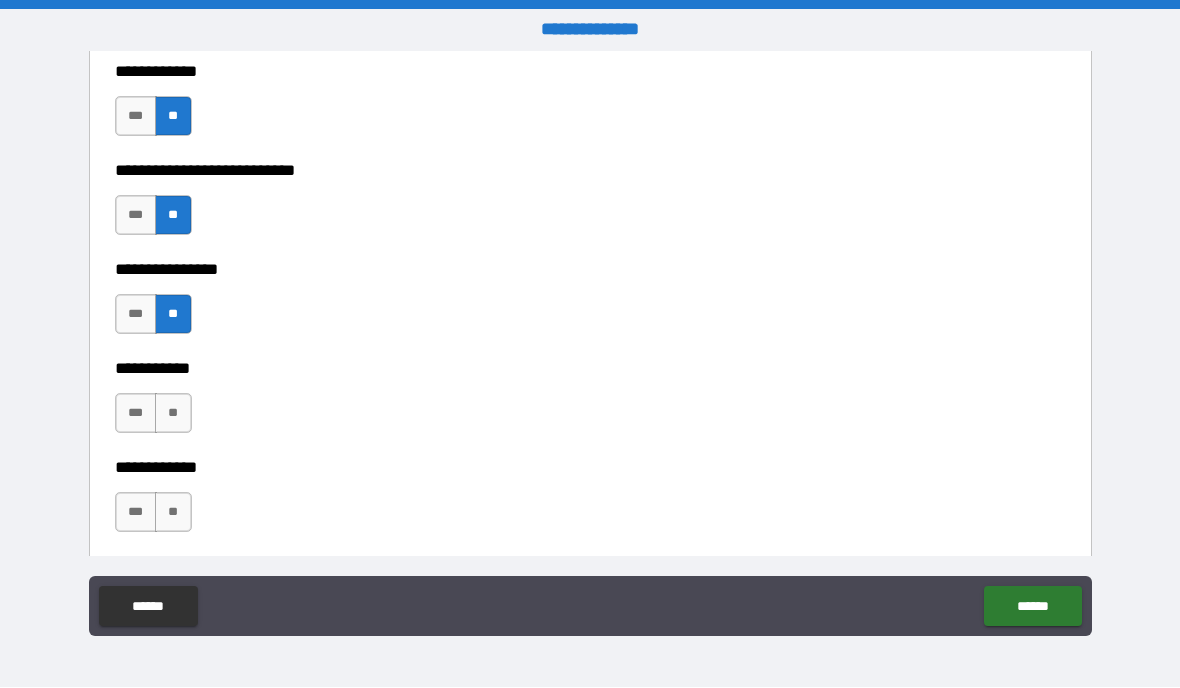 click on "**" at bounding box center [173, 414] 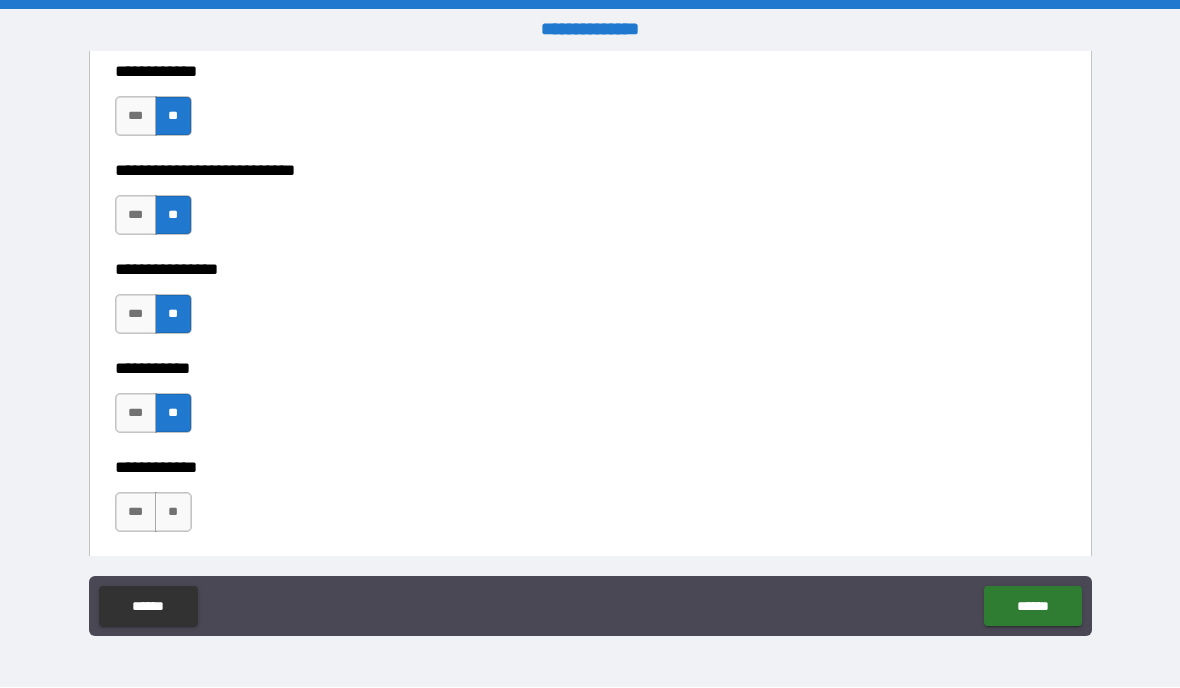 click on "**" at bounding box center (173, 513) 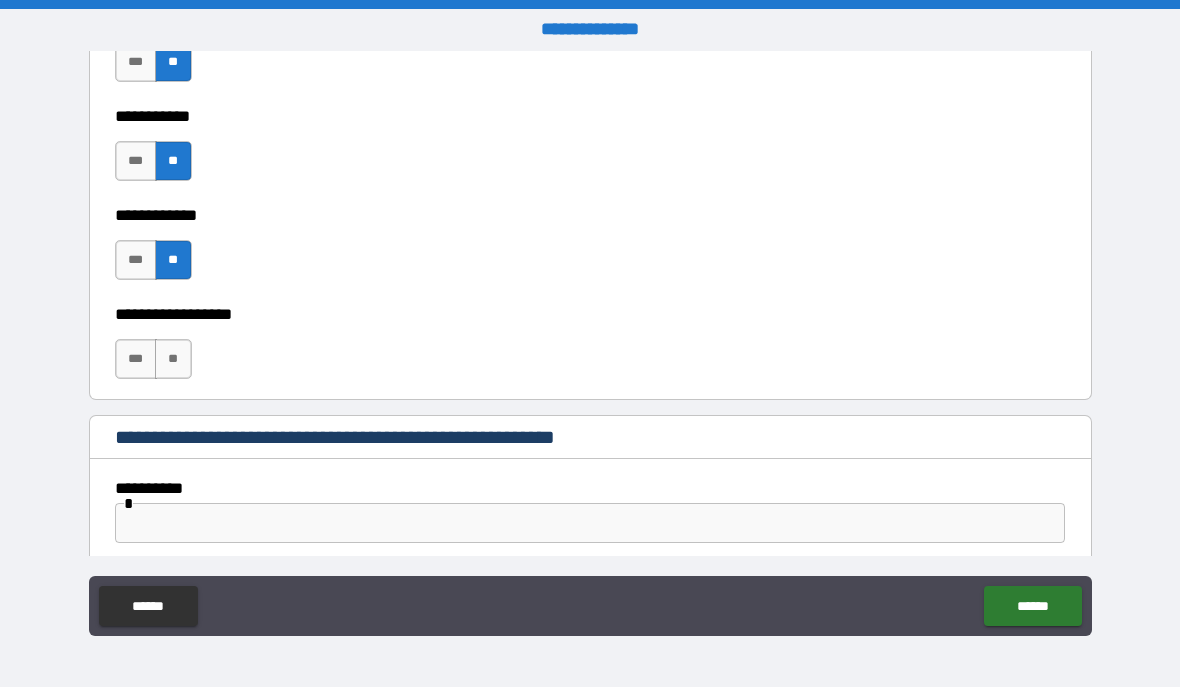 click on "**" at bounding box center (173, 360) 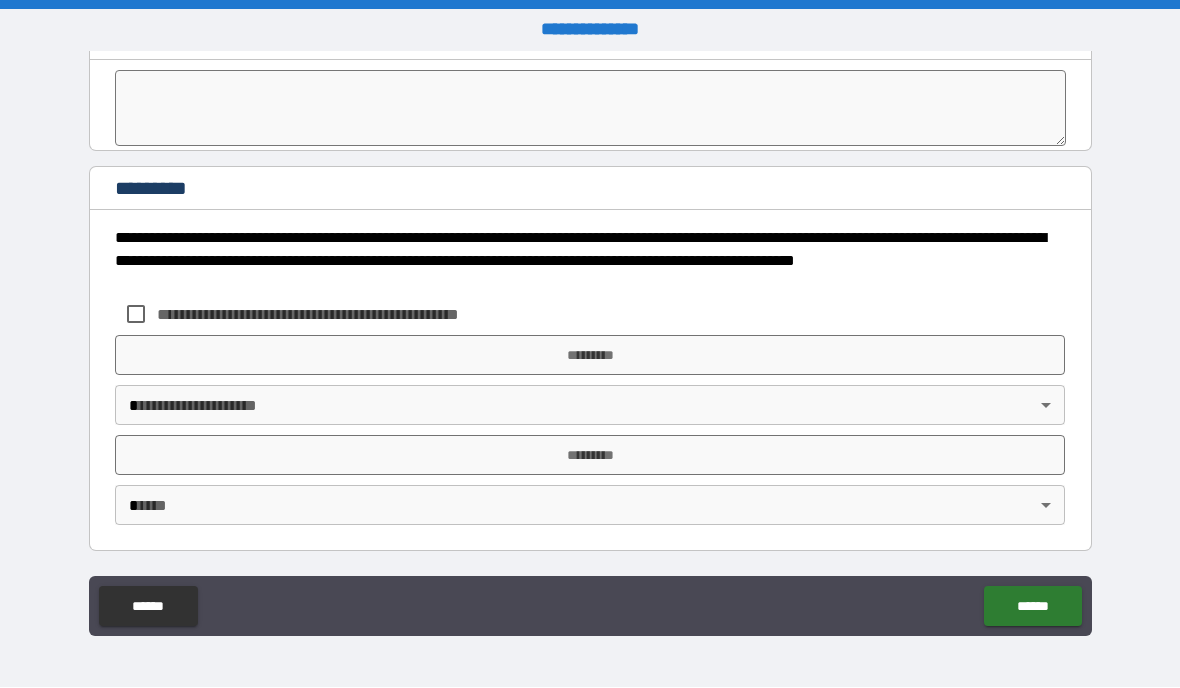 scroll, scrollTop: 6203, scrollLeft: 0, axis: vertical 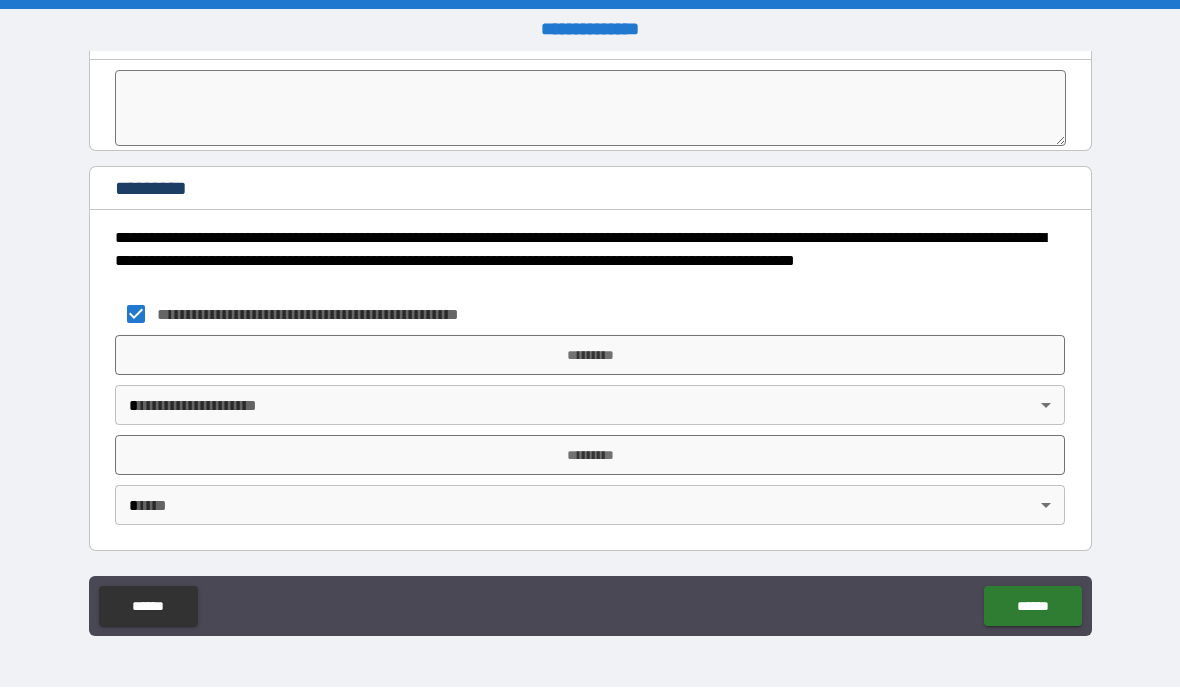 click on "**********" at bounding box center [590, 344] 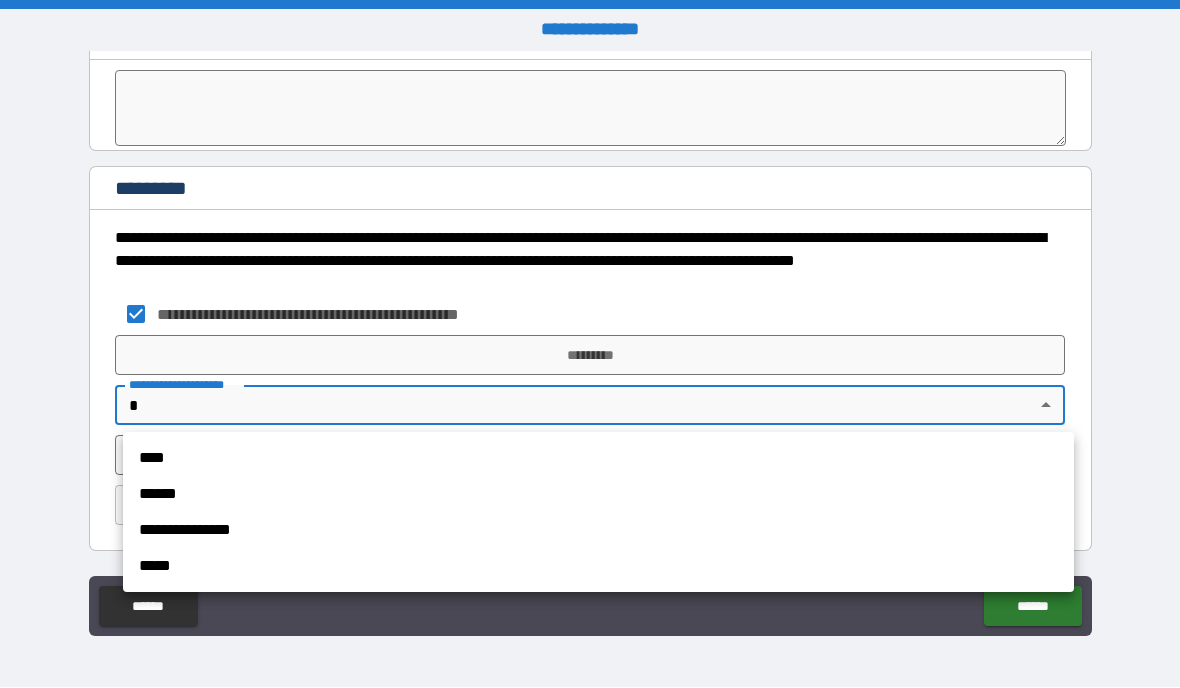 click on "**********" at bounding box center [598, 531] 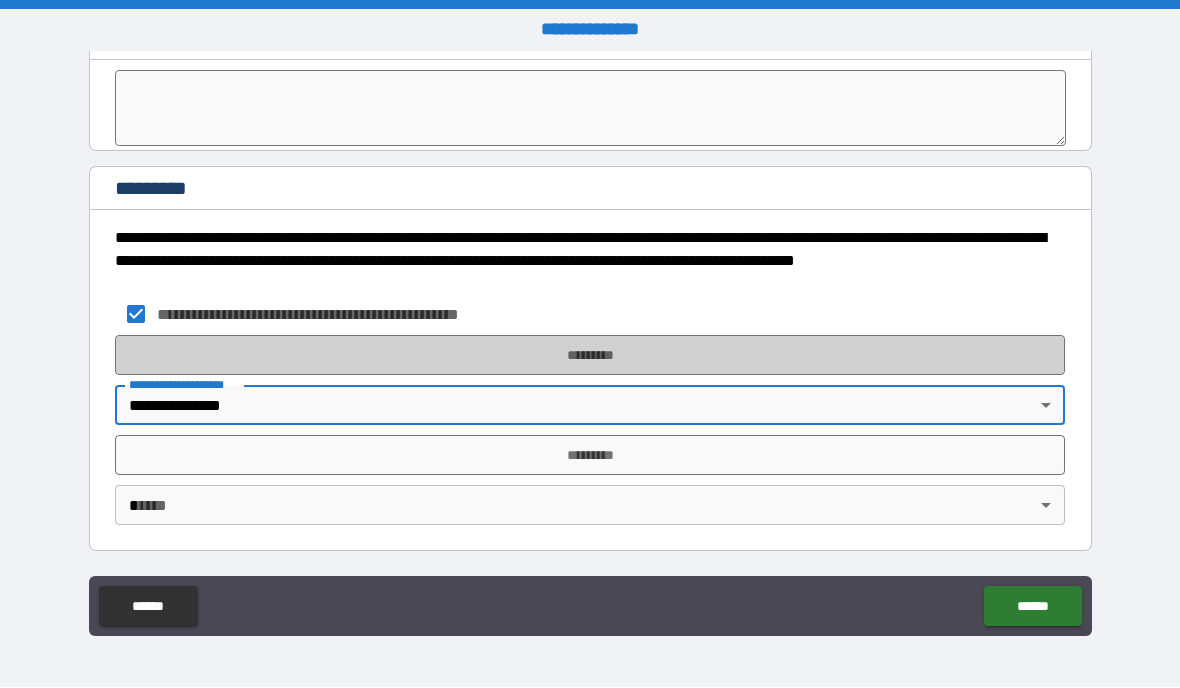 click on "*********" at bounding box center [590, 356] 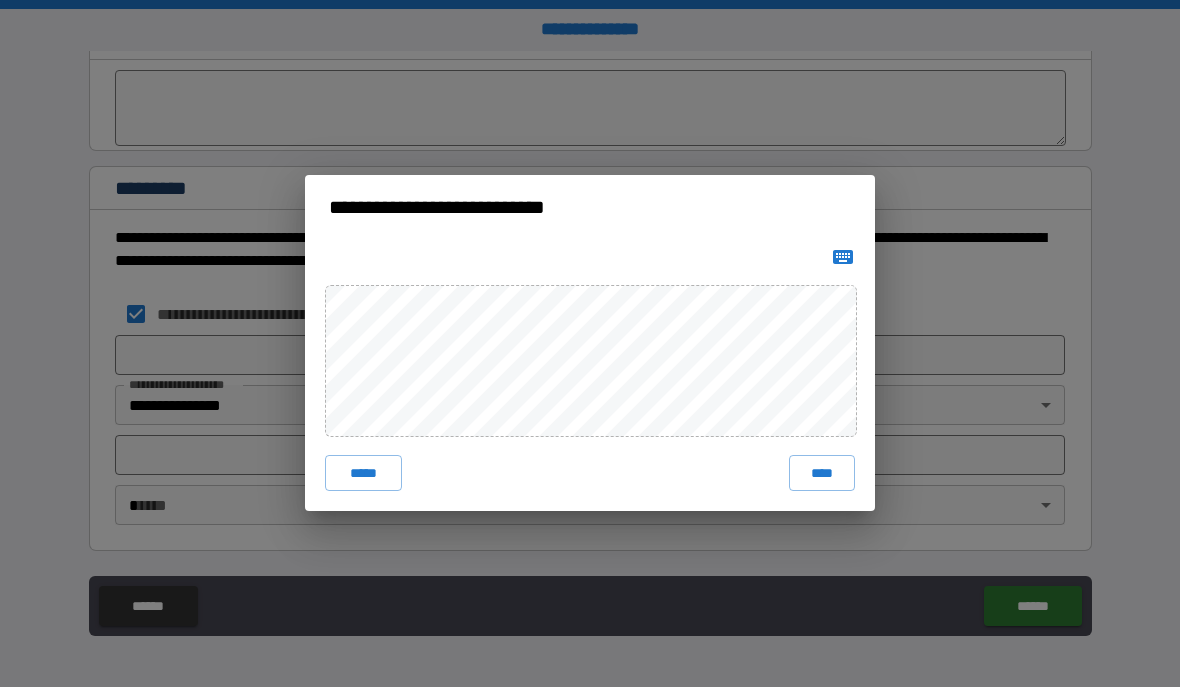 click on "****" at bounding box center [822, 474] 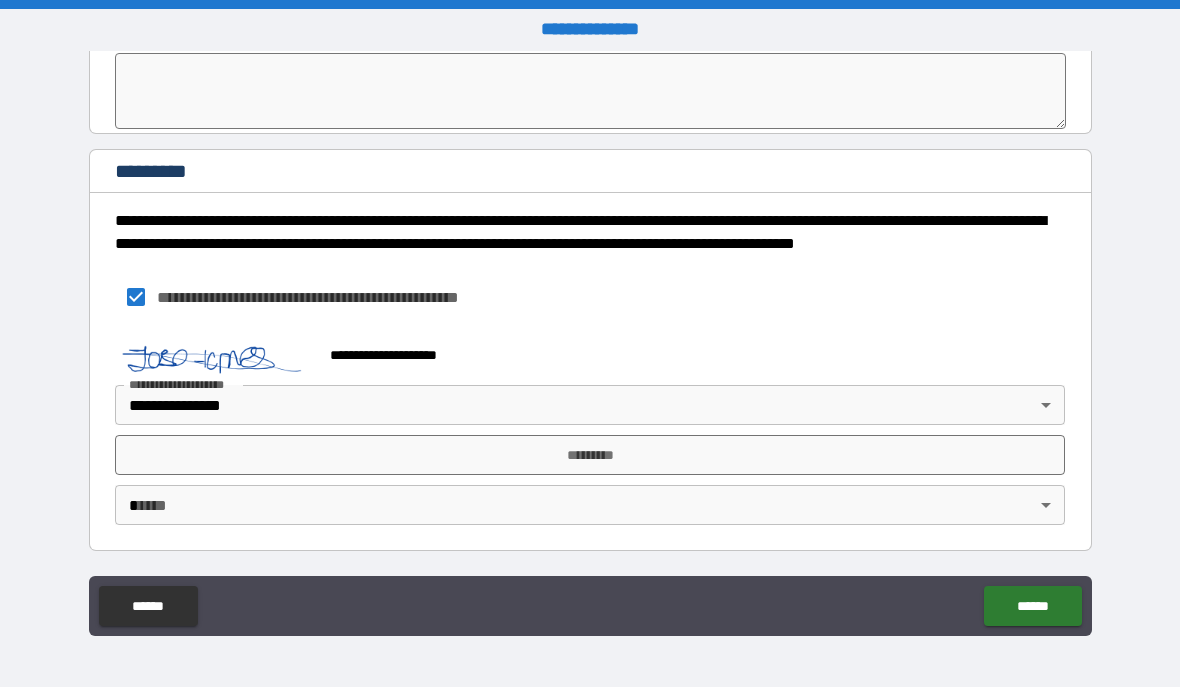 scroll, scrollTop: 6220, scrollLeft: 0, axis: vertical 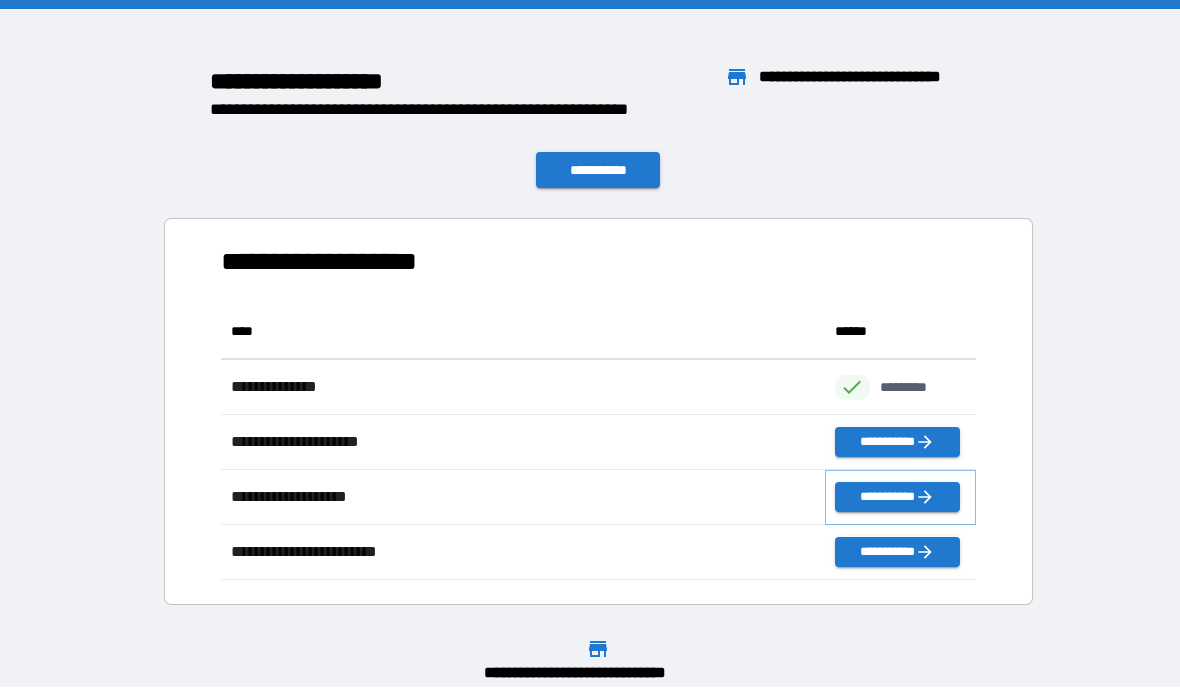 click on "**********" at bounding box center (897, 498) 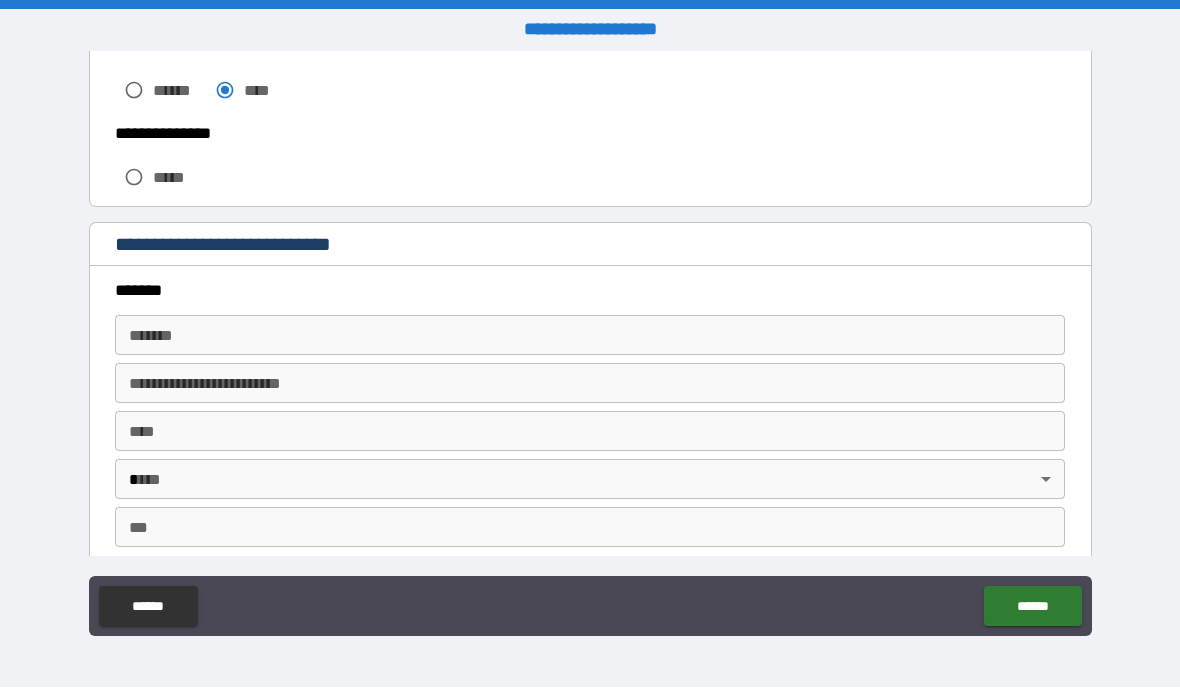 scroll, scrollTop: 461, scrollLeft: 0, axis: vertical 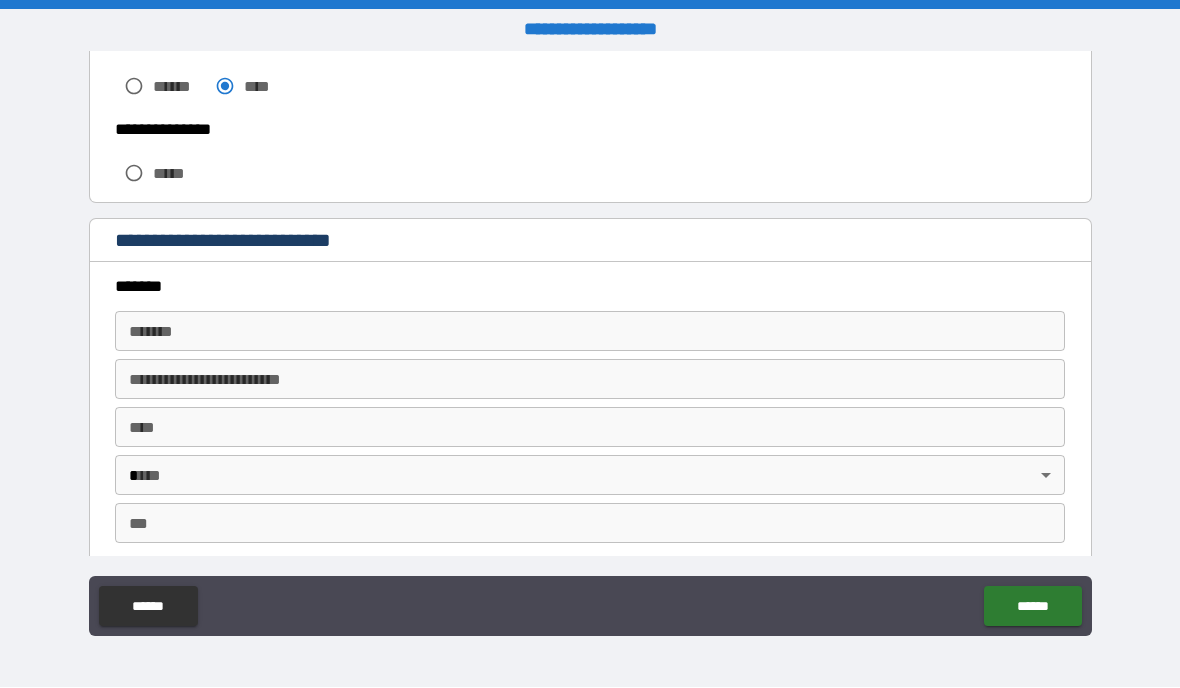 click on "*******" at bounding box center [590, 332] 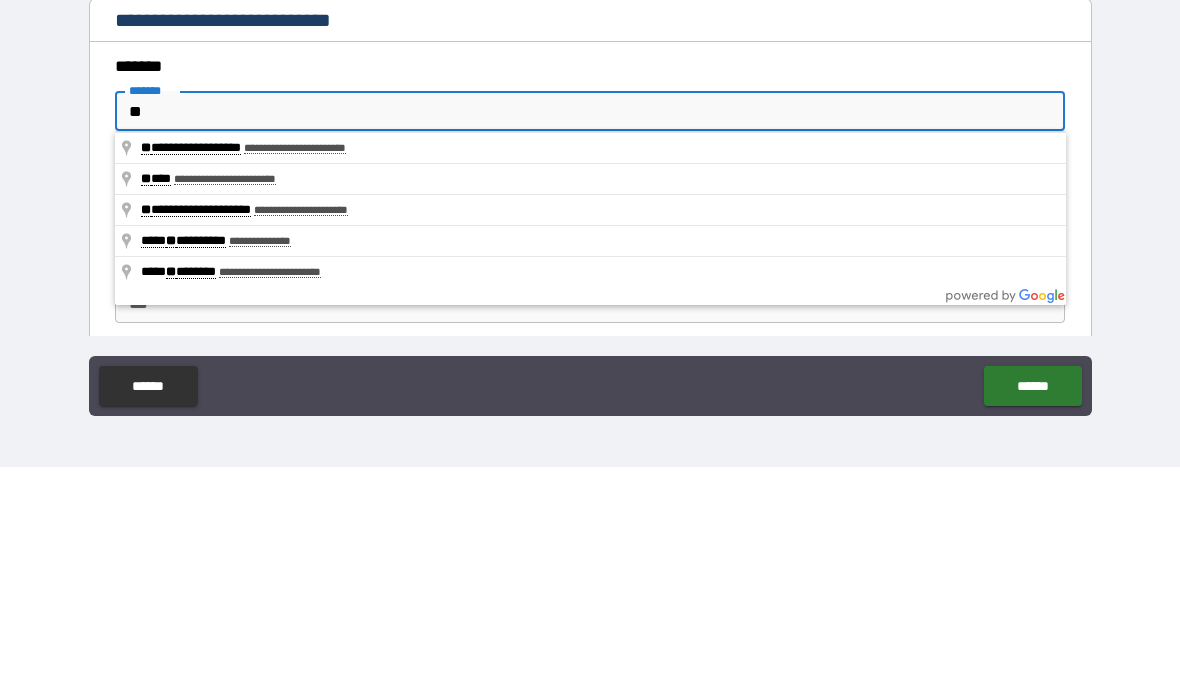 type on "**********" 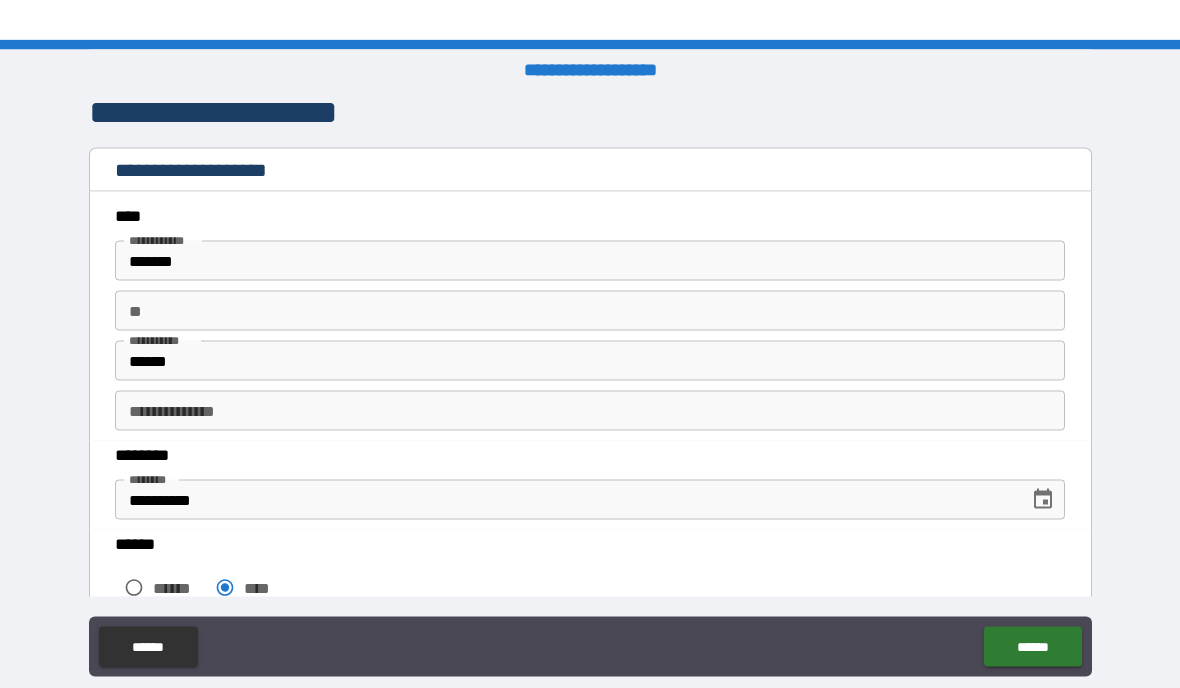 scroll, scrollTop: 0, scrollLeft: 0, axis: both 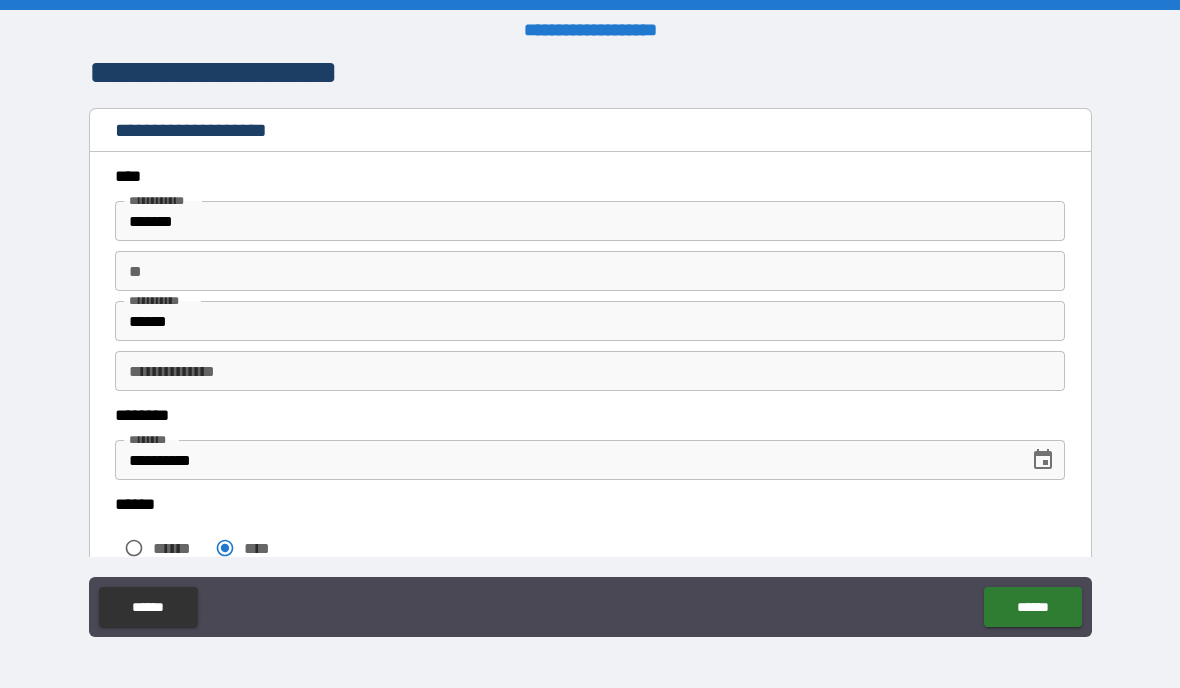 click on "**********" at bounding box center (590, 346) 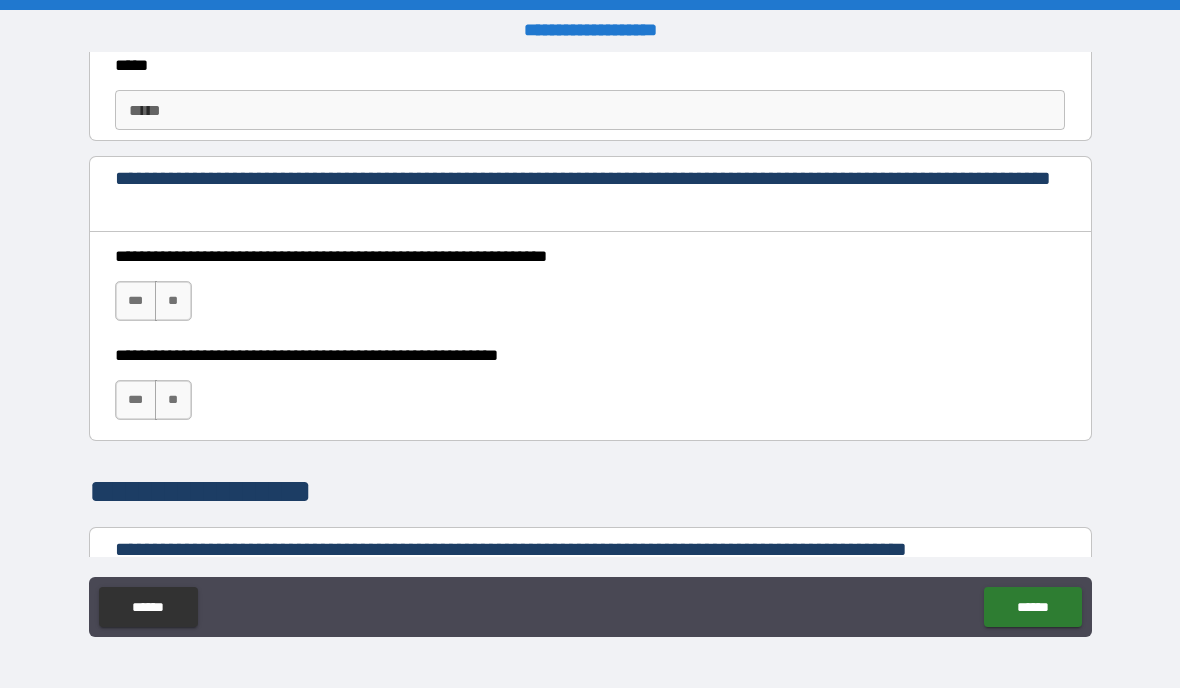 scroll, scrollTop: 1158, scrollLeft: 0, axis: vertical 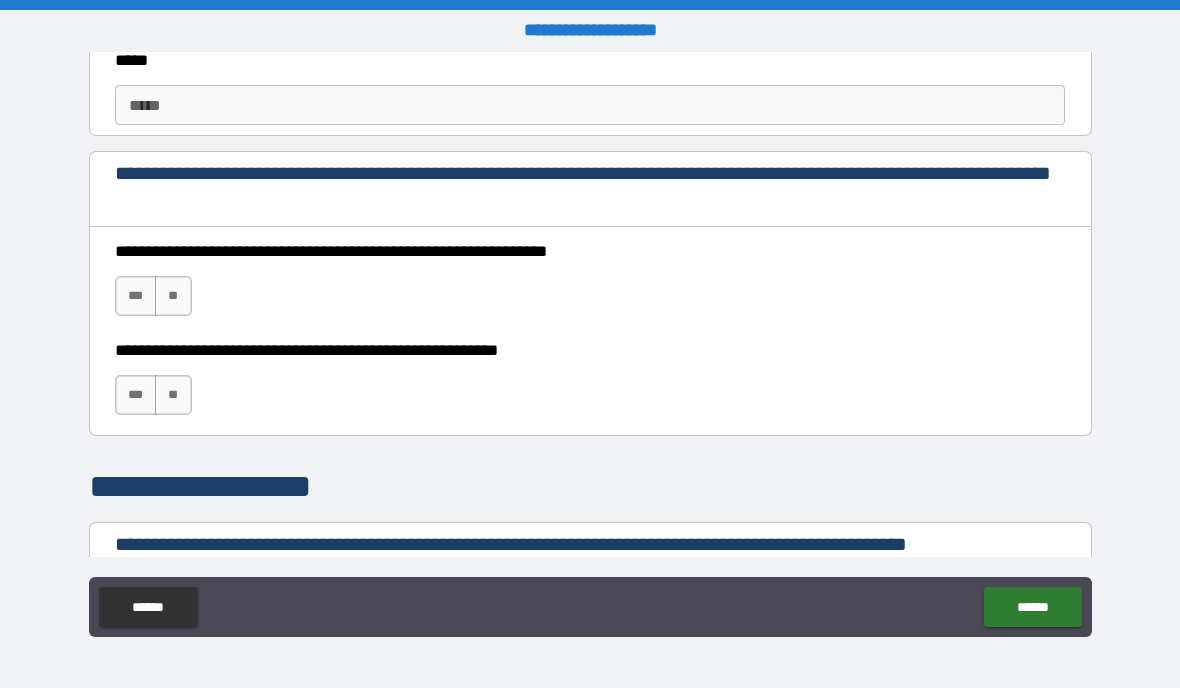 click on "***" at bounding box center [136, 296] 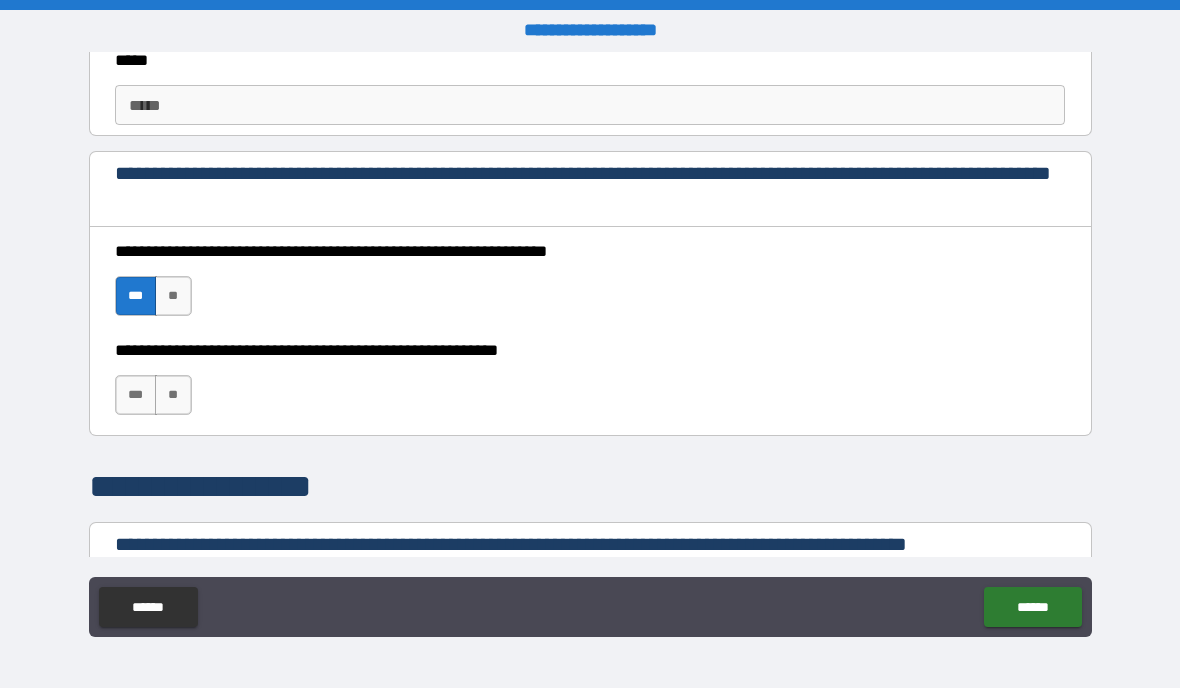 click on "***" at bounding box center [136, 395] 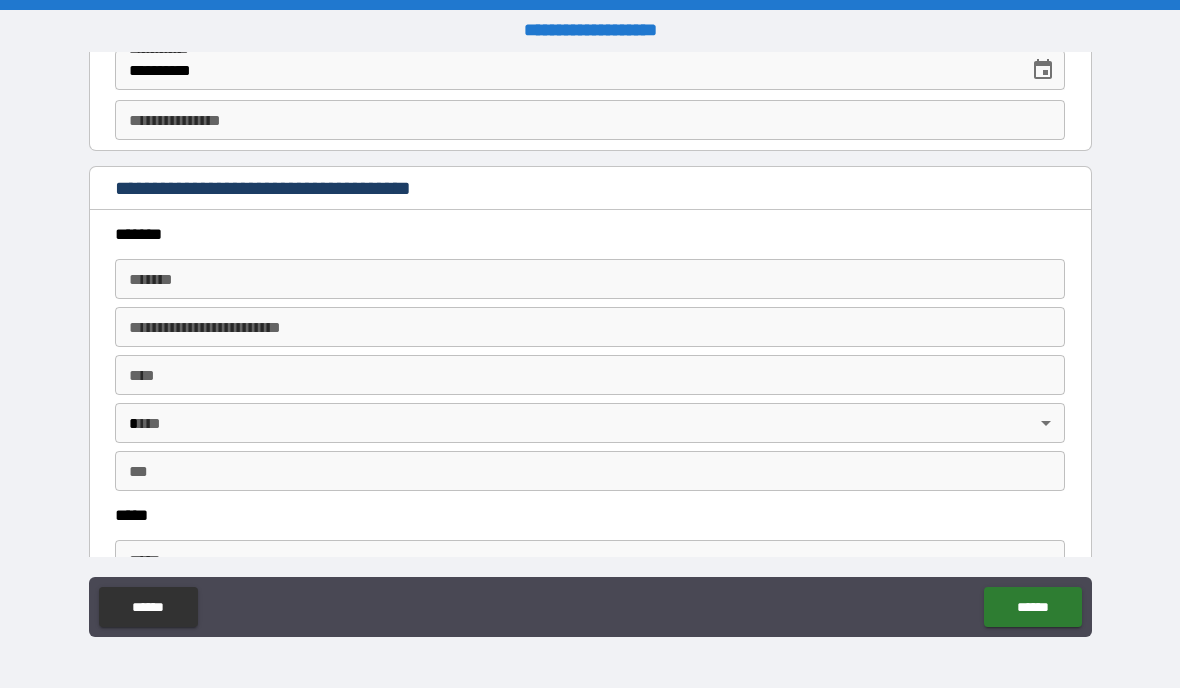 scroll, scrollTop: 2075, scrollLeft: 0, axis: vertical 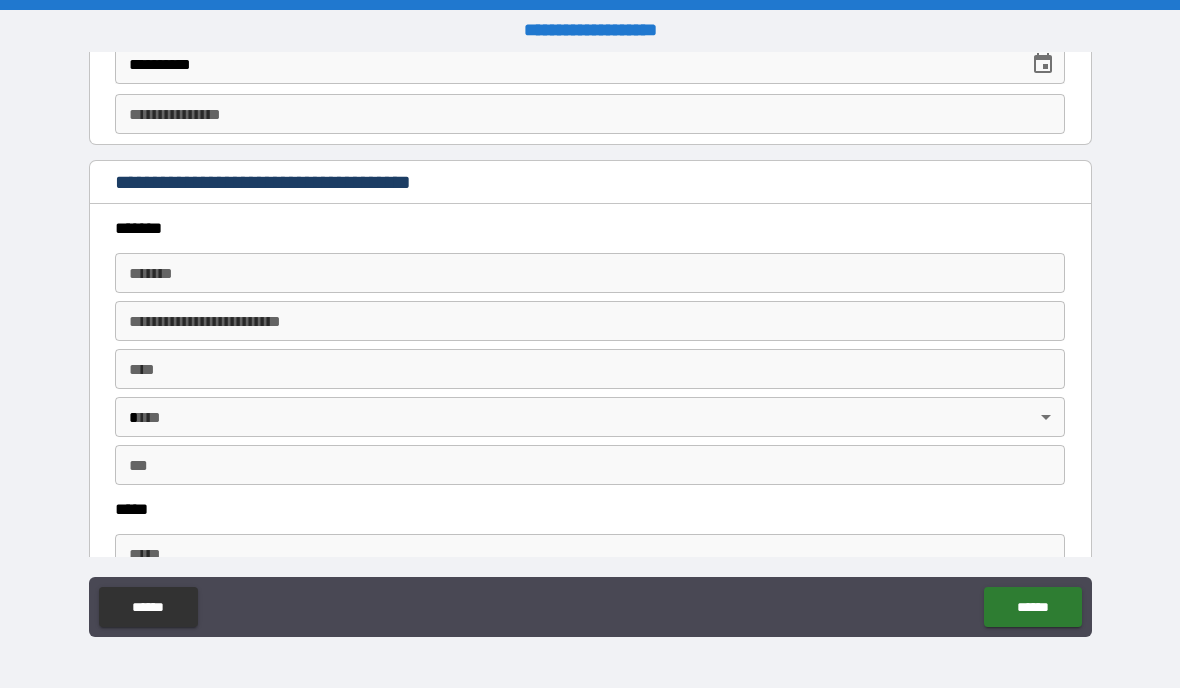 click on "*******" at bounding box center [590, 273] 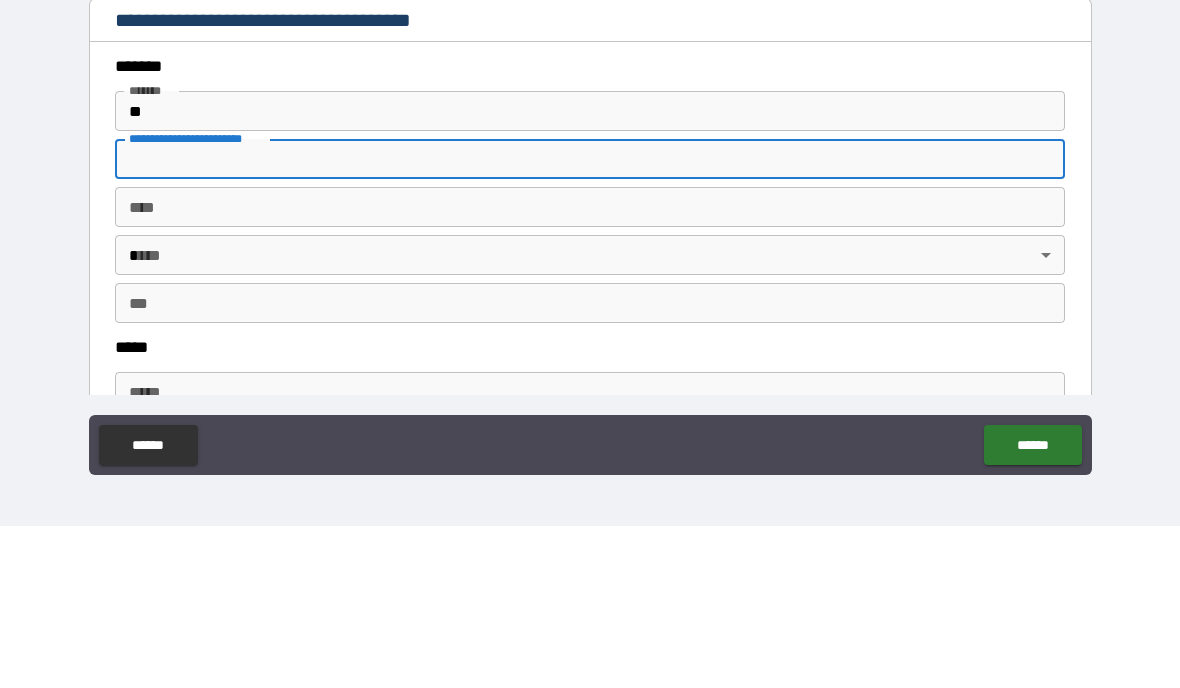 type on "**********" 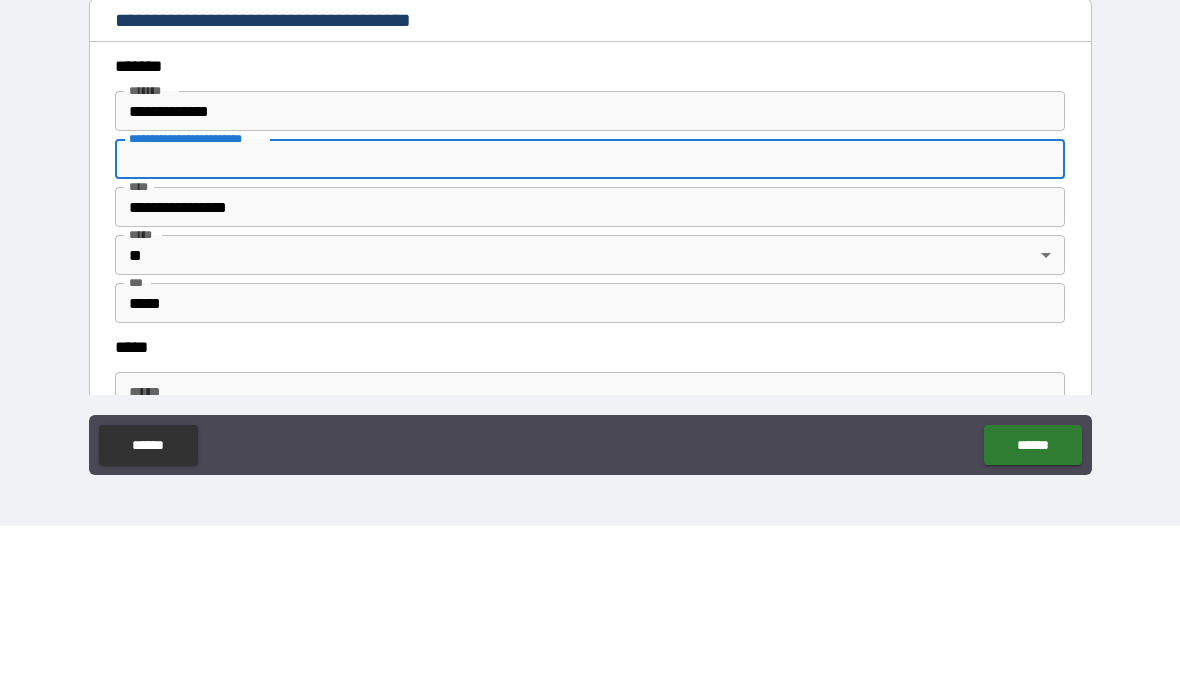 click on "**********" at bounding box center [590, 346] 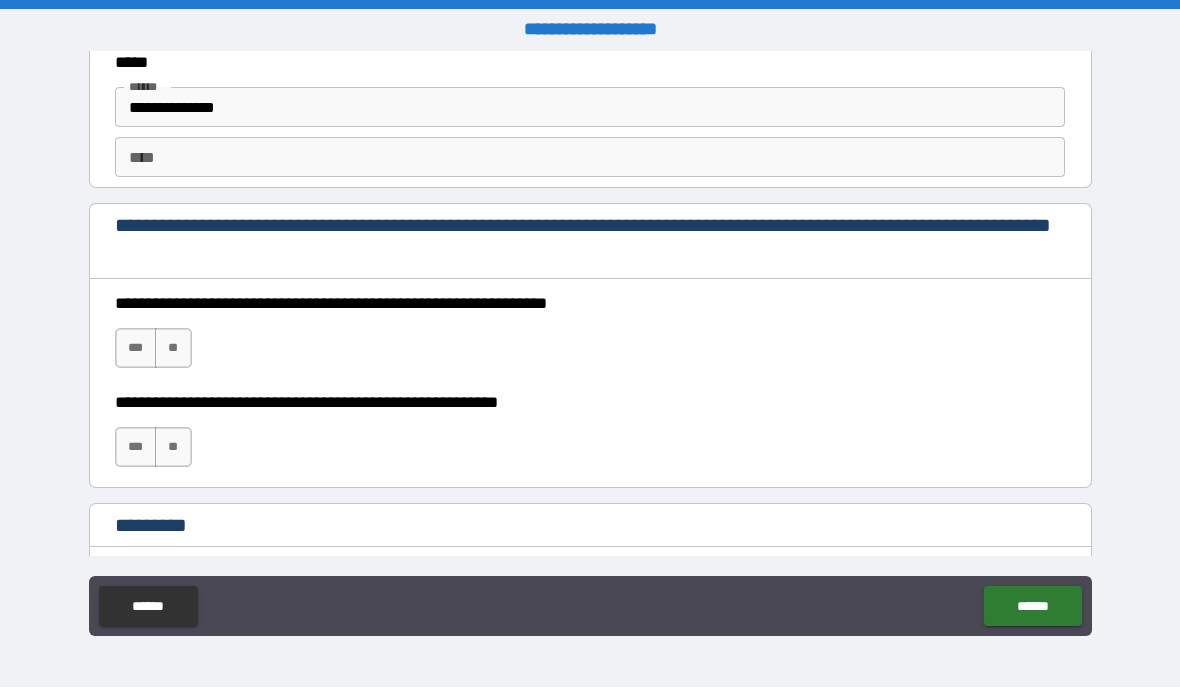 scroll, scrollTop: 2628, scrollLeft: 0, axis: vertical 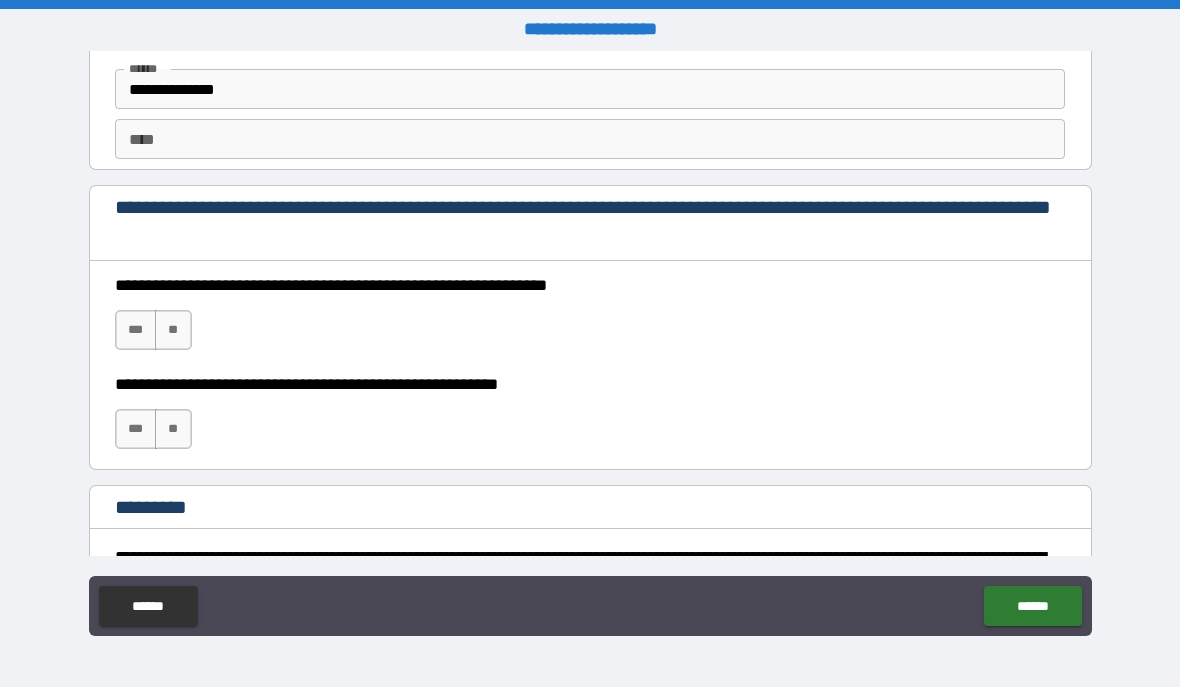 click on "***" at bounding box center (136, 331) 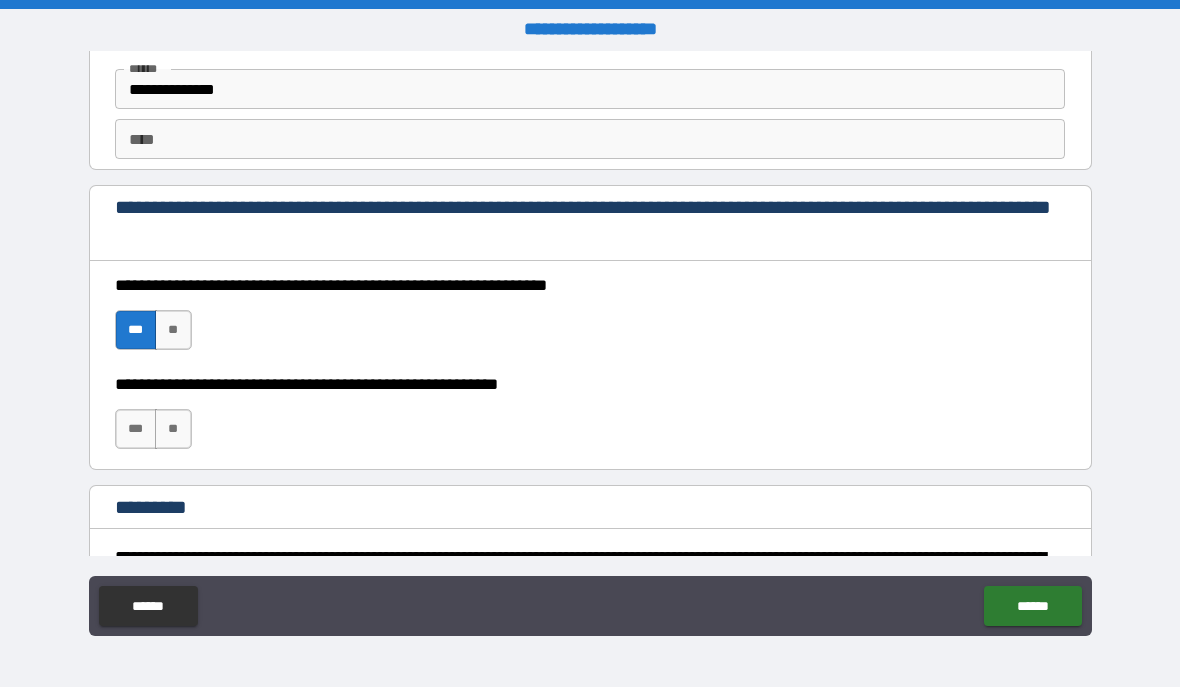 click on "***" at bounding box center (136, 430) 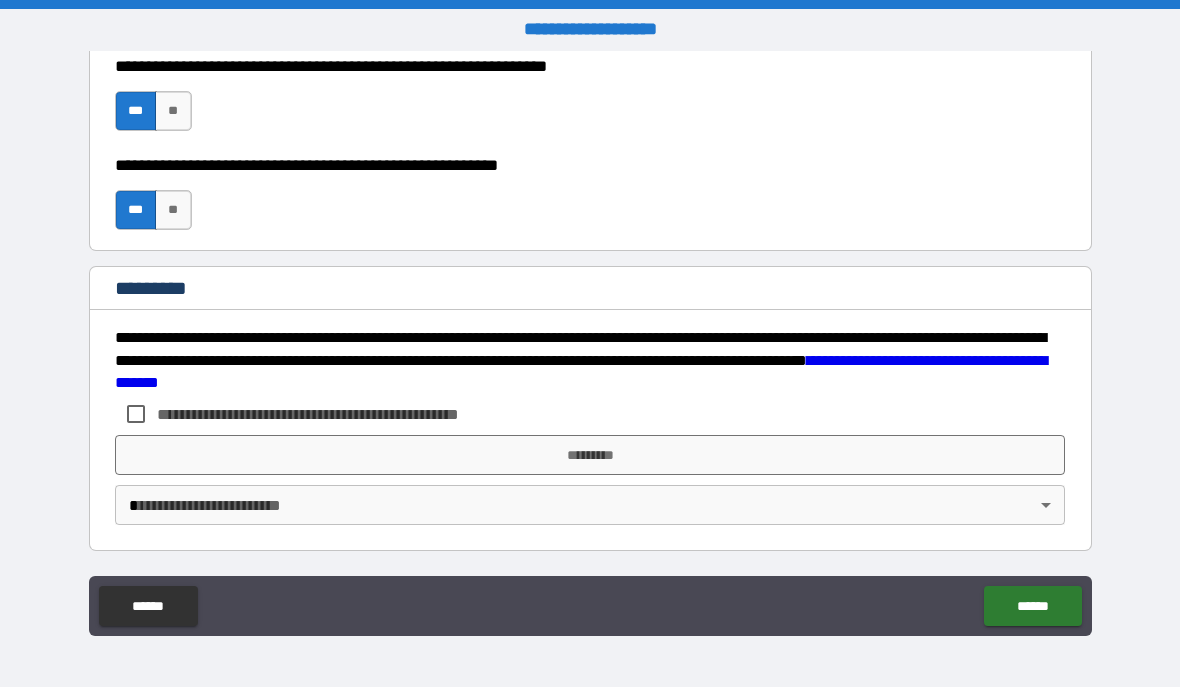 scroll, scrollTop: 2847, scrollLeft: 0, axis: vertical 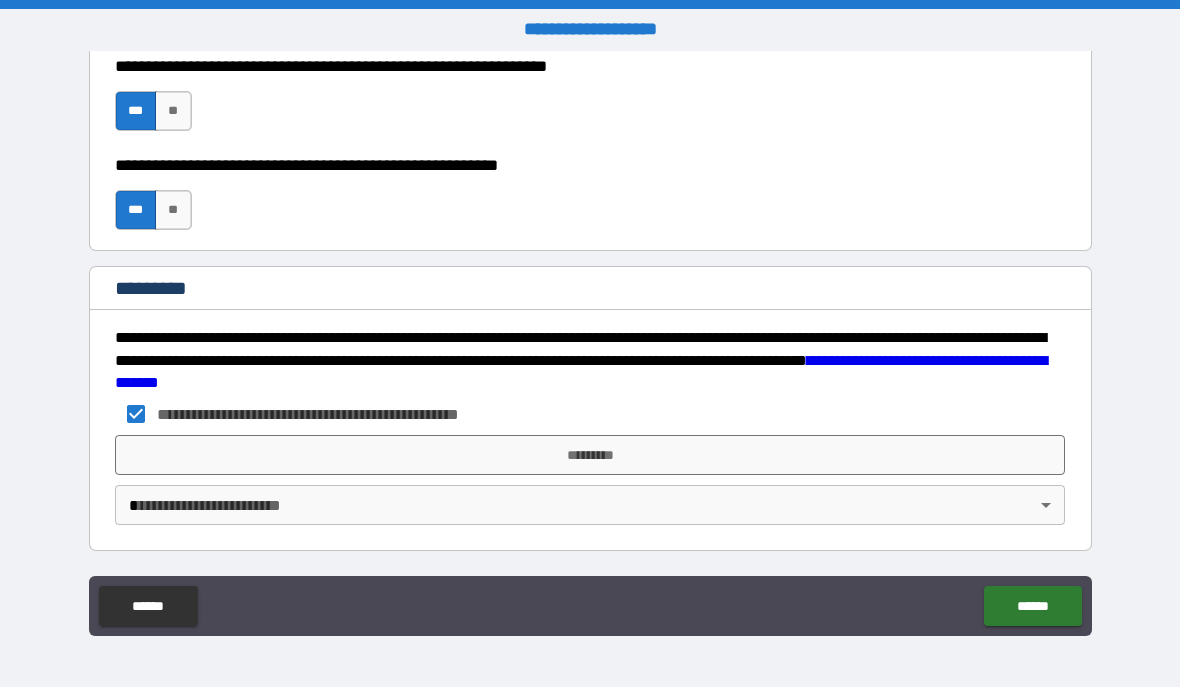 click on "*********" at bounding box center [590, 456] 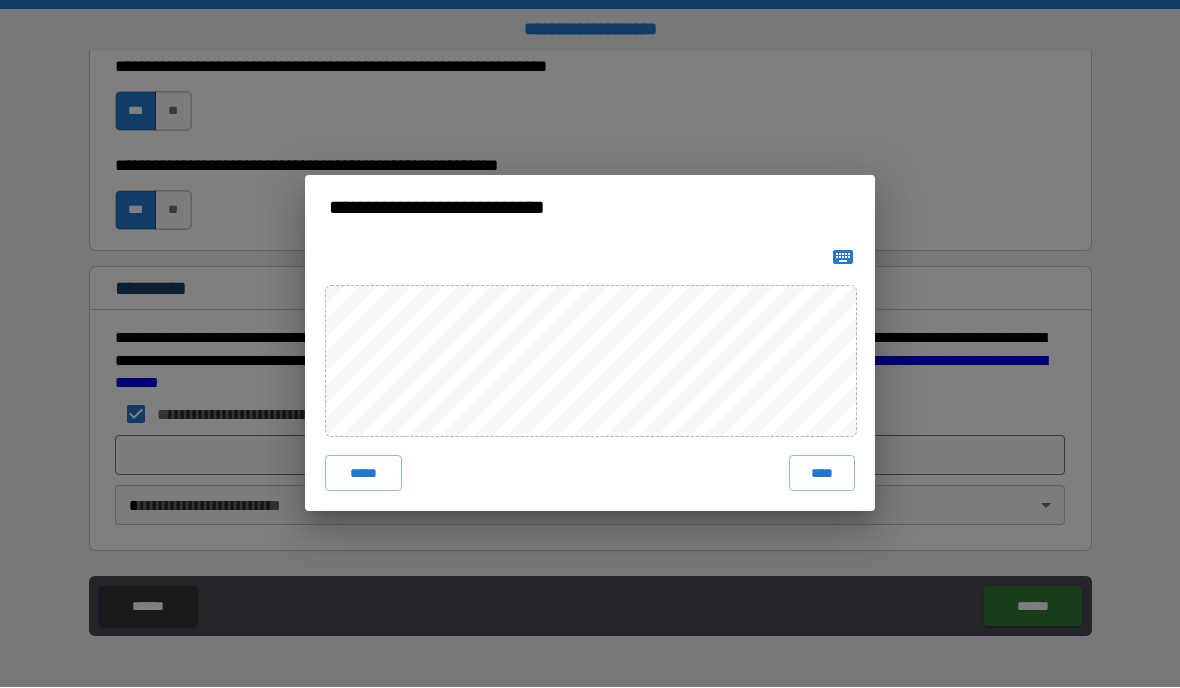 click on "*****" at bounding box center [363, 474] 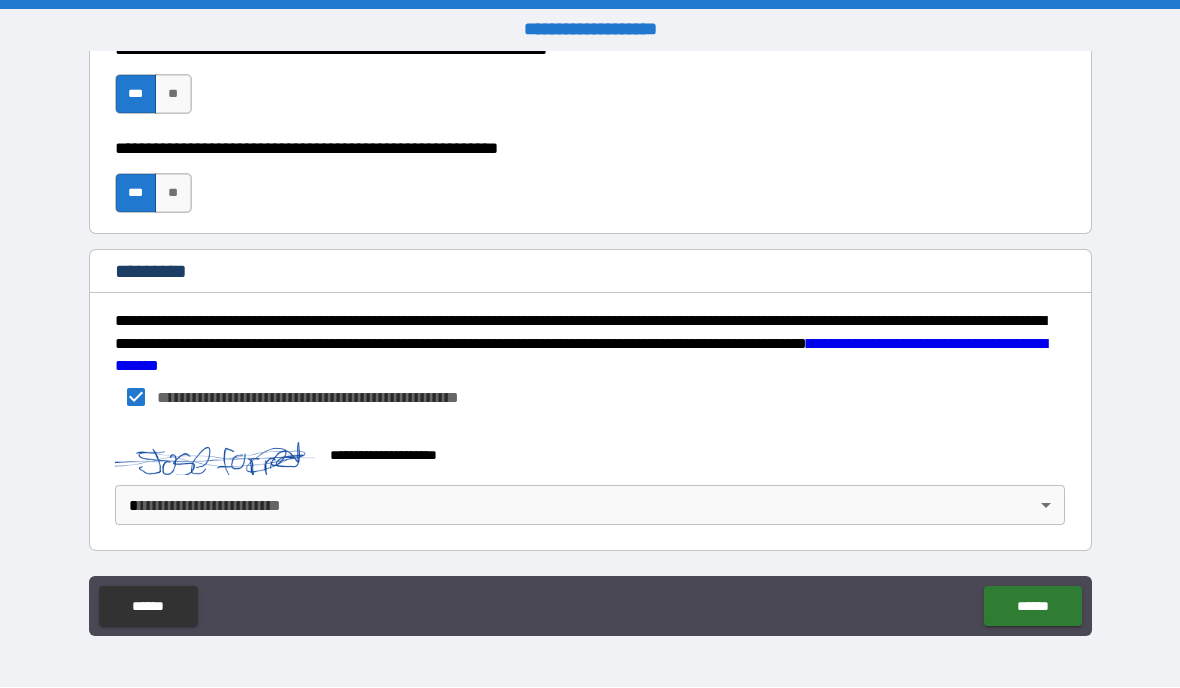 scroll, scrollTop: 2864, scrollLeft: 0, axis: vertical 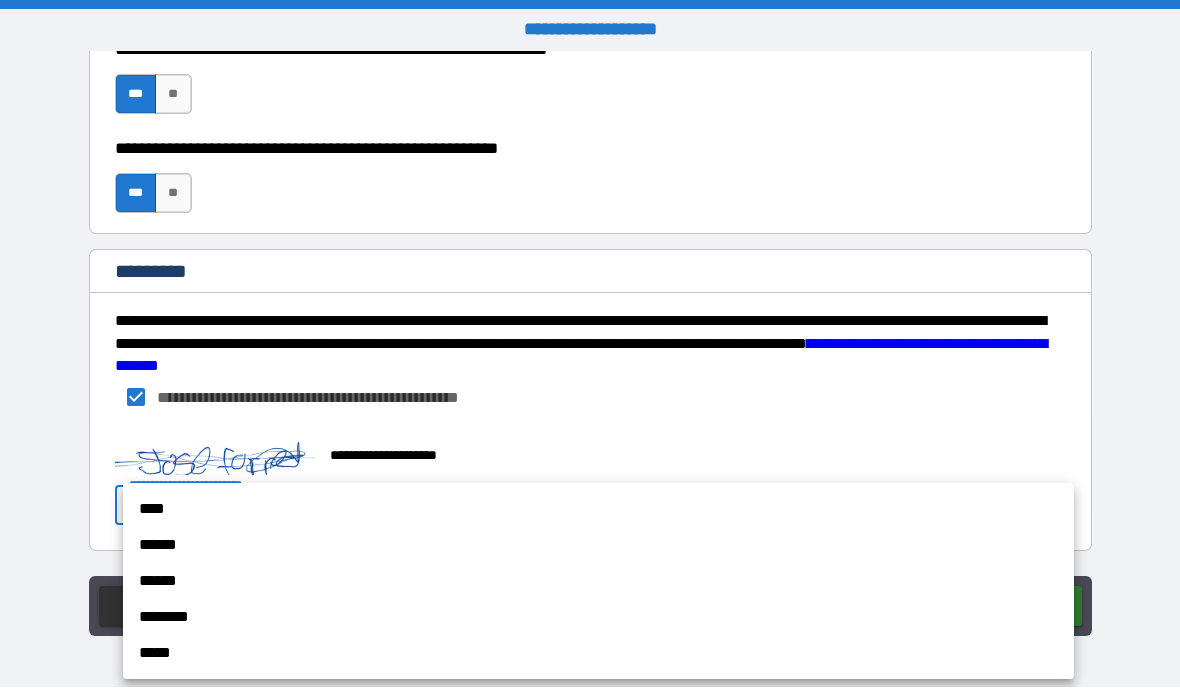 click on "******" at bounding box center [598, 546] 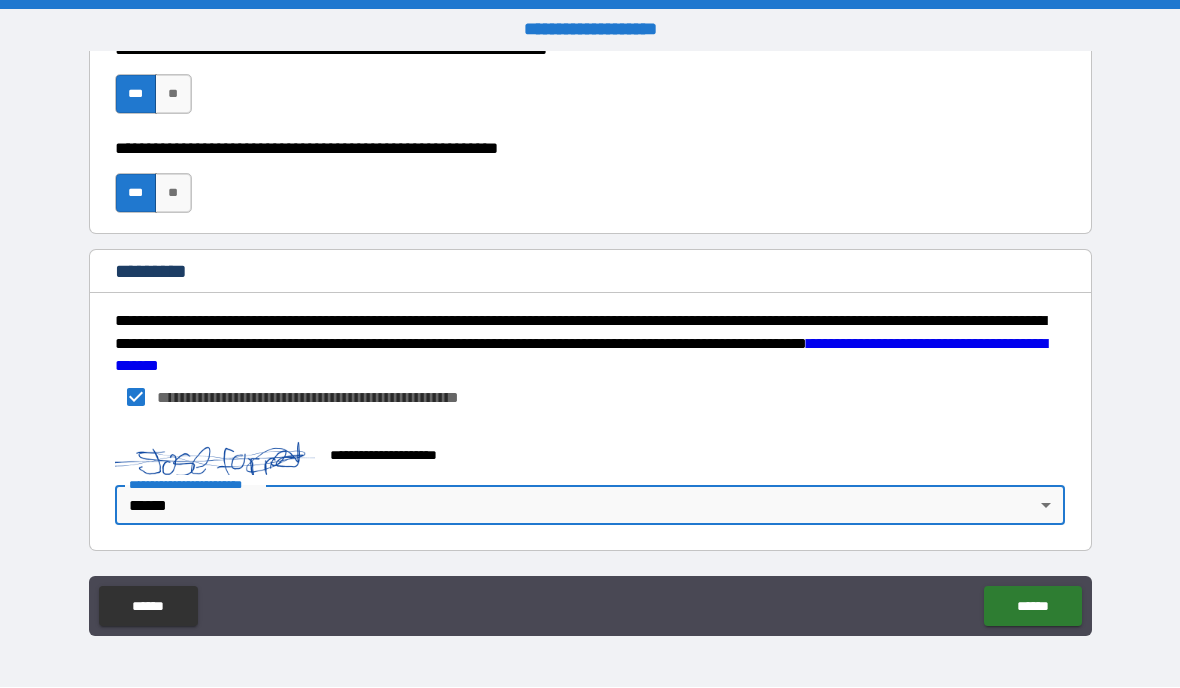 click on "******" at bounding box center [1032, 607] 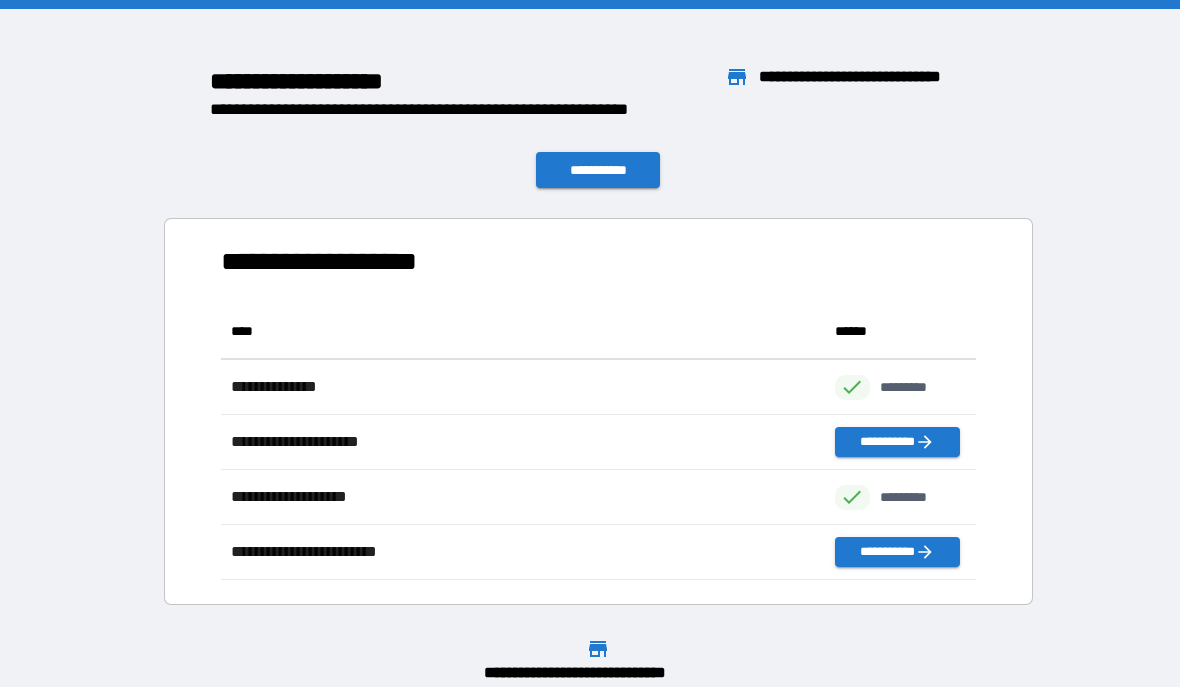 scroll, scrollTop: 1, scrollLeft: 1, axis: both 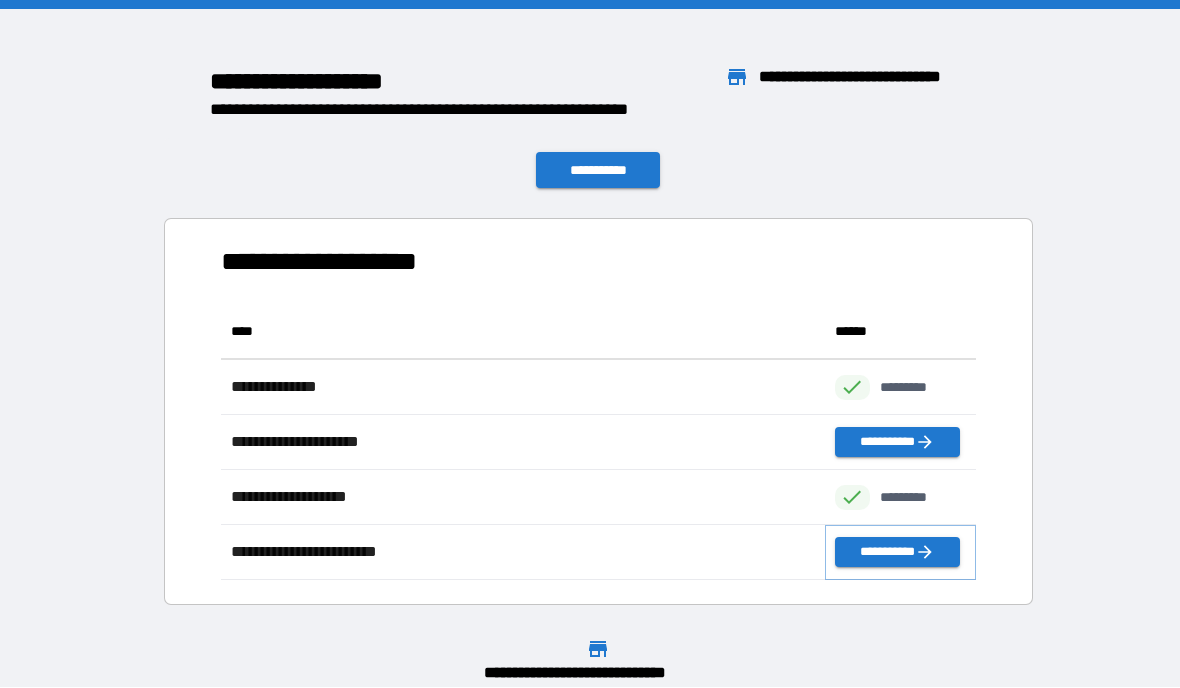 click on "**********" at bounding box center (897, 553) 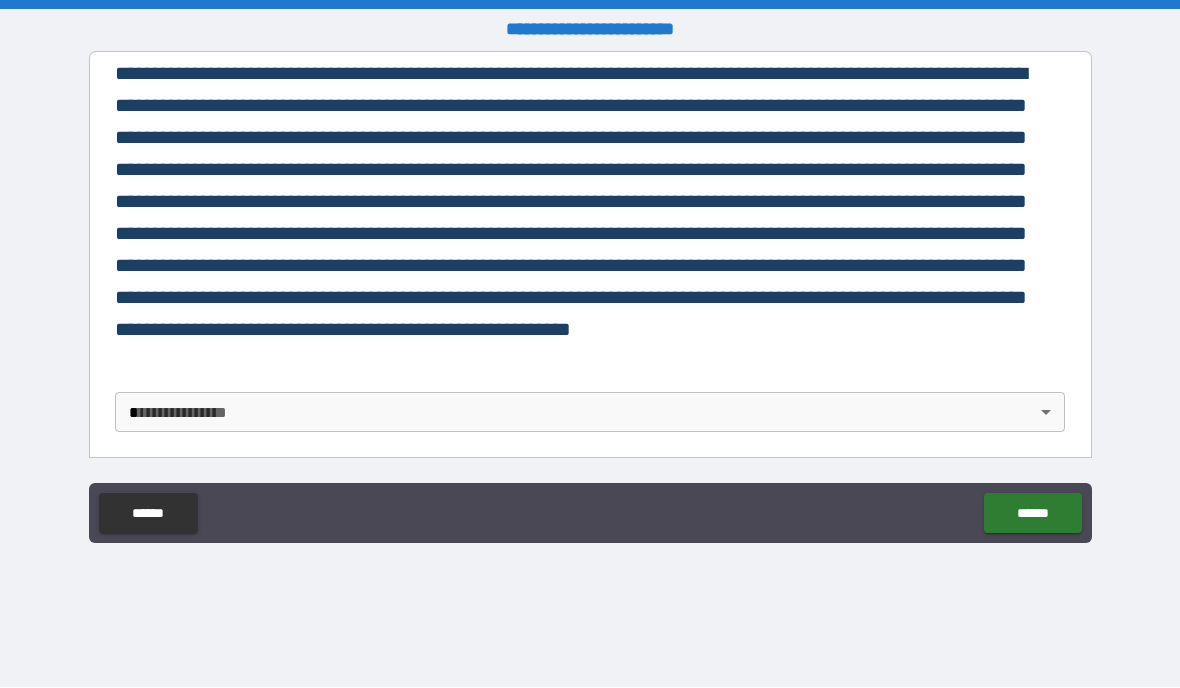 click on "**********" at bounding box center (590, 344) 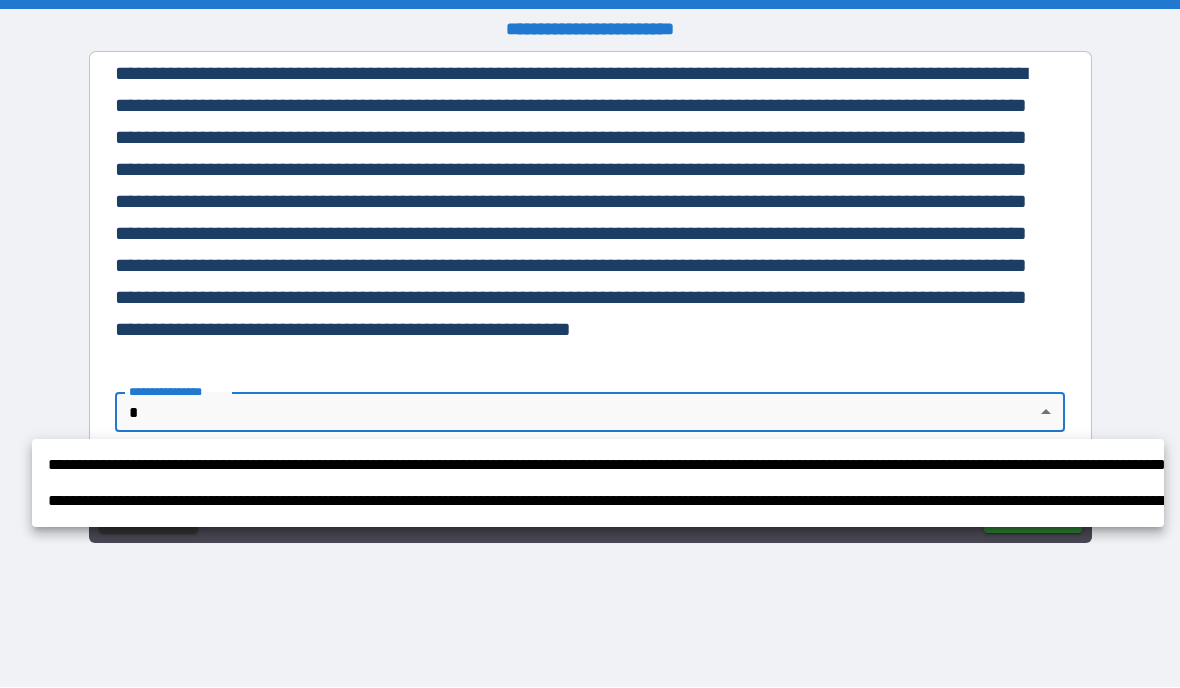 click on "**********" at bounding box center (598, 466) 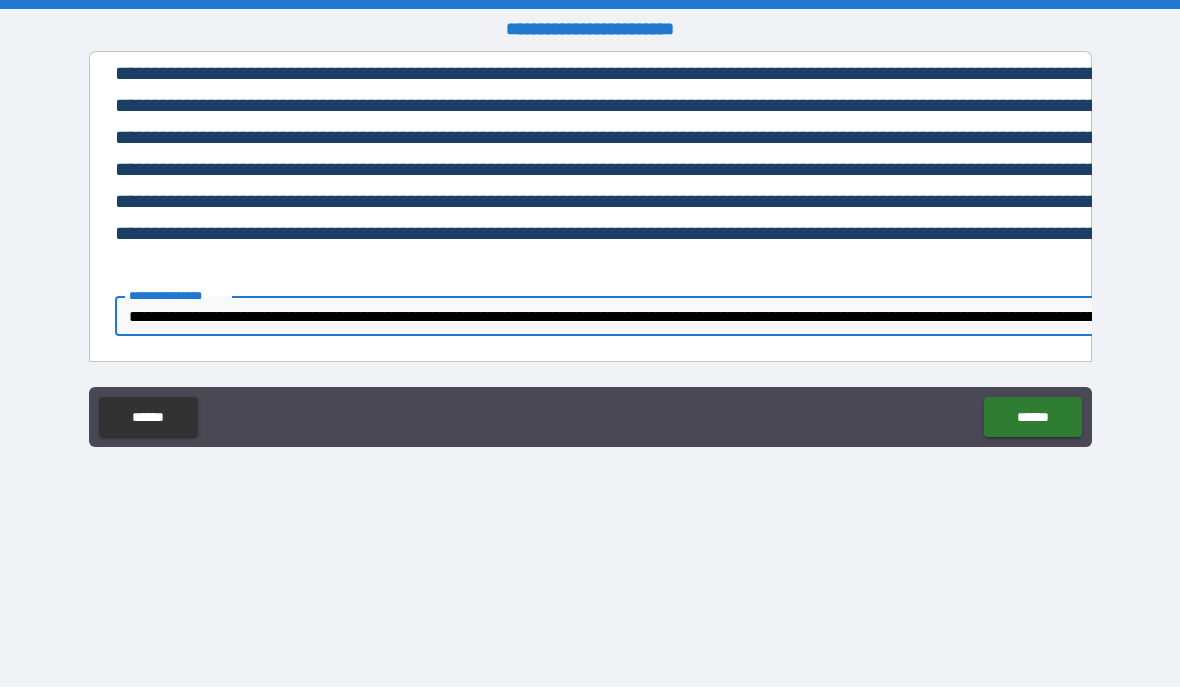 click on "******" at bounding box center [1032, 418] 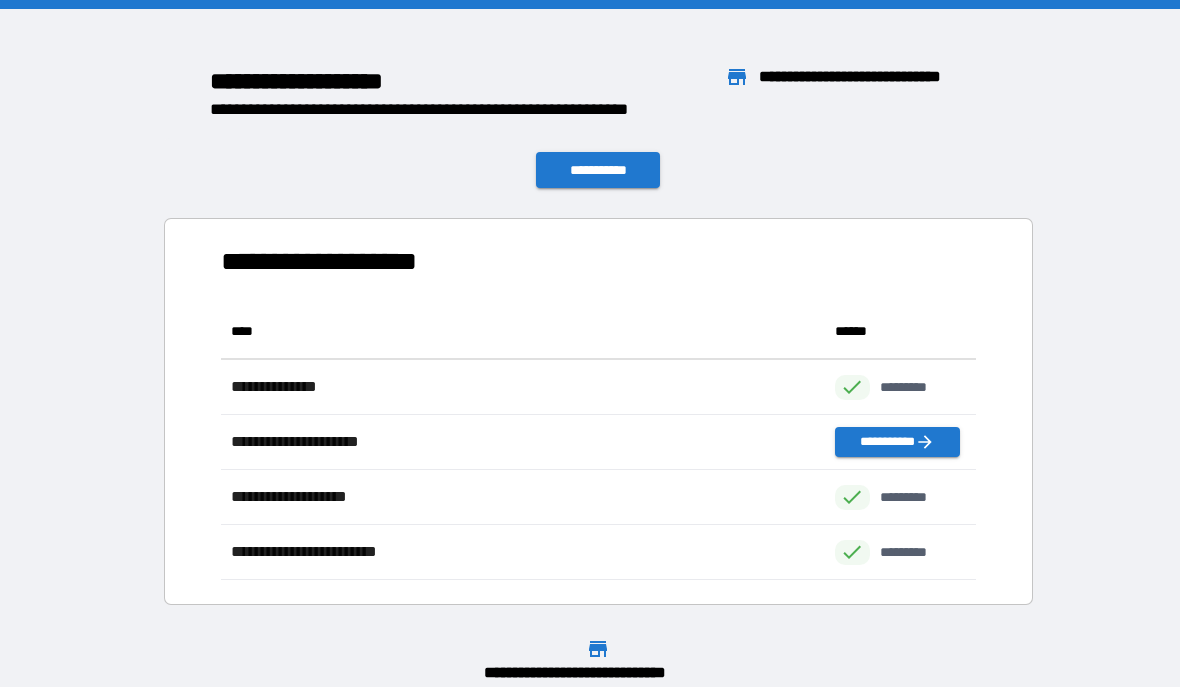 scroll, scrollTop: 1, scrollLeft: 1, axis: both 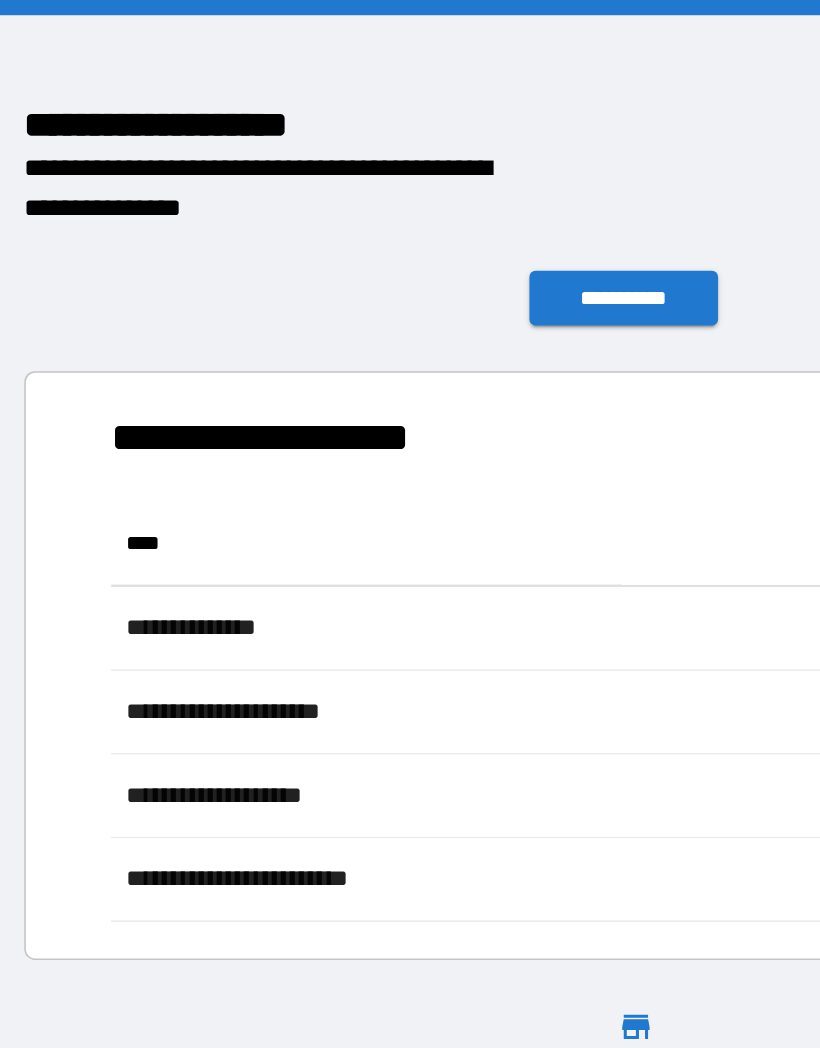 click on "**********" at bounding box center [410, 196] 